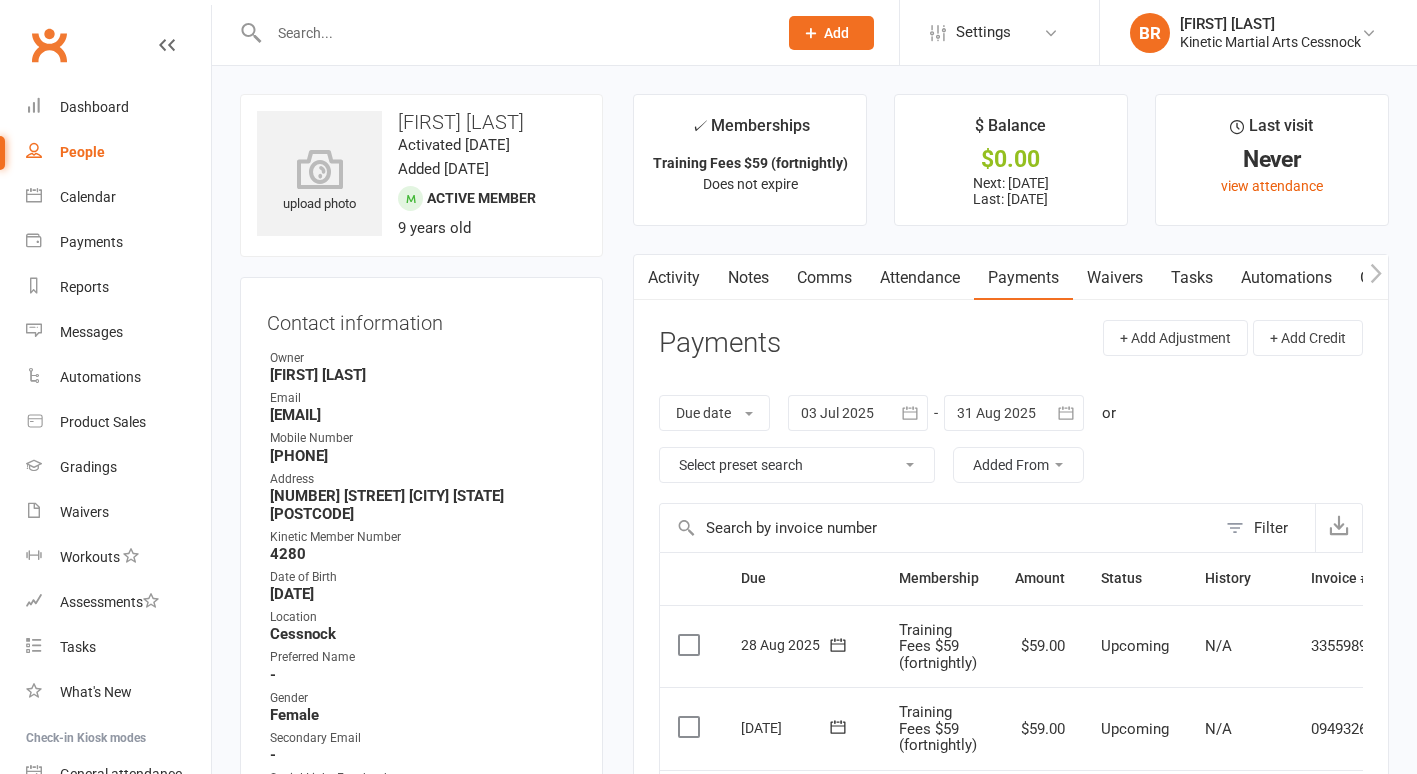 scroll, scrollTop: 300, scrollLeft: 0, axis: vertical 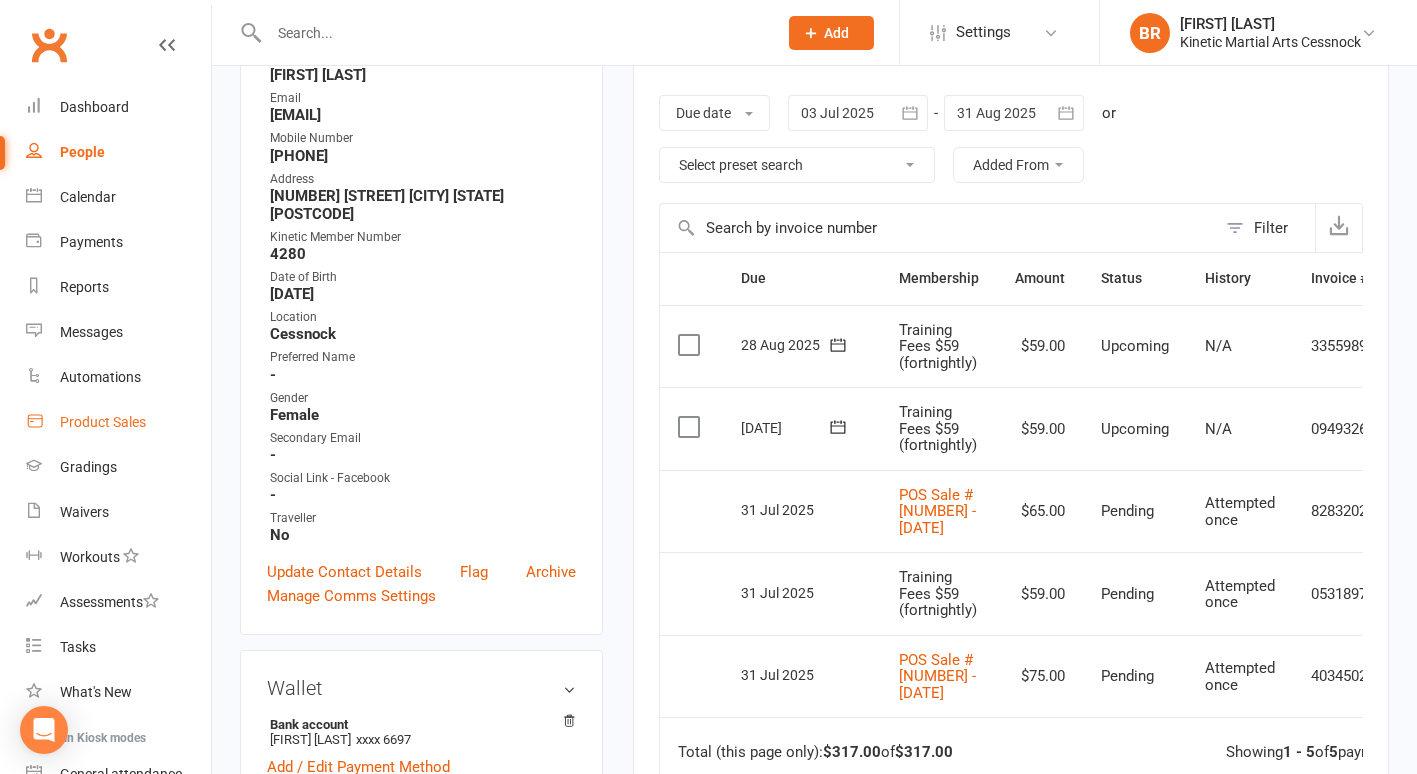 click on "Product Sales" at bounding box center (103, 422) 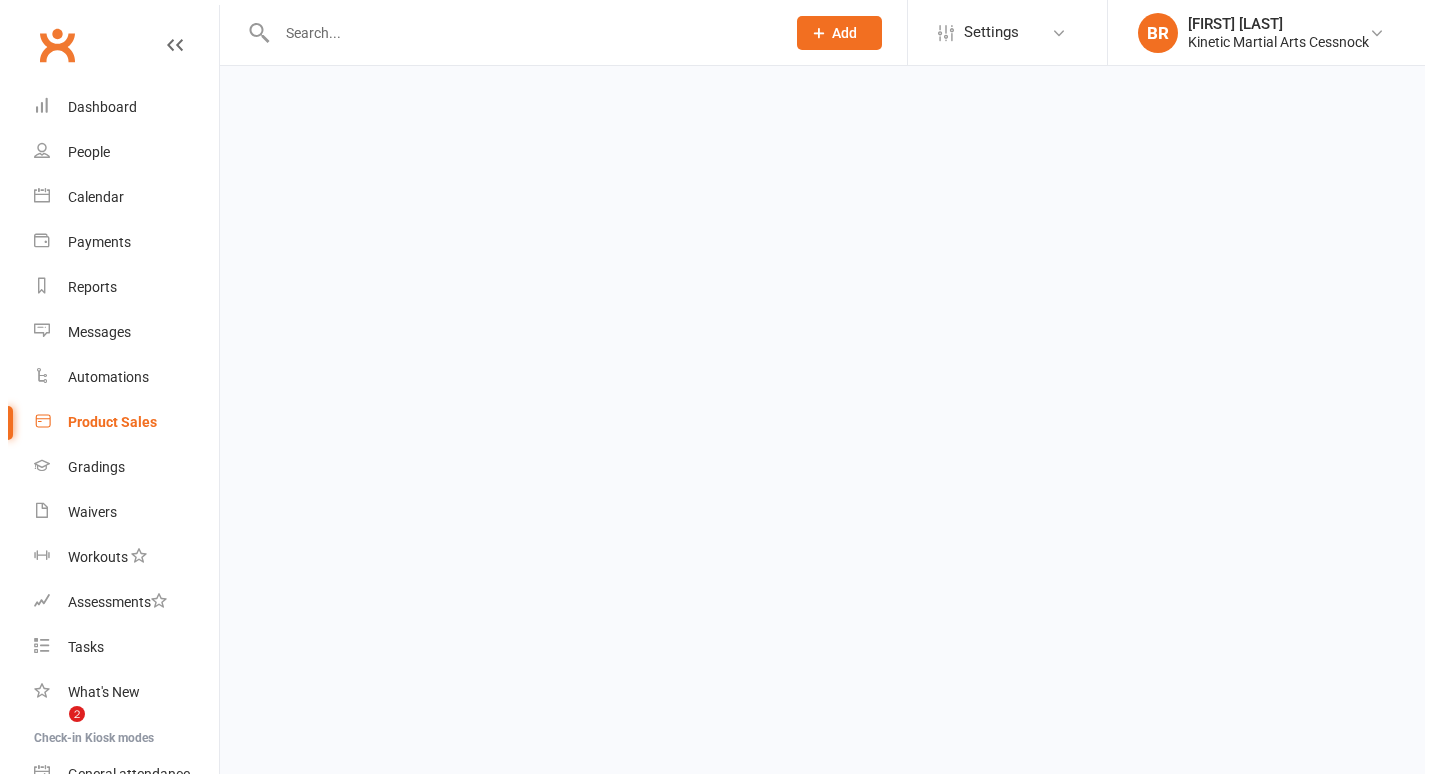 scroll, scrollTop: 0, scrollLeft: 0, axis: both 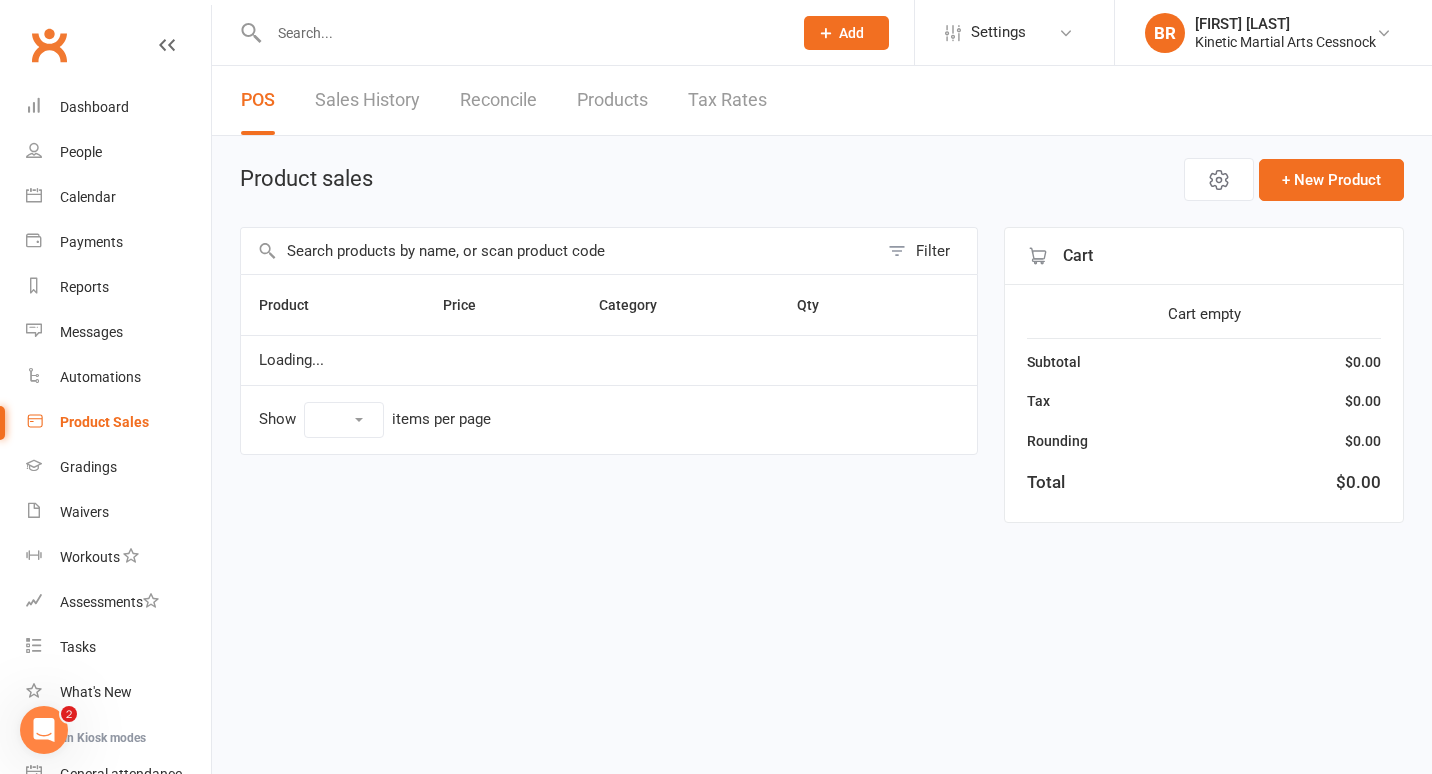 select on "10" 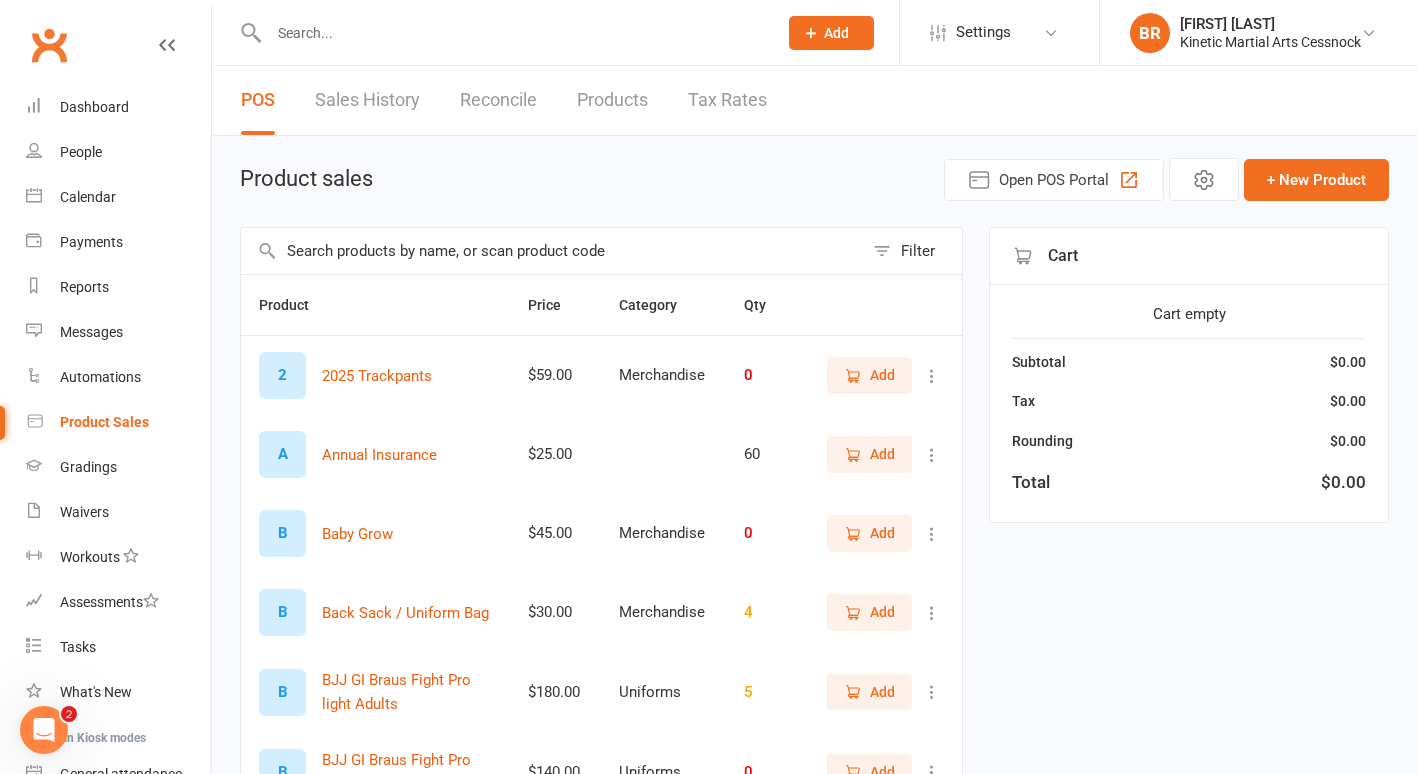 click at bounding box center [552, 251] 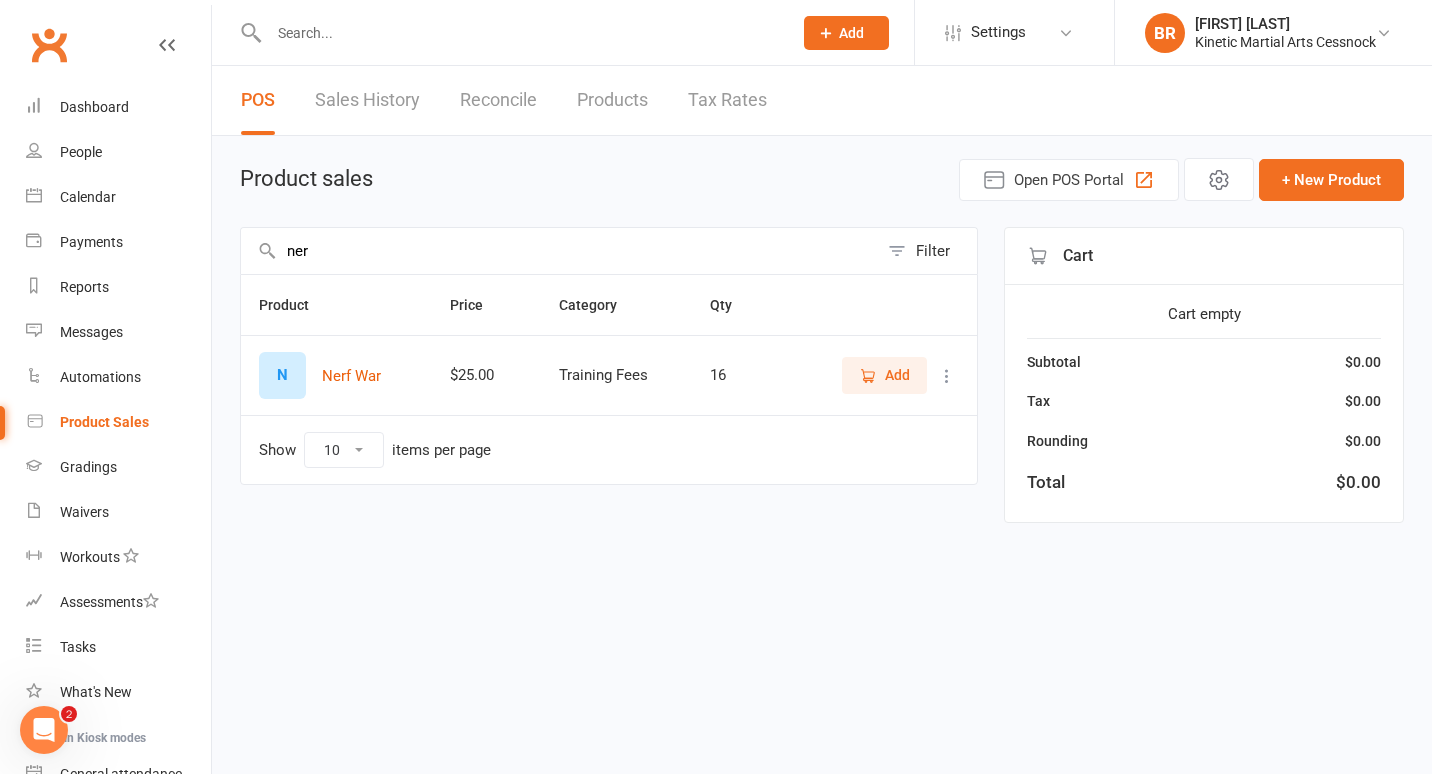 type on "ner" 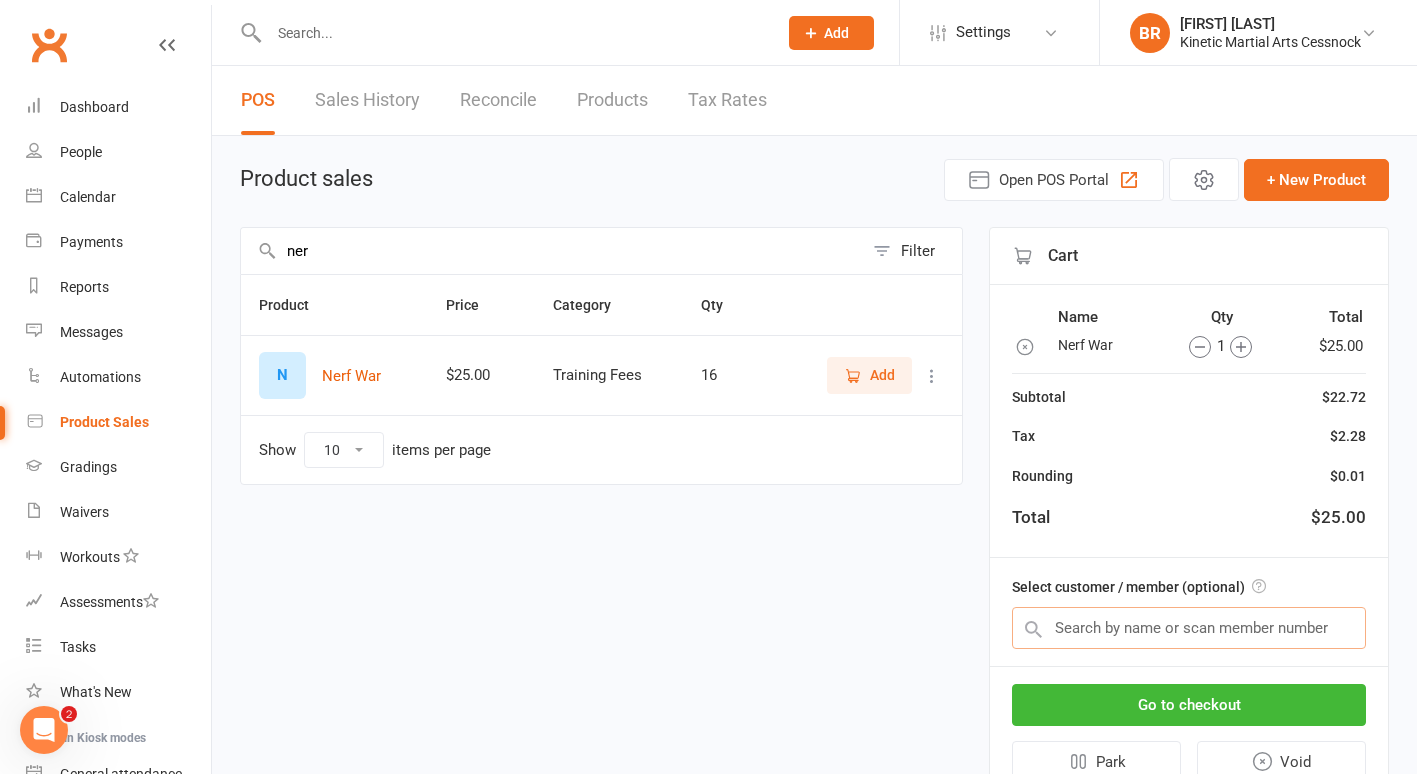 click at bounding box center (1189, 628) 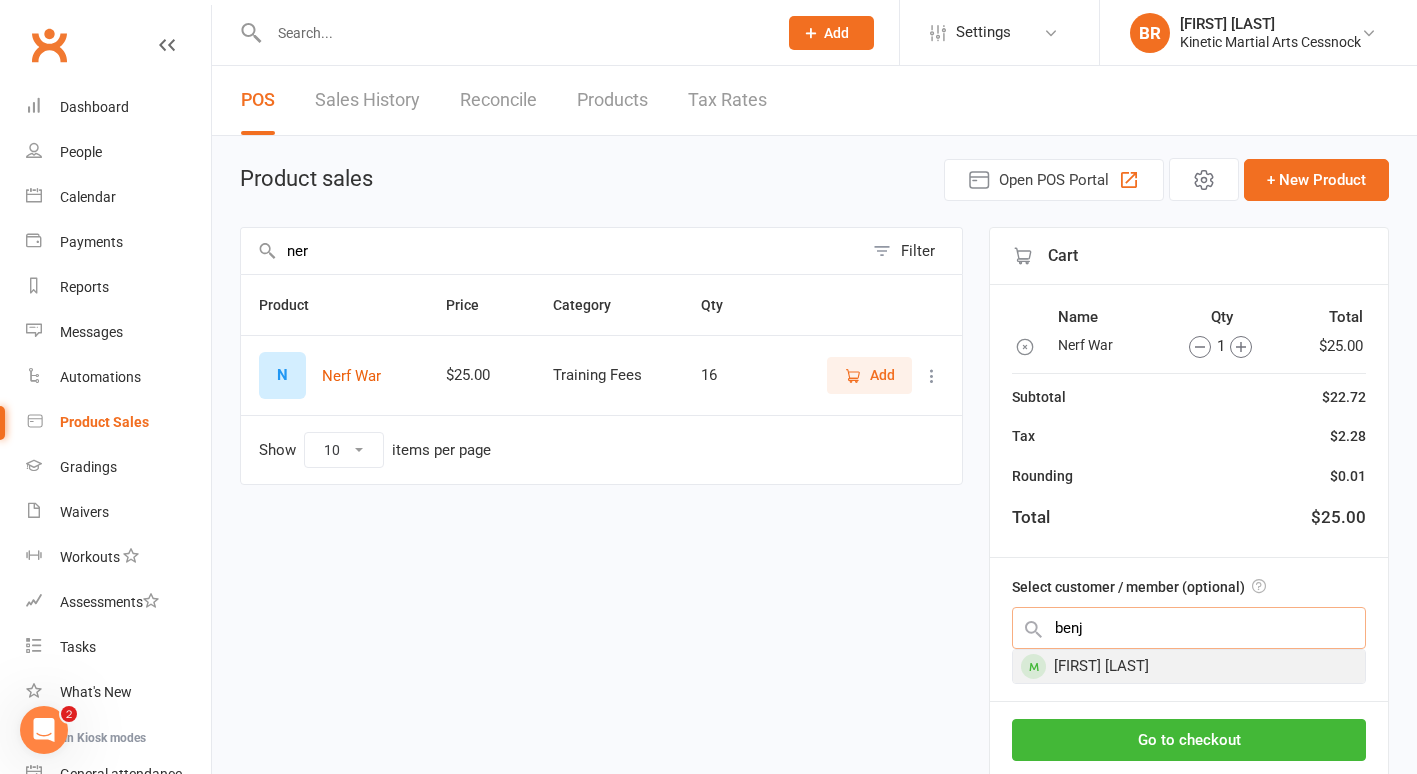 type on "benj" 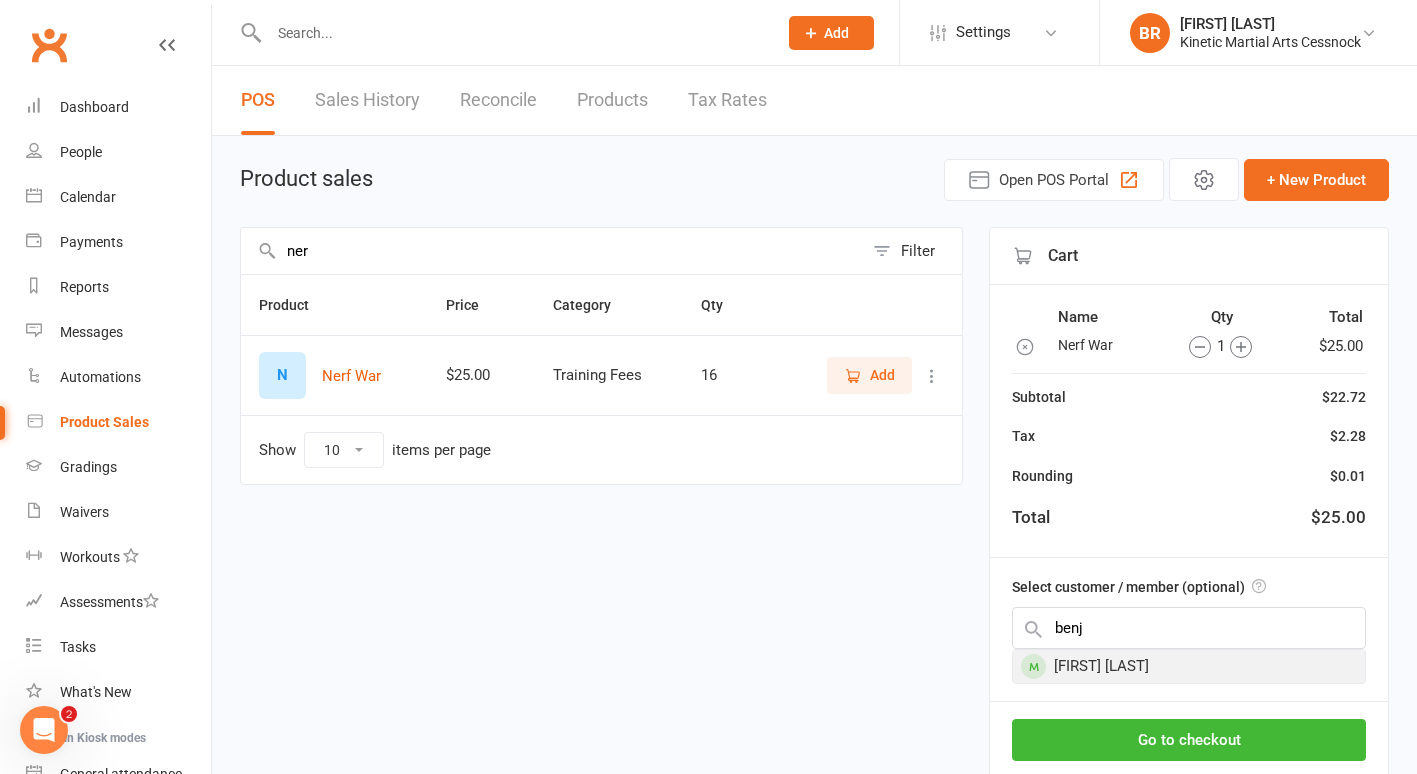 click on "Benji Mcglynn" at bounding box center [1189, 666] 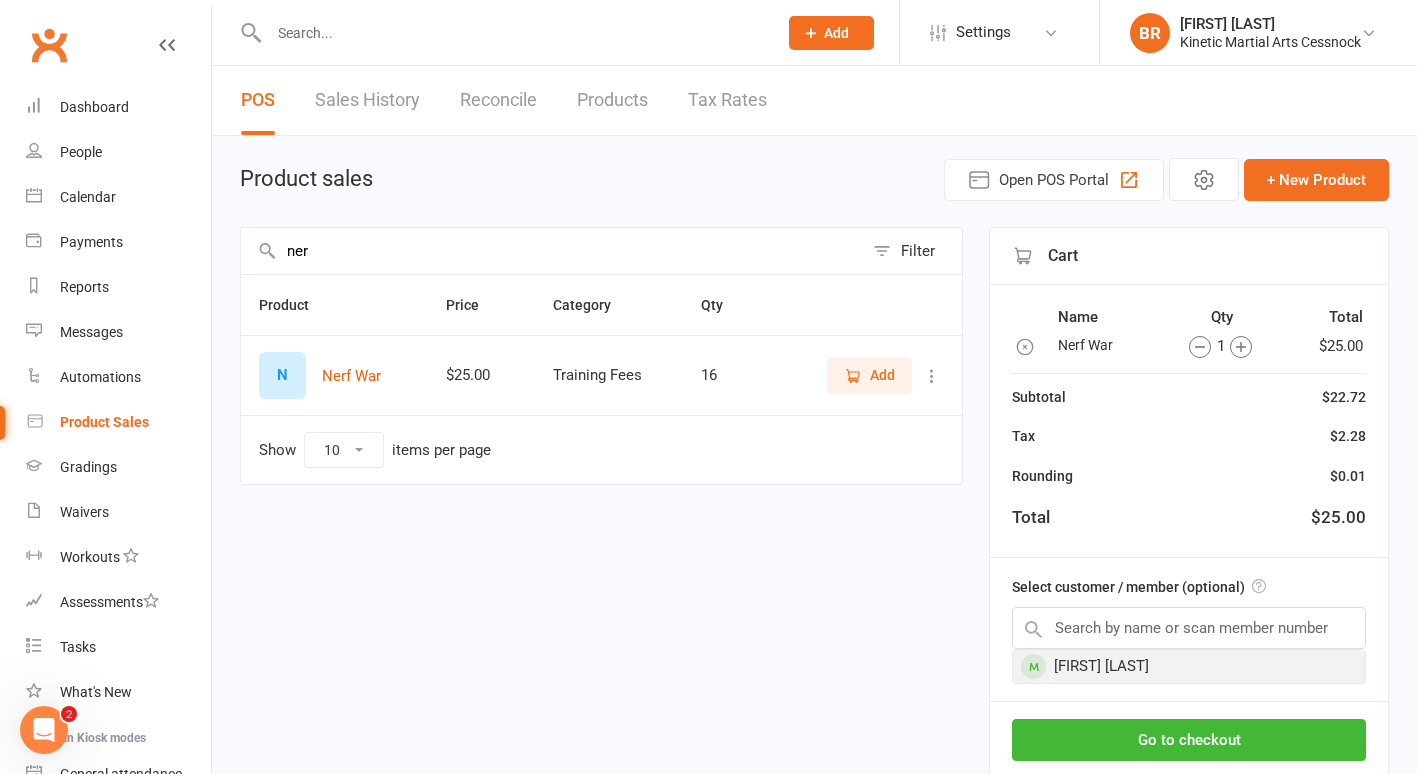 click on "Cart Name Qty Total Nerf War 1 $25.00 Subtotal $22.72 Tax $2.28 Rounding $0.01 Total $25.00 Select customer / member (optional)   Benji Mcglynn Go to checkout Park Void" at bounding box center [1189, 531] 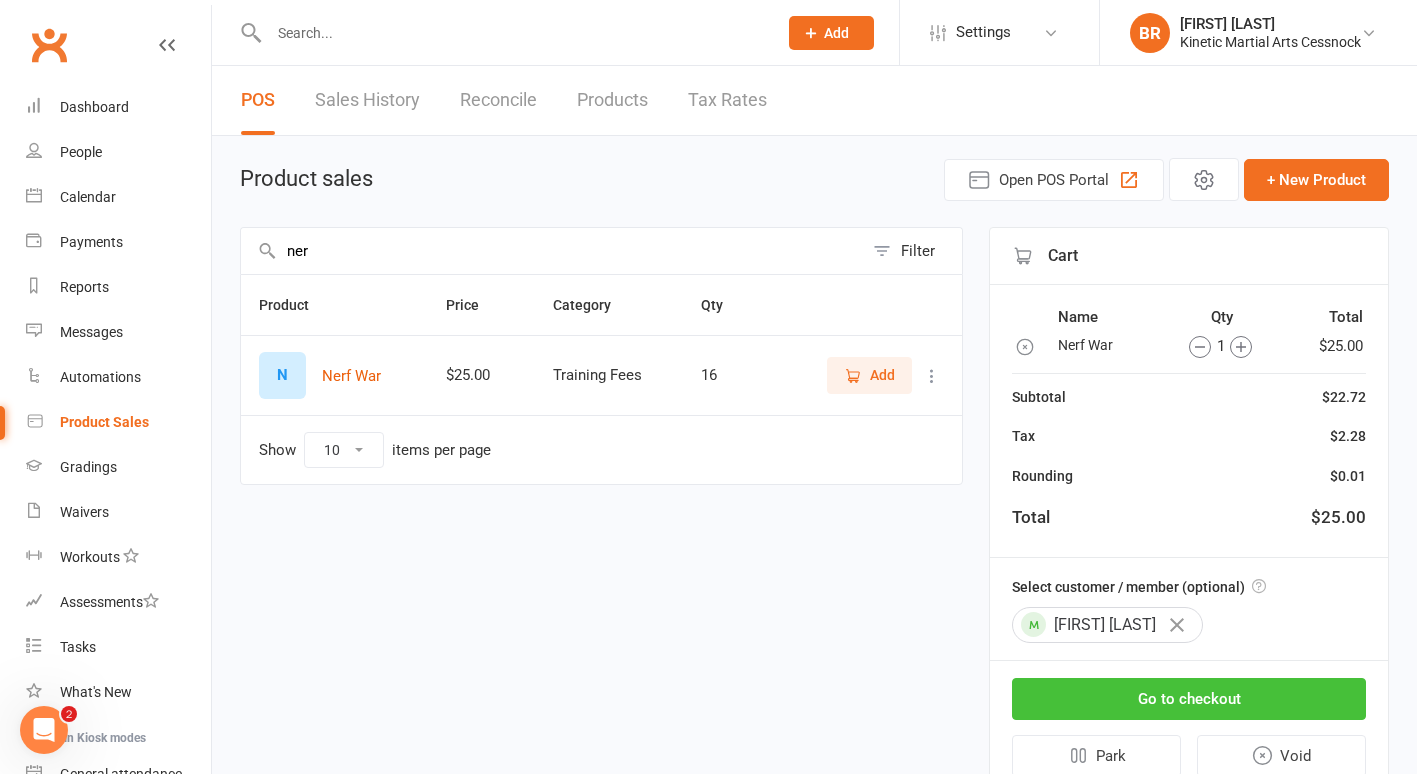 click on "Go to checkout" at bounding box center (1189, 699) 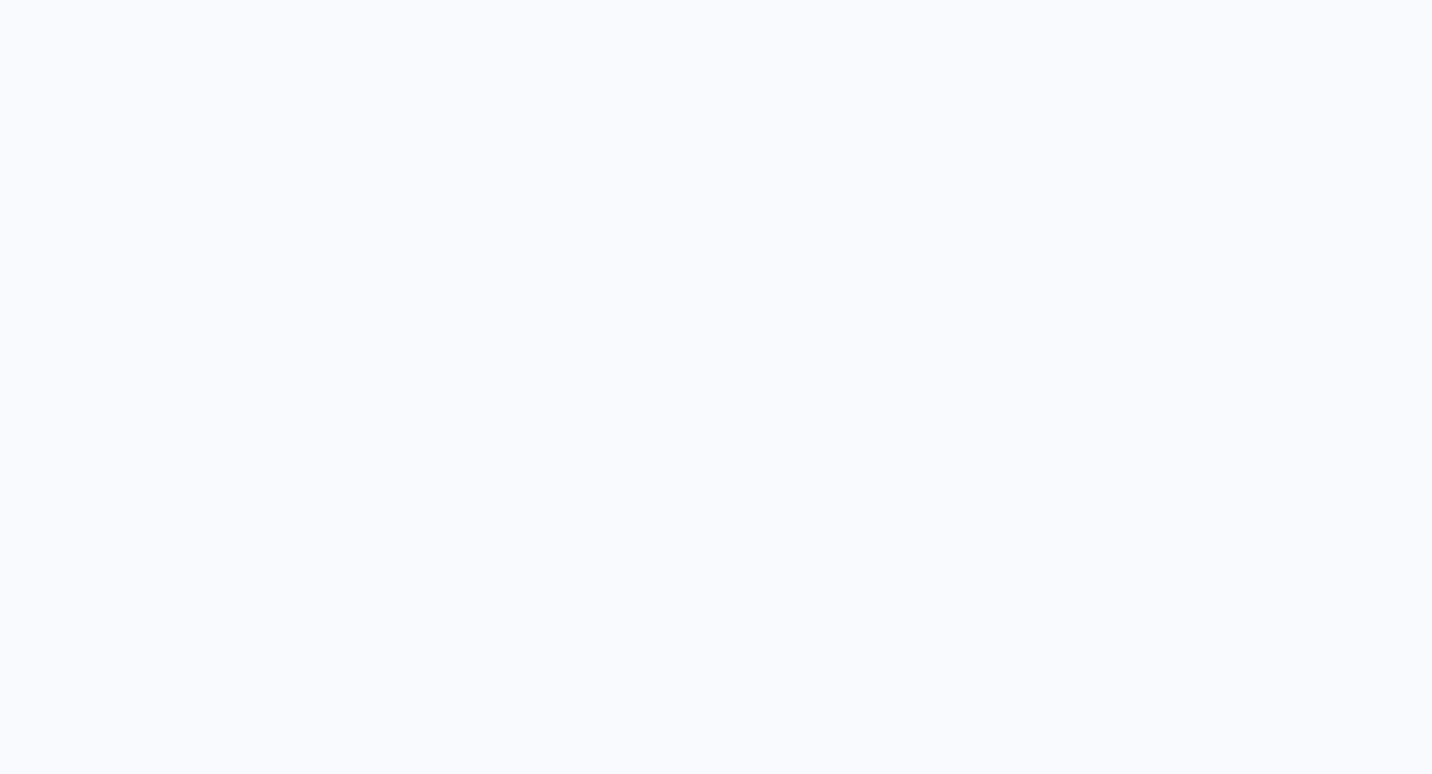 scroll, scrollTop: 0, scrollLeft: 0, axis: both 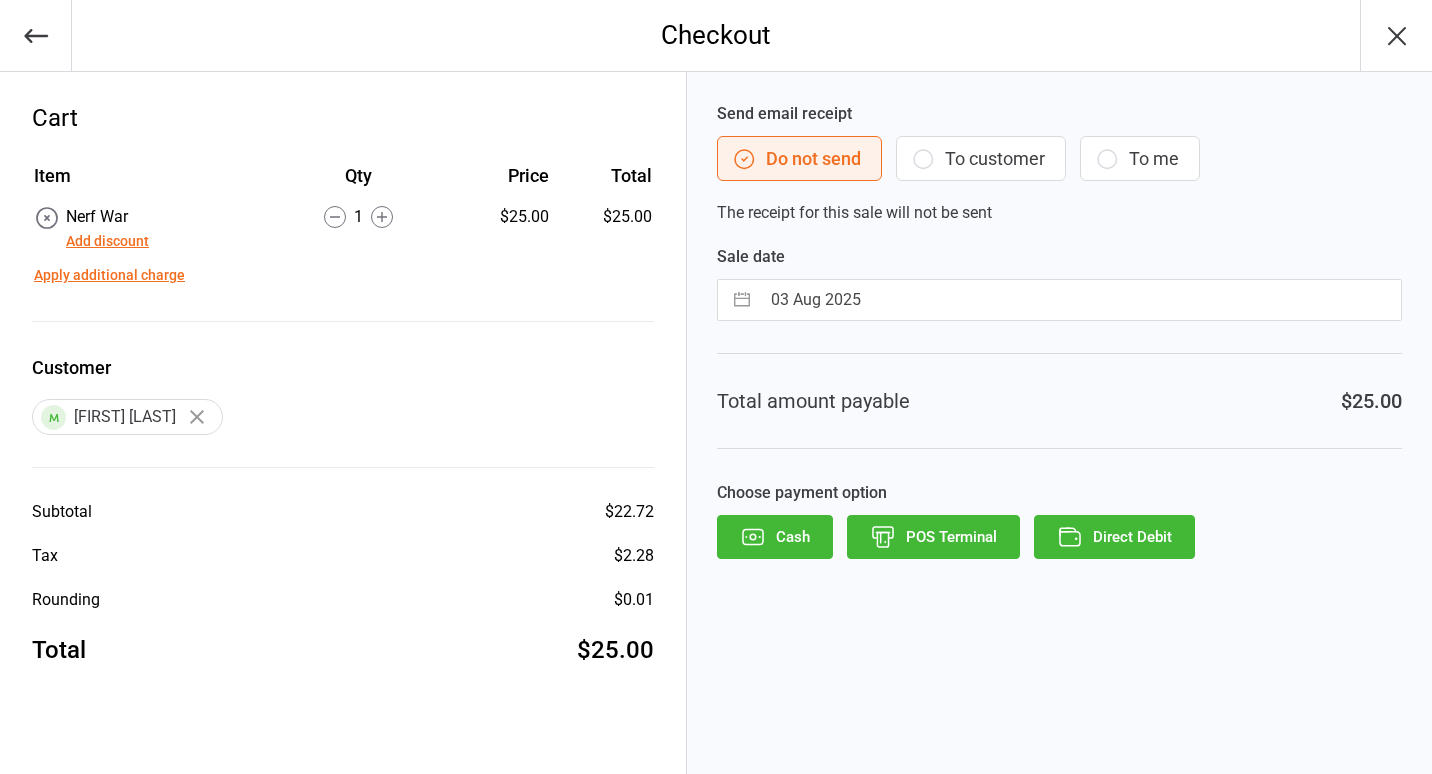 click on "Direct Debit" at bounding box center [1114, 537] 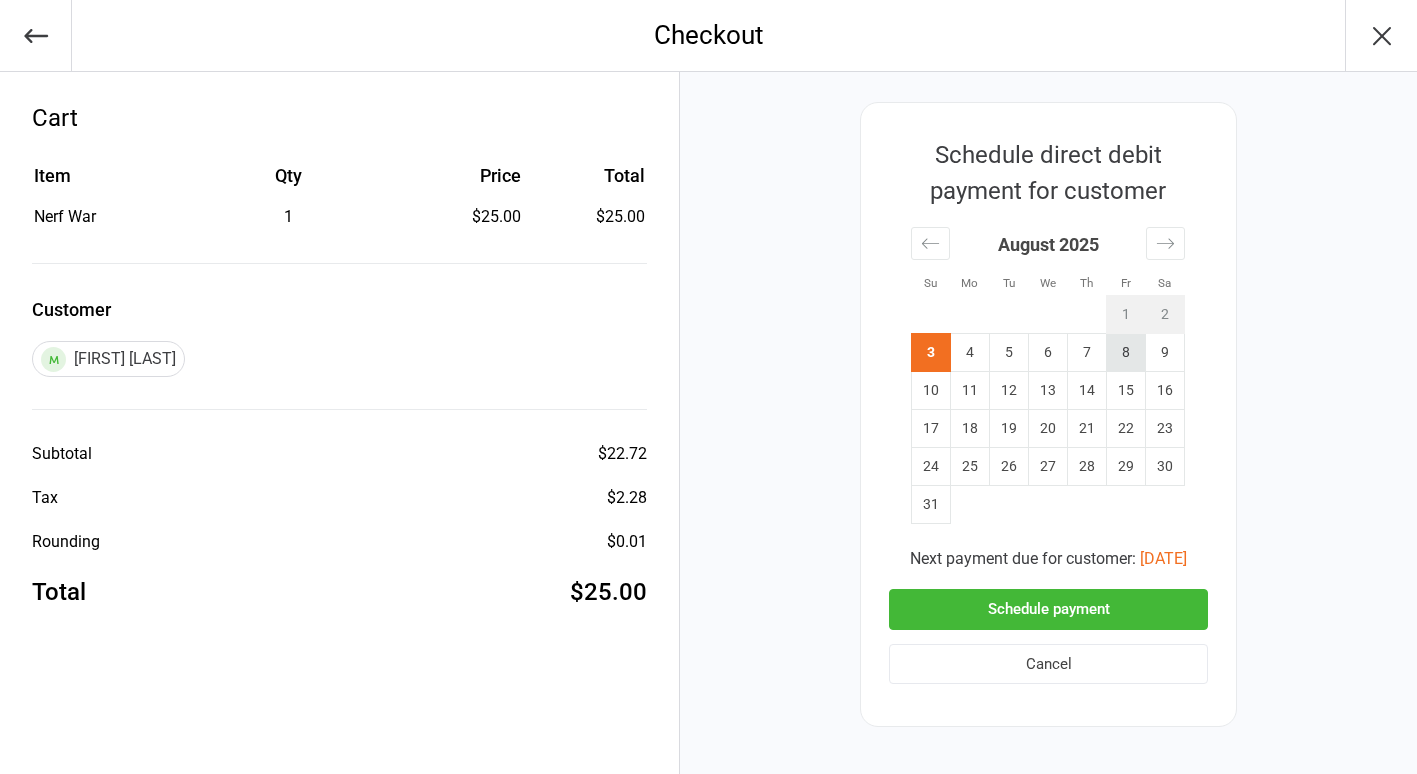 click on "8" at bounding box center [1126, 353] 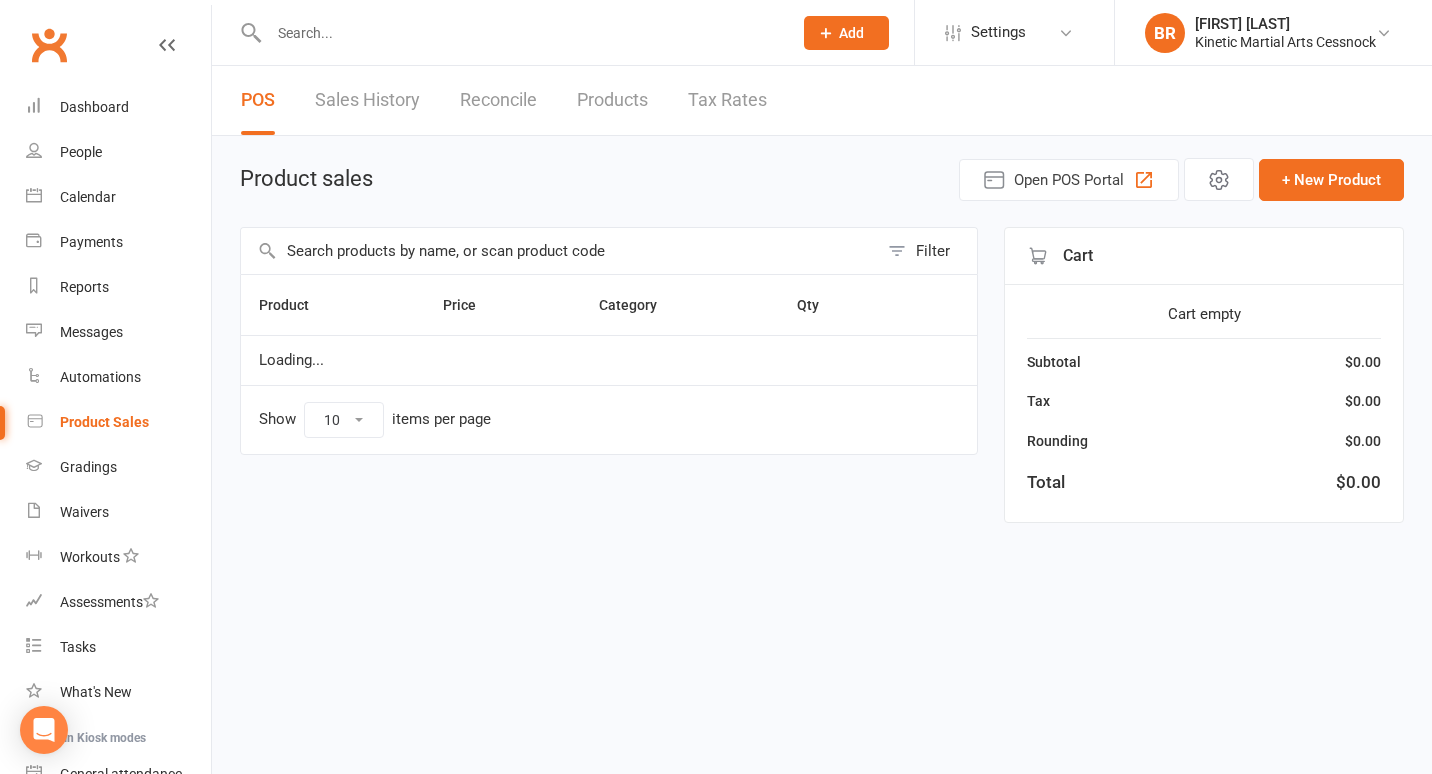 scroll, scrollTop: 0, scrollLeft: 0, axis: both 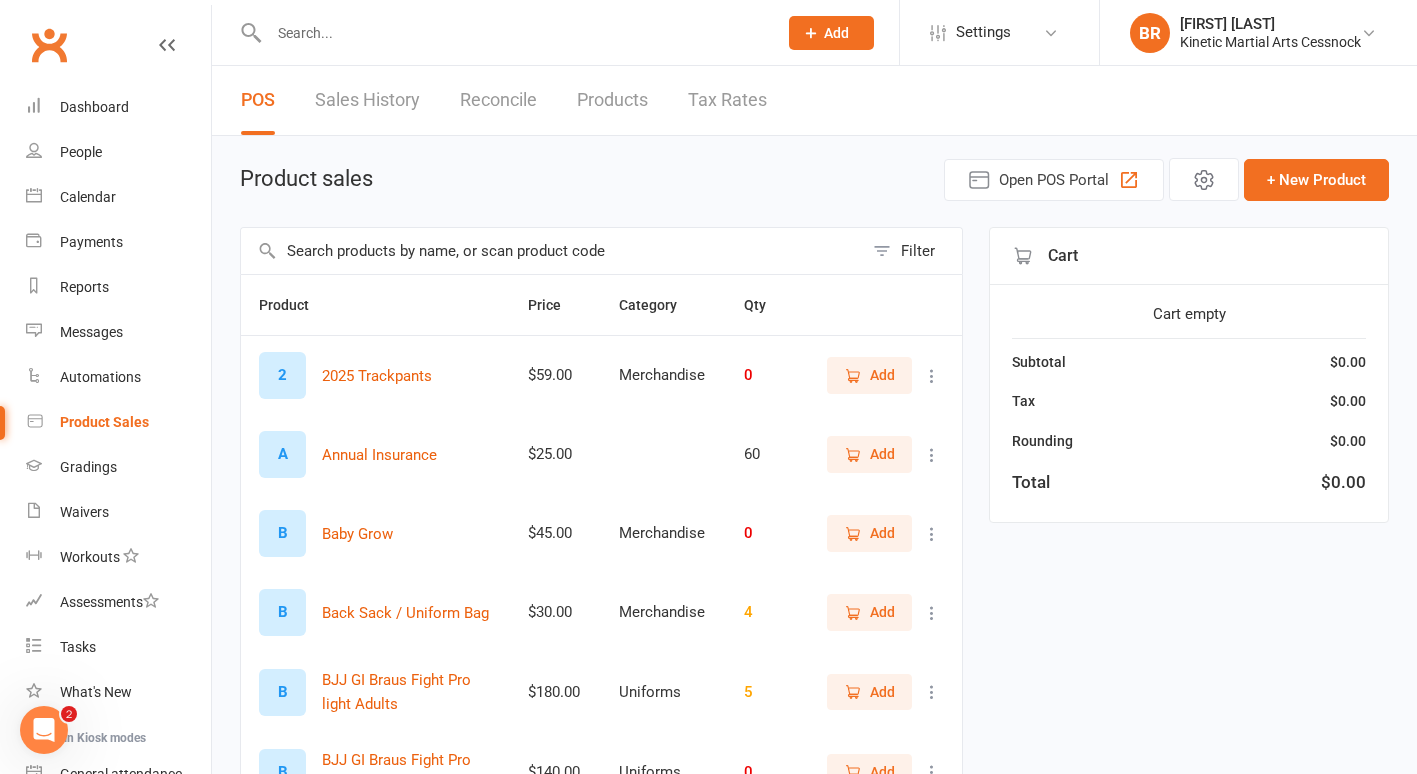 click at bounding box center (552, 251) 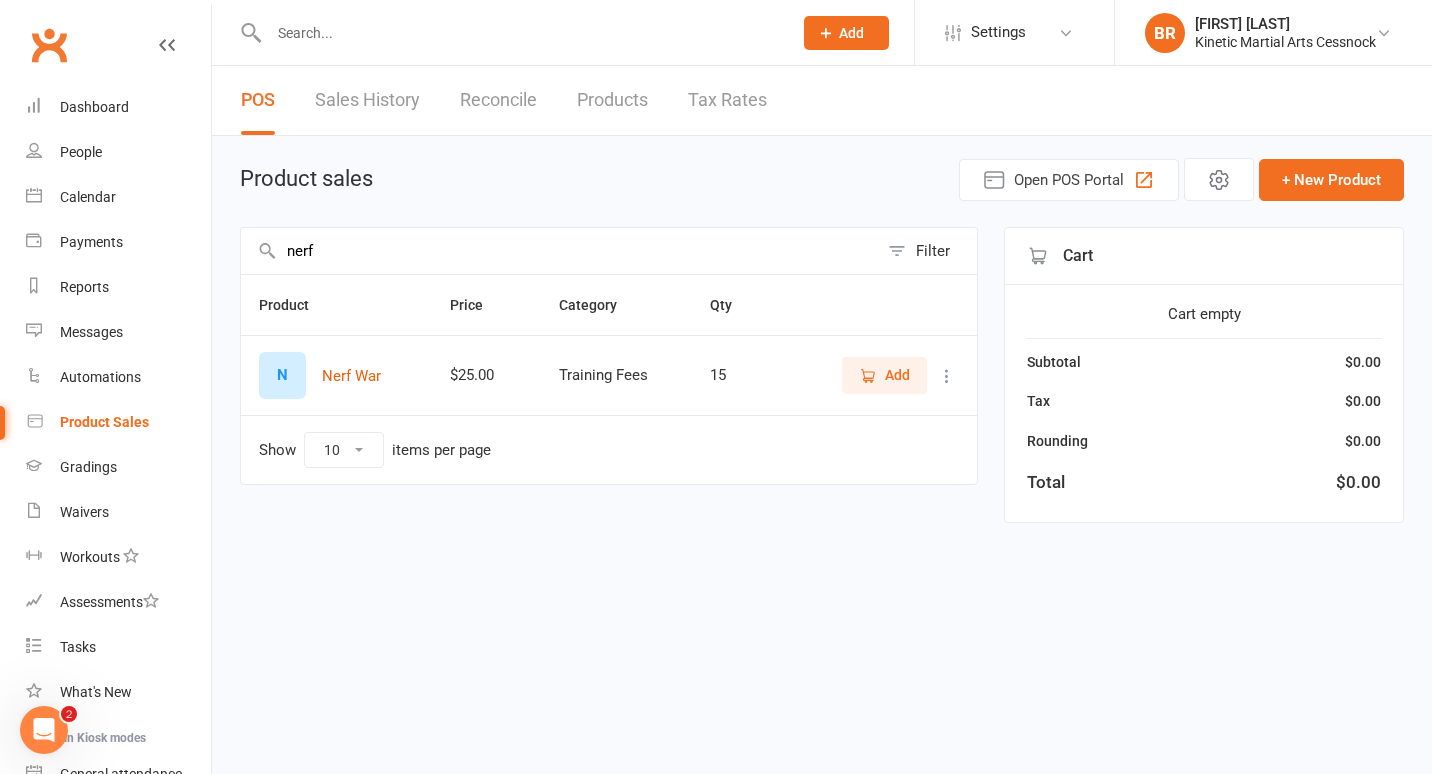 type on "nerf" 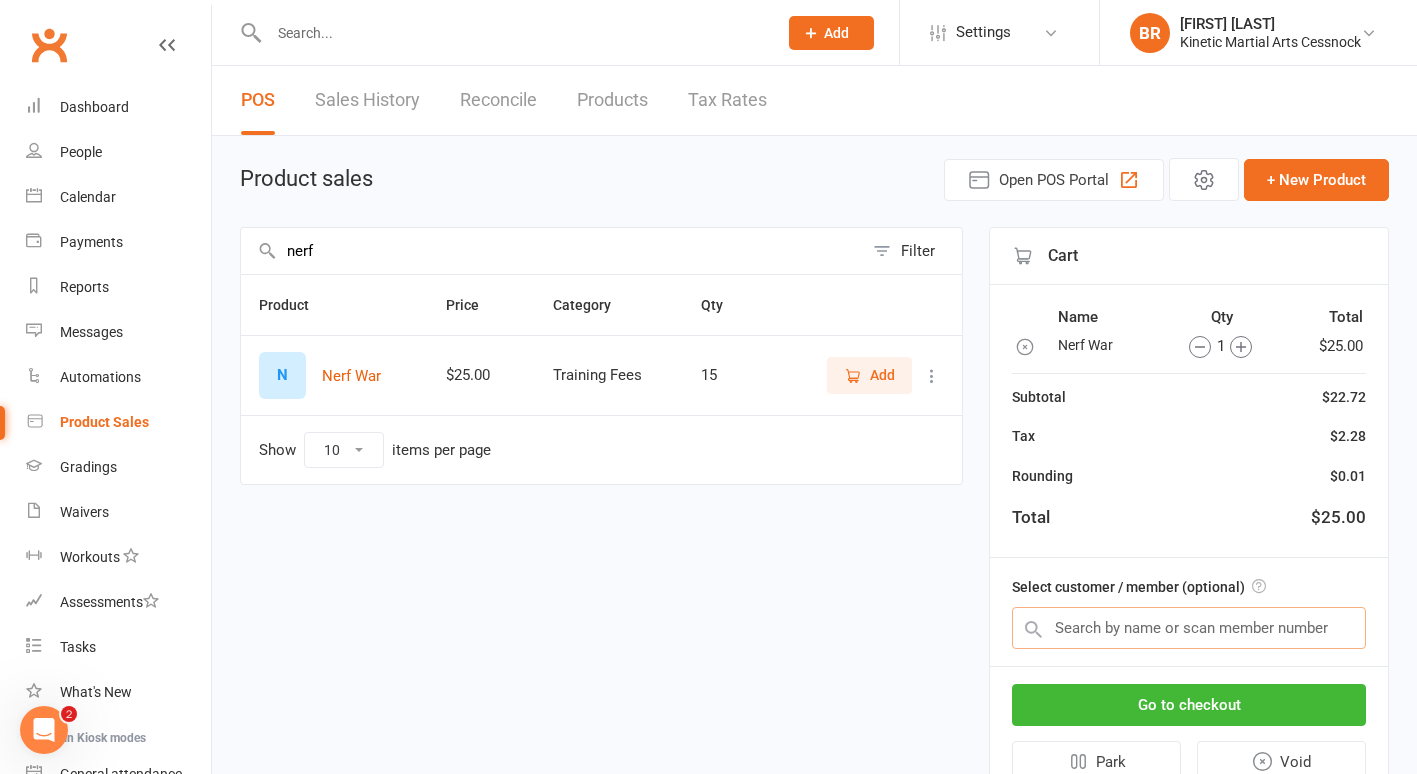 click at bounding box center [1189, 628] 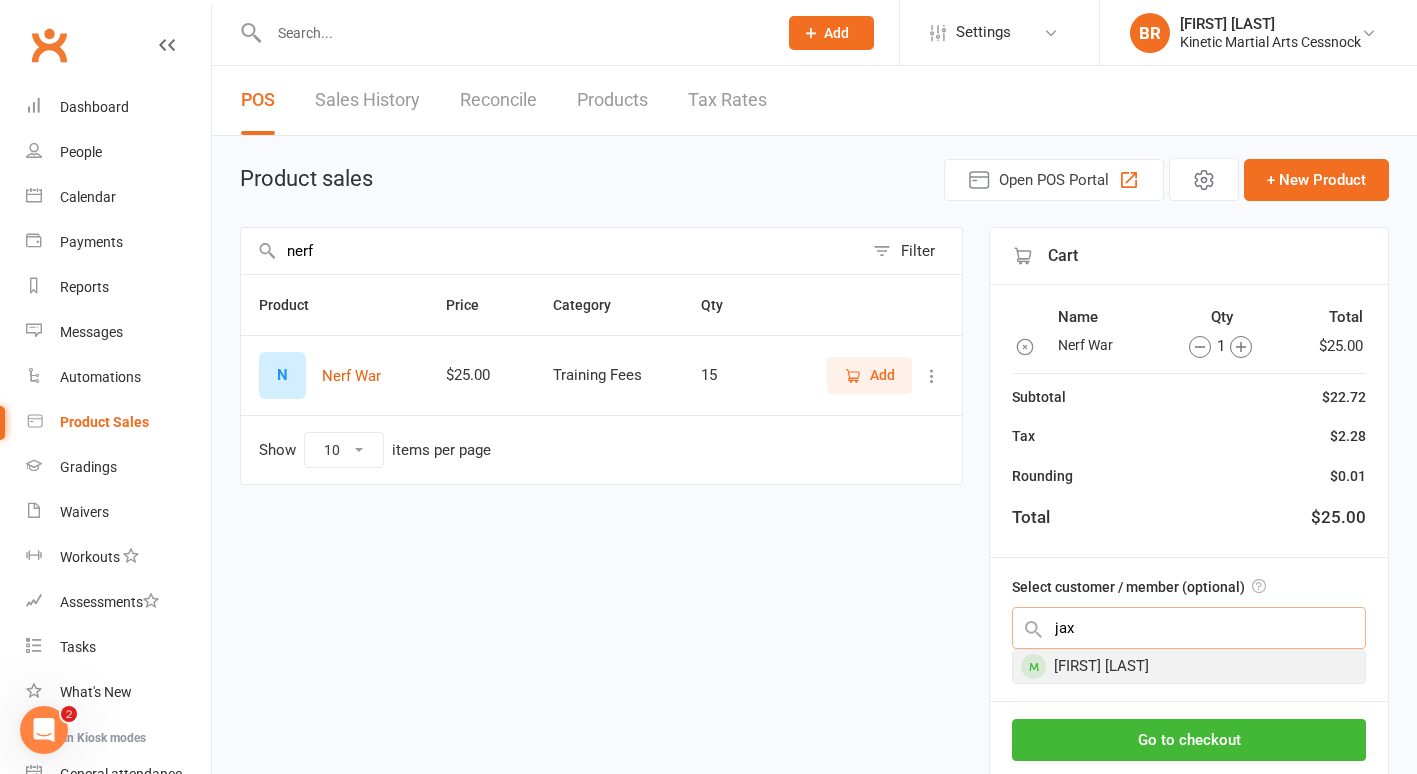 type on "jax" 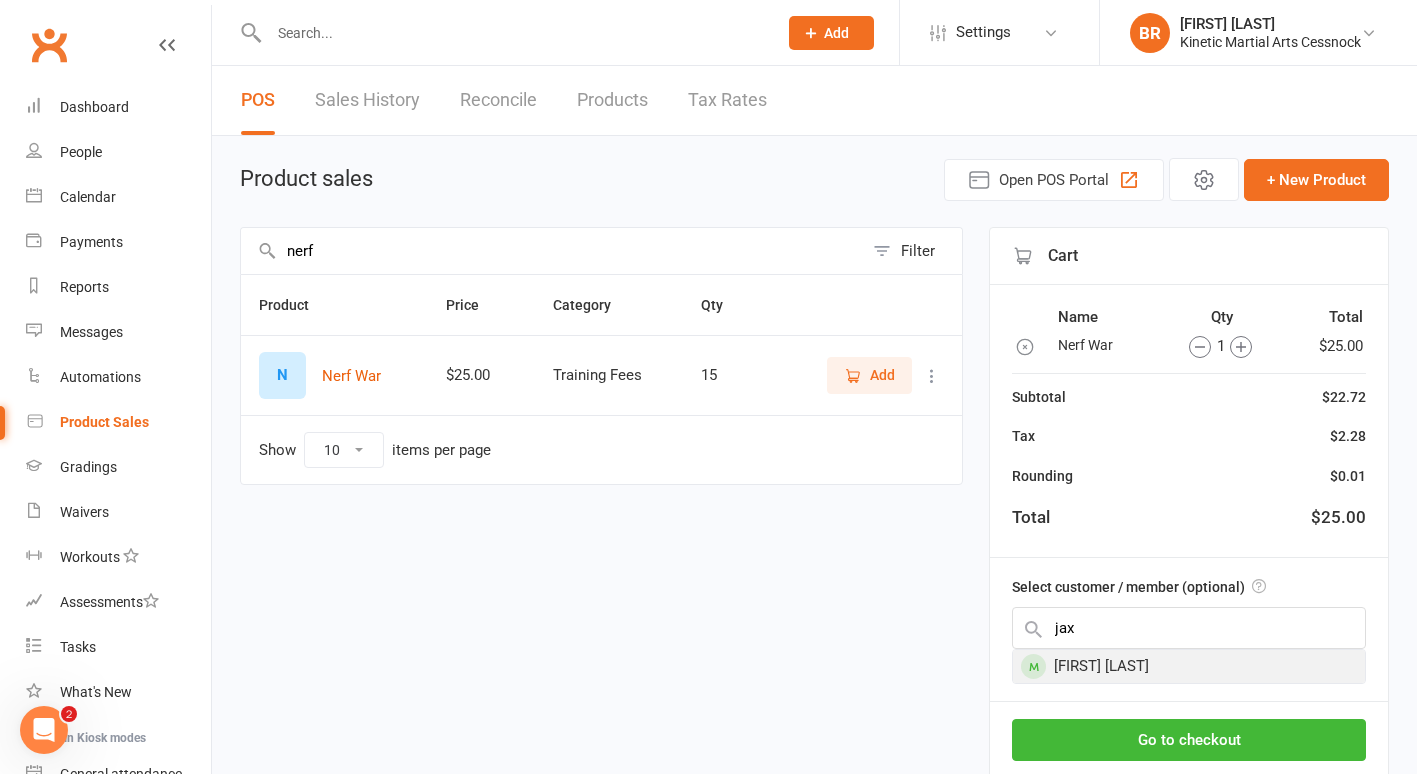 click on "Jax Nguyen" at bounding box center [1189, 666] 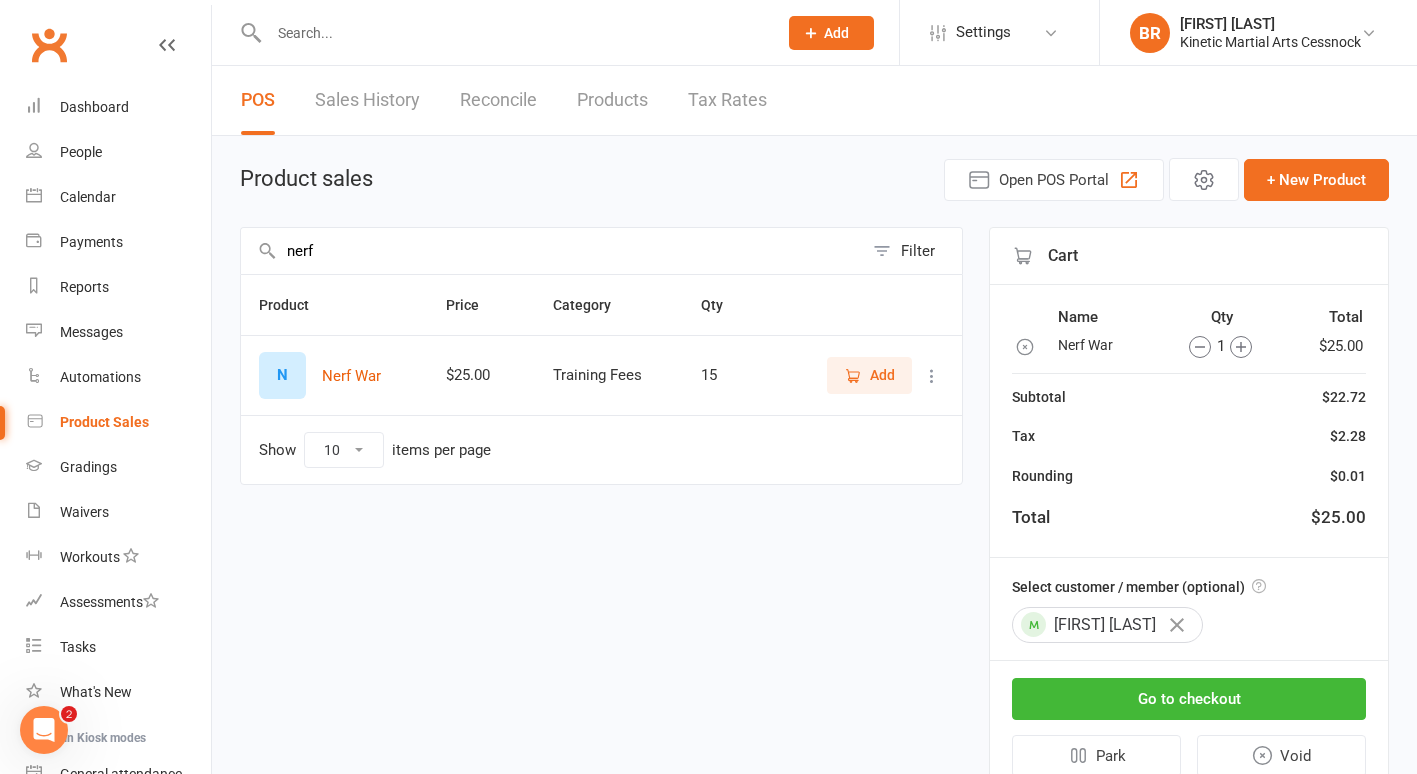 click on "Select customer / member (optional)   Jax Nguyen" at bounding box center (1189, 609) 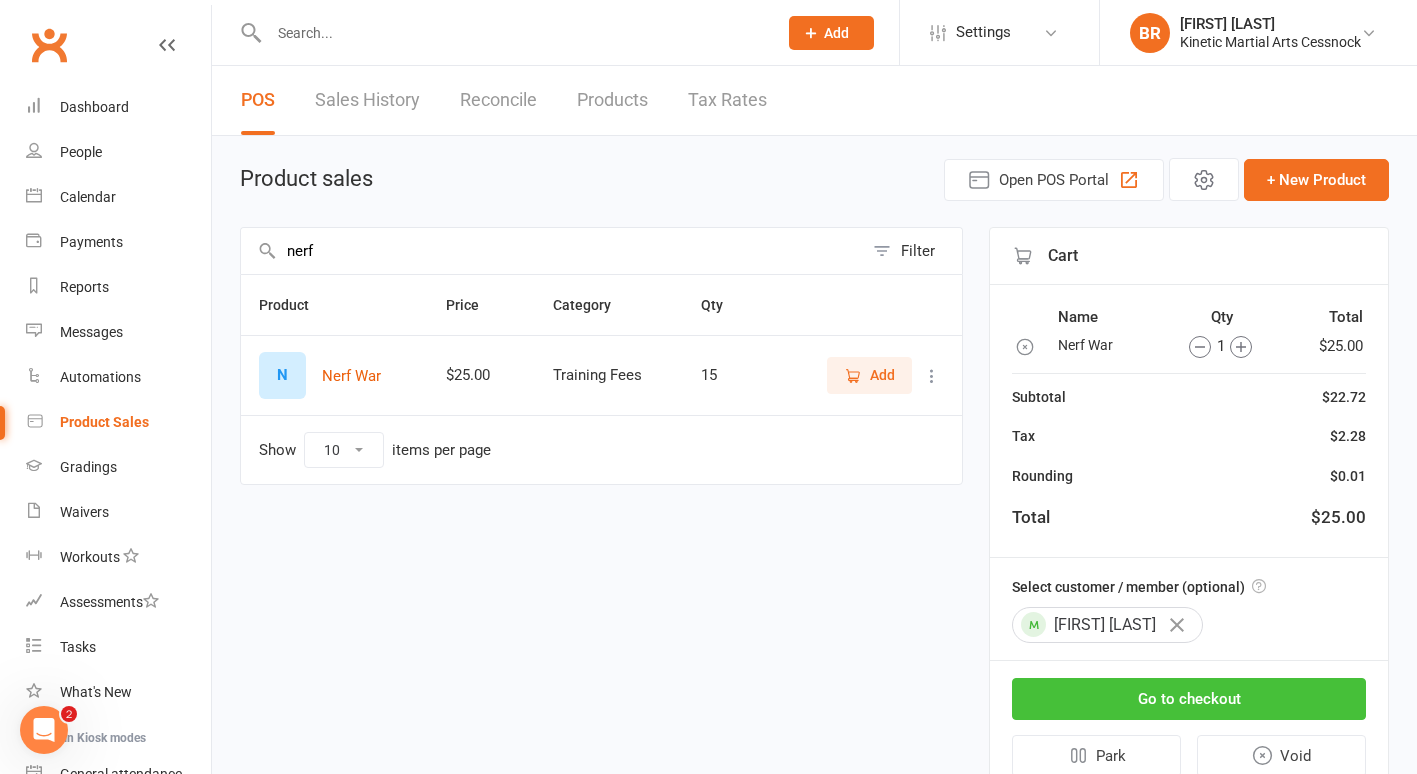 click on "Go to checkout" at bounding box center [1189, 699] 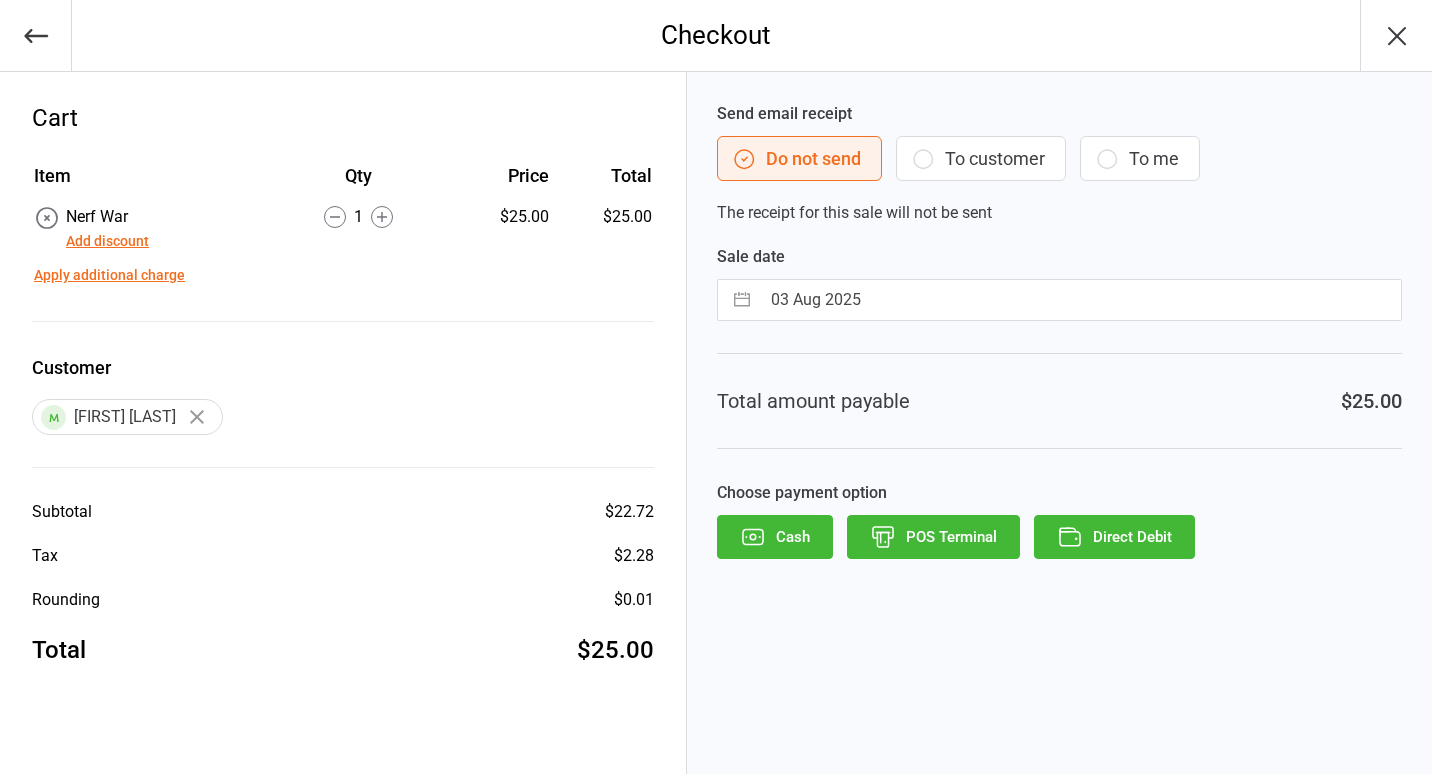 scroll, scrollTop: 0, scrollLeft: 0, axis: both 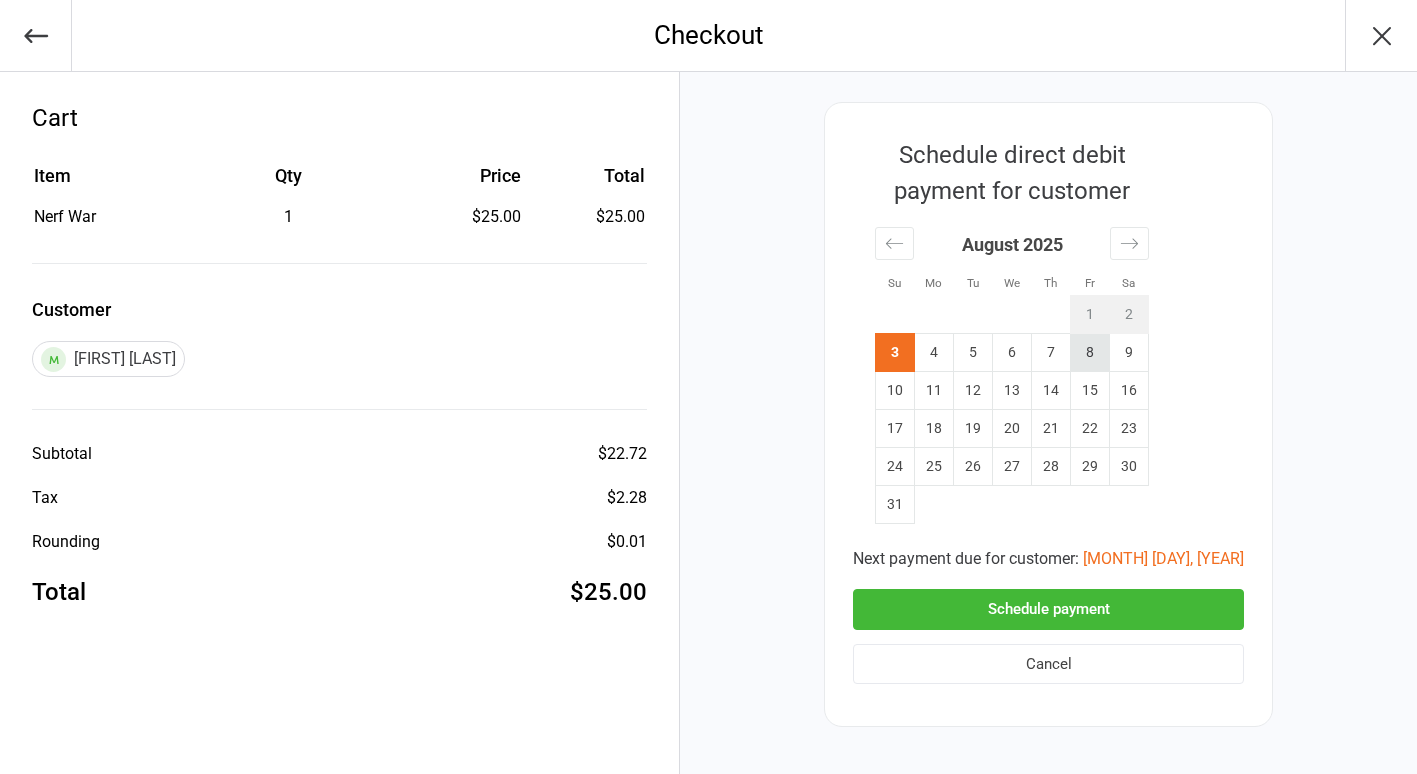 click on "8" at bounding box center [1090, 353] 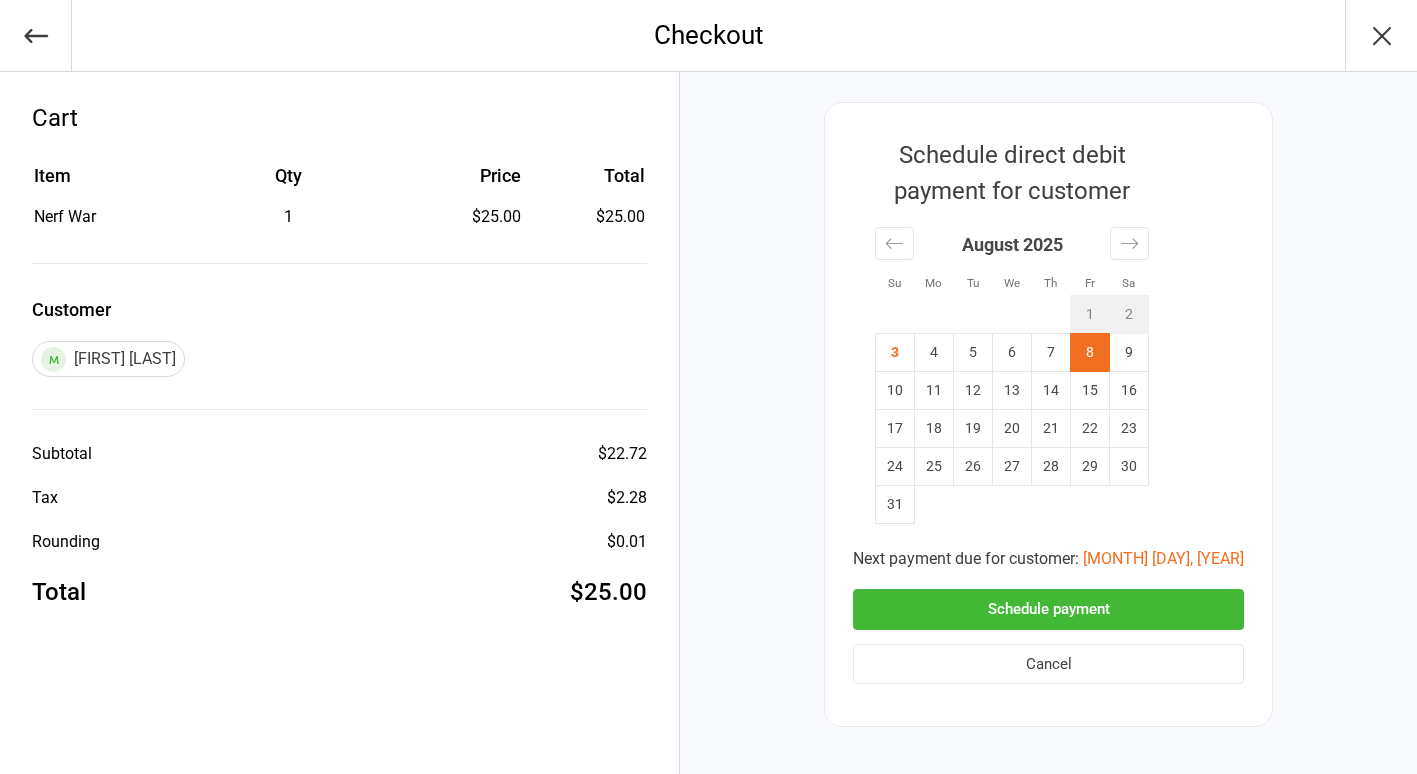 click on "Schedule payment" at bounding box center [1048, 609] 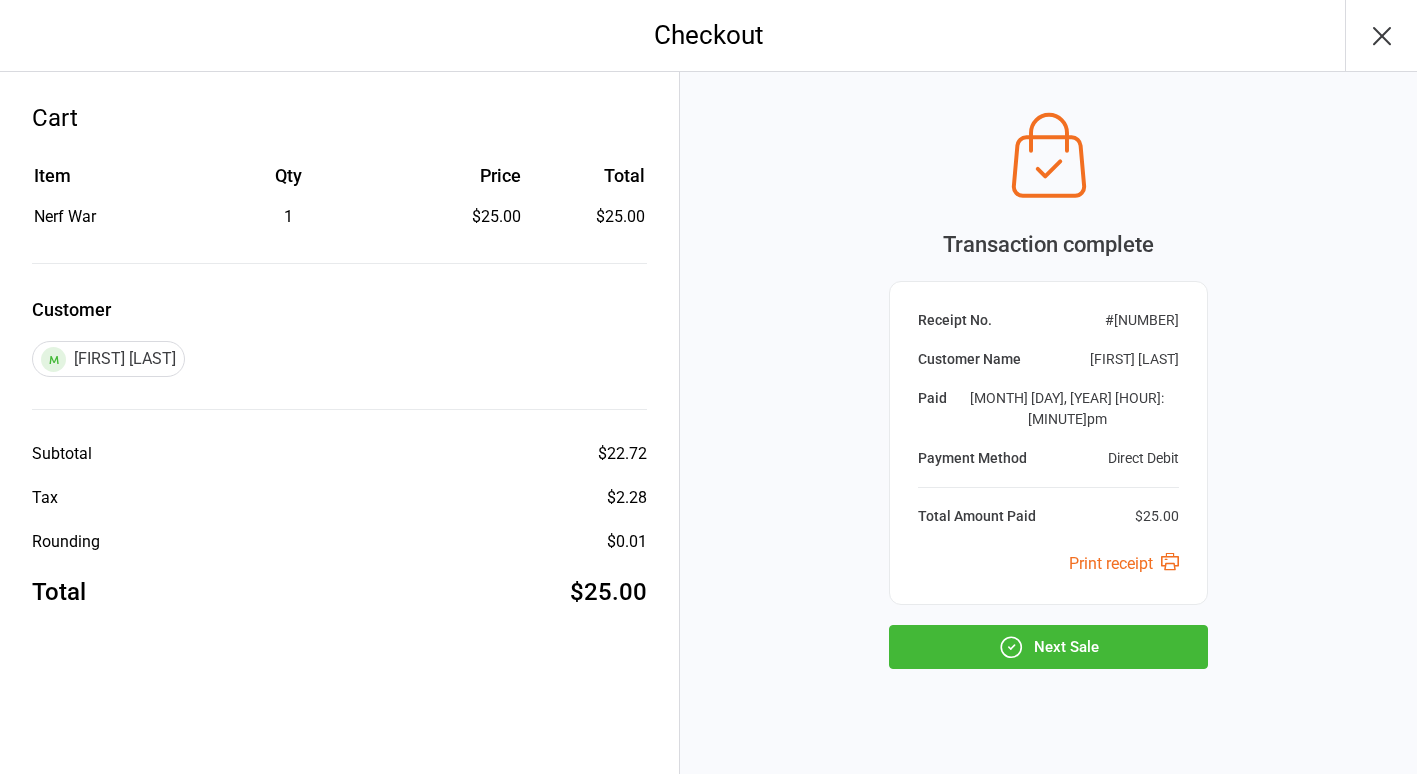 click on "Next Sale" at bounding box center [1048, 647] 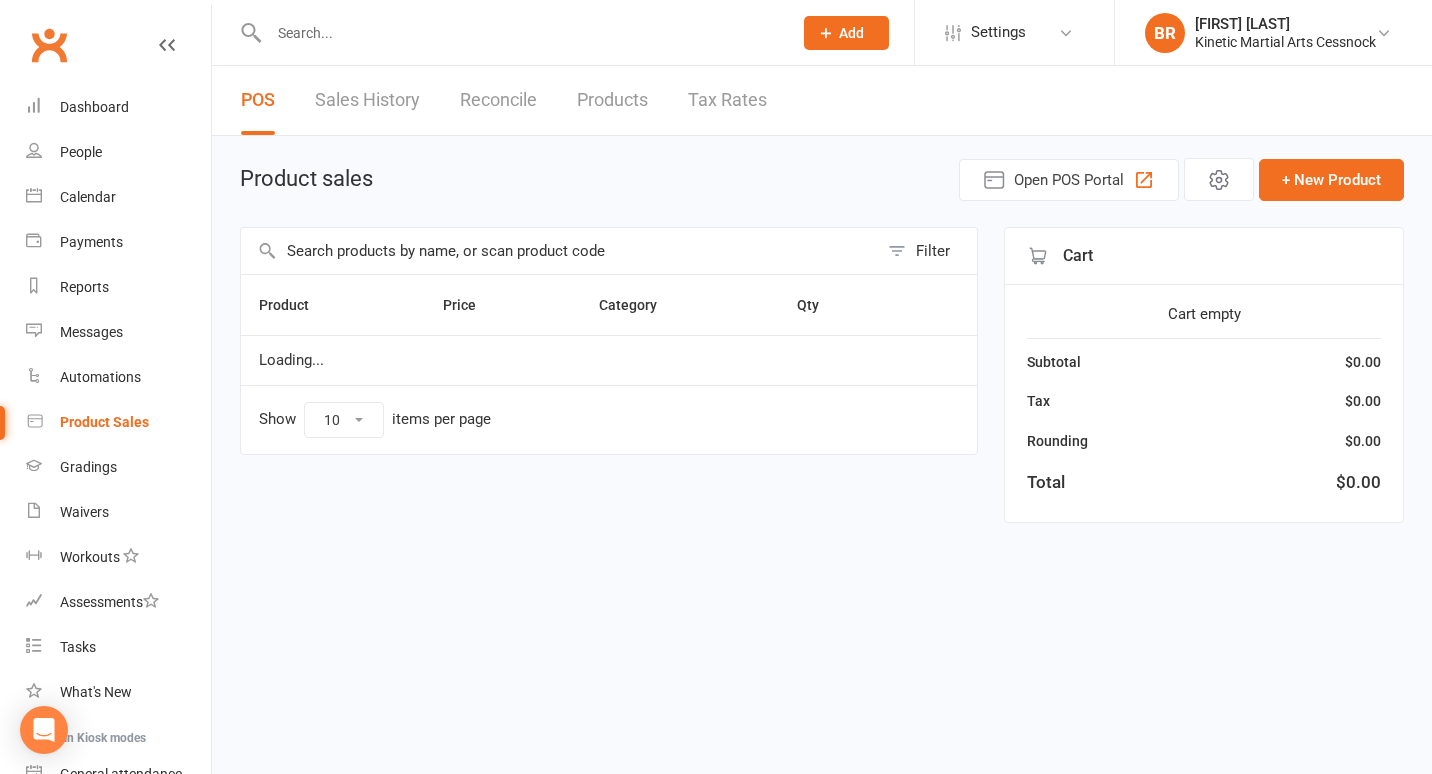 scroll, scrollTop: 0, scrollLeft: 0, axis: both 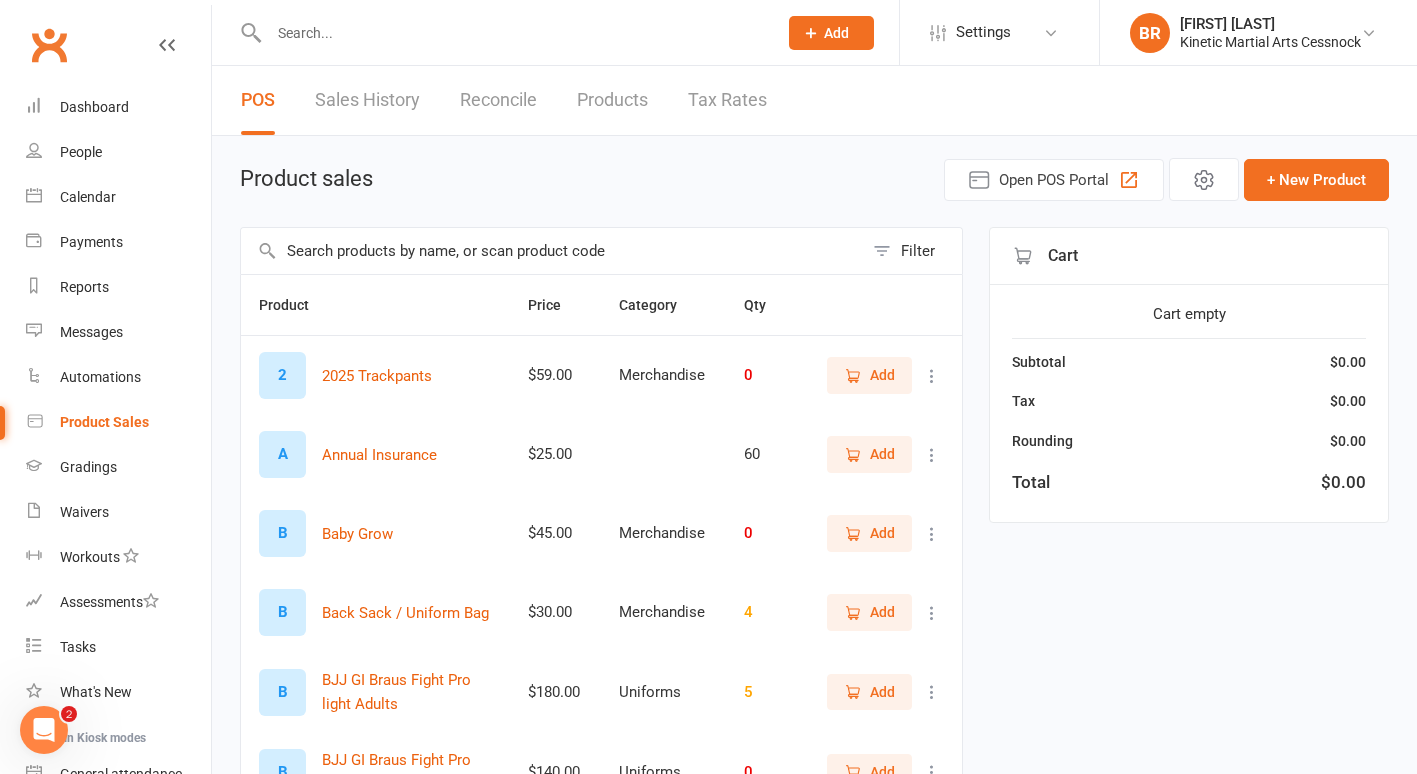 click at bounding box center (552, 251) 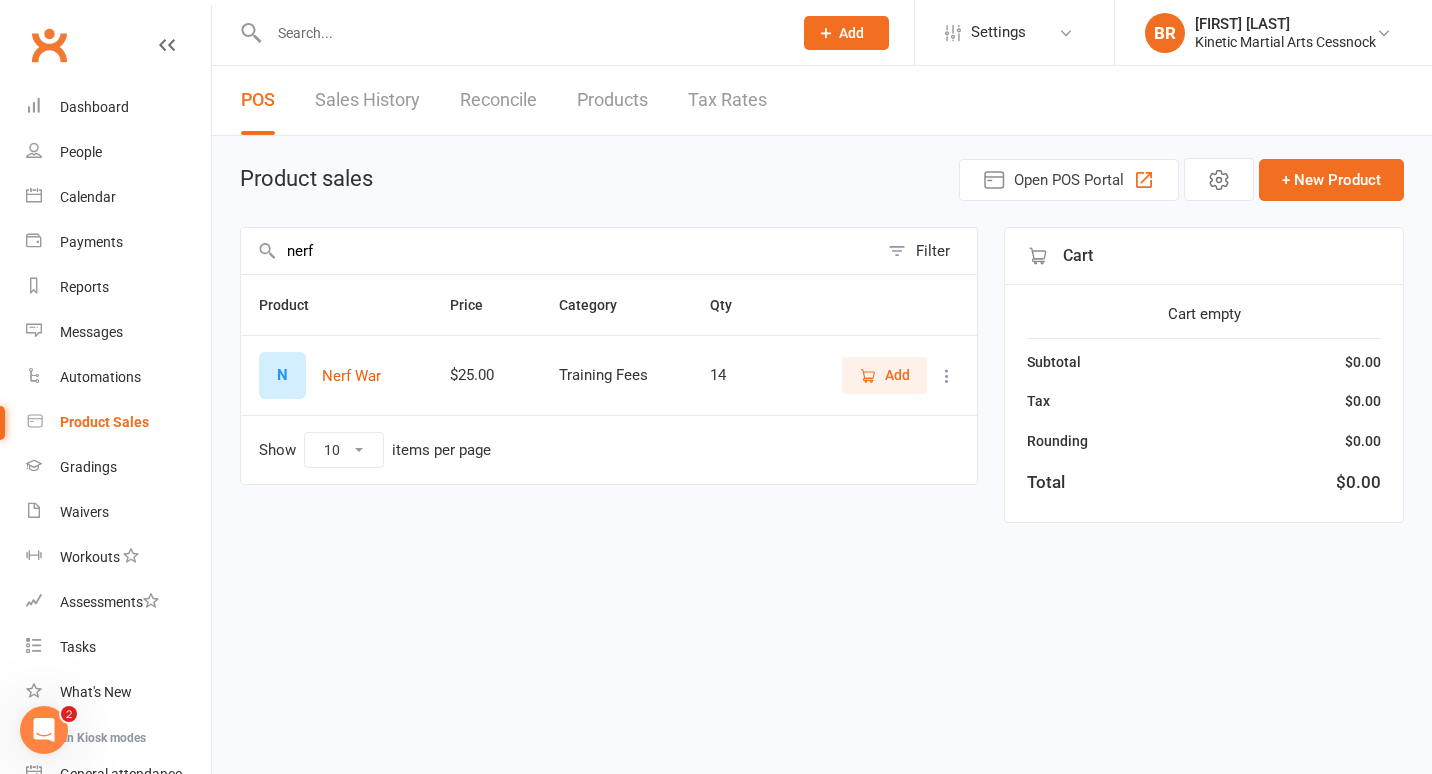 type on "nerf" 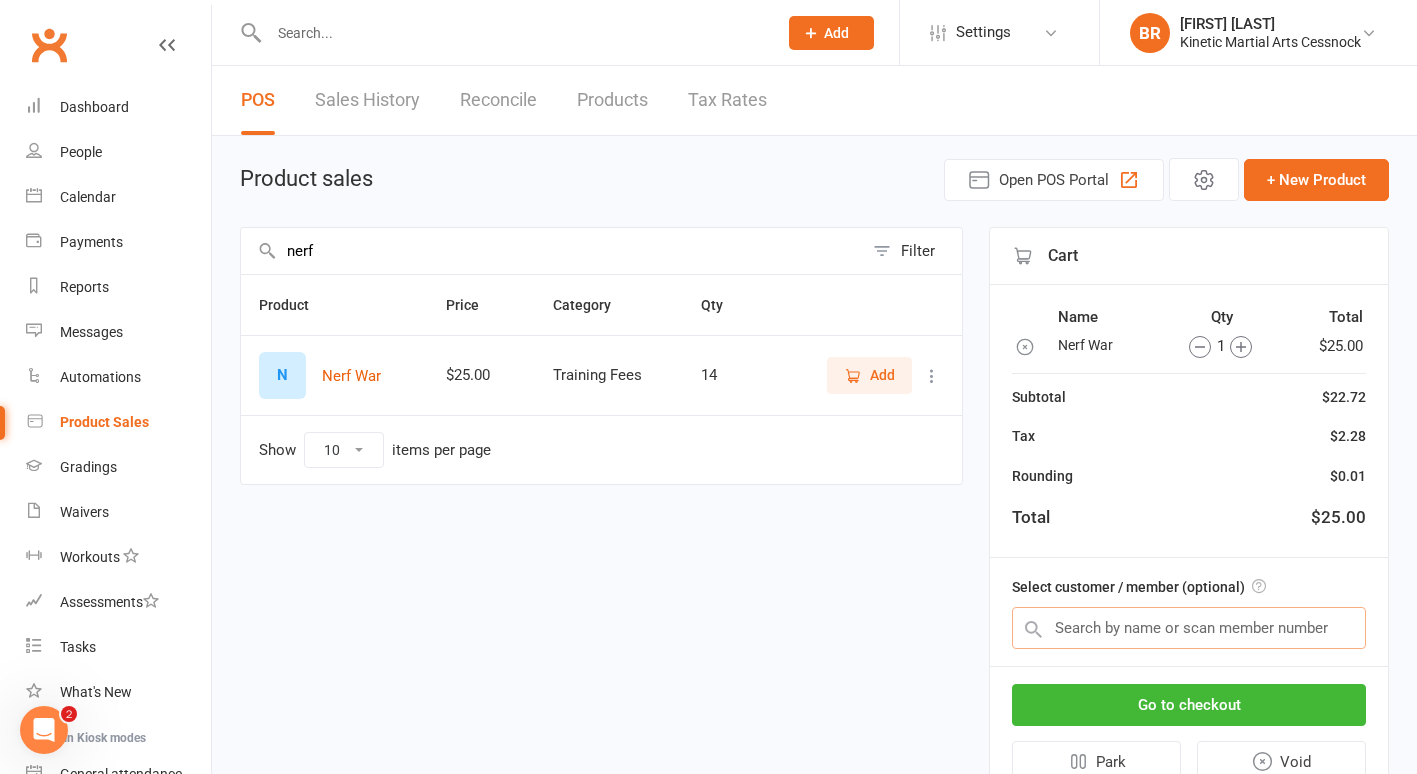 click at bounding box center [1189, 628] 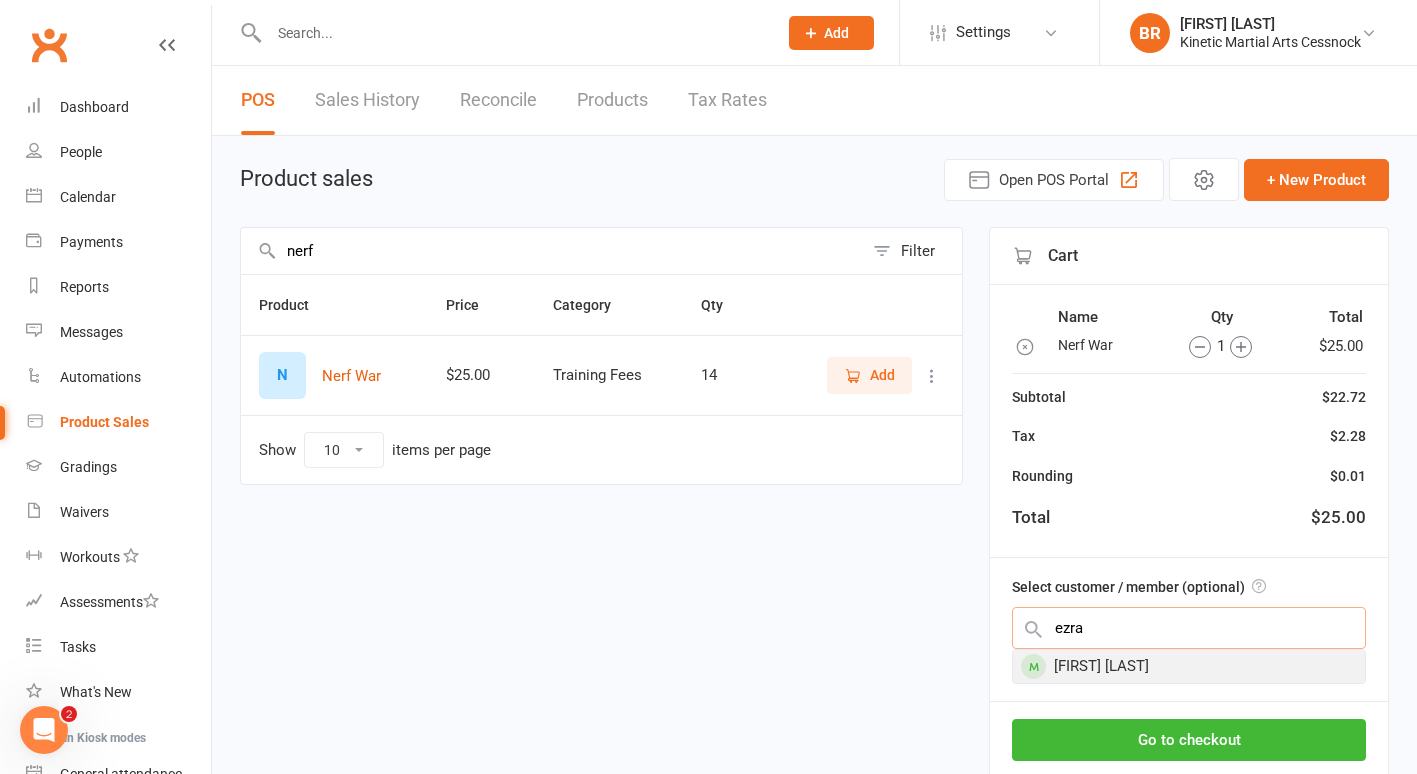 type on "ezra" 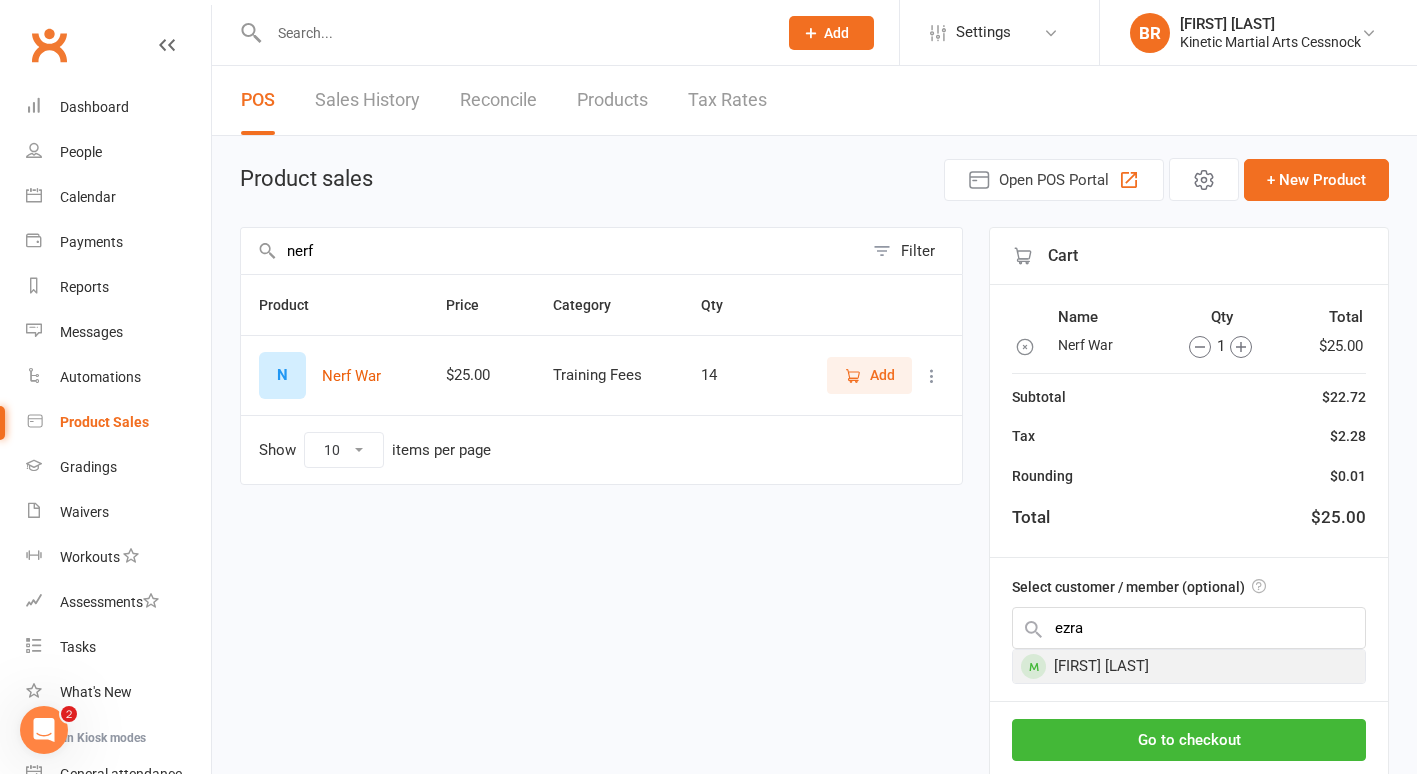 click on "[FIRST] [LAST]" at bounding box center (1189, 666) 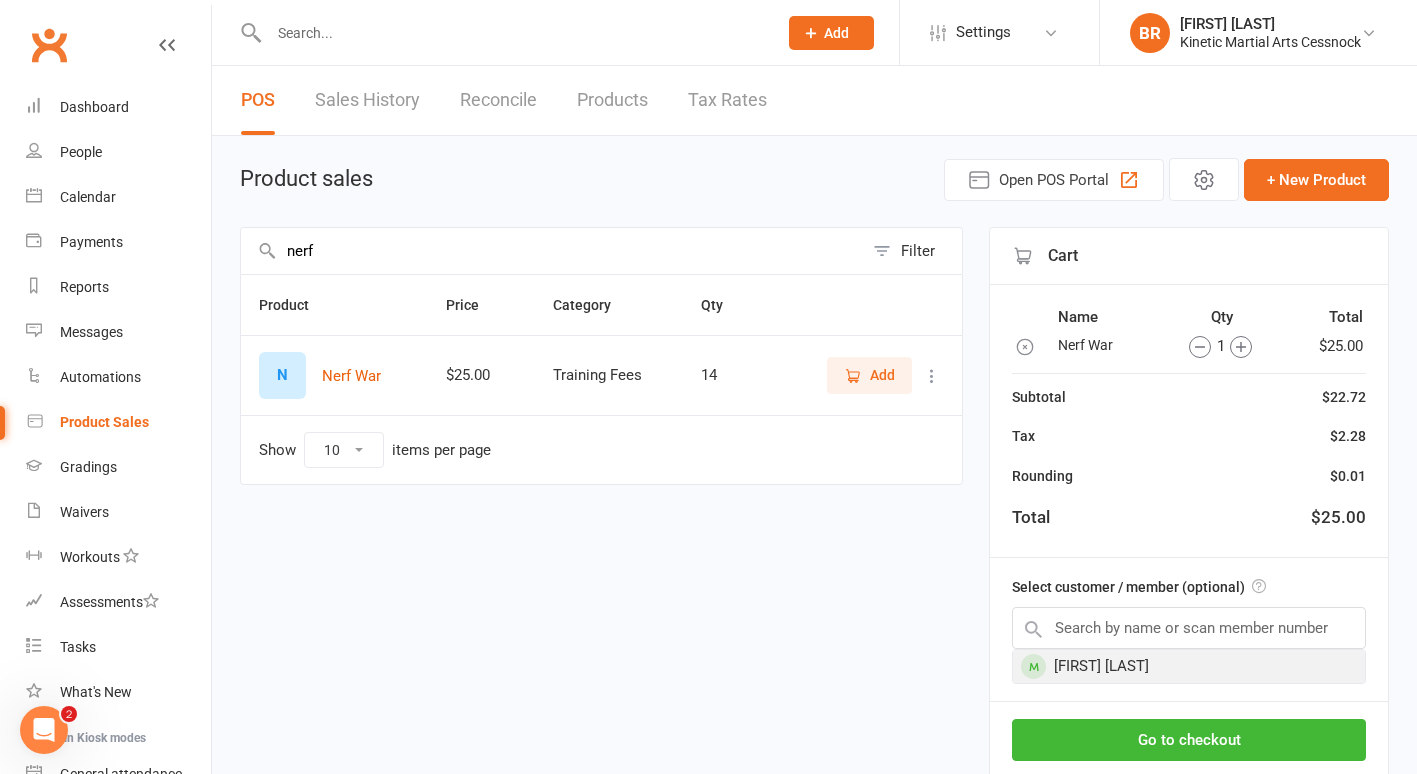 click on "Cart Name Qty Total Nerf War 1 $25.00 Subtotal $22.72 Tax $2.28 Rounding $0.01 Total $25.00 Select customer / member (optional)   Ezra Joyce Go to checkout Park Void" at bounding box center [1189, 531] 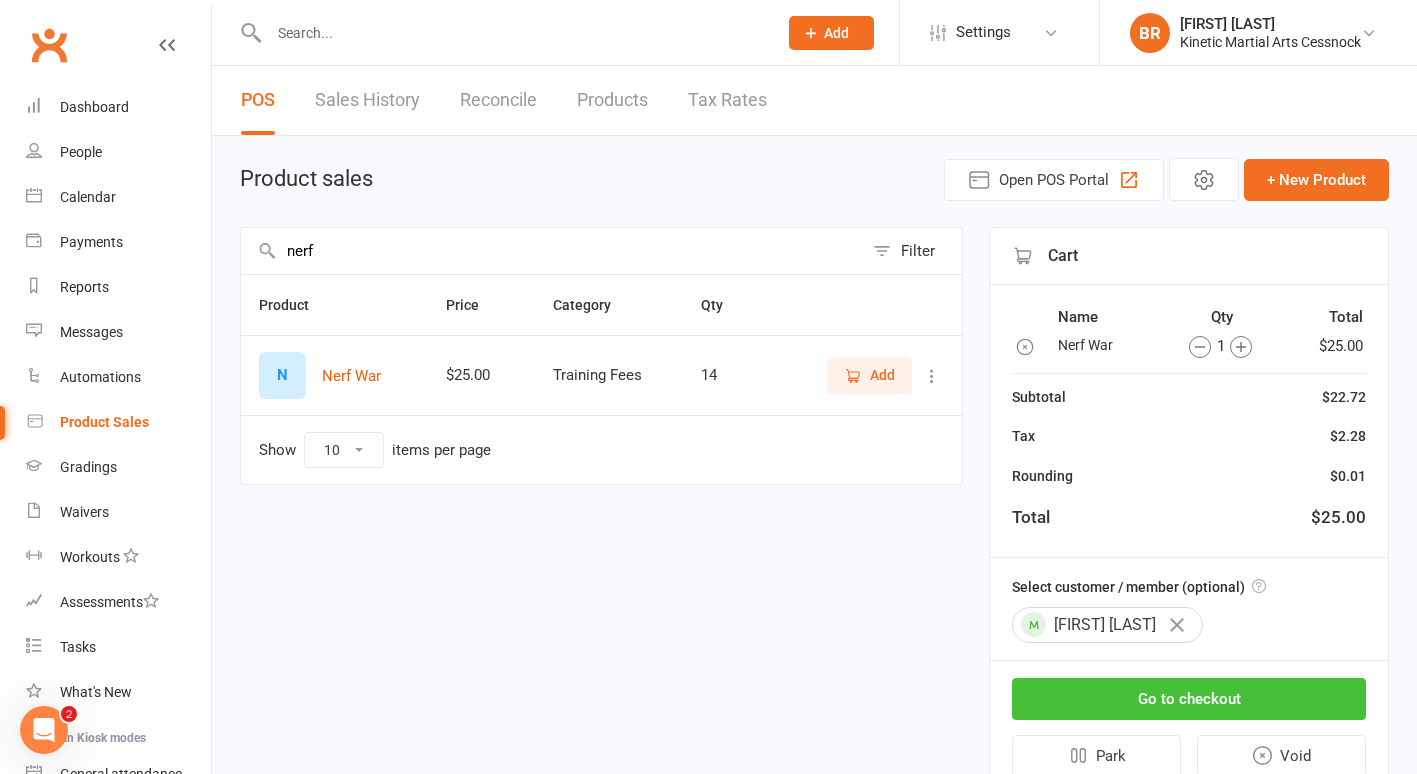 click on "Go to checkout" at bounding box center [1189, 699] 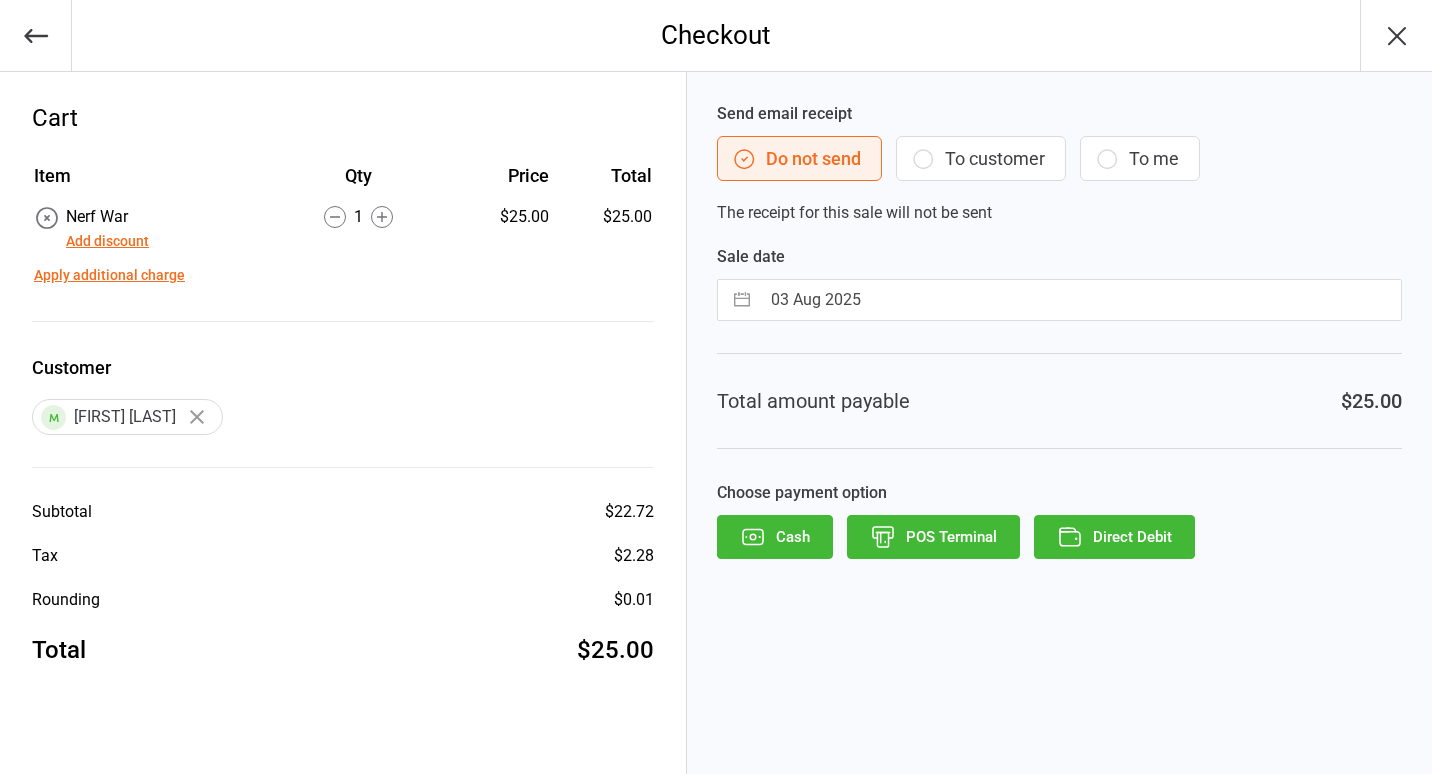 scroll, scrollTop: 0, scrollLeft: 0, axis: both 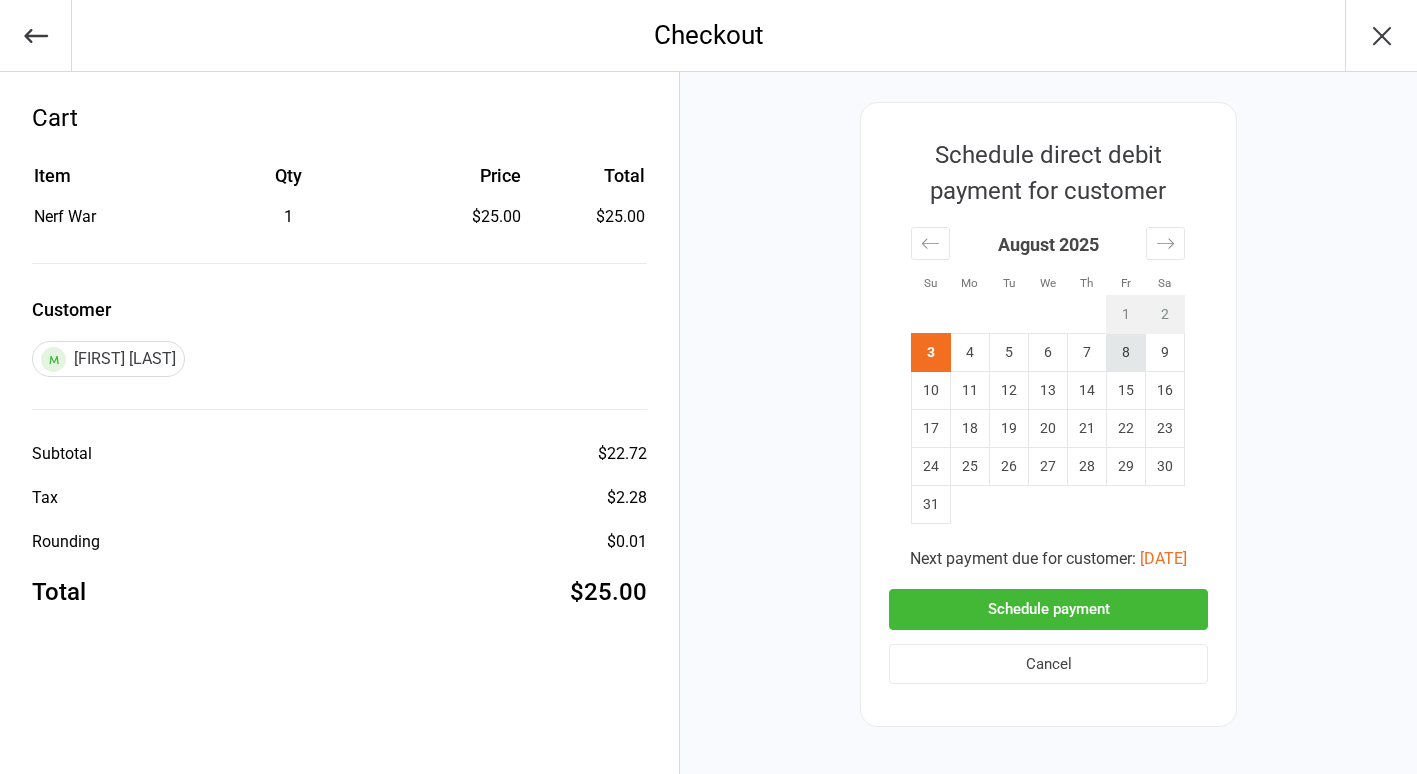 click on "8" at bounding box center [1126, 353] 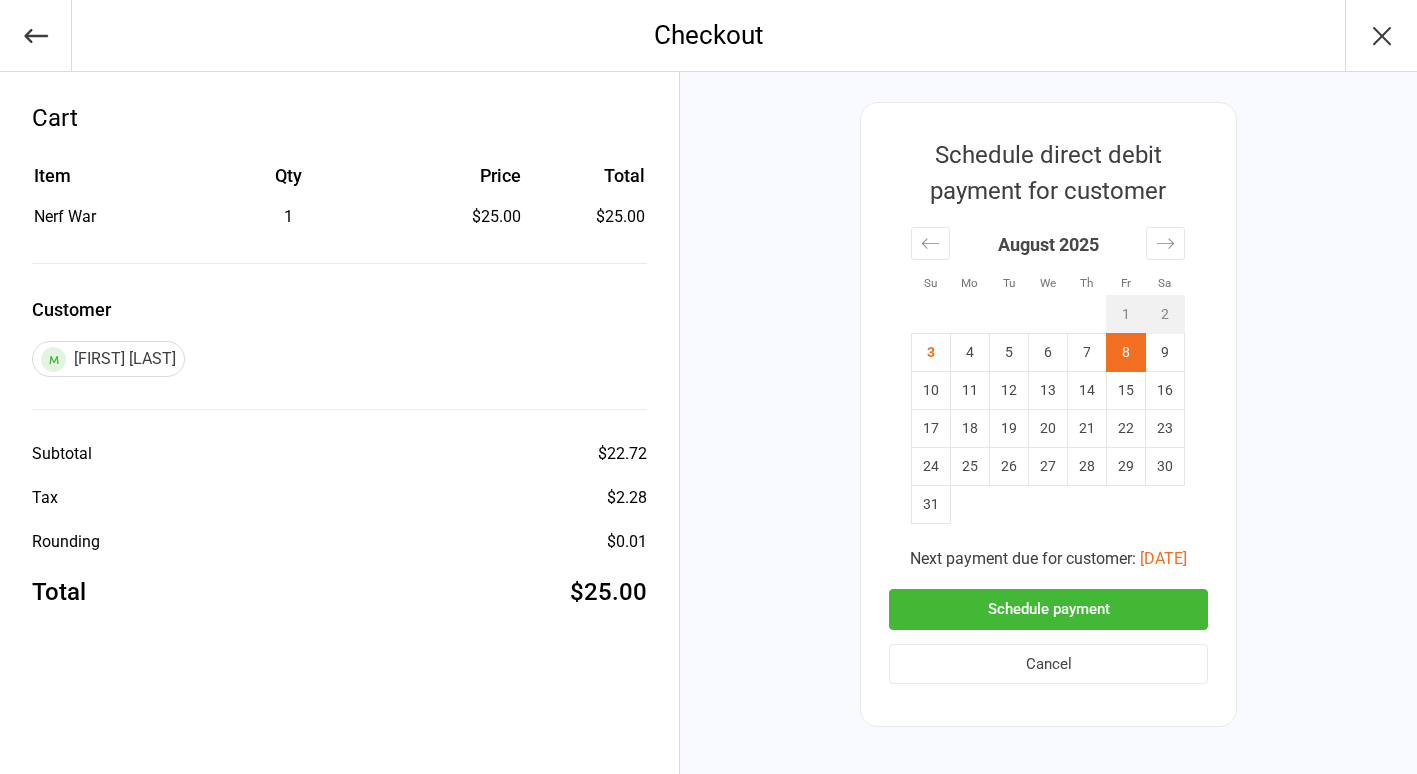 click on "Schedule payment" at bounding box center [1048, 609] 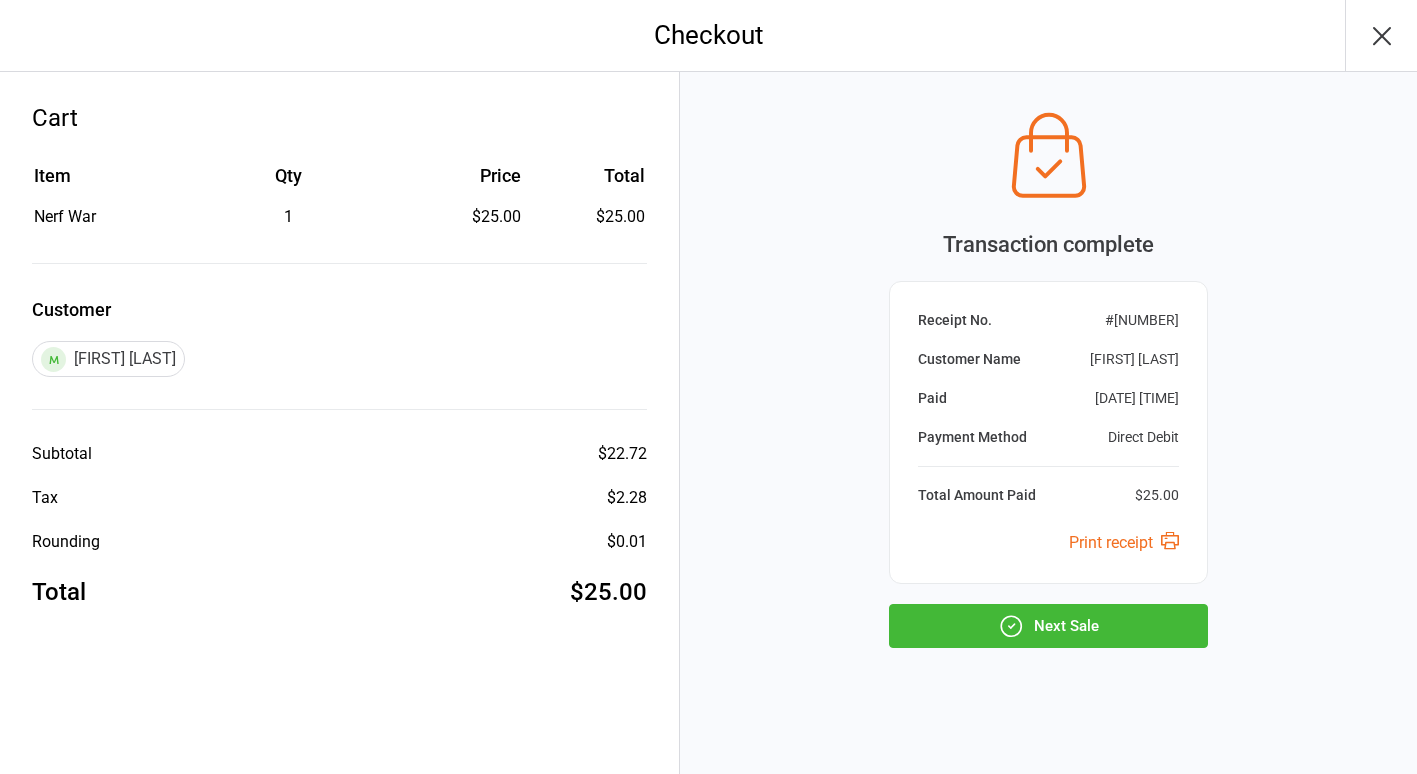 click on "Next Sale" at bounding box center (1048, 626) 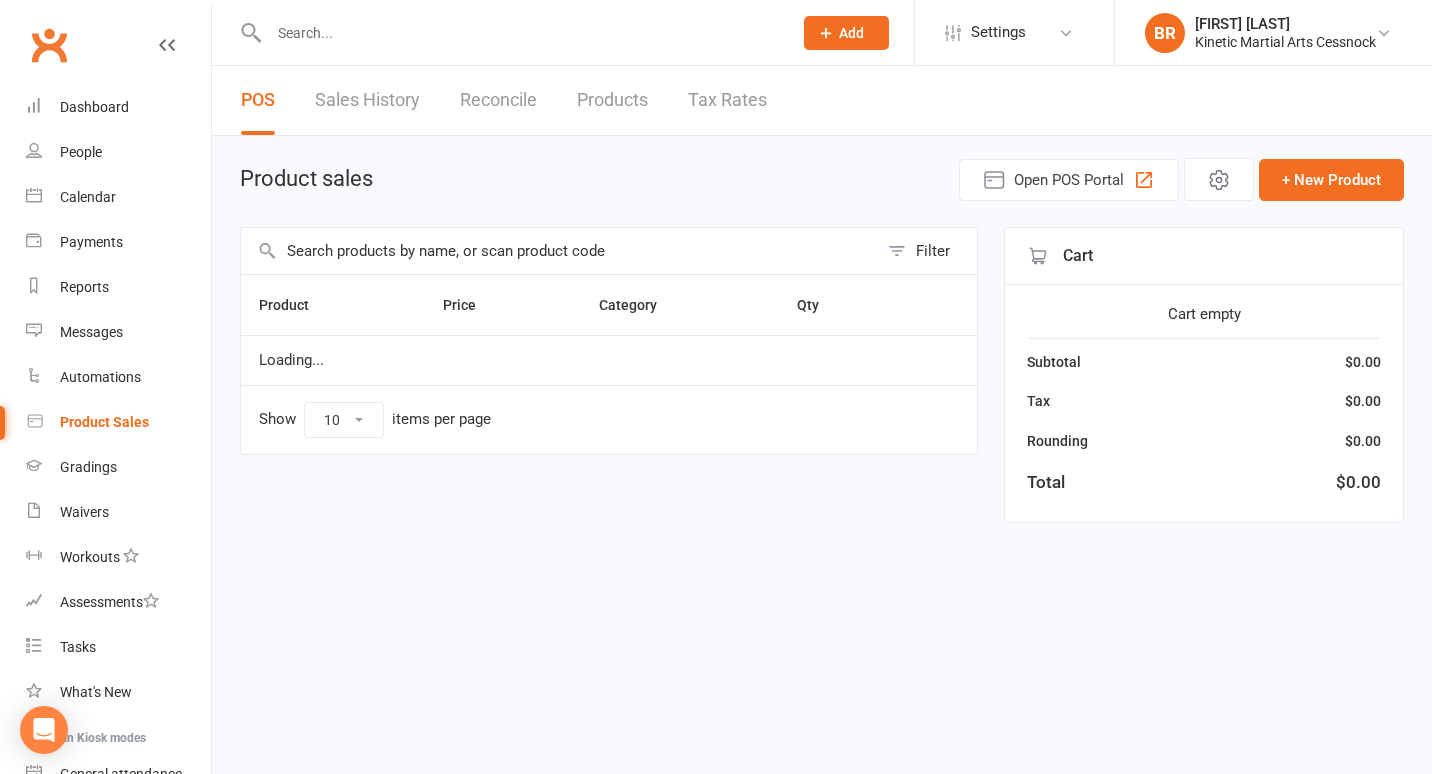 scroll, scrollTop: 0, scrollLeft: 0, axis: both 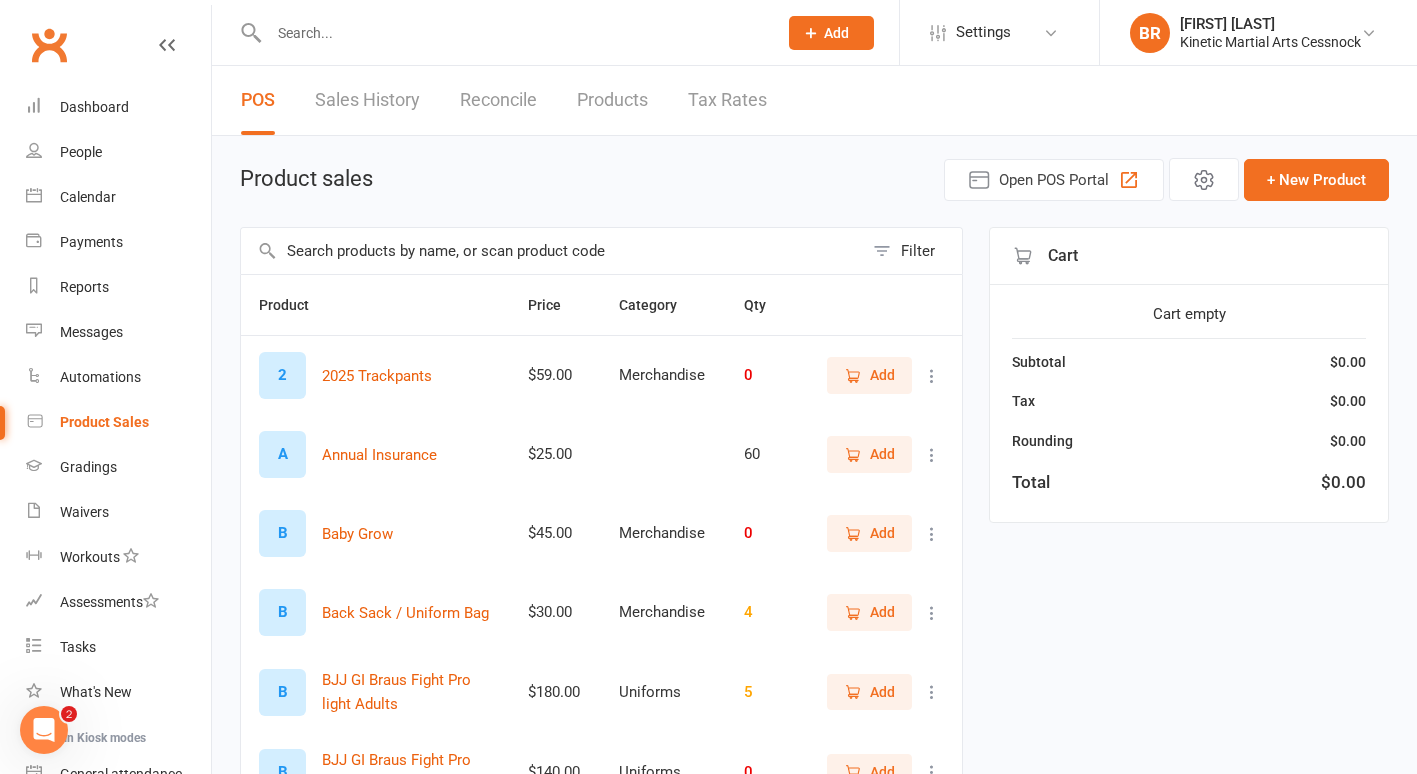 click at bounding box center (552, 251) 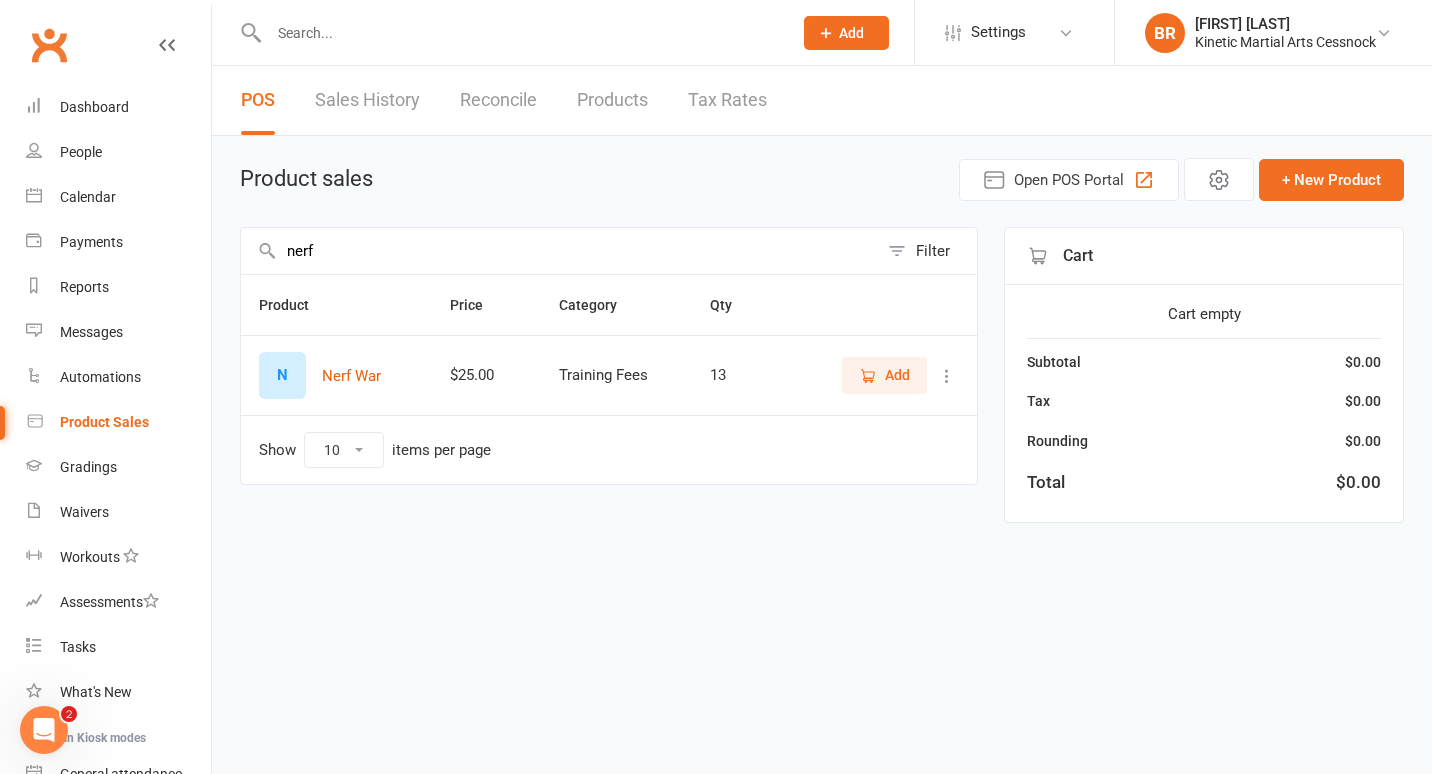 type on "nerf" 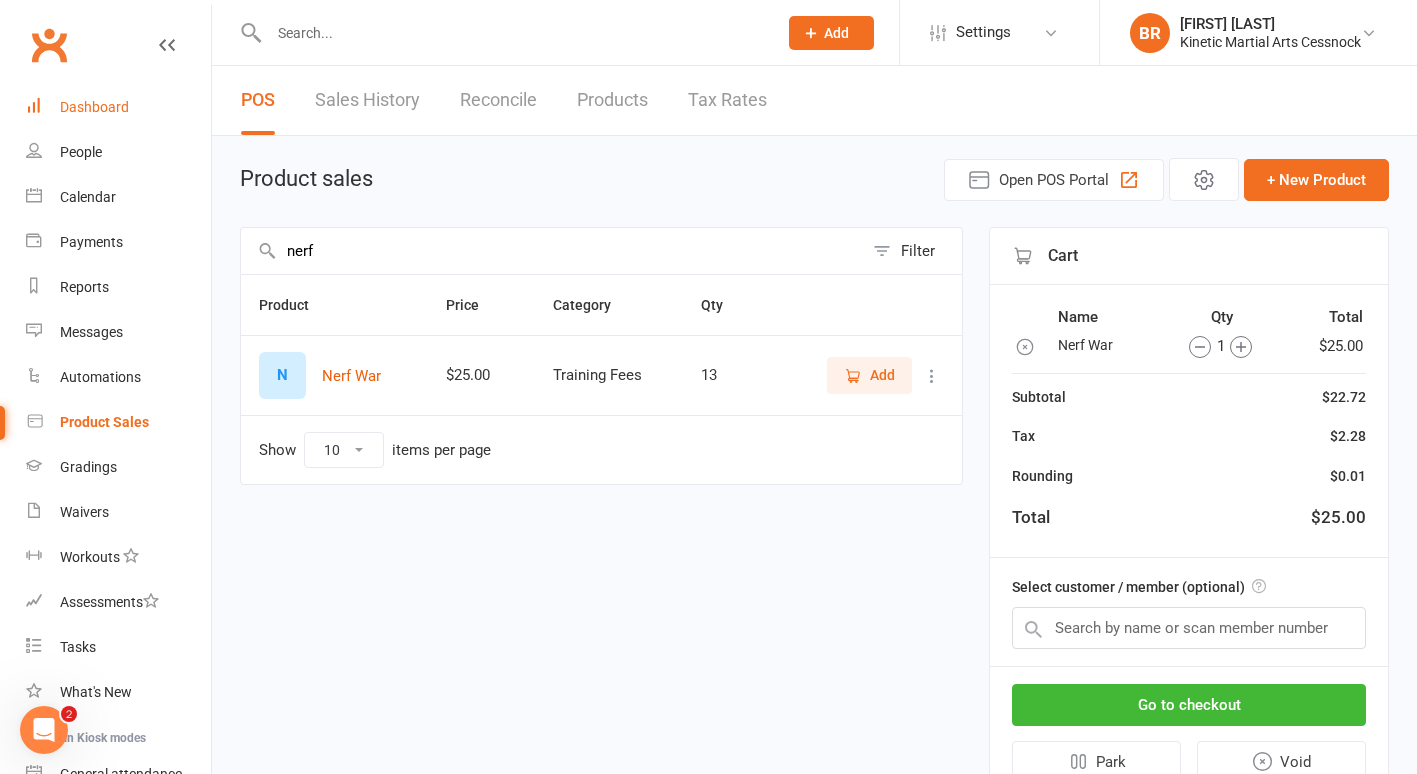 drag, startPoint x: 101, startPoint y: 101, endPoint x: 832, endPoint y: 75, distance: 731.4622 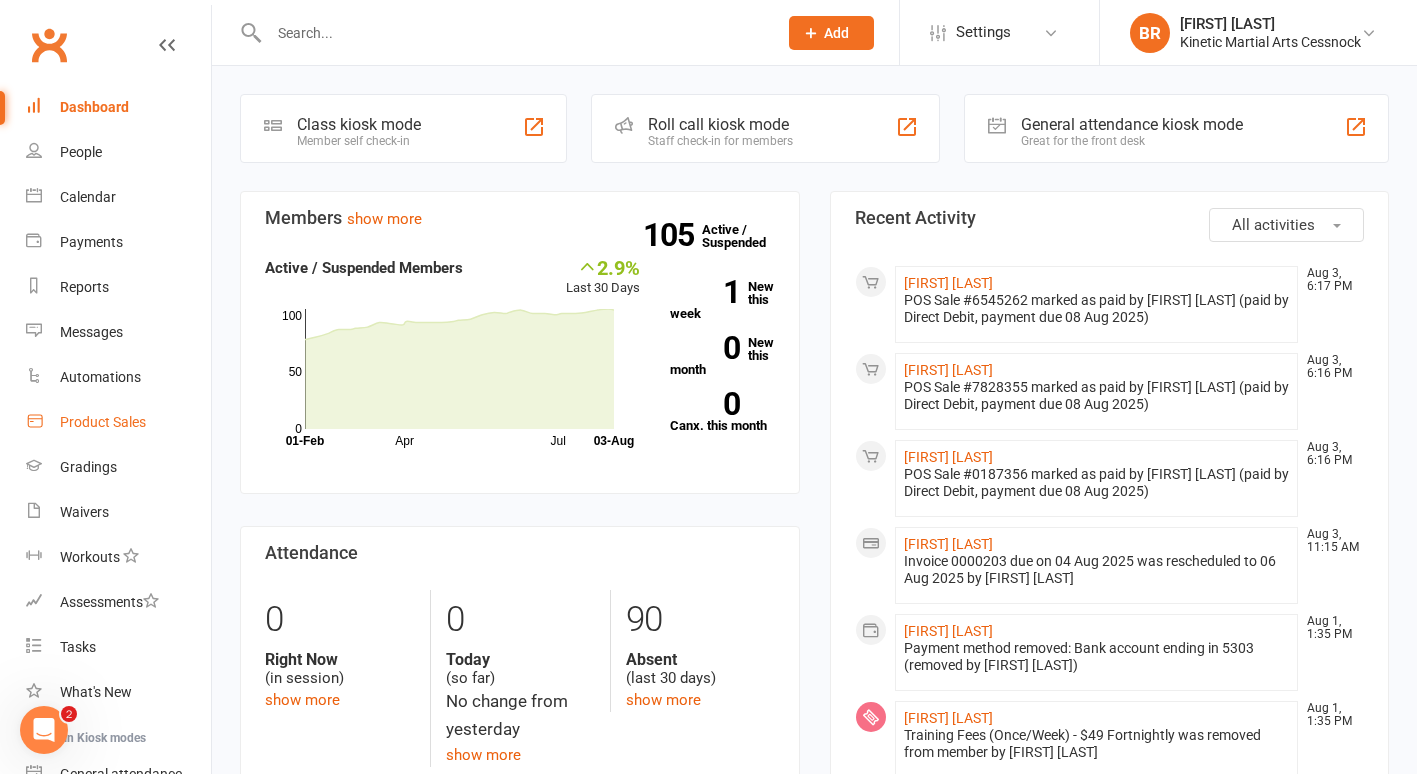 click on "Product Sales" at bounding box center [103, 422] 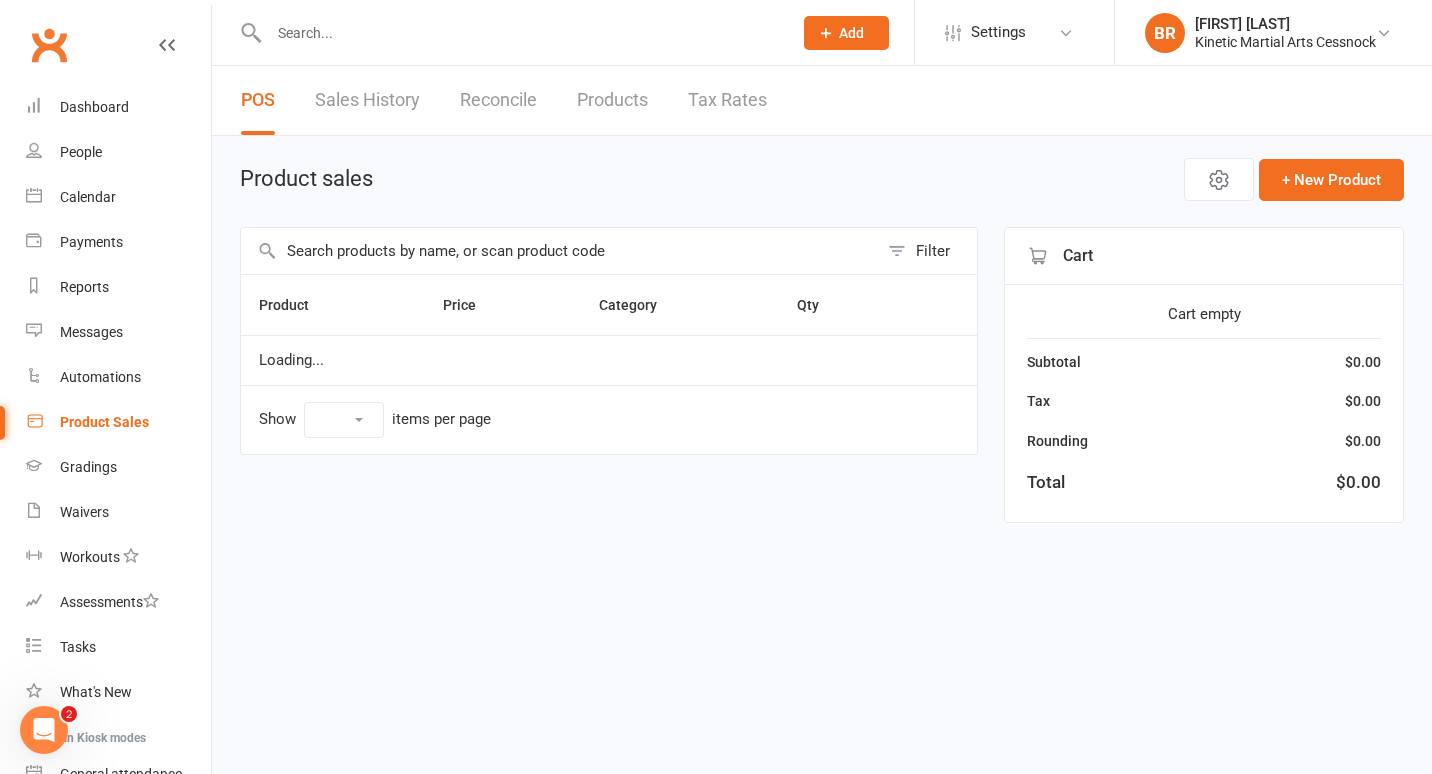 select on "10" 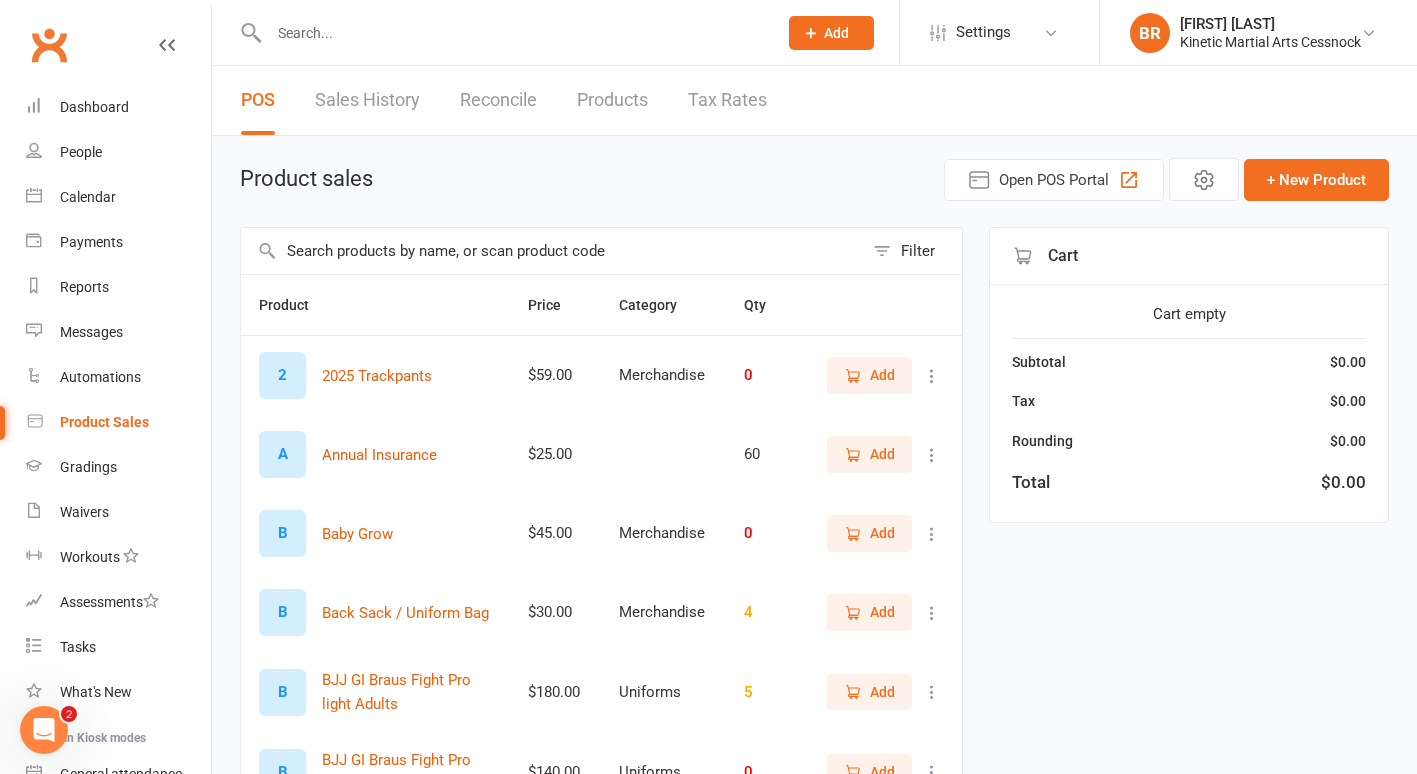 click at bounding box center [552, 251] 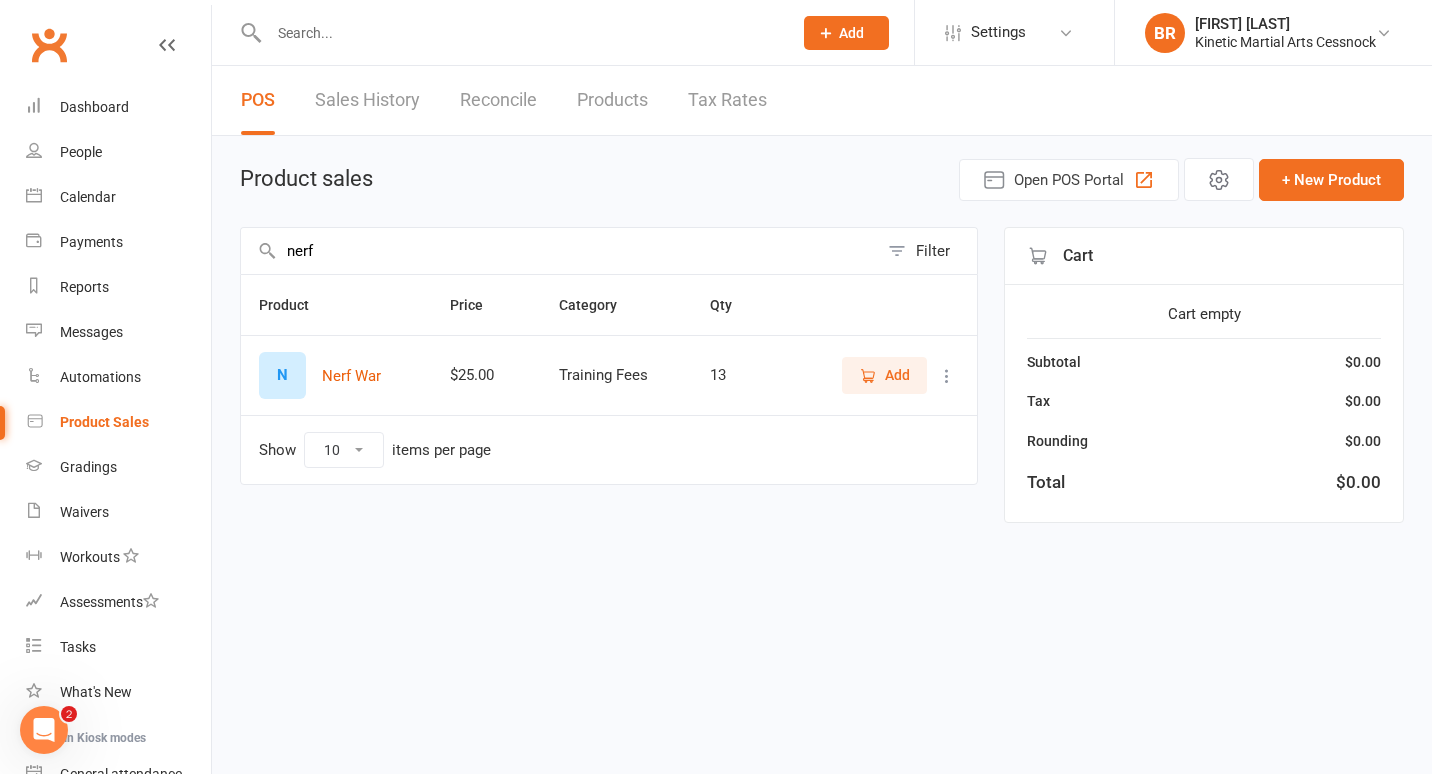 type on "nerf" 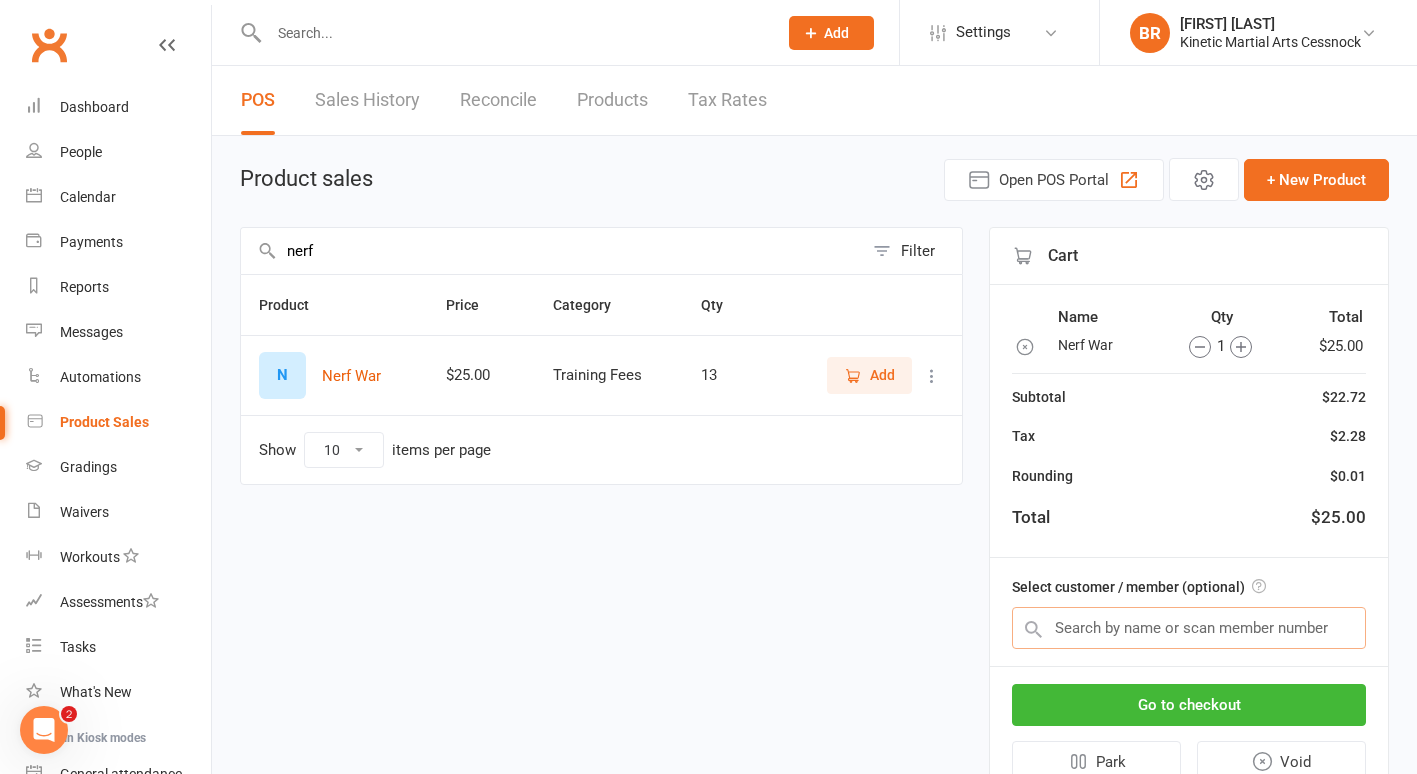 click at bounding box center [1189, 628] 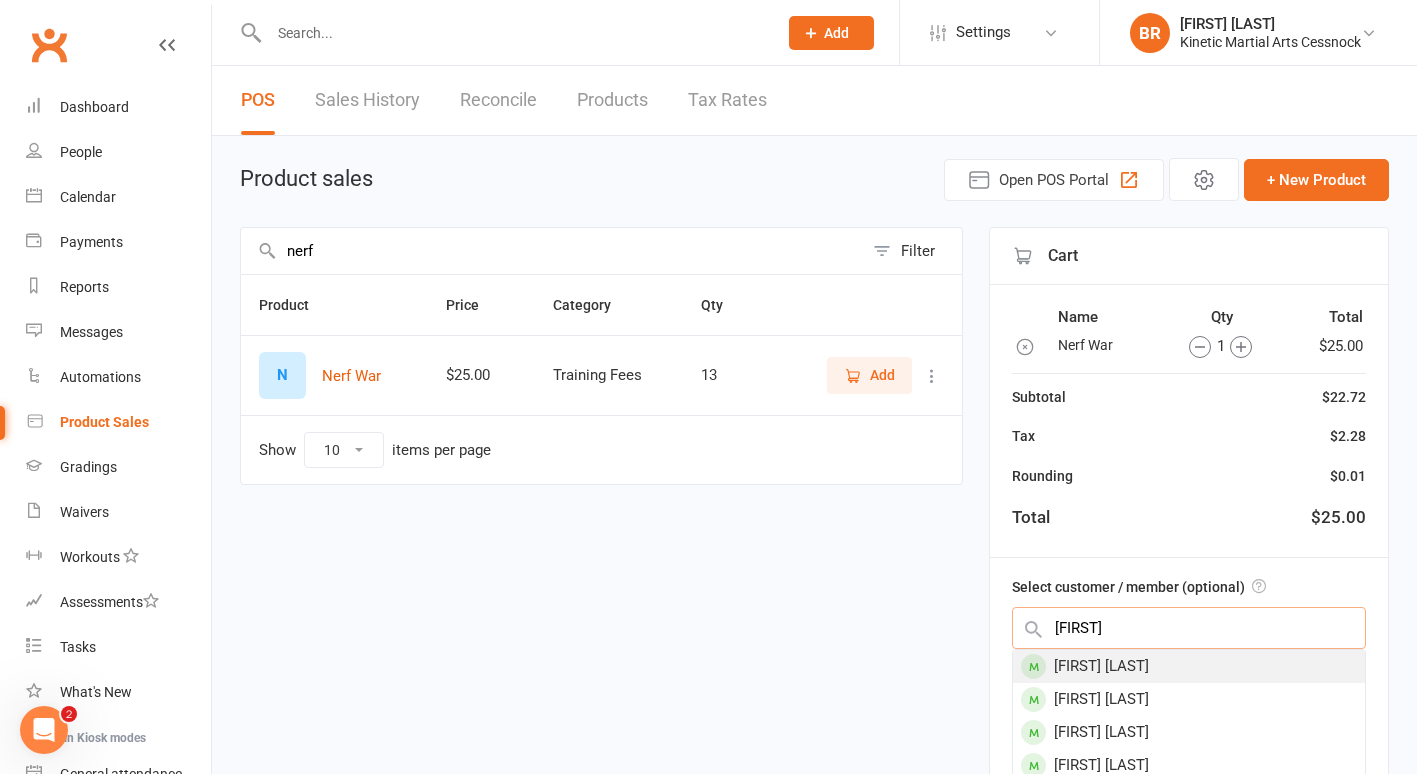 type on "jackson" 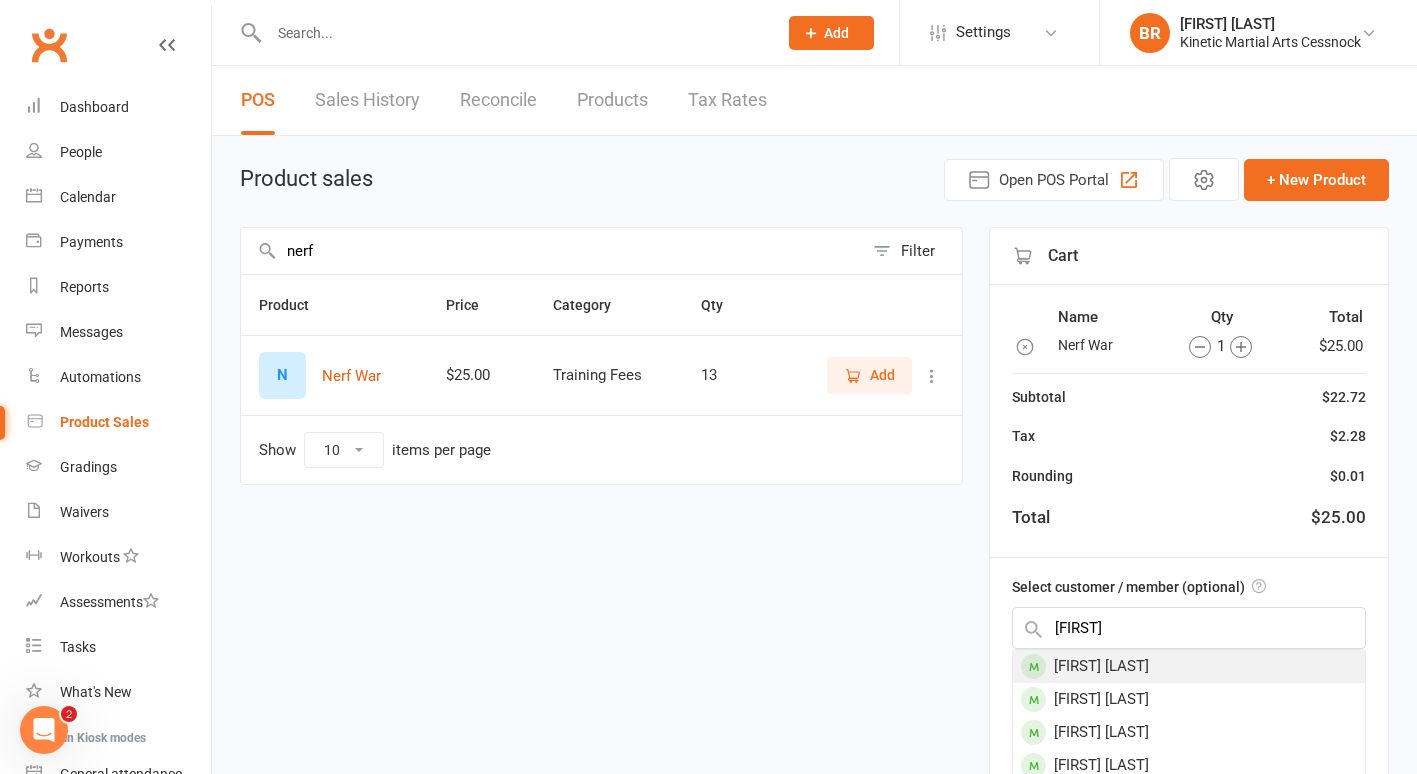 click on "Jackson Jay" at bounding box center [1189, 666] 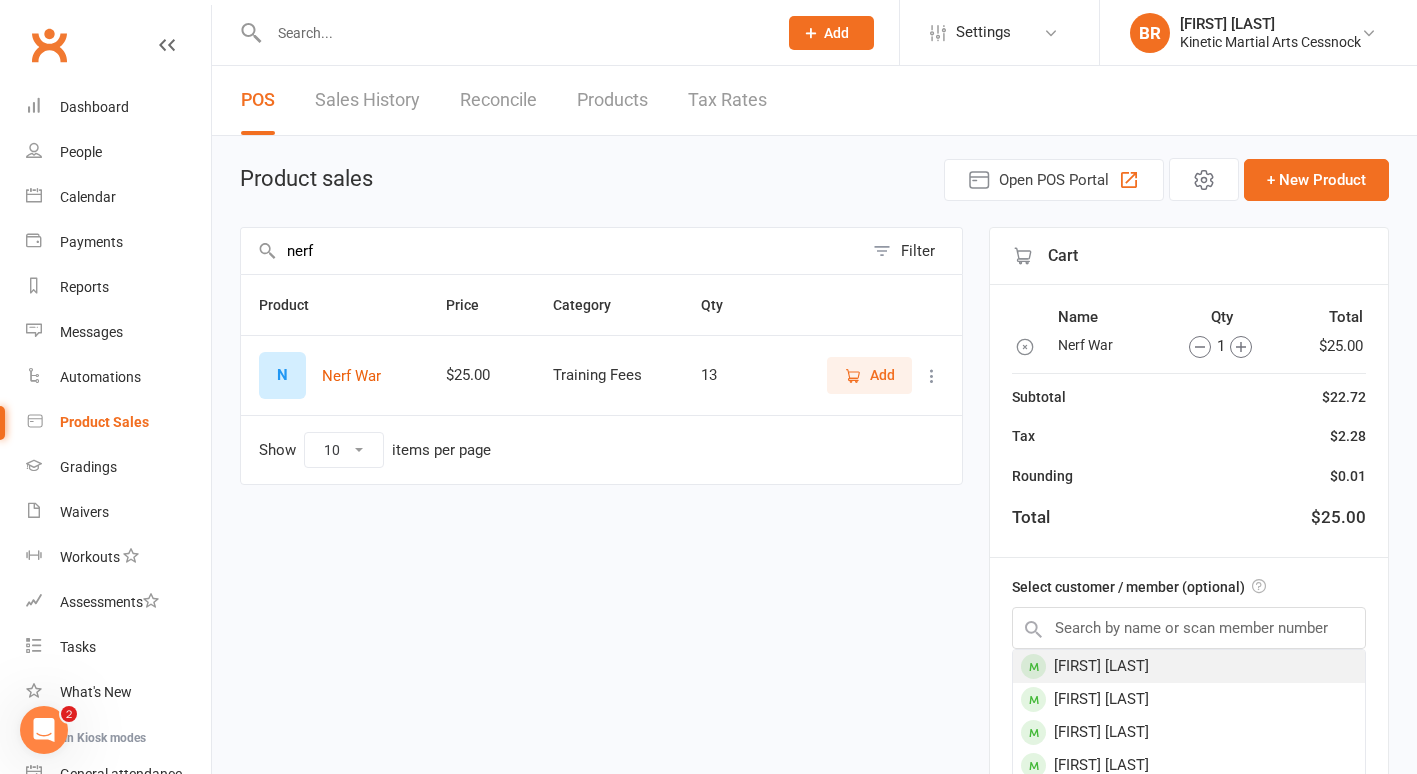 click on "Select customer / member (optional)   Jackson Jay Jackson Goodwin Aston Jacobson Knox Jacobson Ivy Jack Angus Jack" at bounding box center (1189, 712) 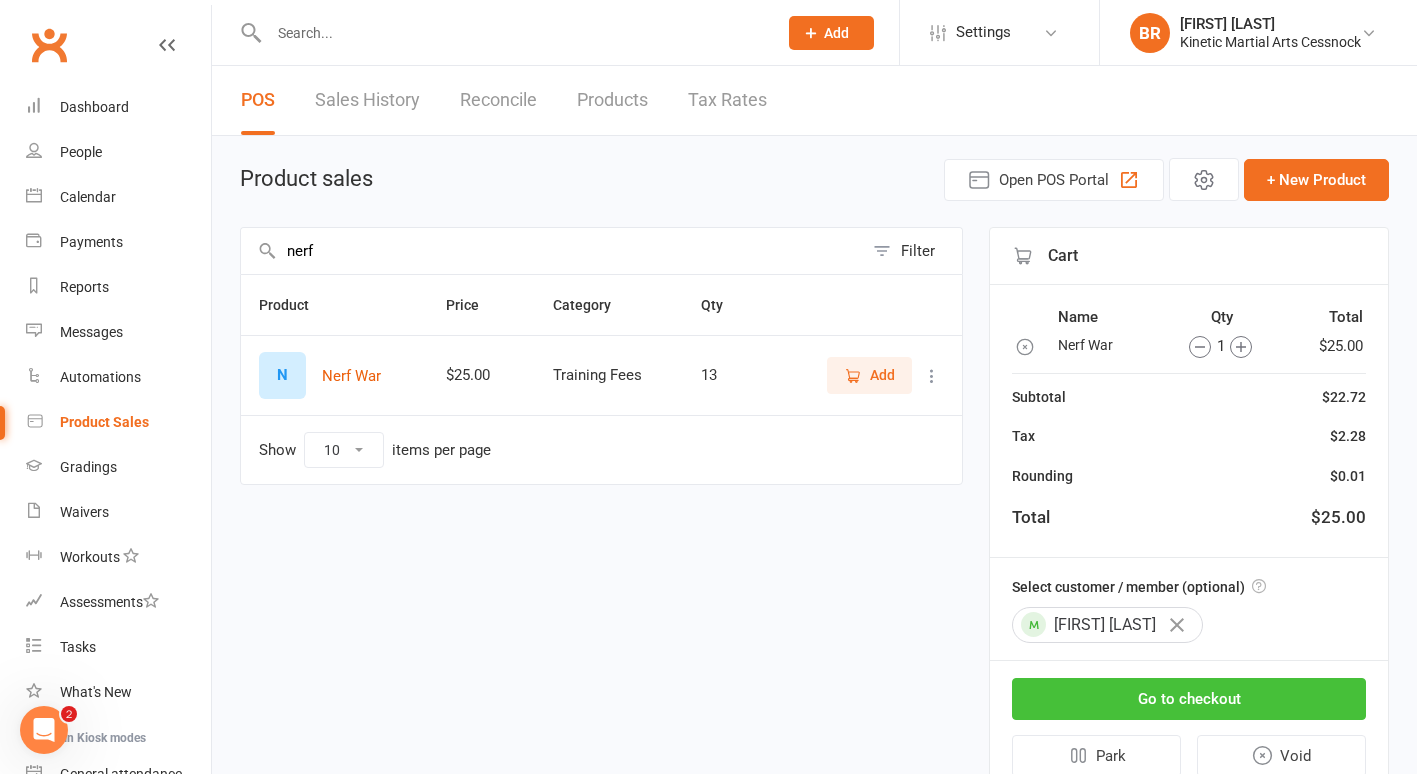click on "Go to checkout" at bounding box center [1189, 699] 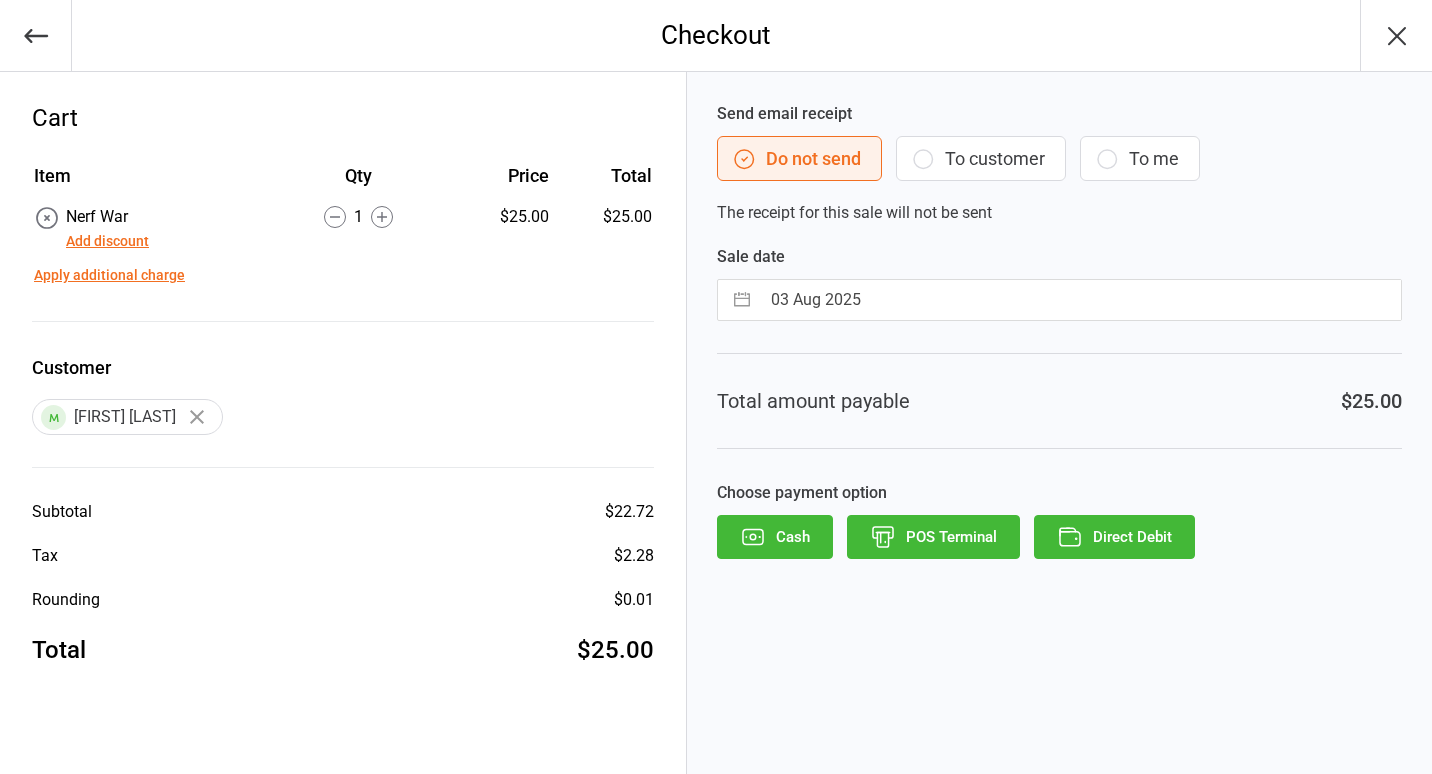 scroll, scrollTop: 0, scrollLeft: 0, axis: both 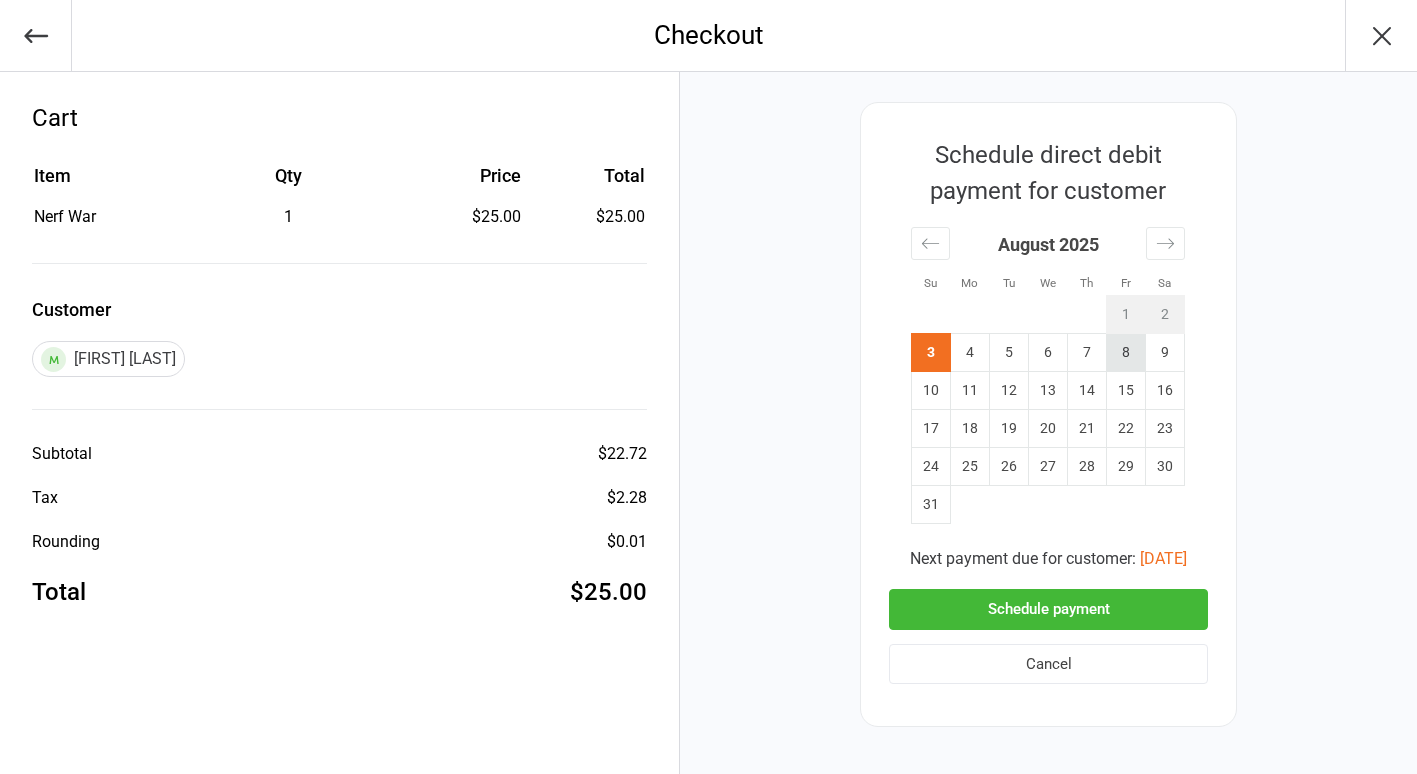 click on "8" at bounding box center (1126, 353) 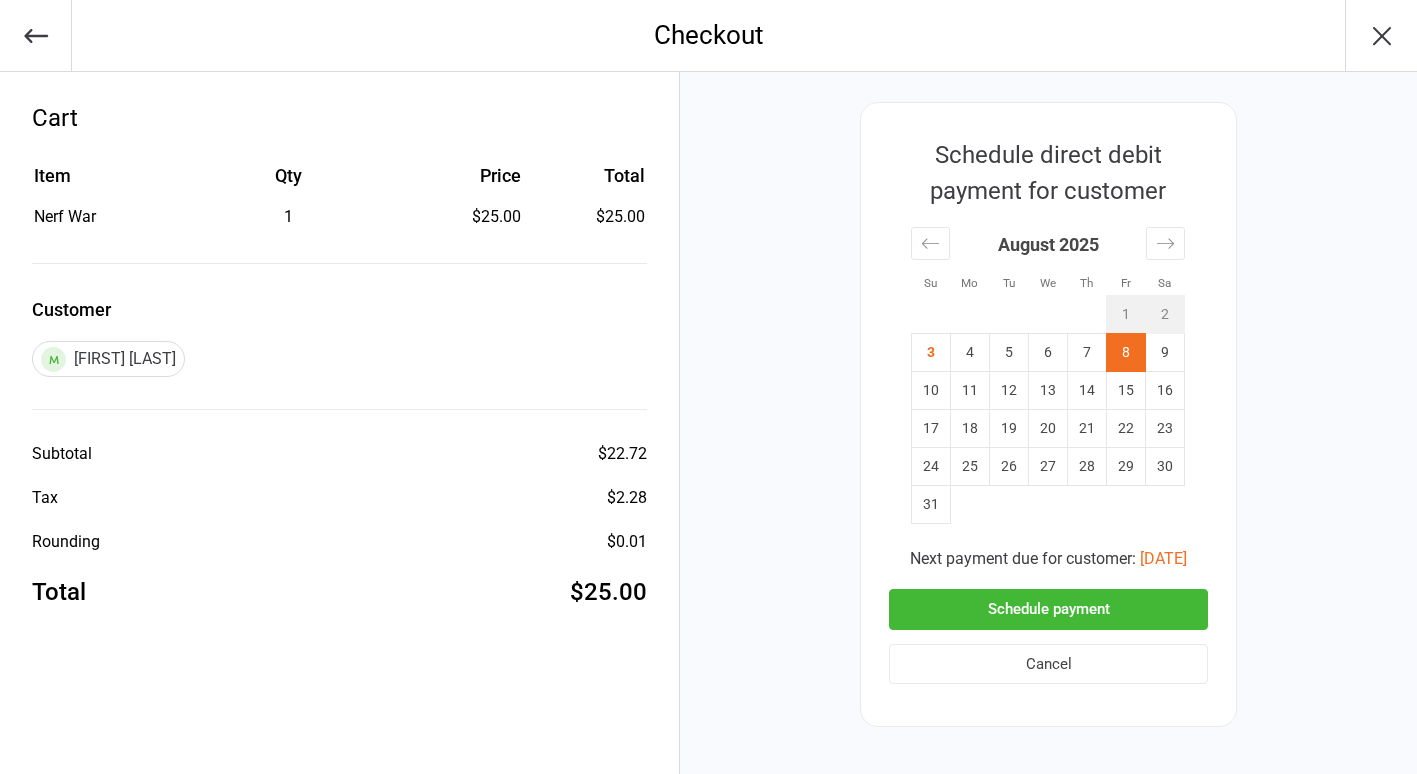 click on "Schedule payment" at bounding box center [1048, 609] 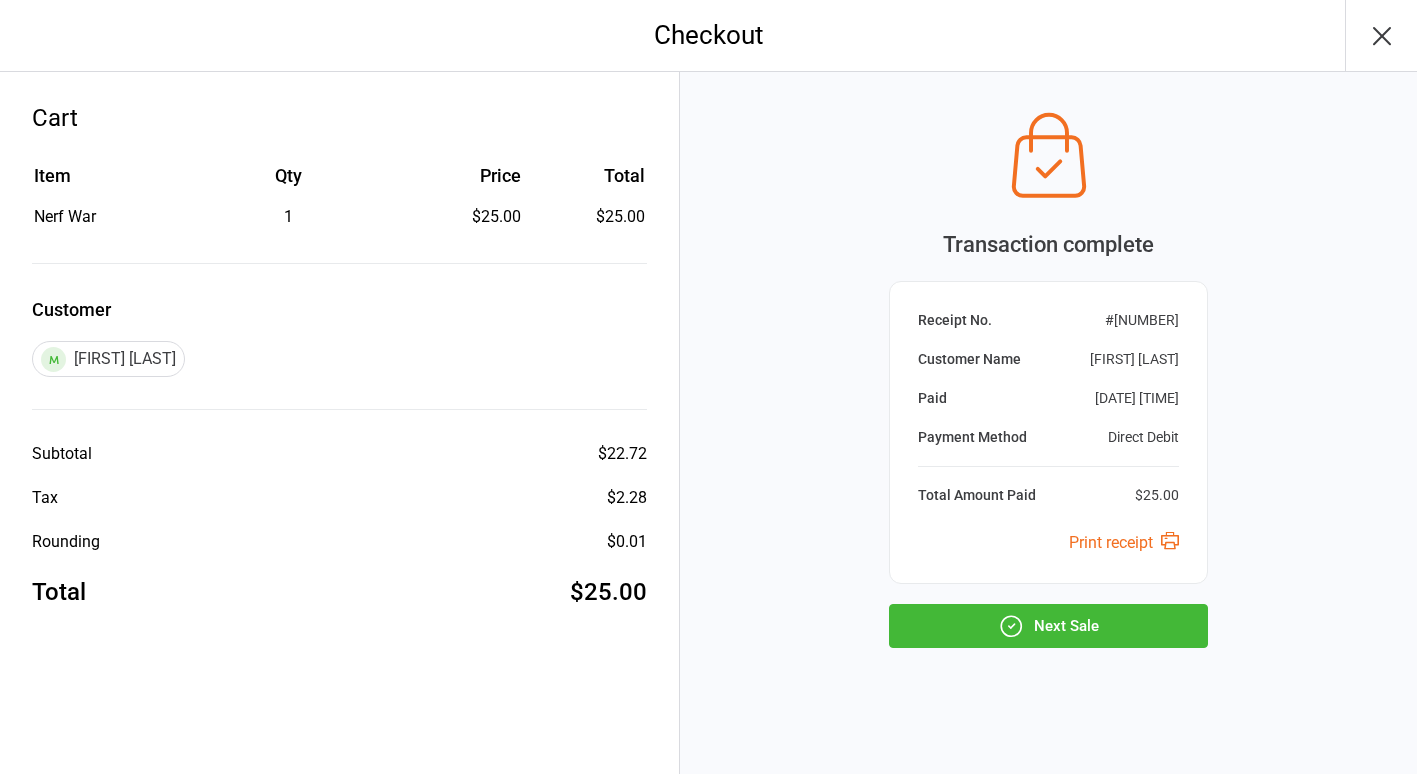 click on "Next Sale" at bounding box center [1048, 626] 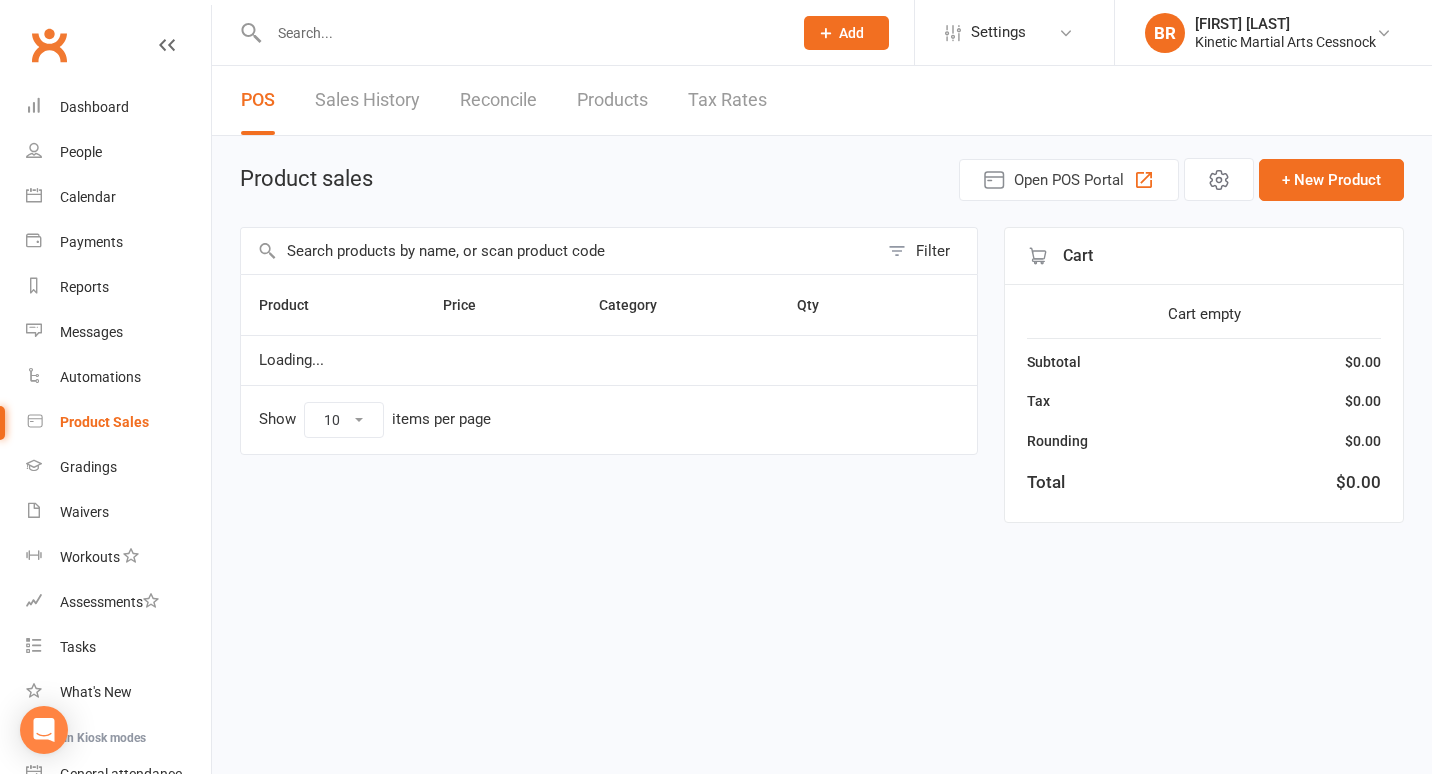 scroll, scrollTop: 0, scrollLeft: 0, axis: both 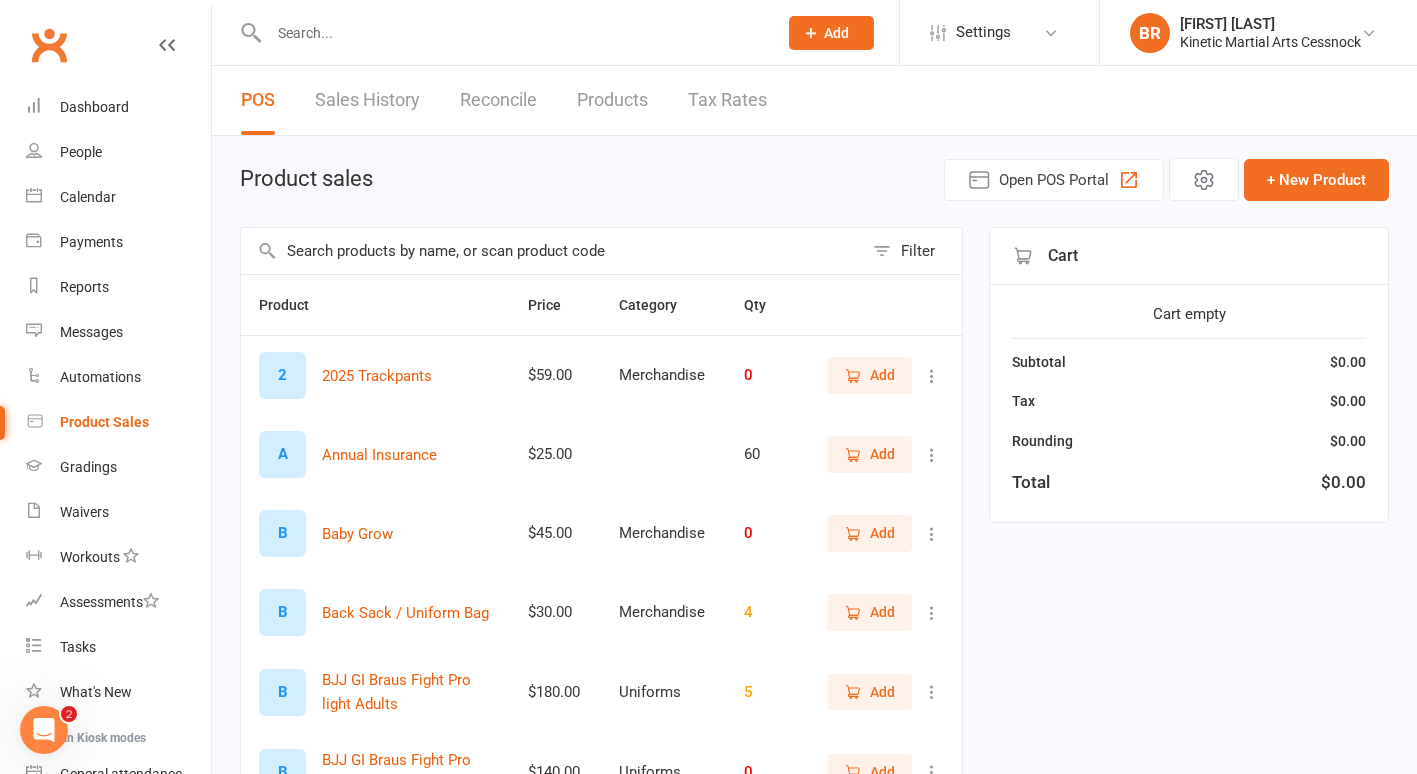 click at bounding box center [552, 251] 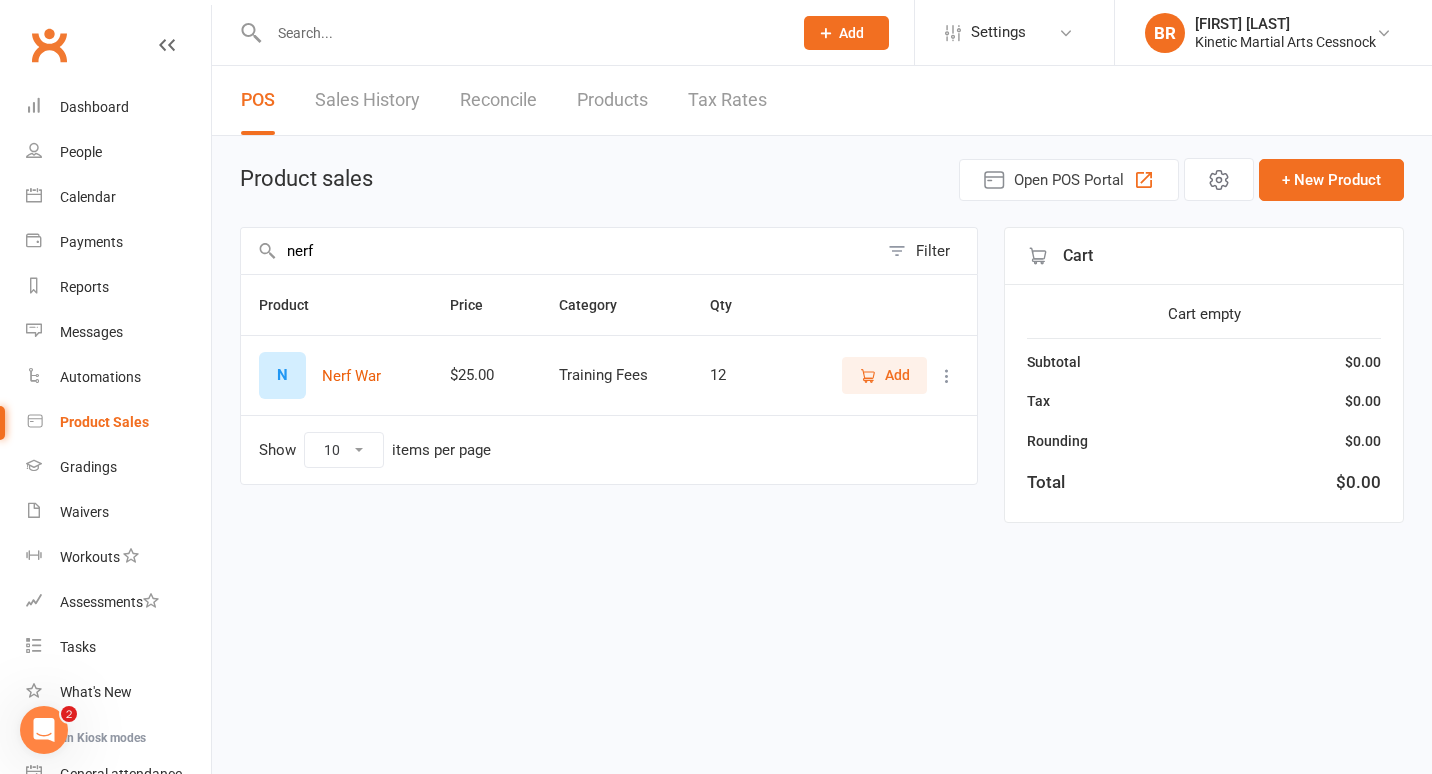 type on "nerf" 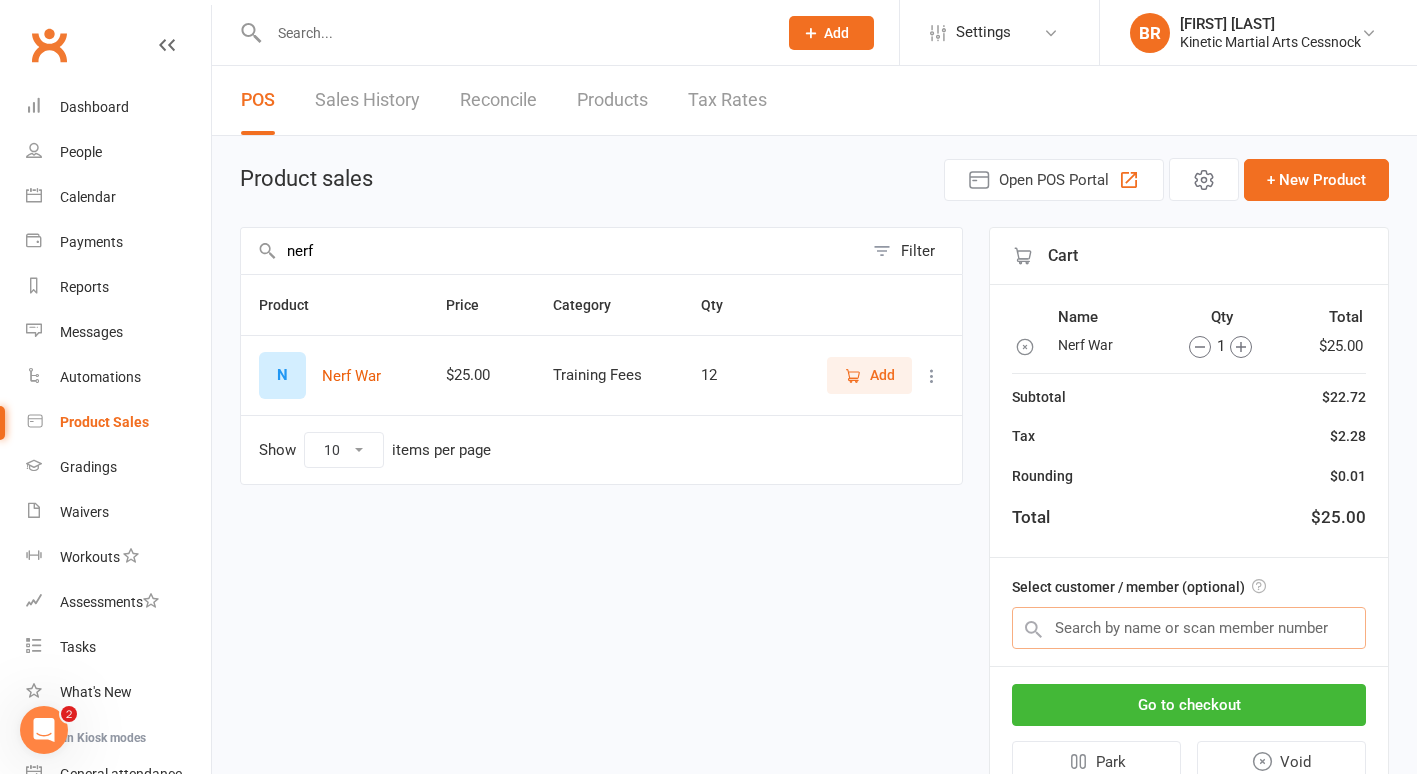 click at bounding box center [1189, 628] 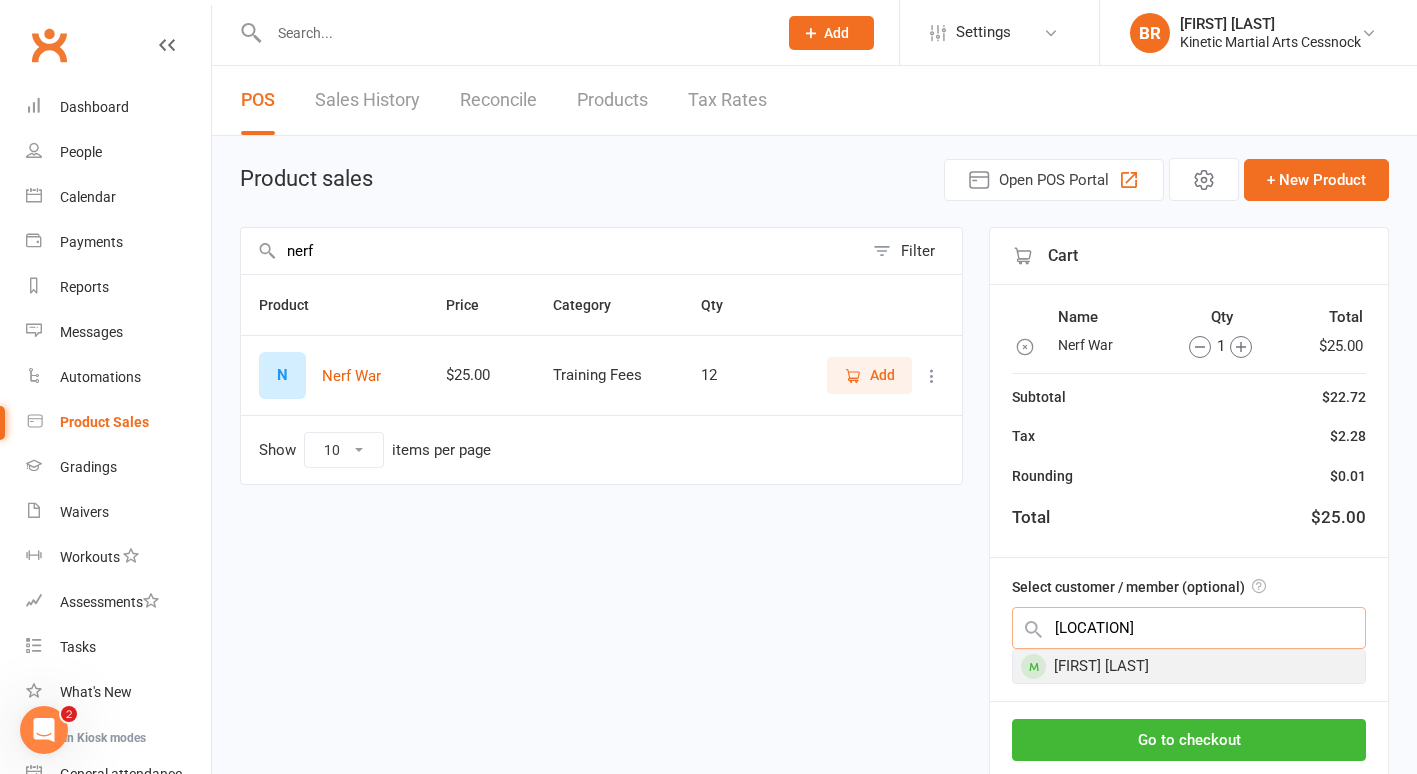 type on "[LOCATION]" 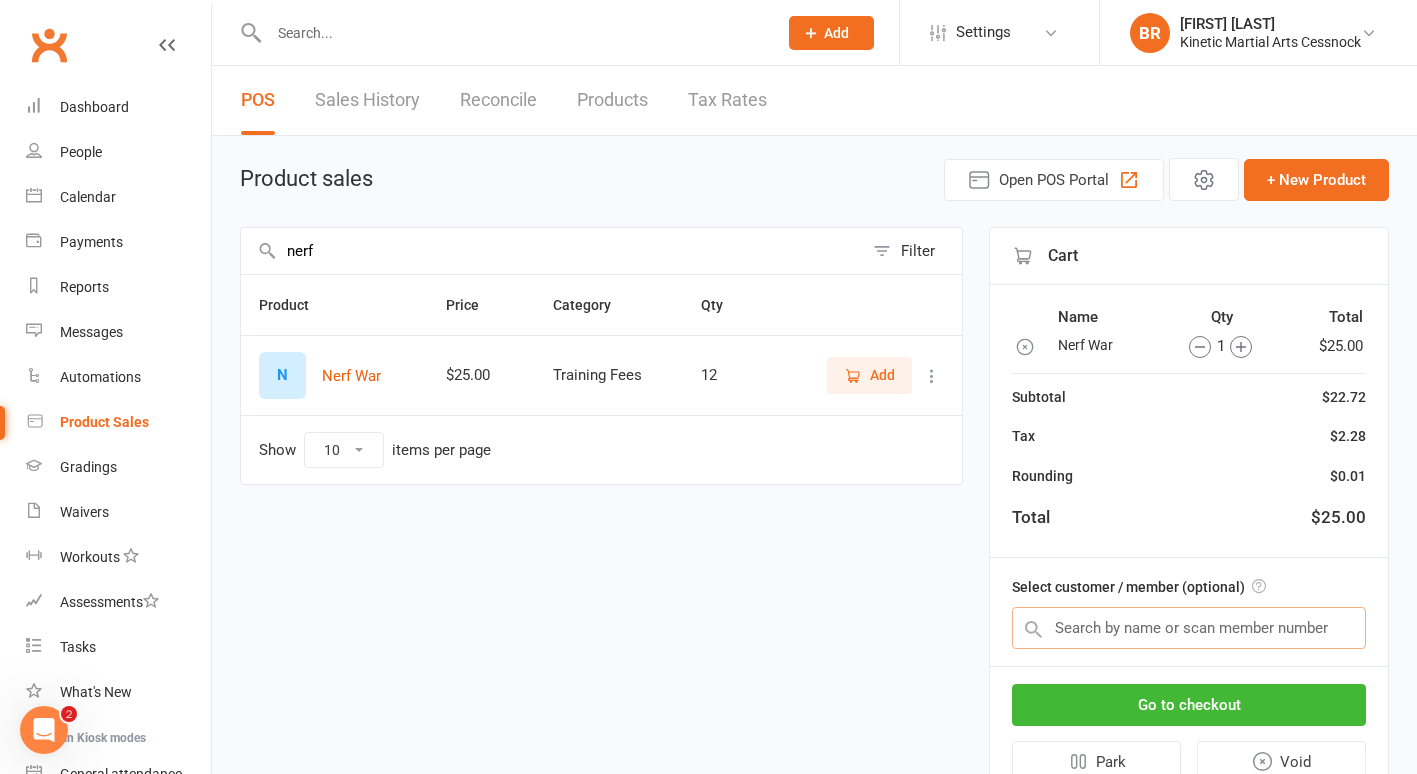 click at bounding box center (1189, 628) 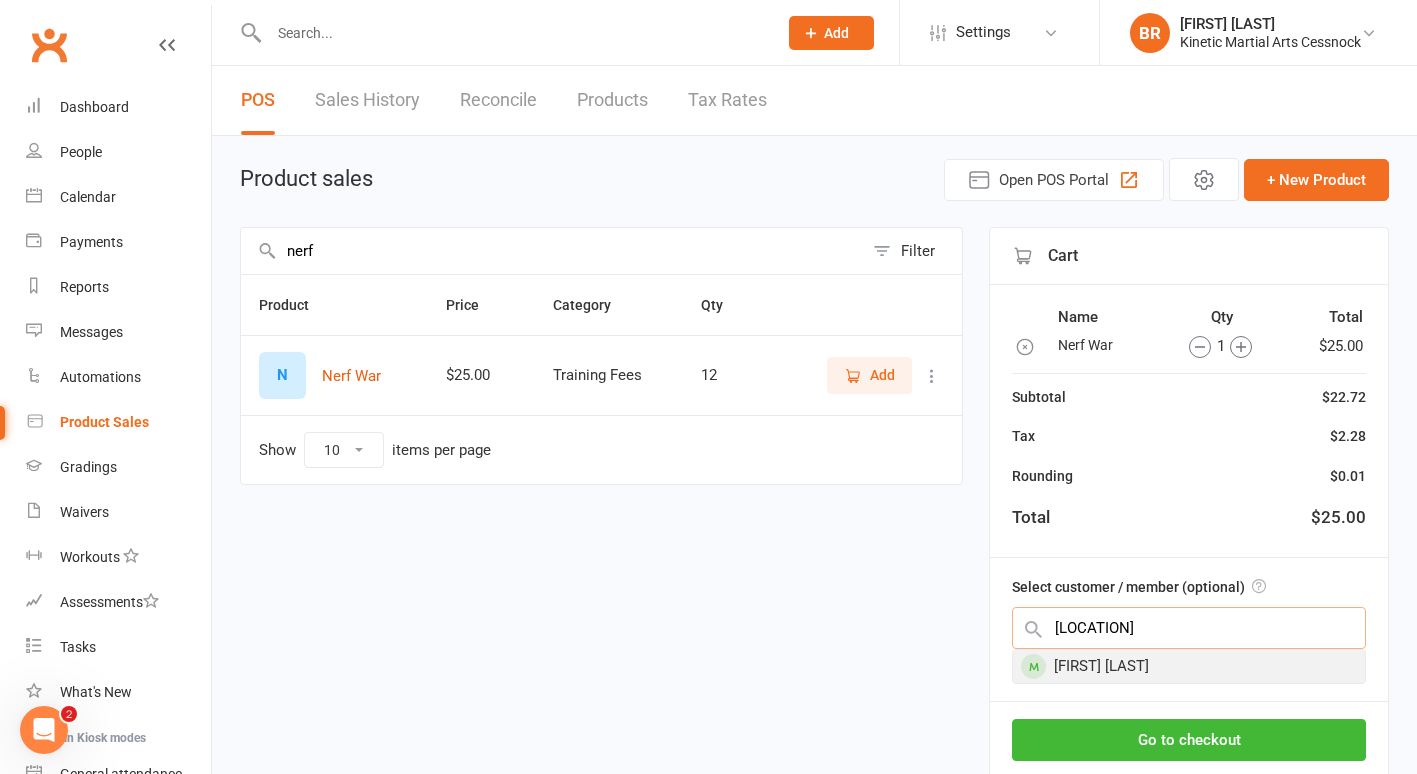 type on "[LOCATION]" 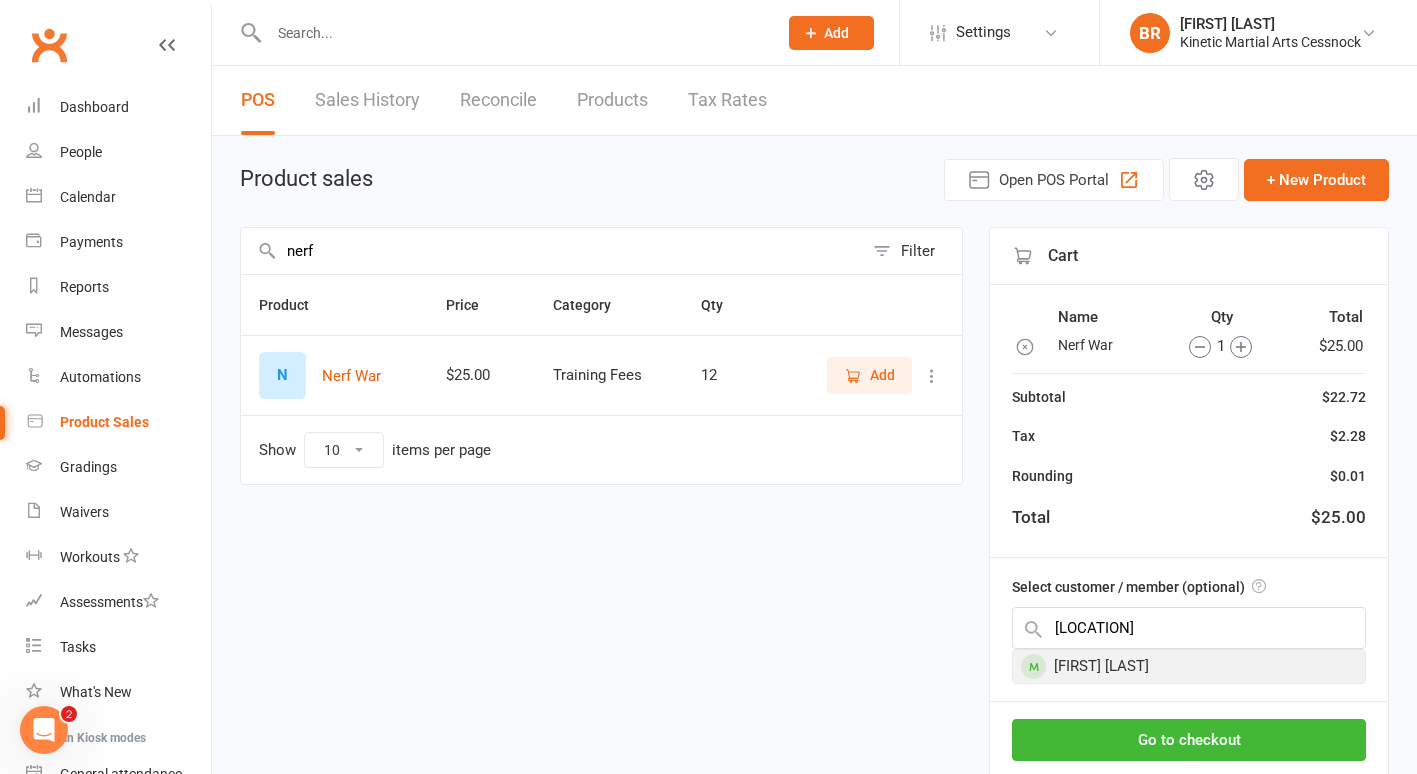 click on "[FIRST] [LAST]" at bounding box center [1189, 666] 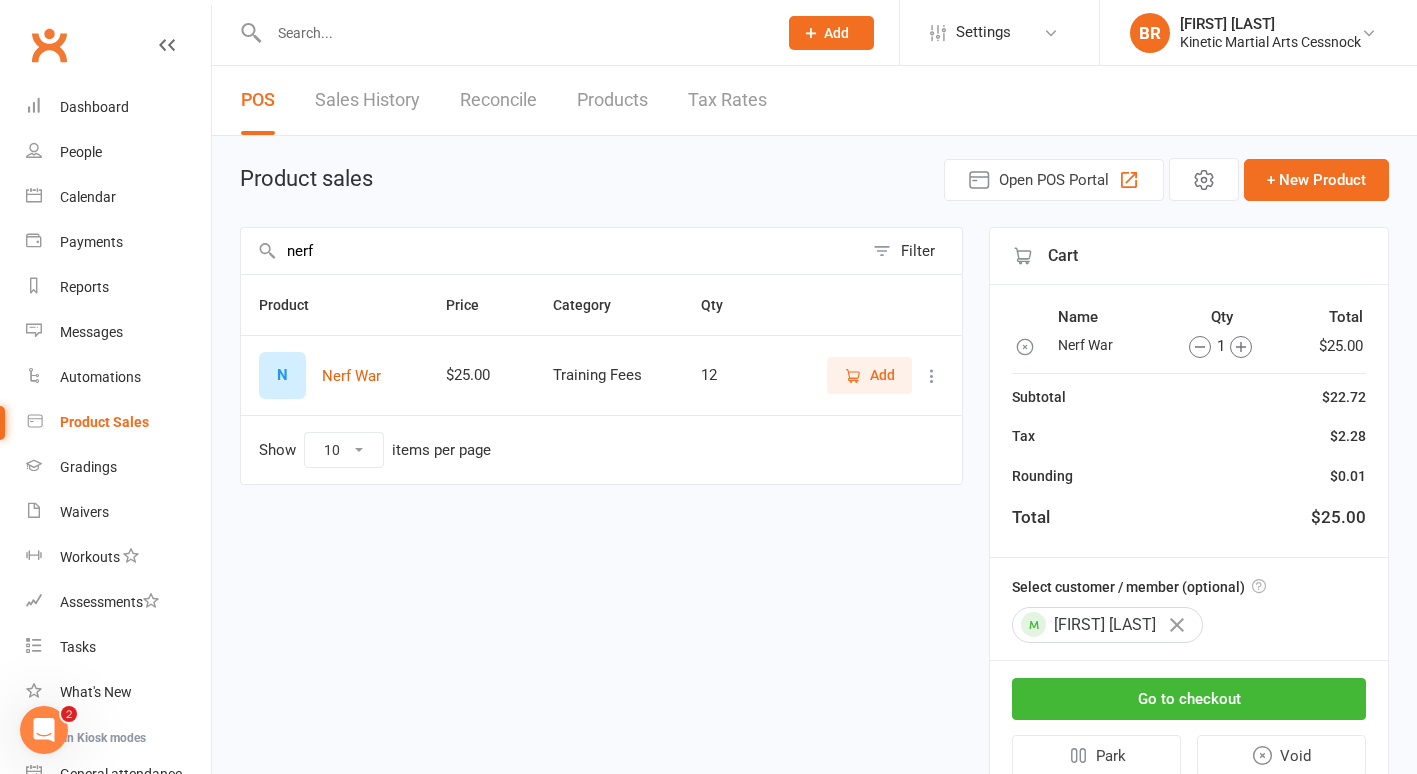click on "Cart Name Qty Total Nerf War 1 $25.00 Subtotal $22.72 Tax $2.28 Rounding $0.01 Total $25.00 Select customer / member (optional)   [FIRST] [LAST] Go to checkout Park Void" at bounding box center [1189, 511] 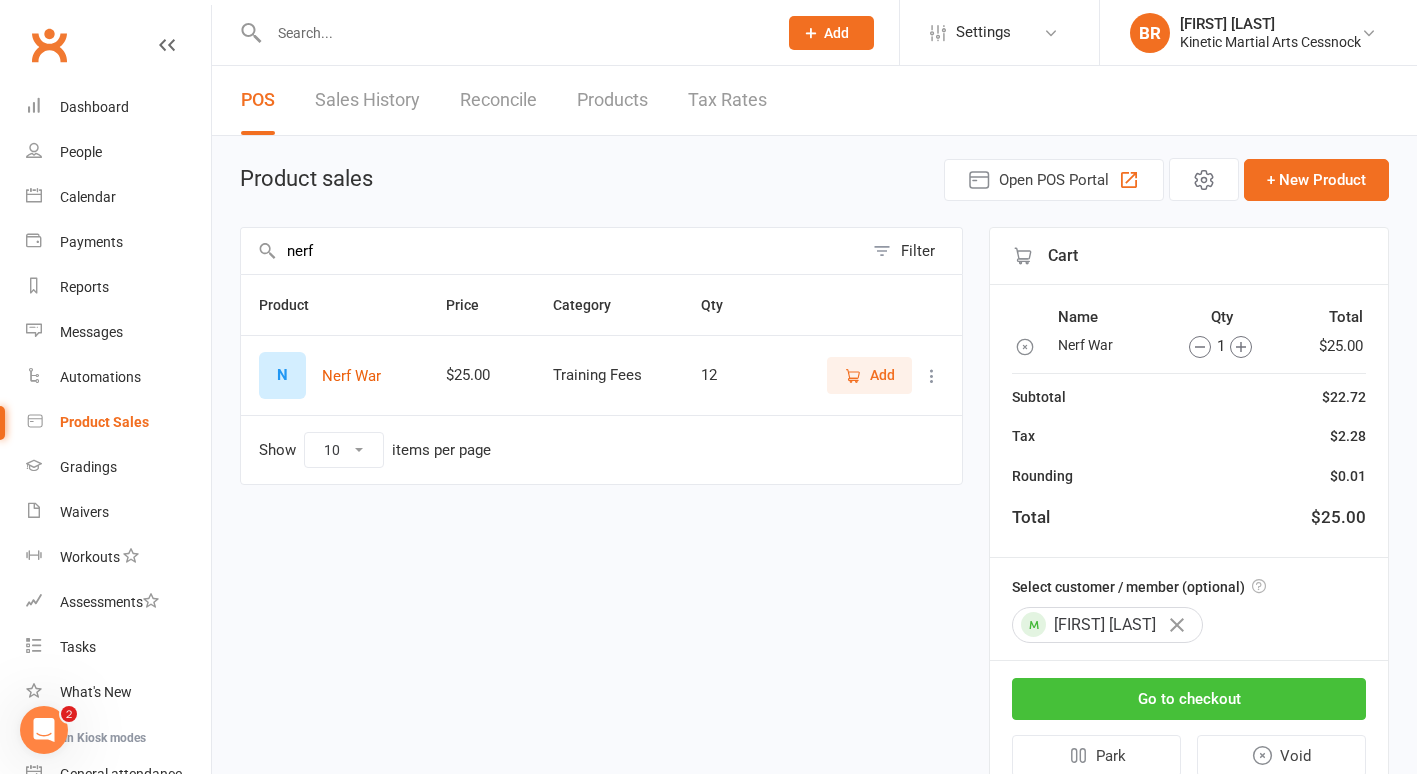 click on "Go to checkout" at bounding box center (1189, 699) 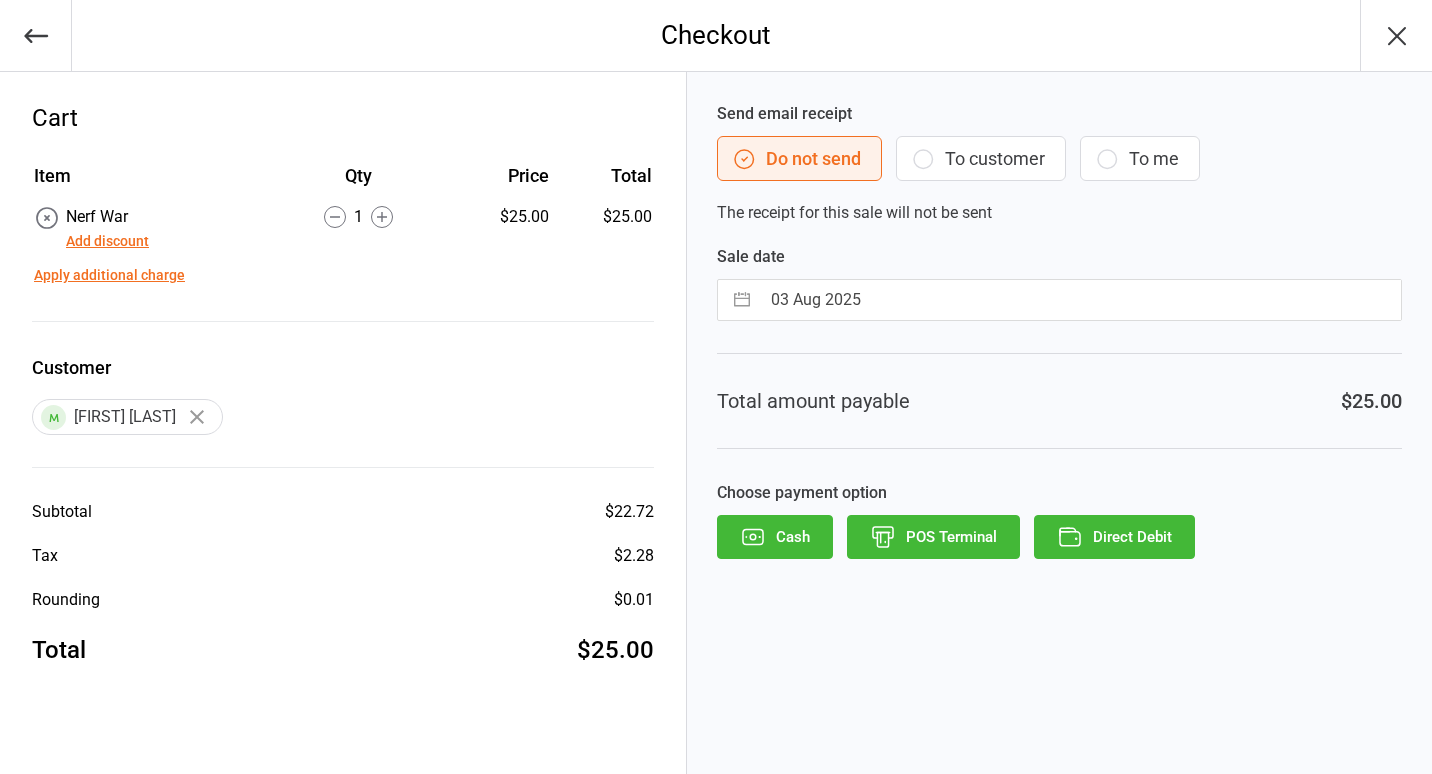 scroll, scrollTop: 0, scrollLeft: 0, axis: both 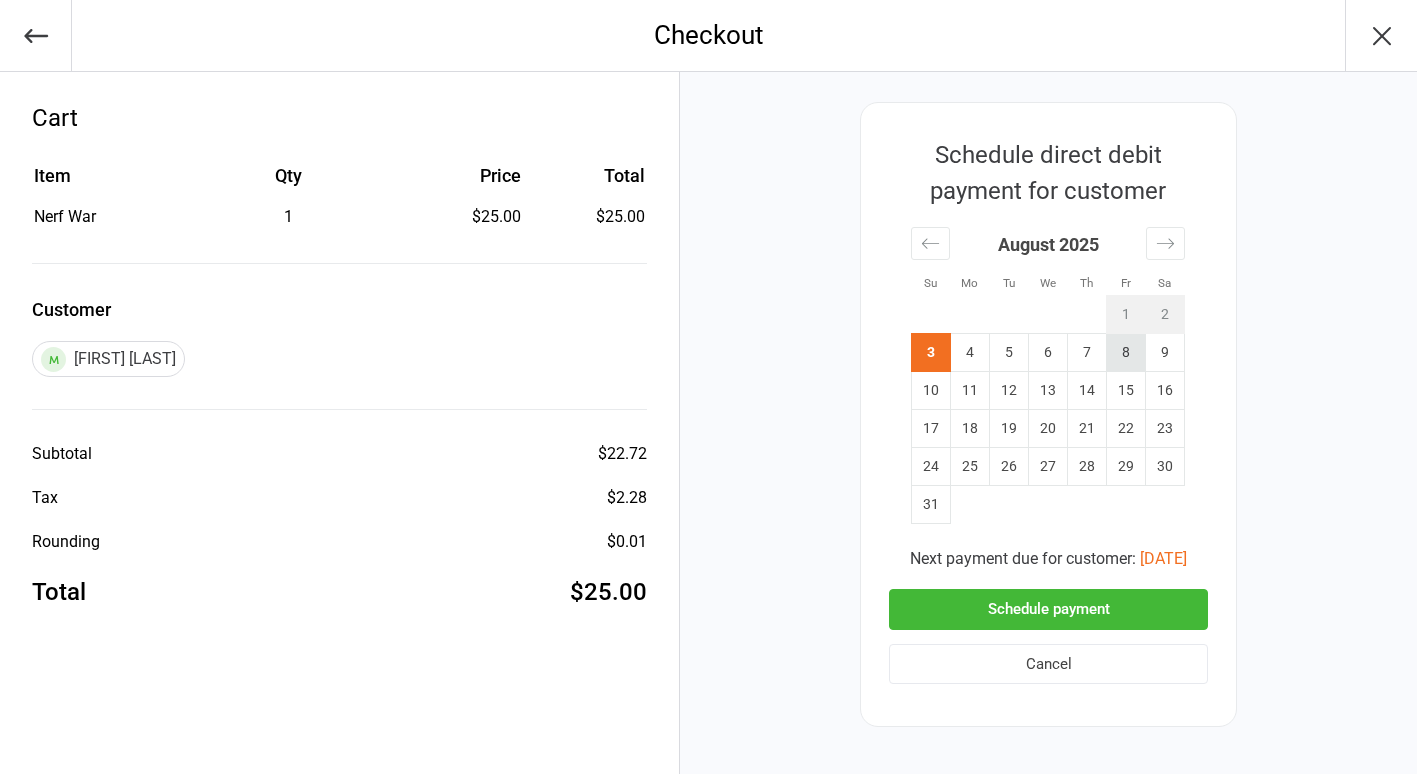 click on "8" at bounding box center (1126, 353) 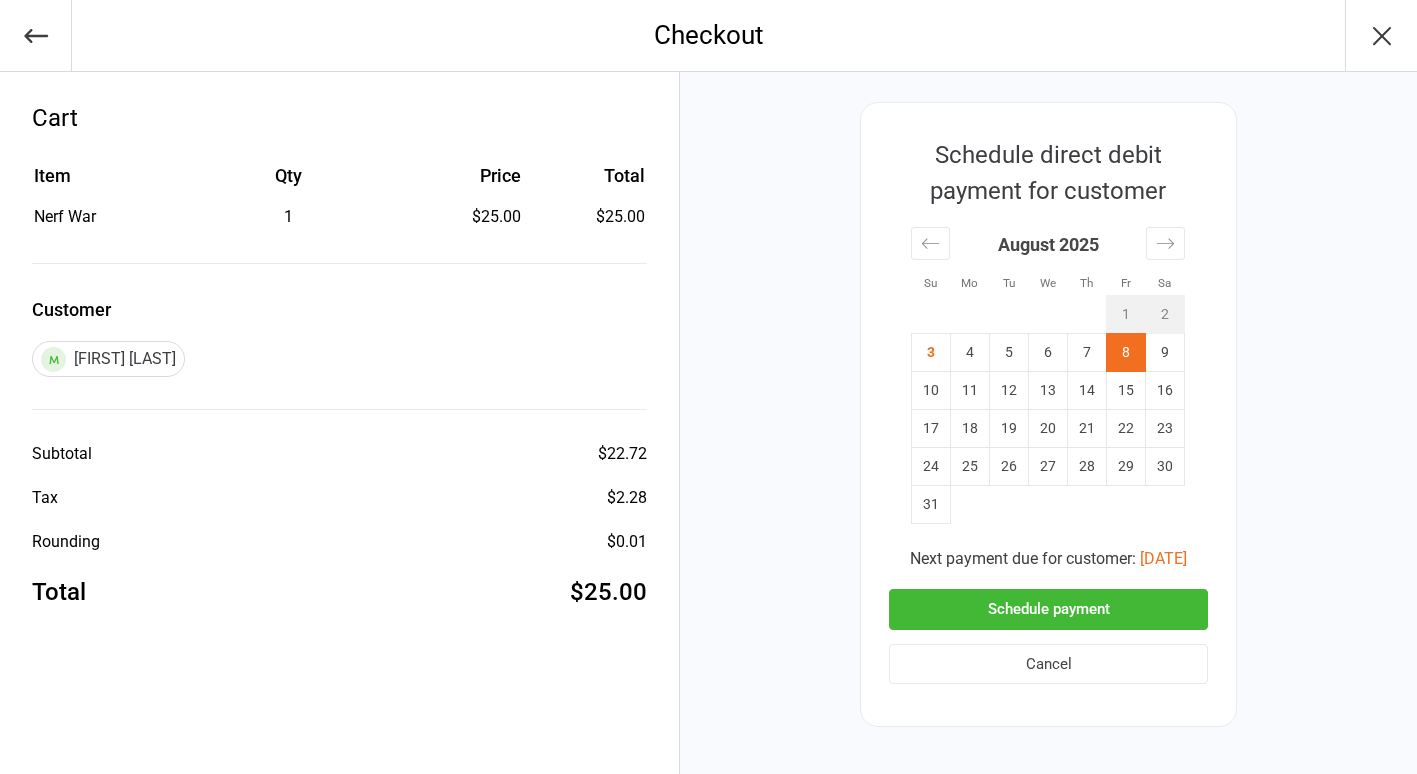 click on "Schedule payment" at bounding box center [1048, 609] 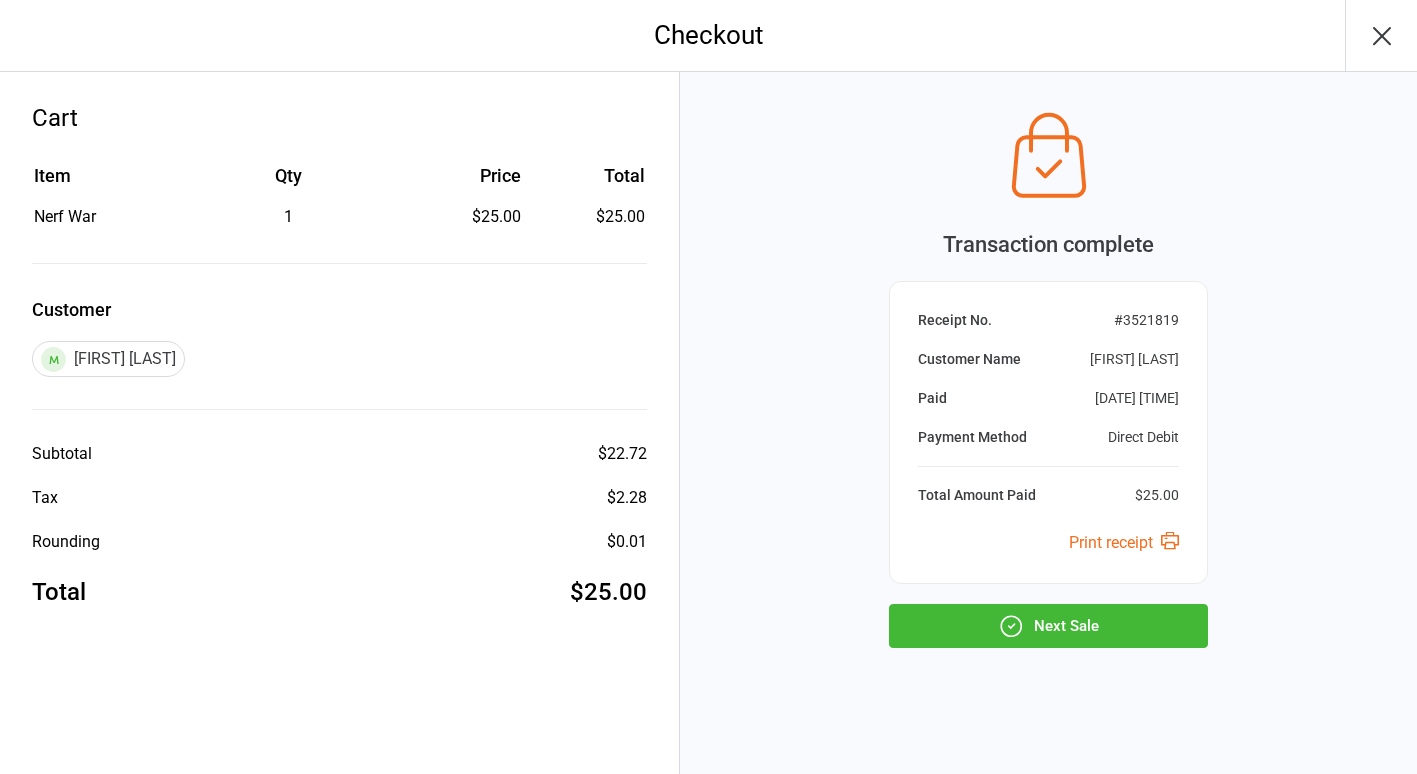 click on "Next Sale" at bounding box center (1048, 626) 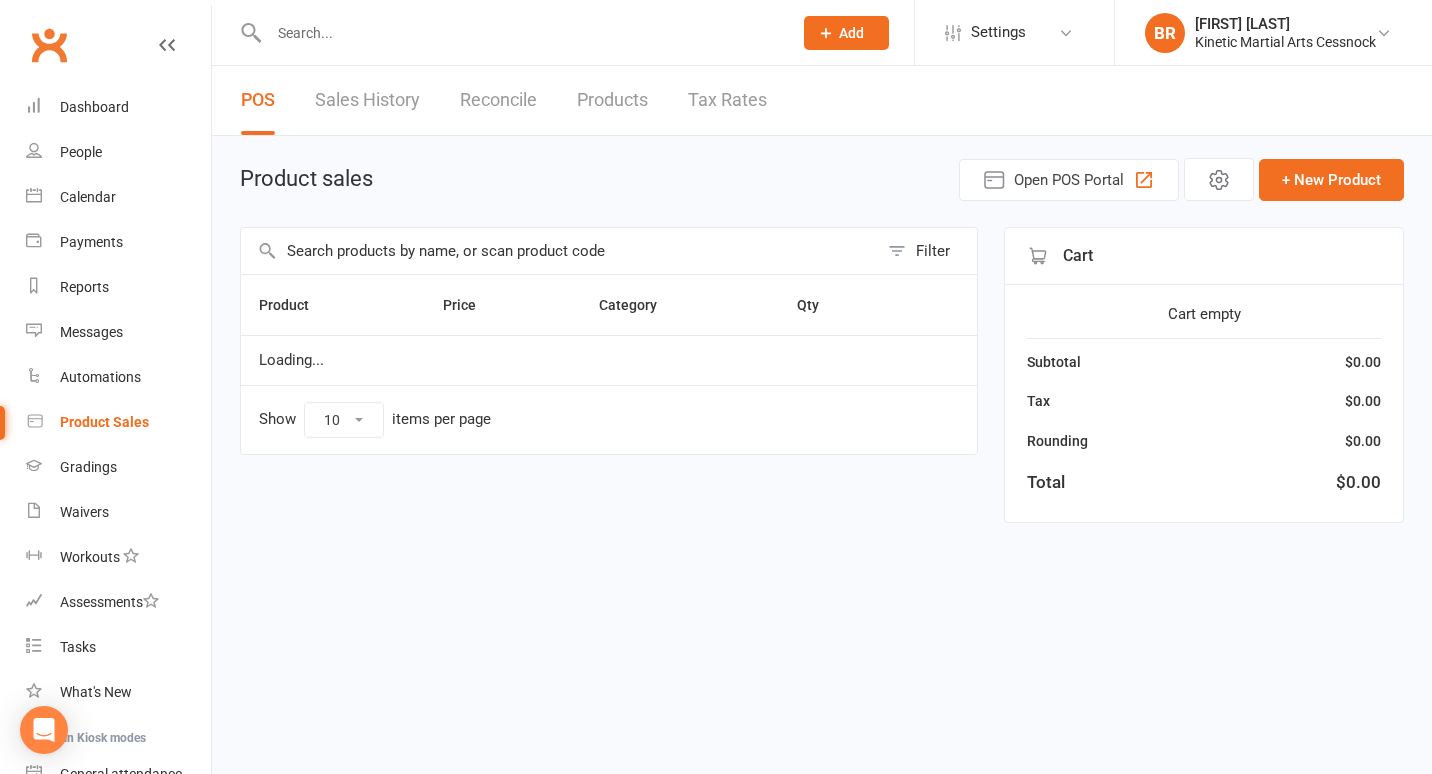 scroll, scrollTop: 0, scrollLeft: 0, axis: both 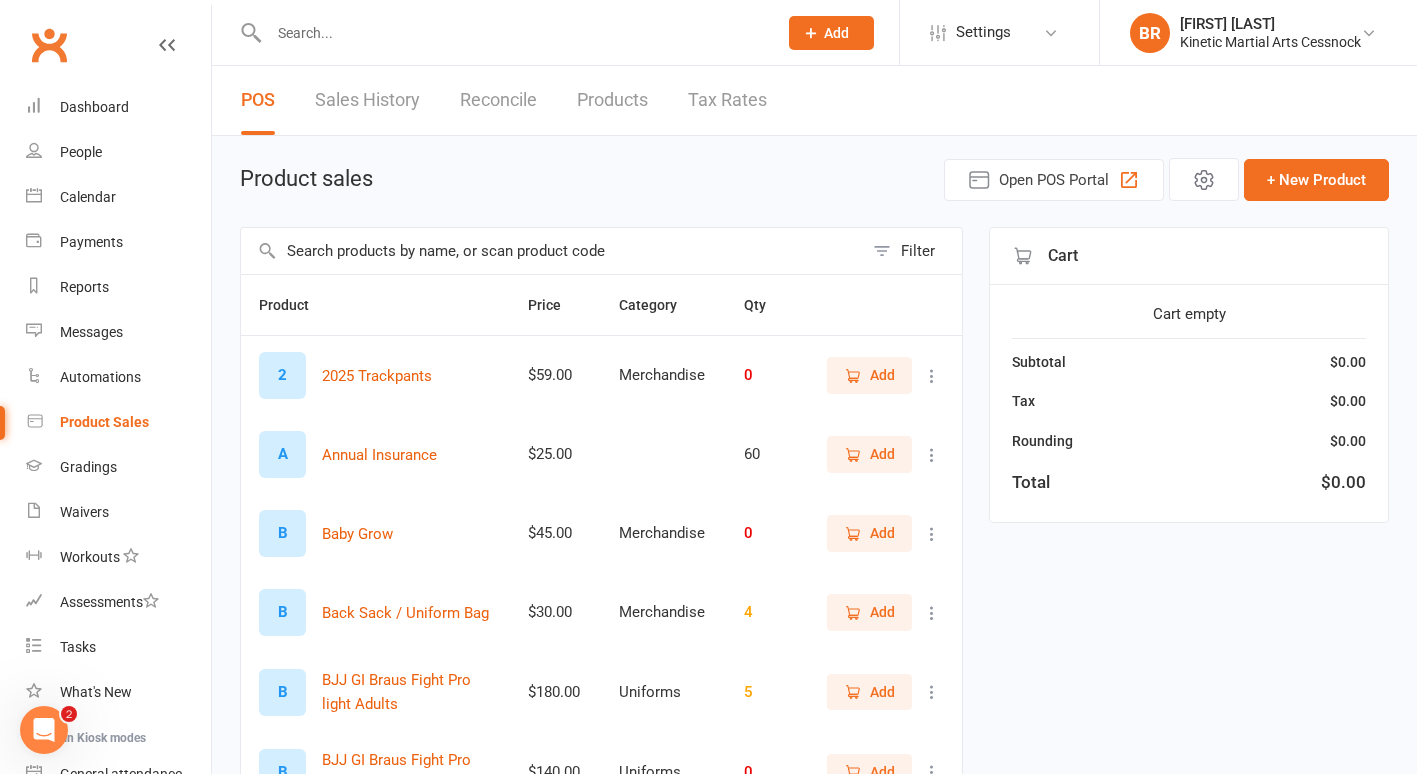 click at bounding box center [552, 251] 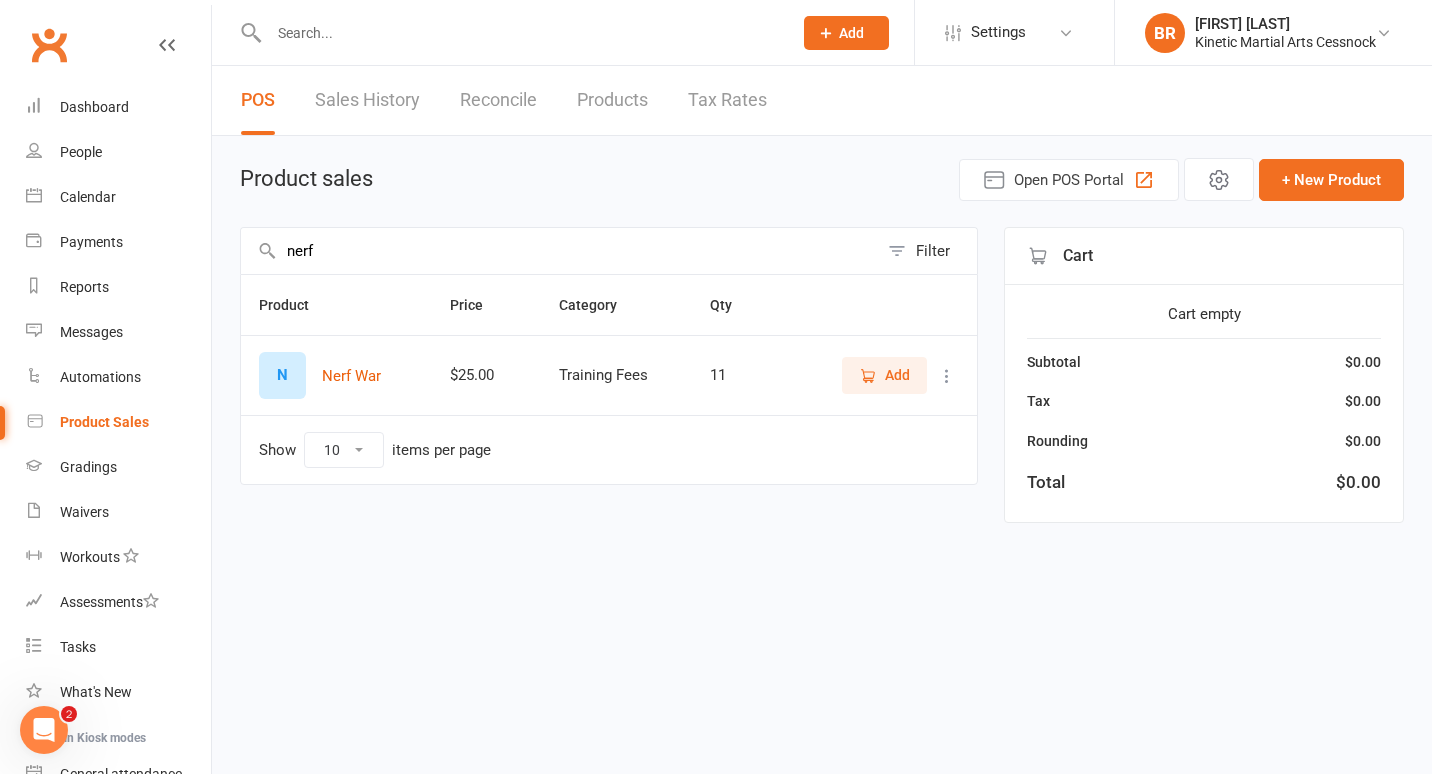 type on "nerf" 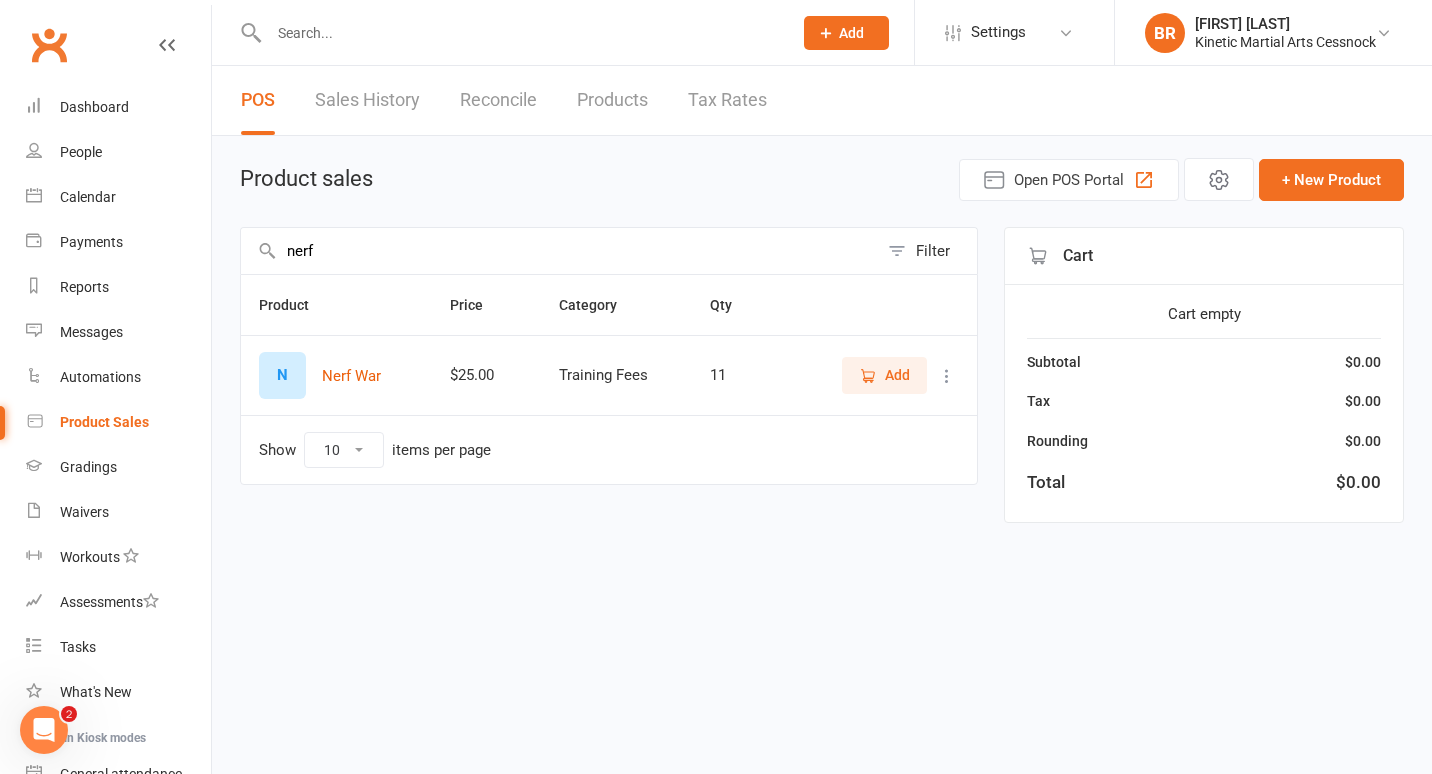 drag, startPoint x: 891, startPoint y: 375, endPoint x: 788, endPoint y: 639, distance: 283.38138 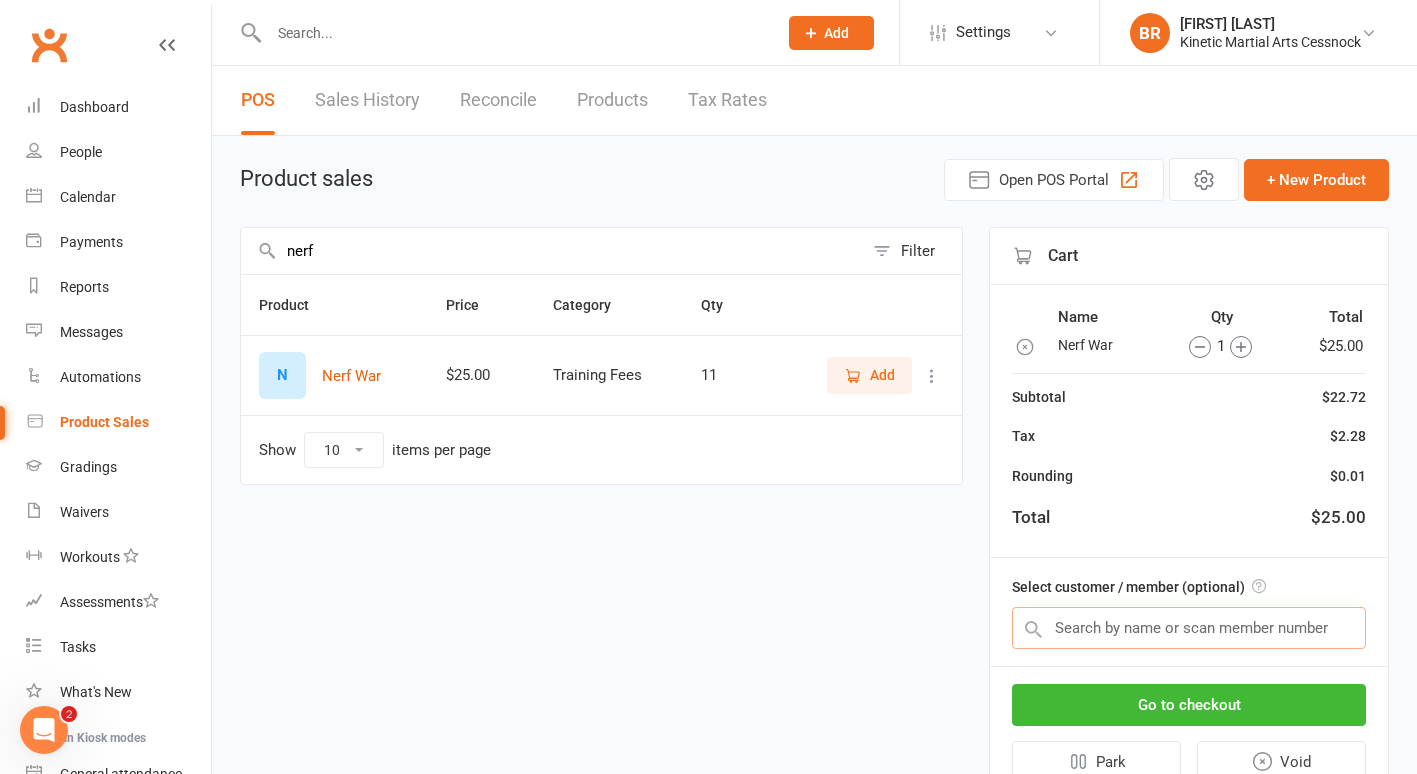 click at bounding box center [1189, 628] 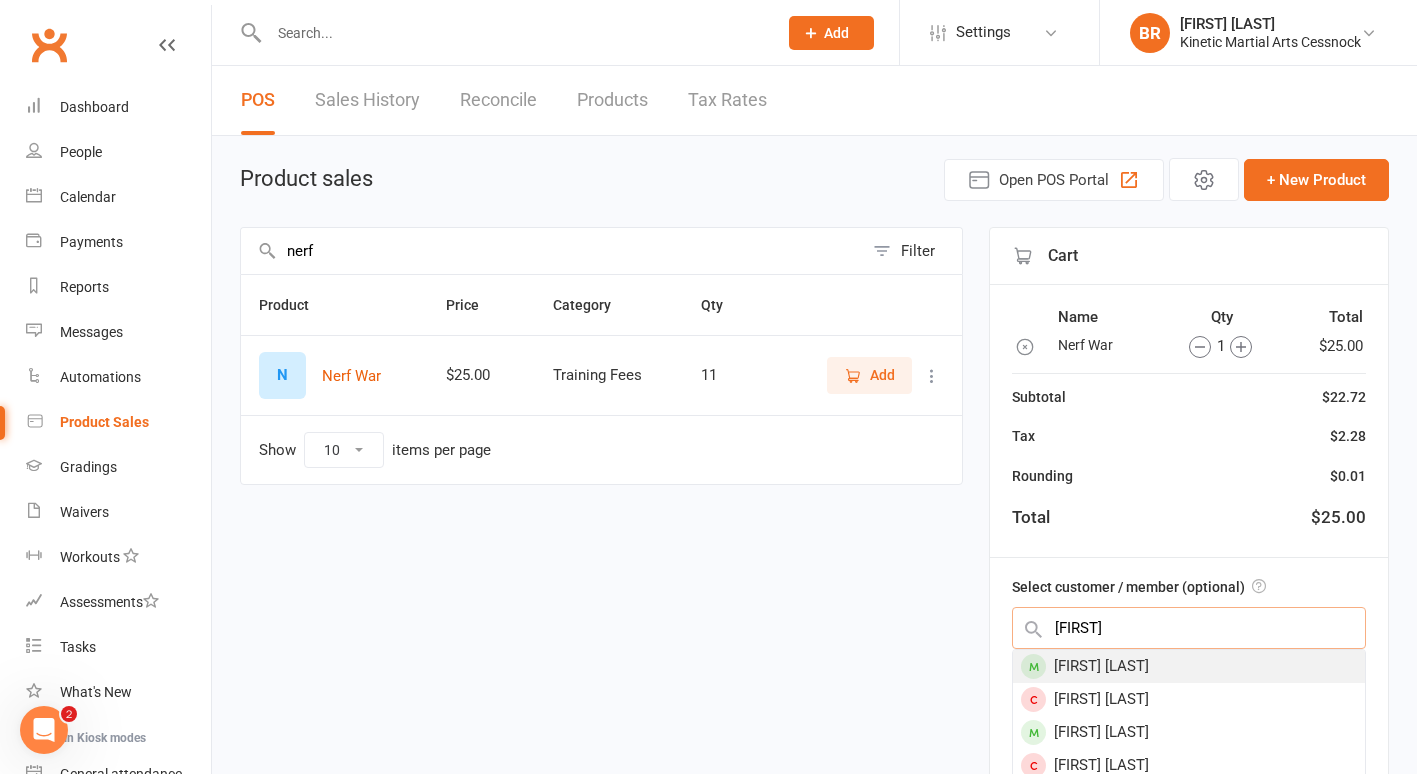 type on "[FIRST]" 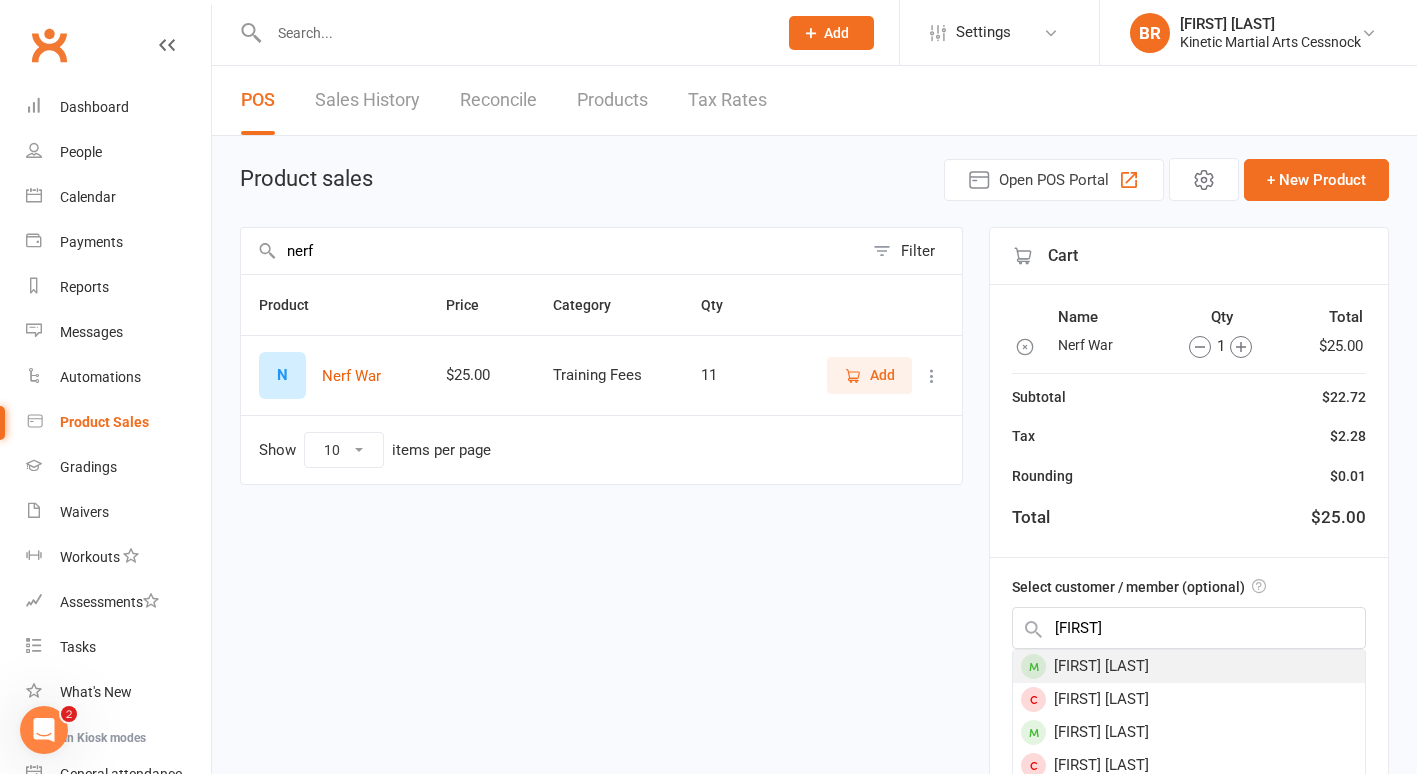 click on "Hunter Joyce" at bounding box center [1189, 666] 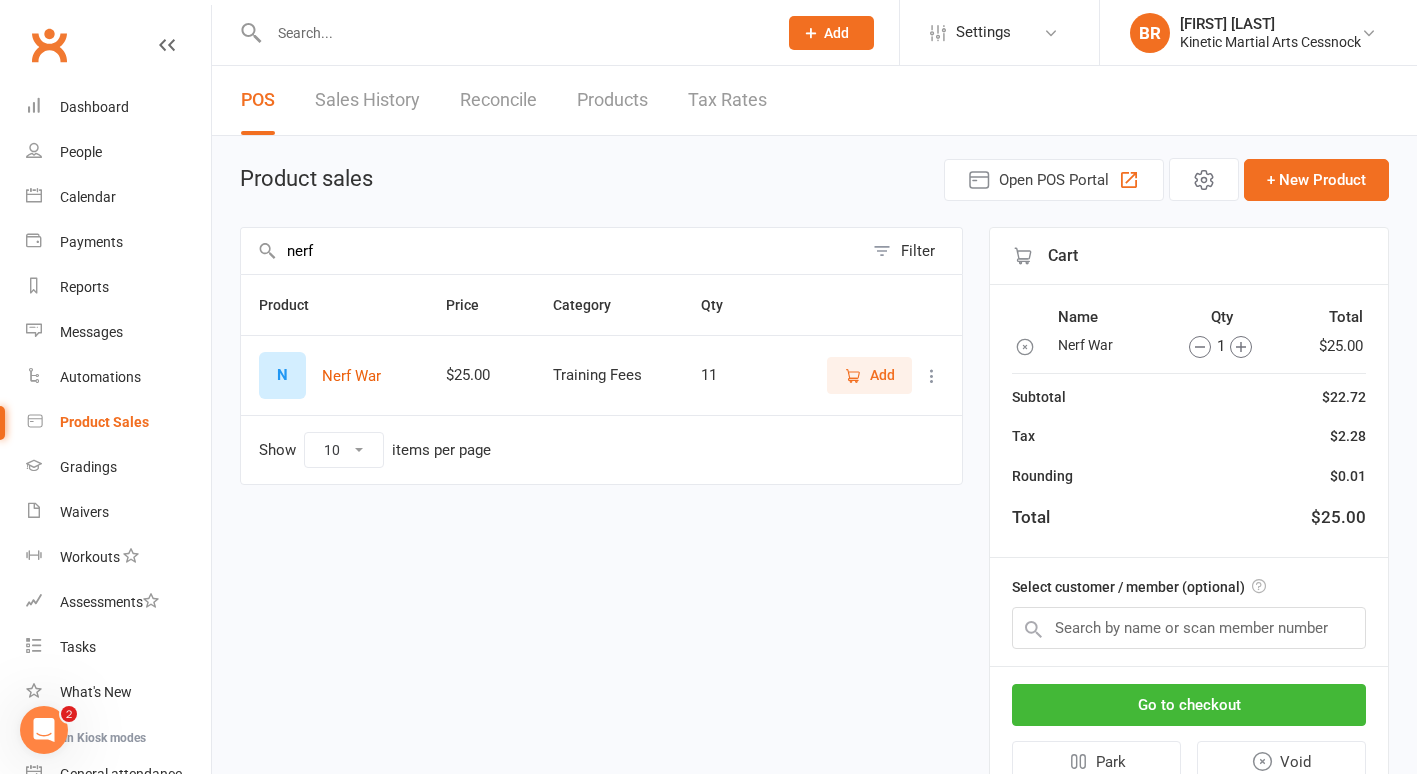 click on "Select customer / member (optional)" at bounding box center (1189, 612) 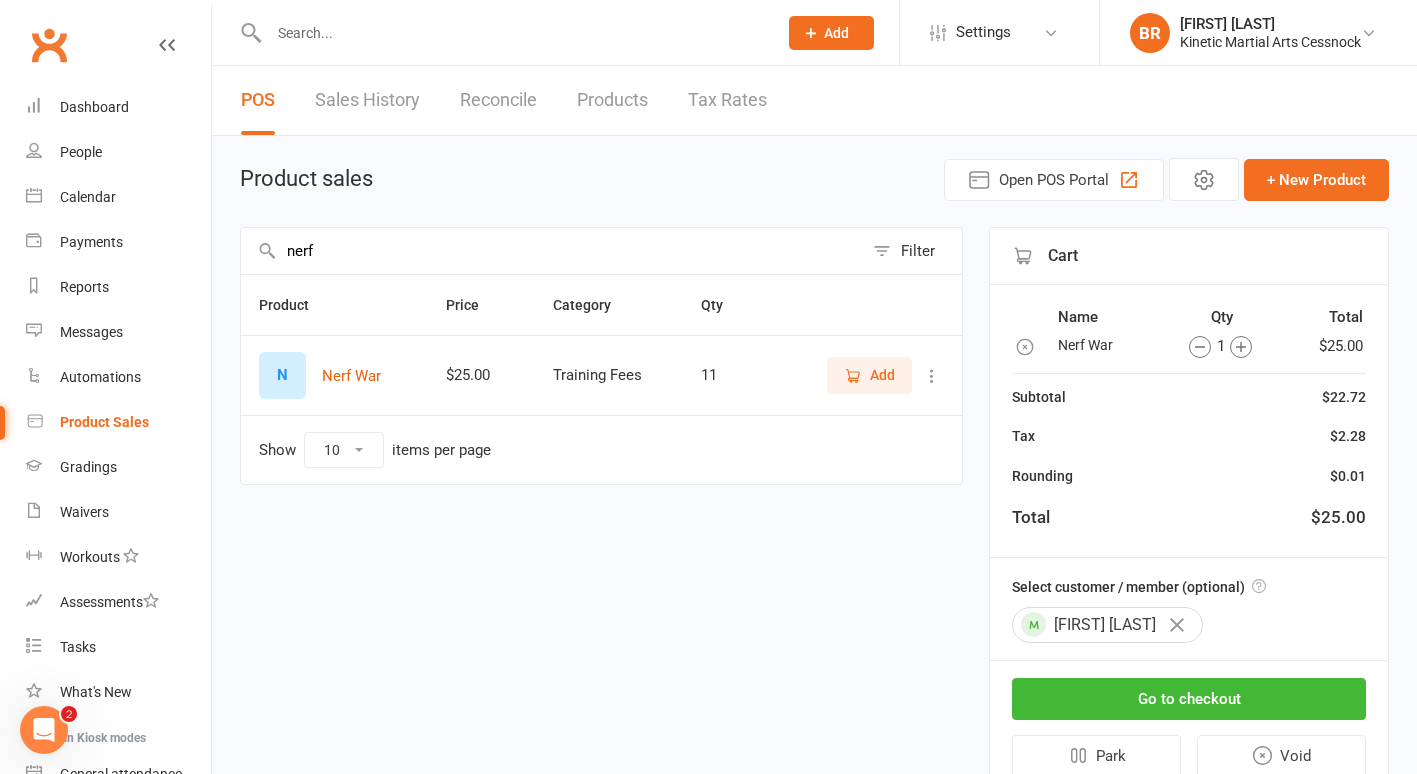 click 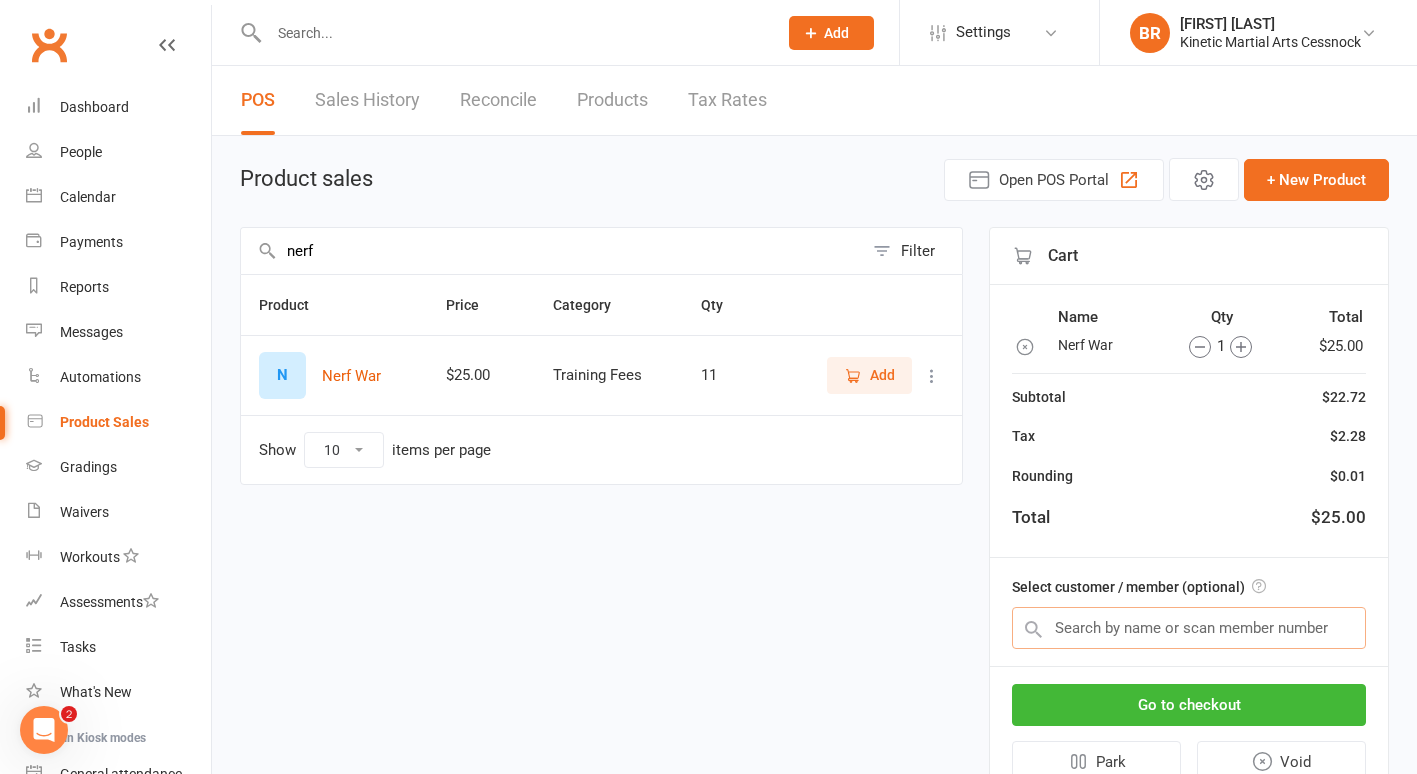 click at bounding box center (1189, 628) 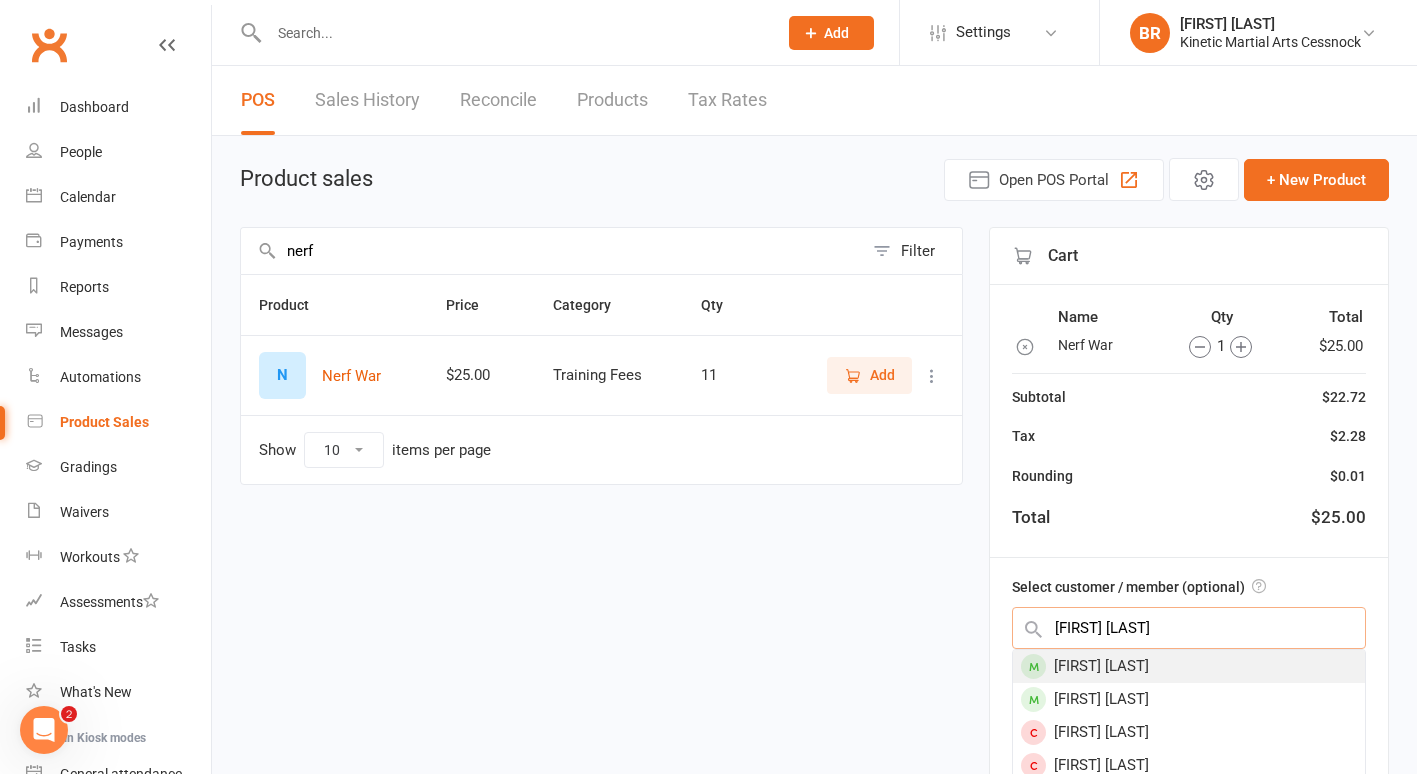 type on "hunter mo" 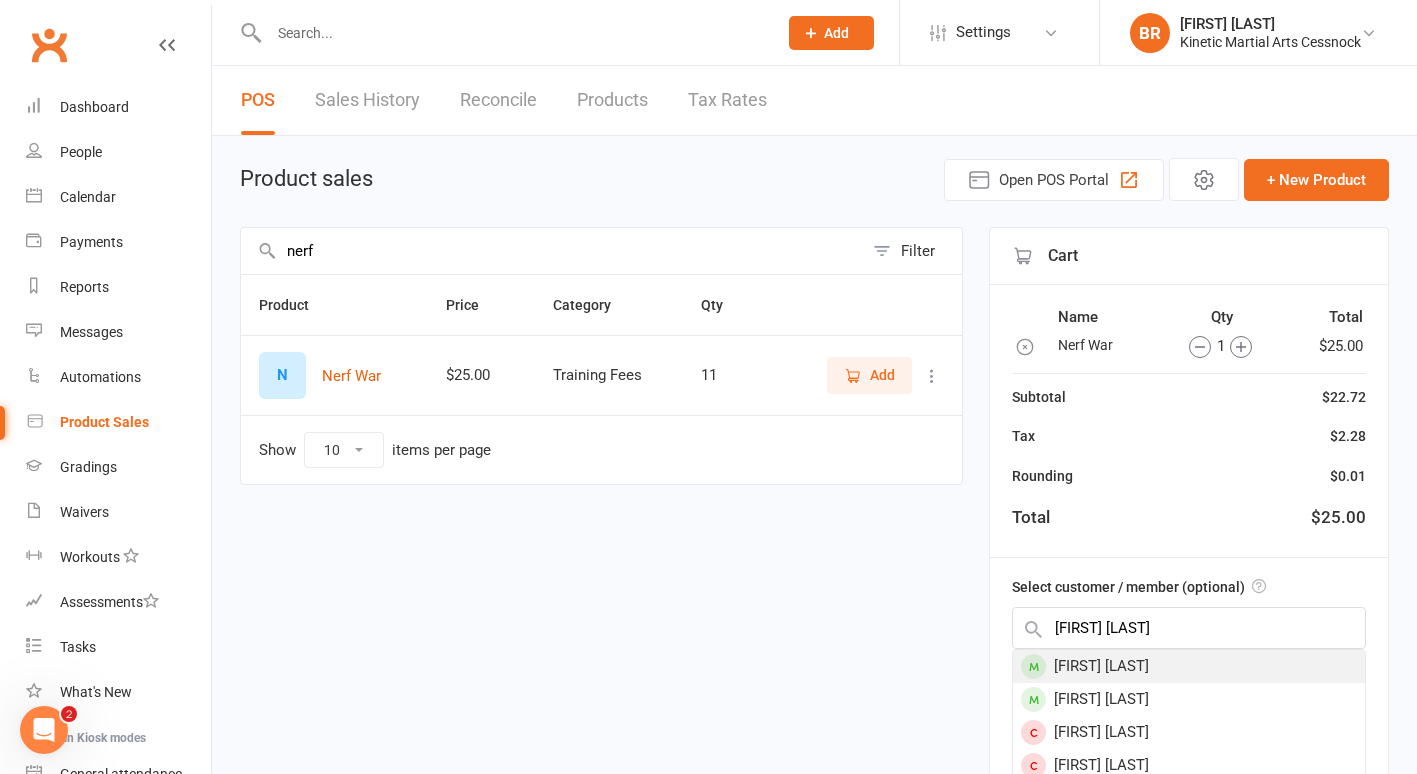 click on "[FIRST] [LAST]" at bounding box center [1189, 666] 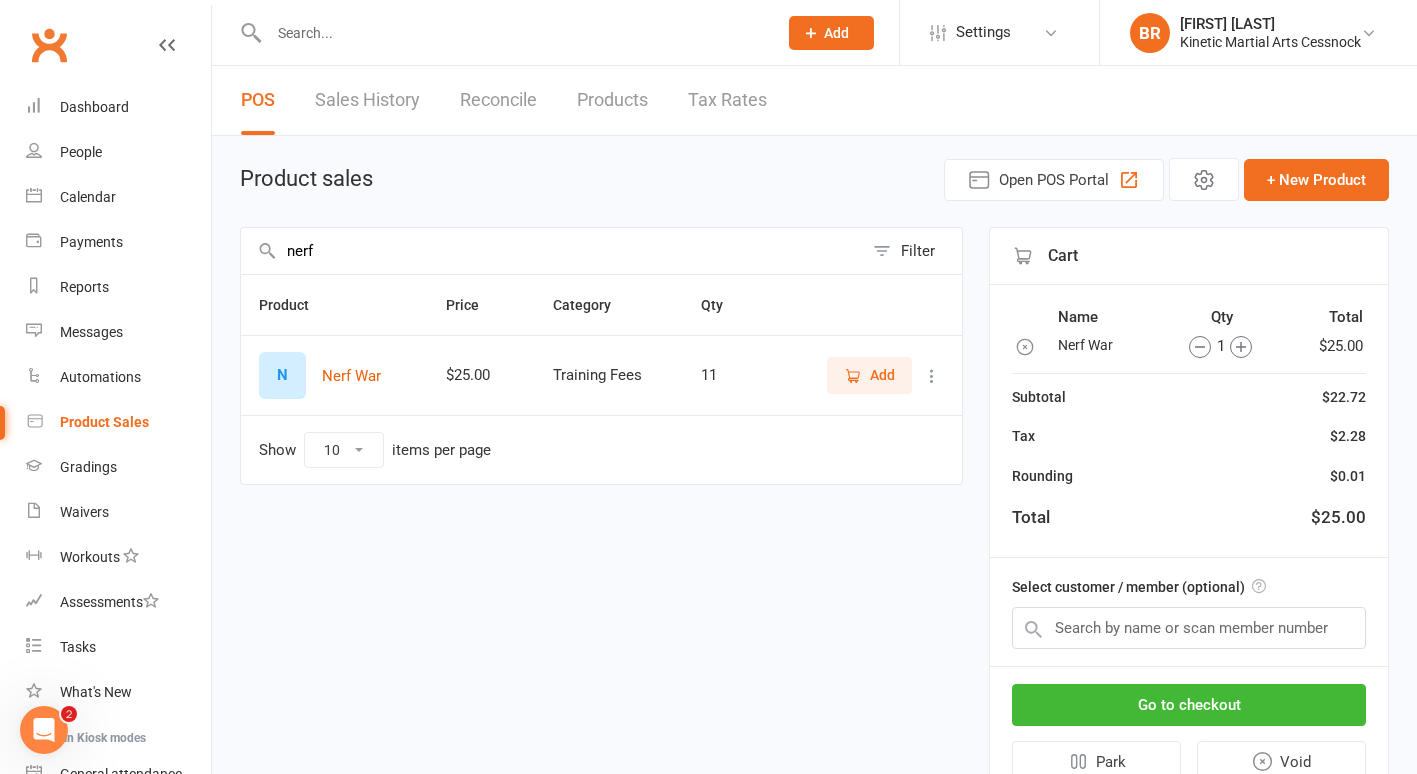 click on "Cart Name Qty Total Nerf War 1 $25.00 Subtotal $22.72 Tax $2.28 Rounding $0.01 Total $25.00 Select customer / member (optional)   Go to checkout Park Void" at bounding box center [1189, 514] 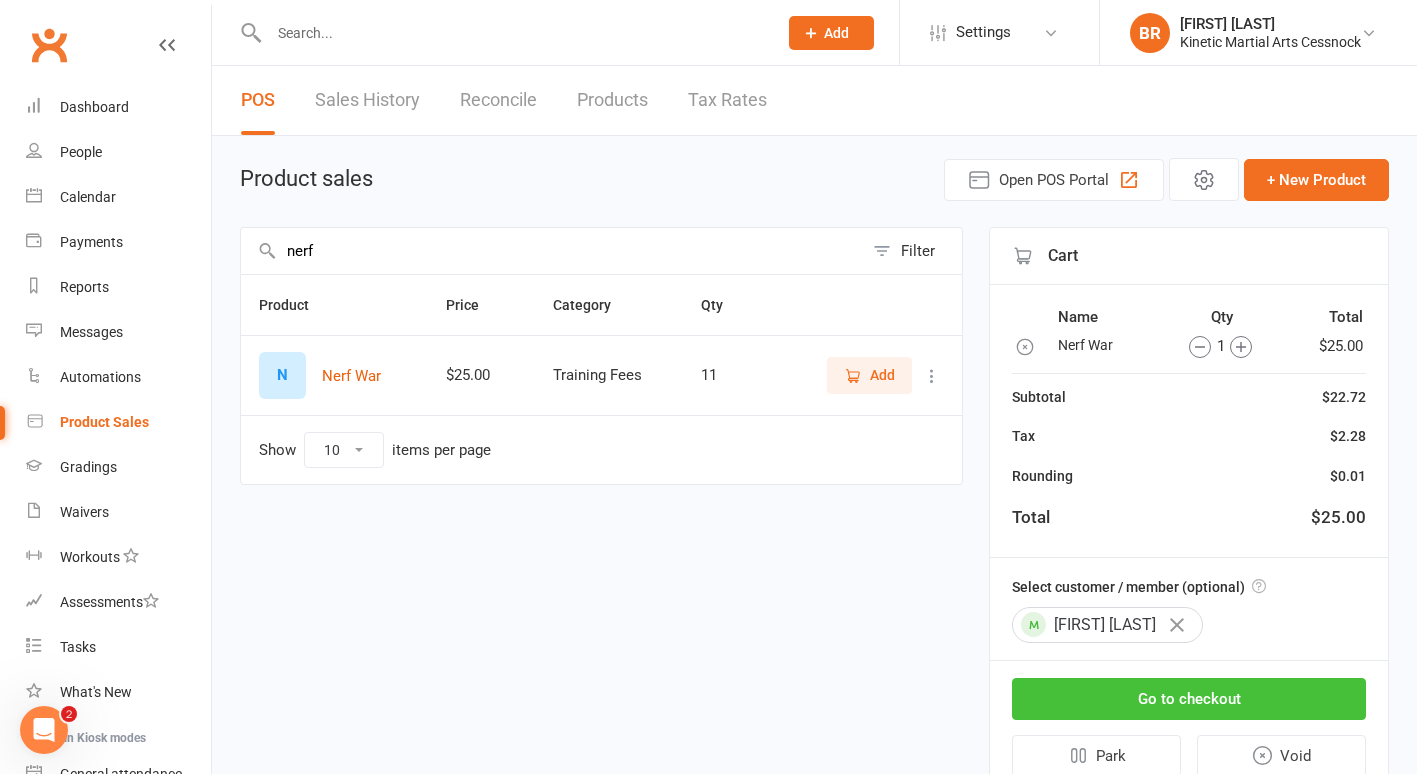 click on "Go to checkout" at bounding box center [1189, 699] 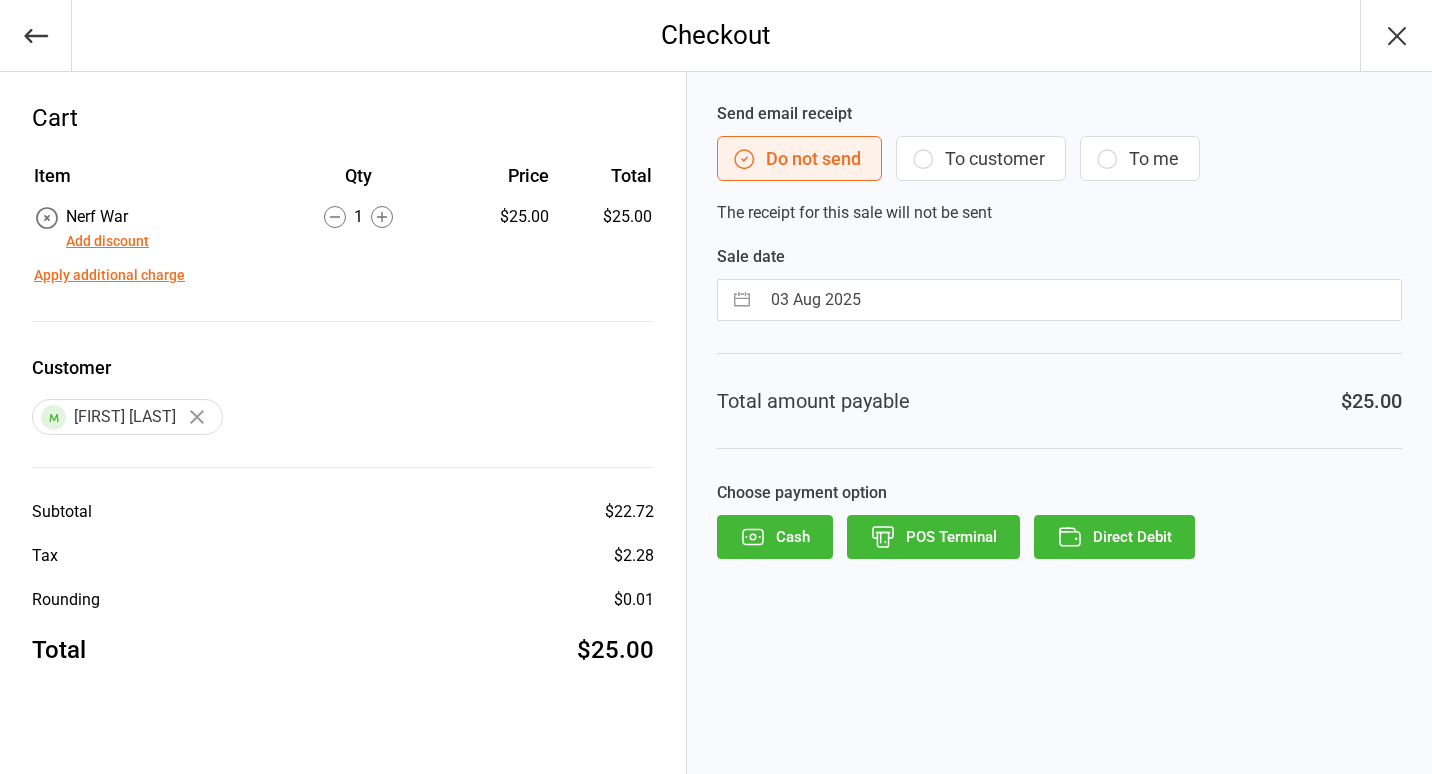 scroll, scrollTop: 0, scrollLeft: 0, axis: both 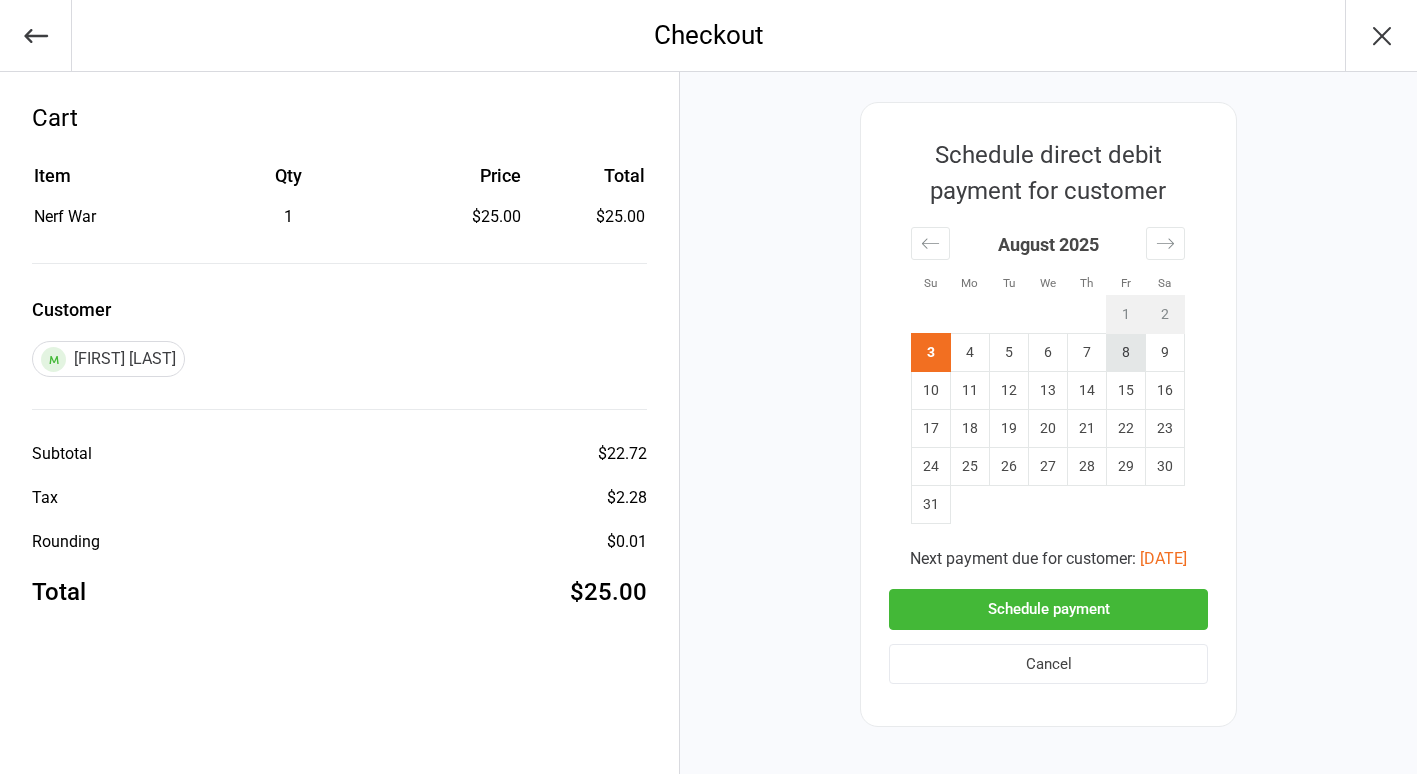 click on "8" at bounding box center (1126, 353) 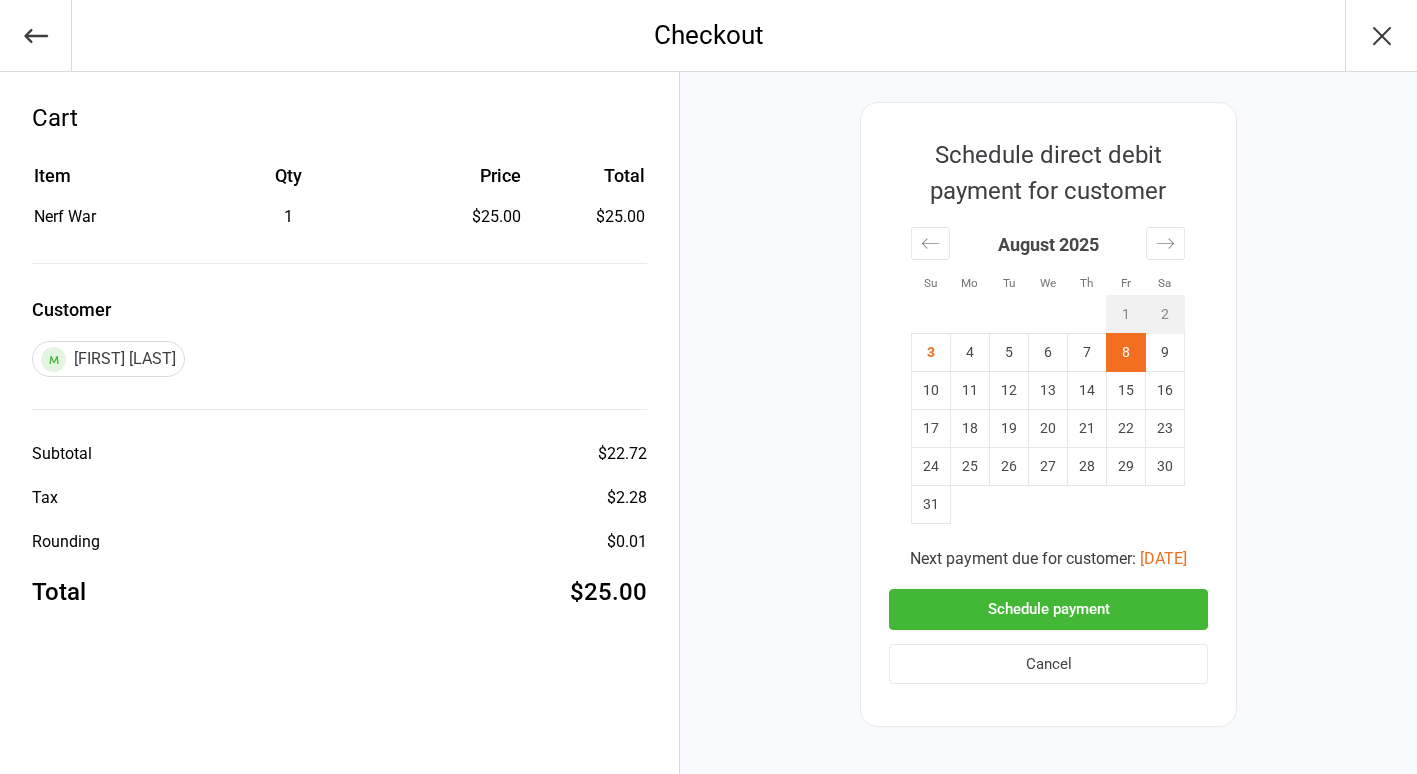 click on "Schedule payment" at bounding box center [1048, 609] 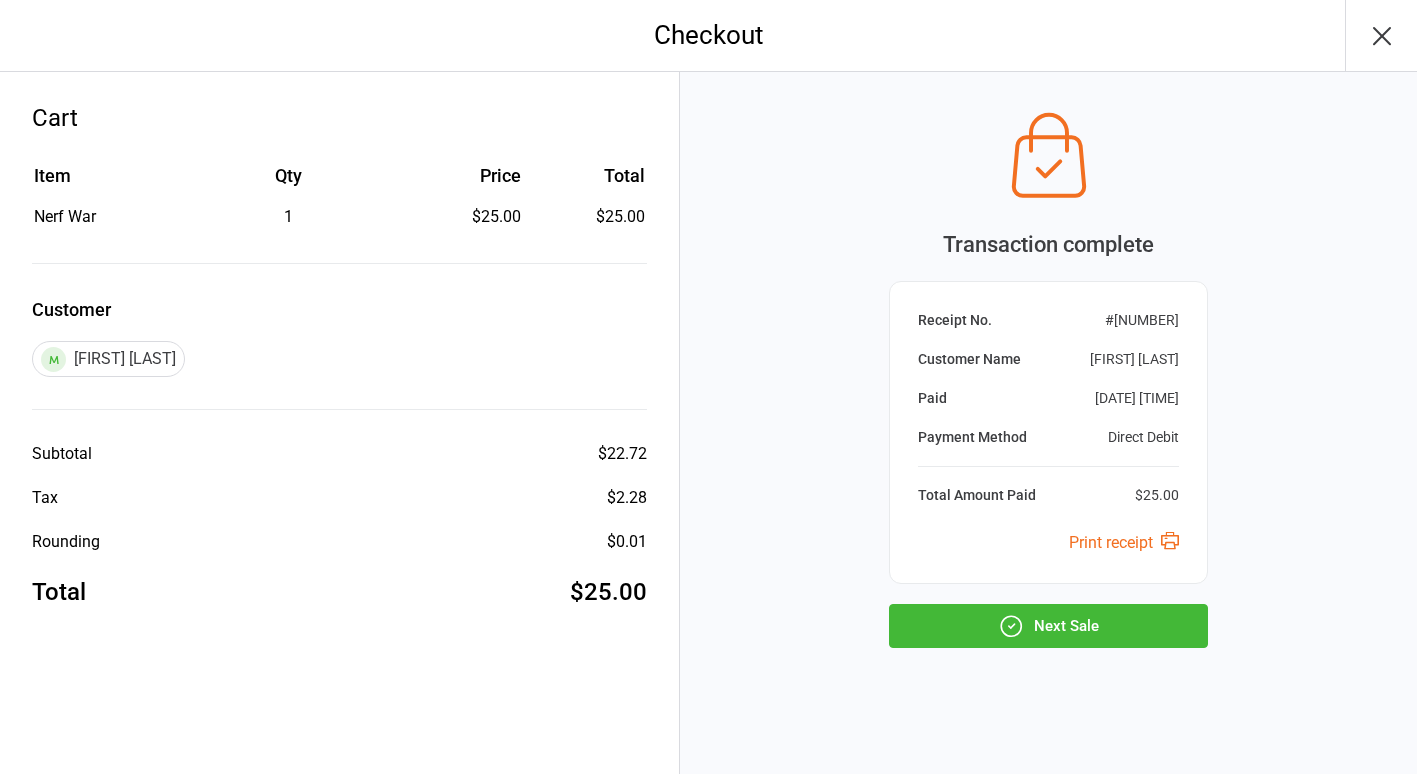 click on "Next Sale" at bounding box center (1048, 626) 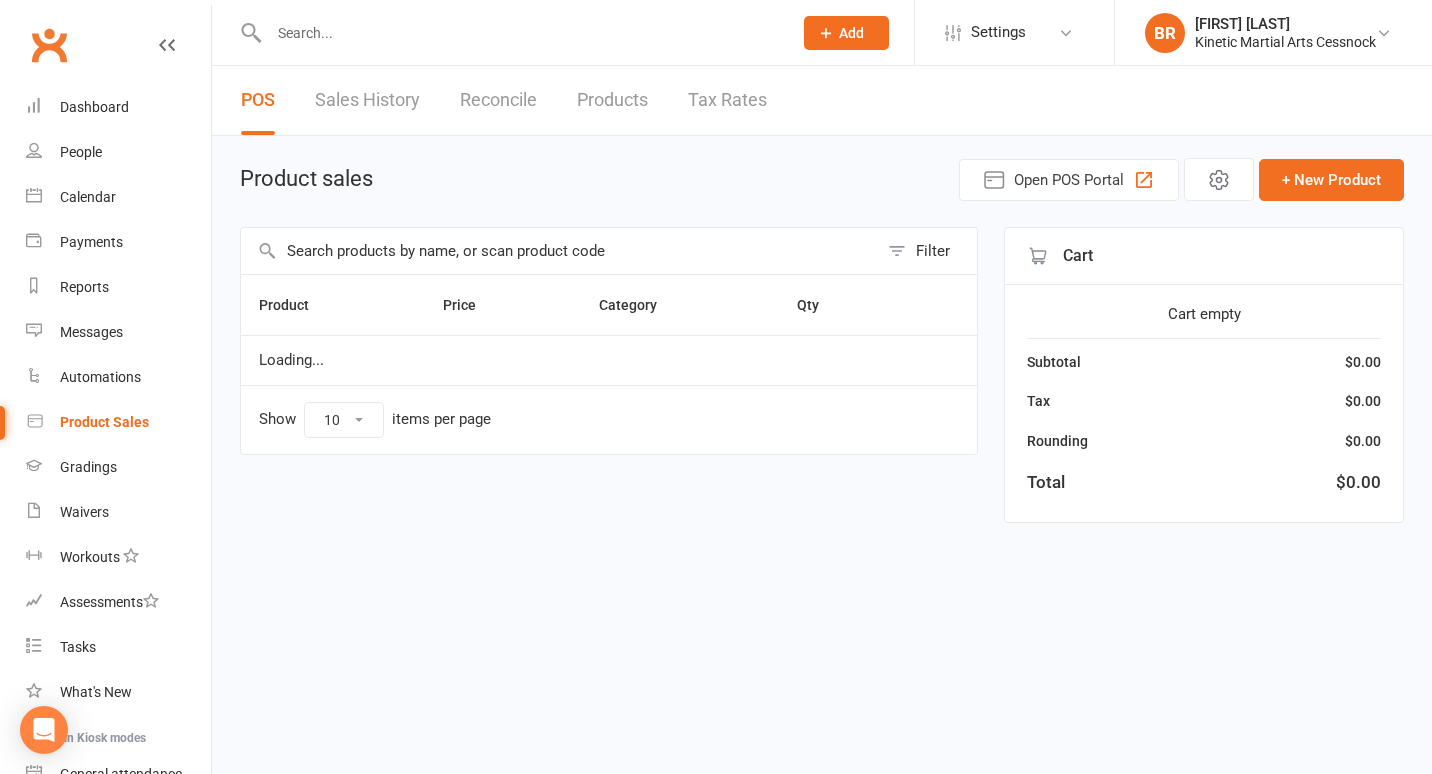scroll, scrollTop: 0, scrollLeft: 0, axis: both 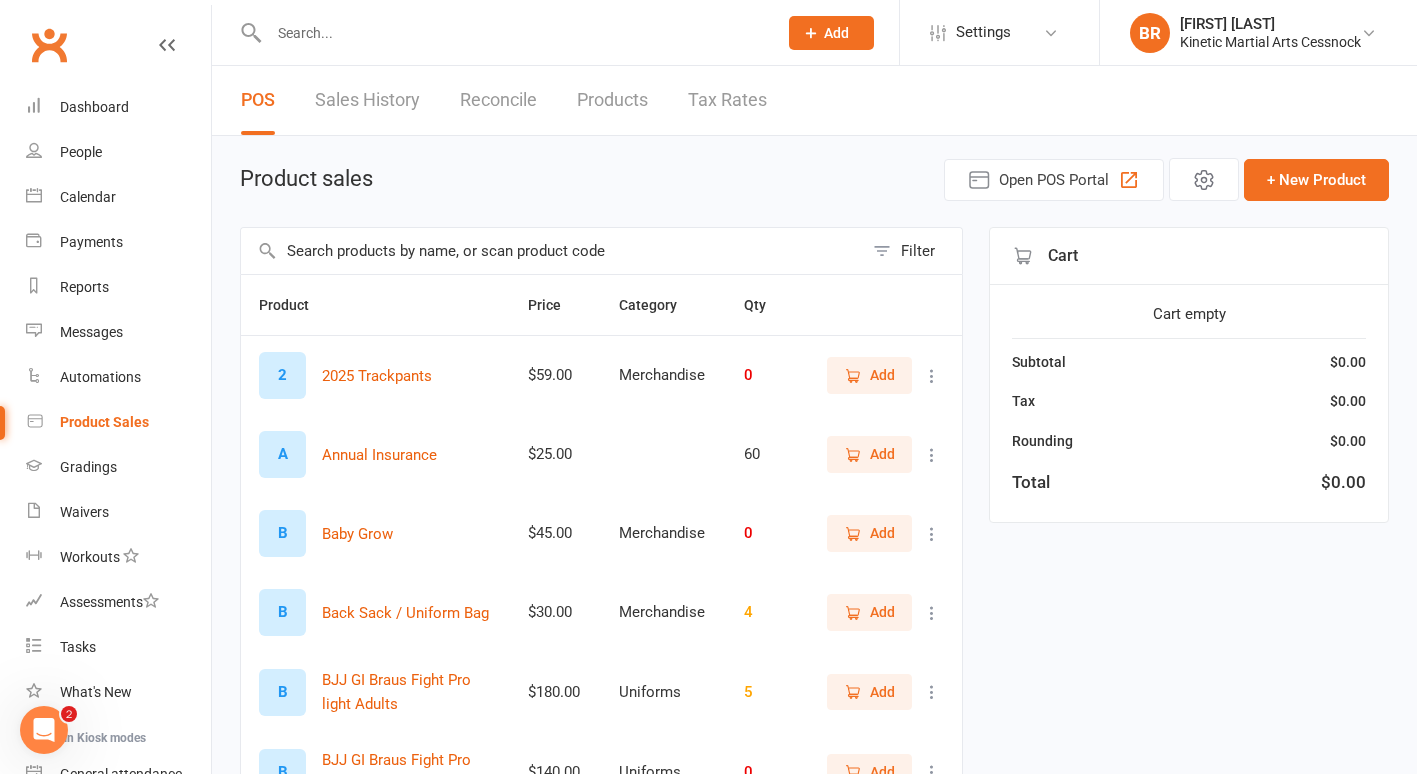click at bounding box center (552, 251) 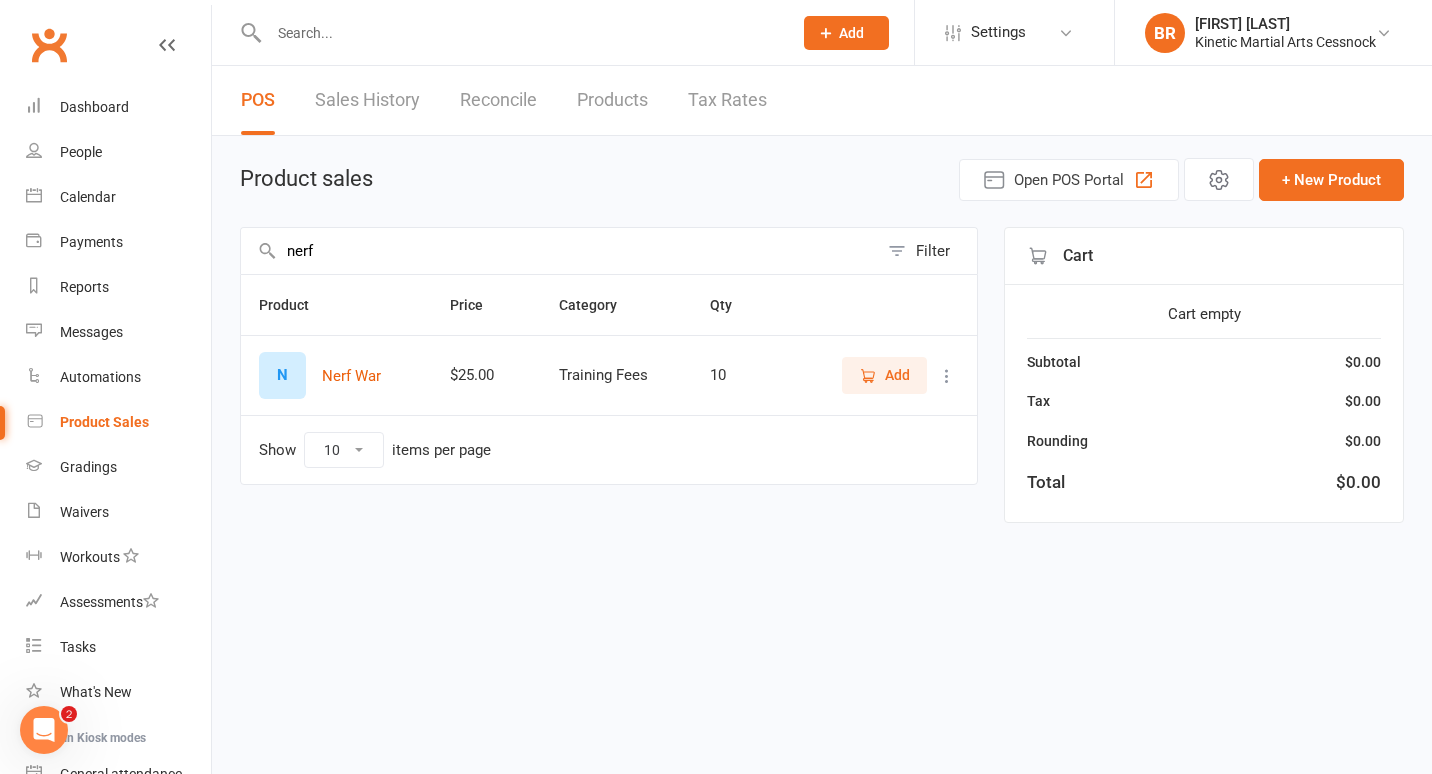 type on "nerf" 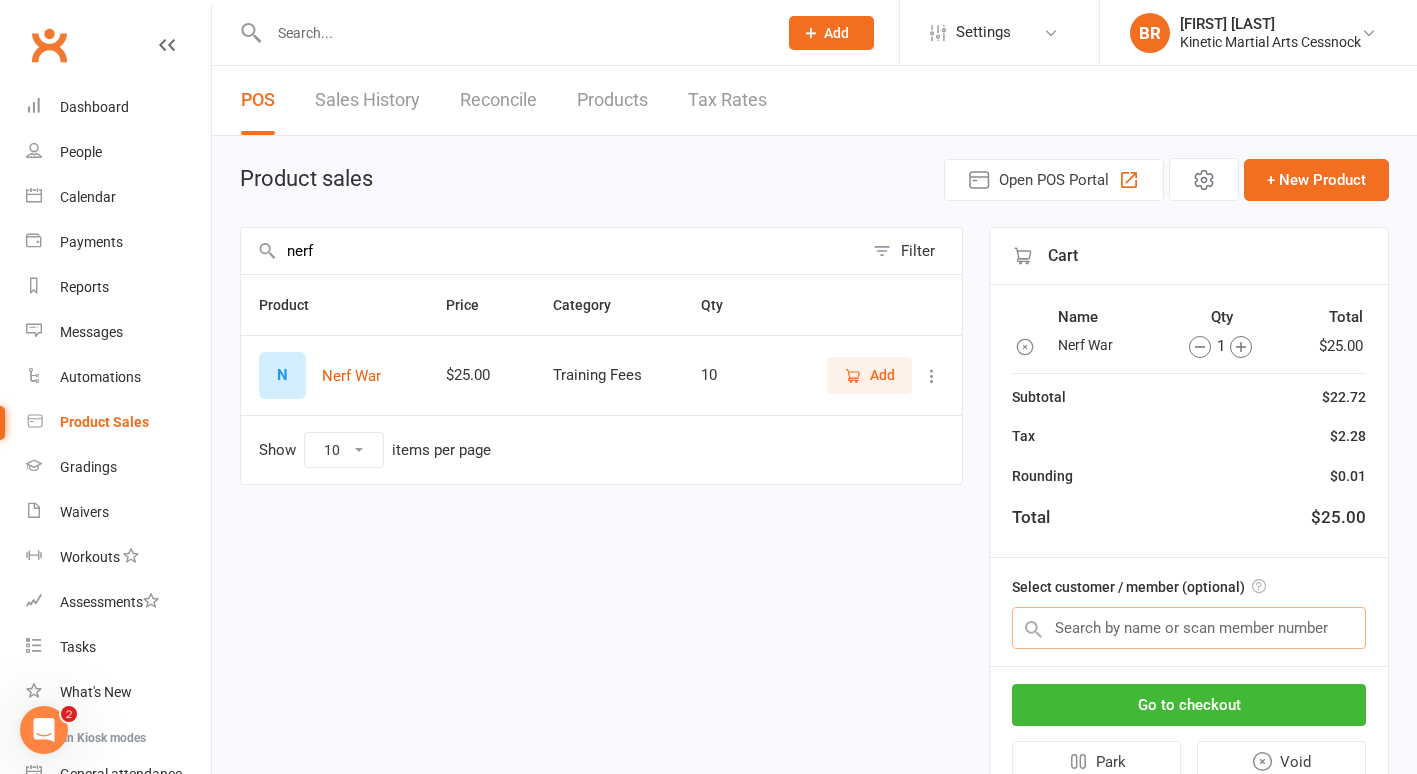 click at bounding box center [1189, 628] 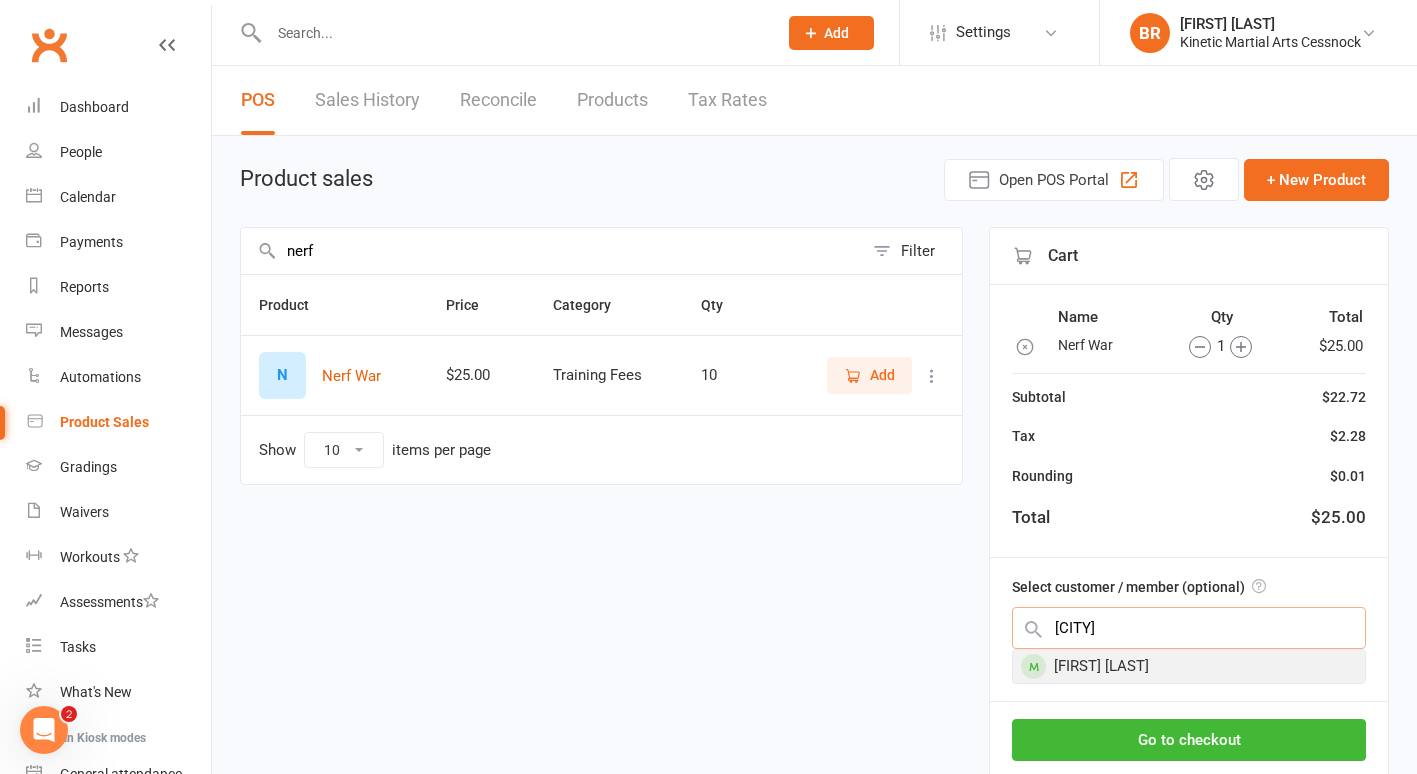 type on "[CITY]" 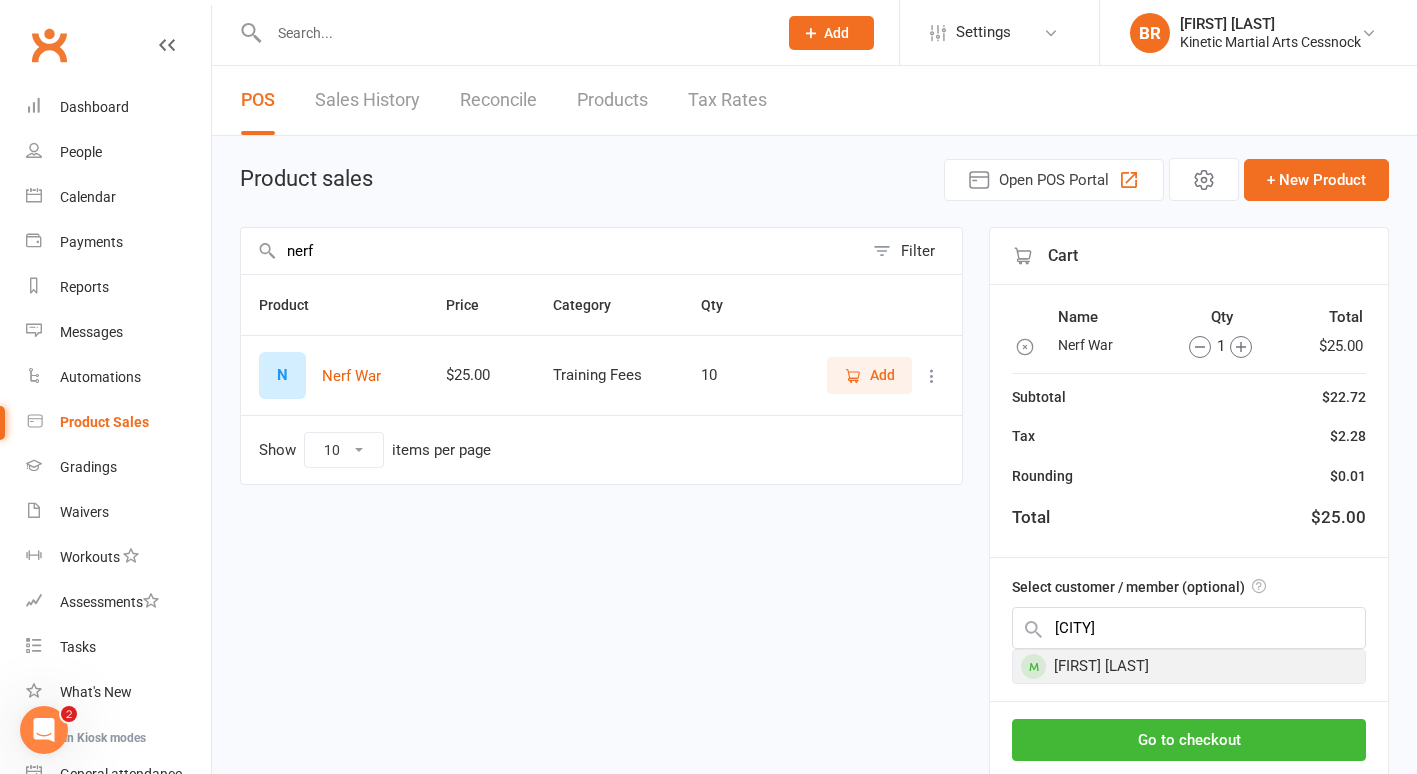 click on "[FIRST] [LAST]" at bounding box center [1189, 666] 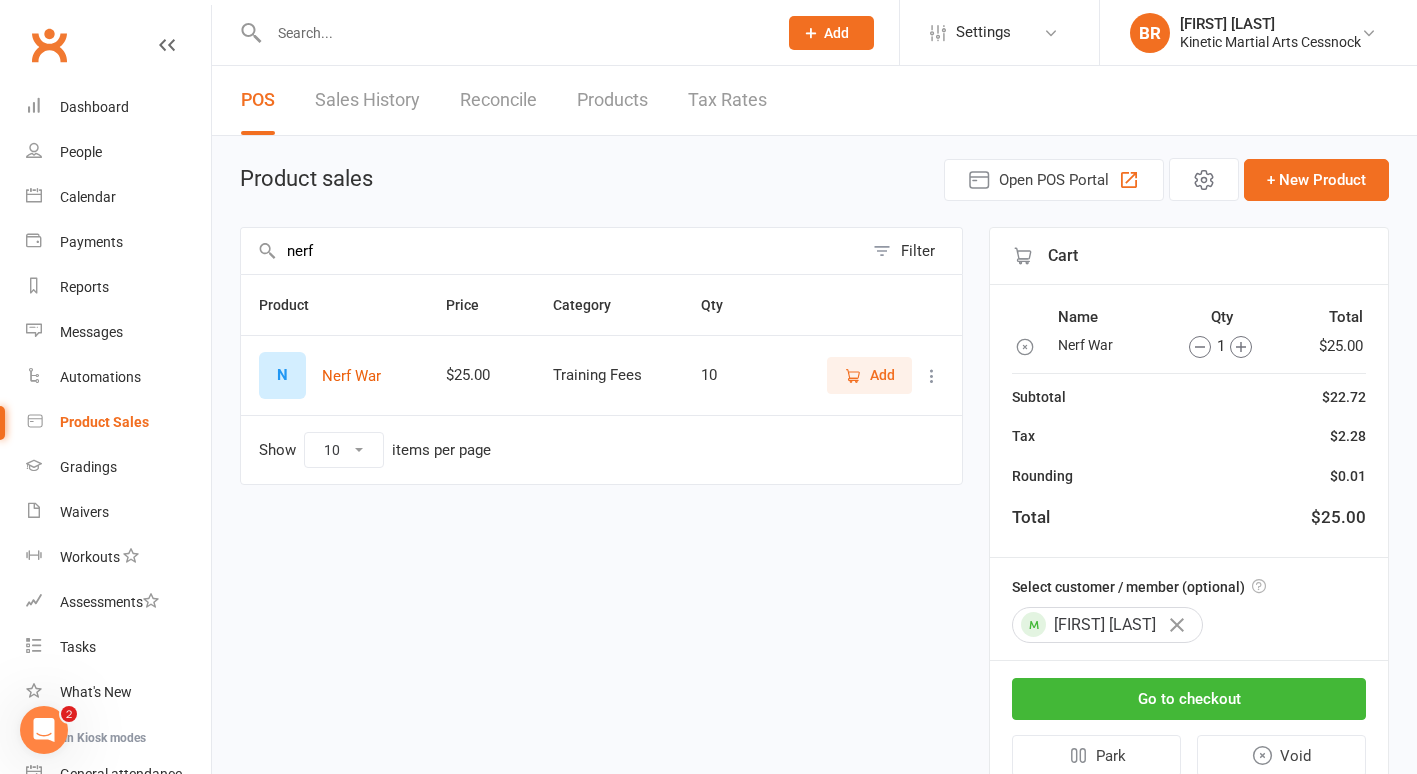 click on "Cart Name Qty Total Nerf War 1 $25.00 Subtotal $22.72 Tax $2.28 Rounding $0.01 Total $25.00 Select customer / member (optional)   Knox Jacobson Go to checkout Park Void" at bounding box center (1189, 511) 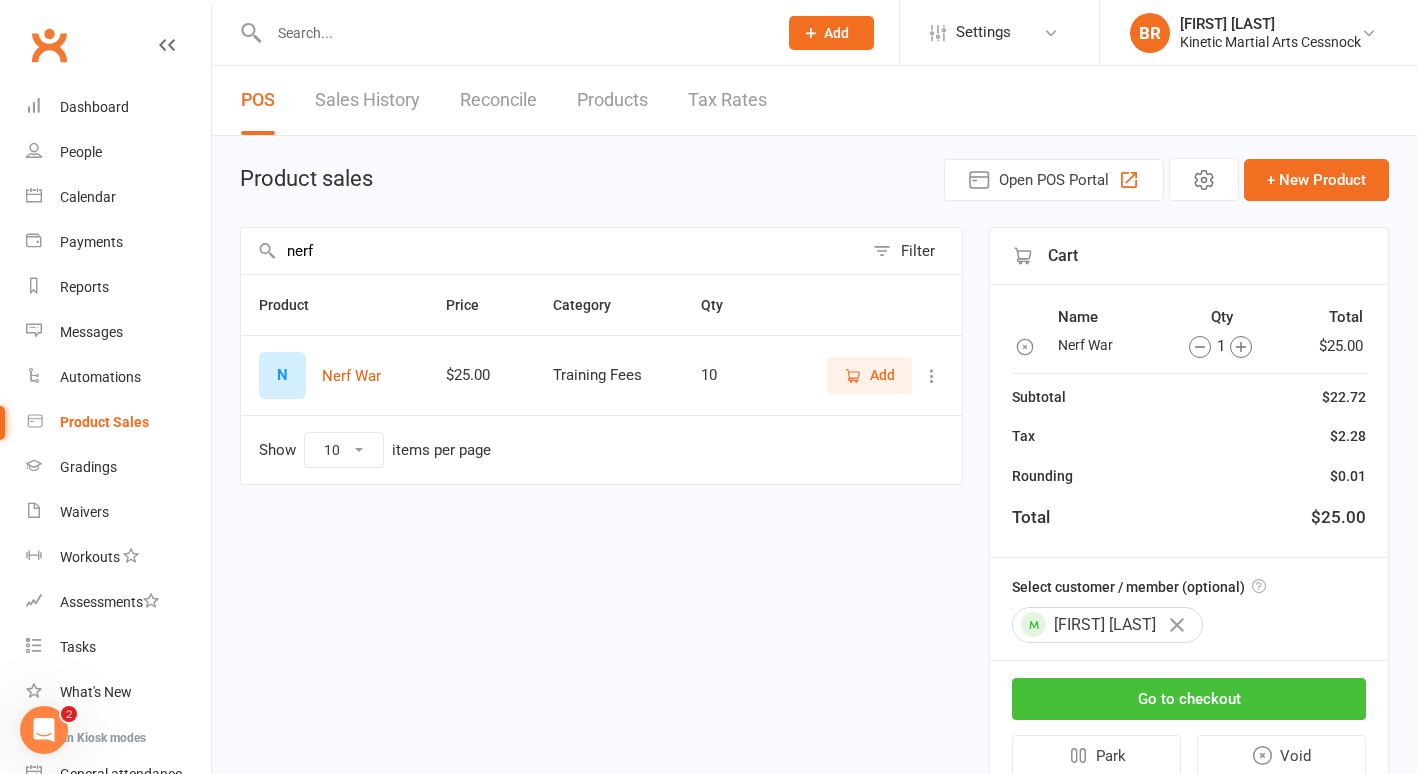click on "Go to checkout" at bounding box center [1189, 699] 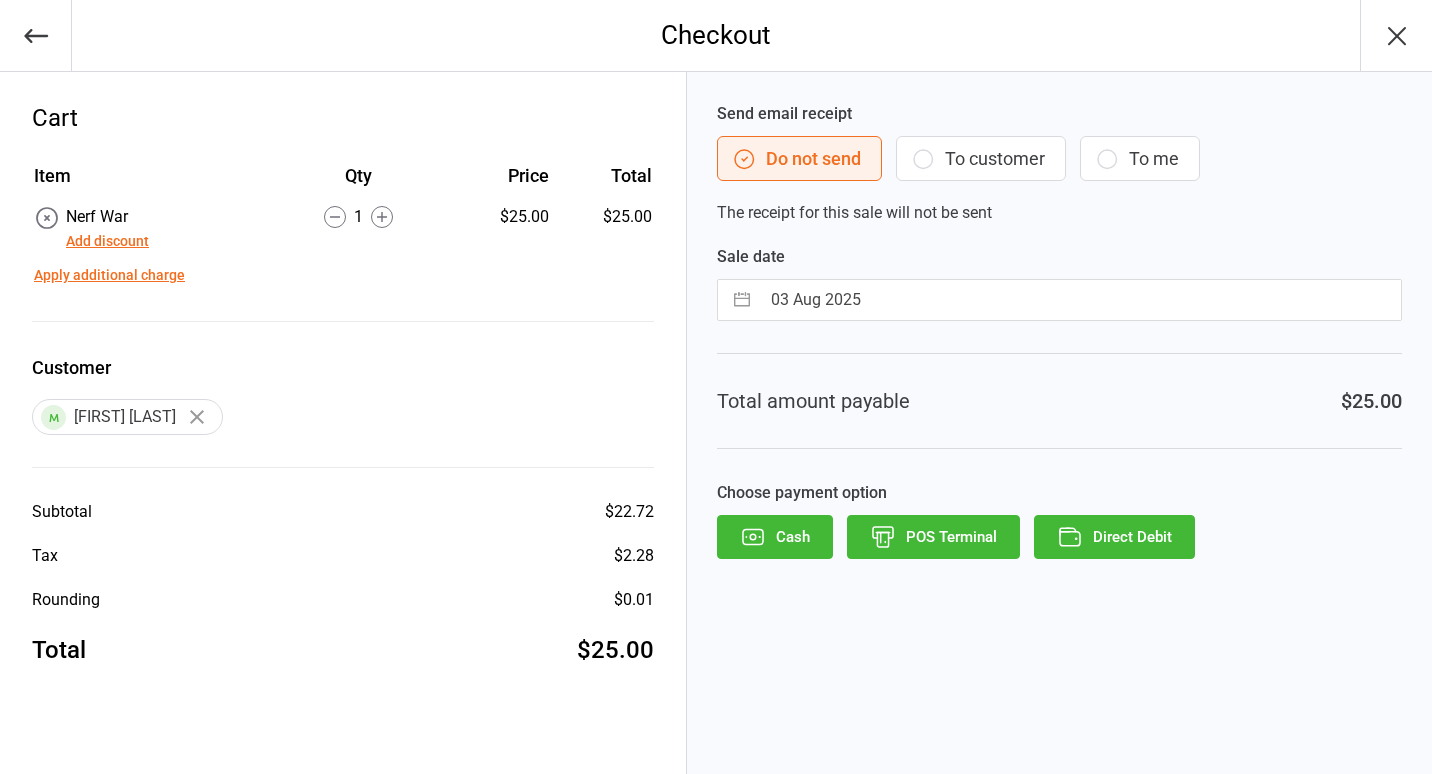 scroll, scrollTop: 0, scrollLeft: 0, axis: both 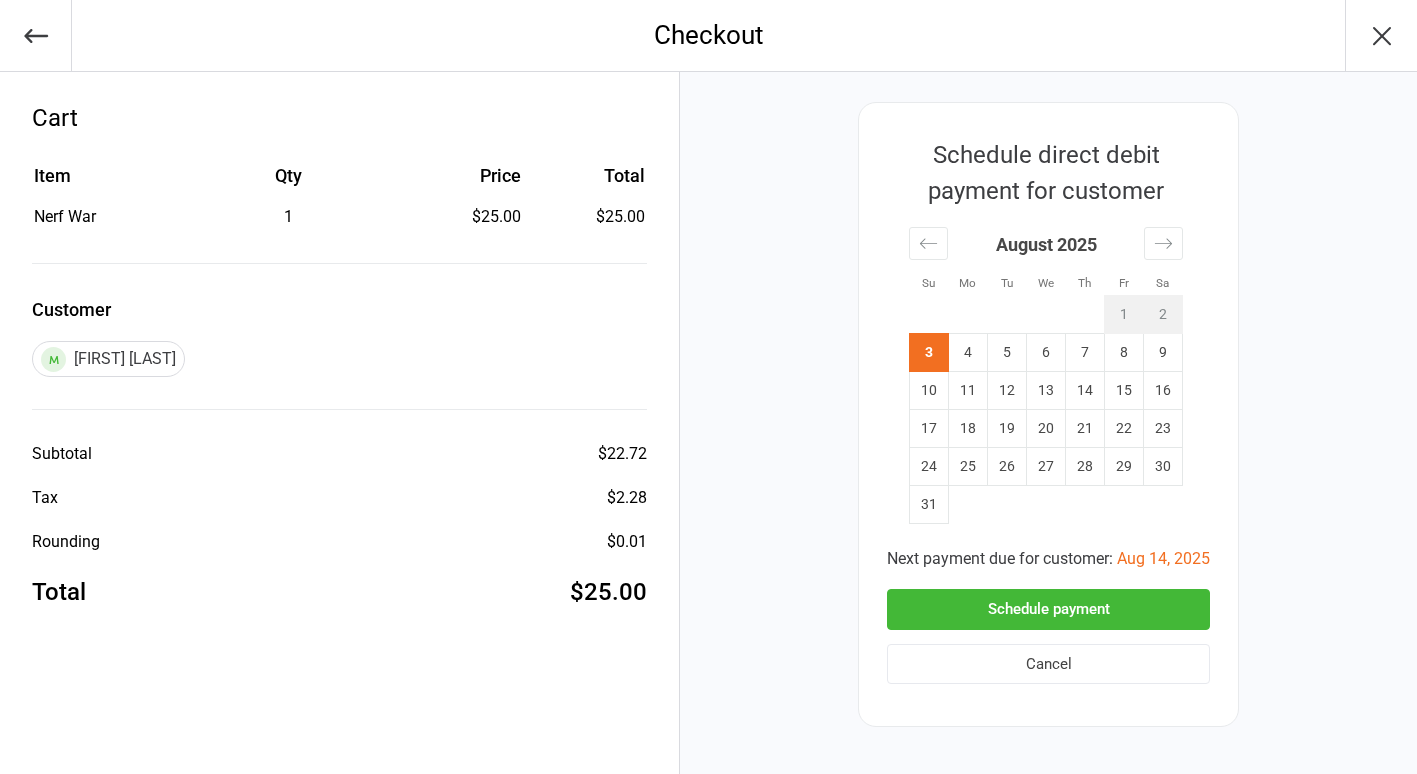click on "Schedule payment" at bounding box center [1048, 609] 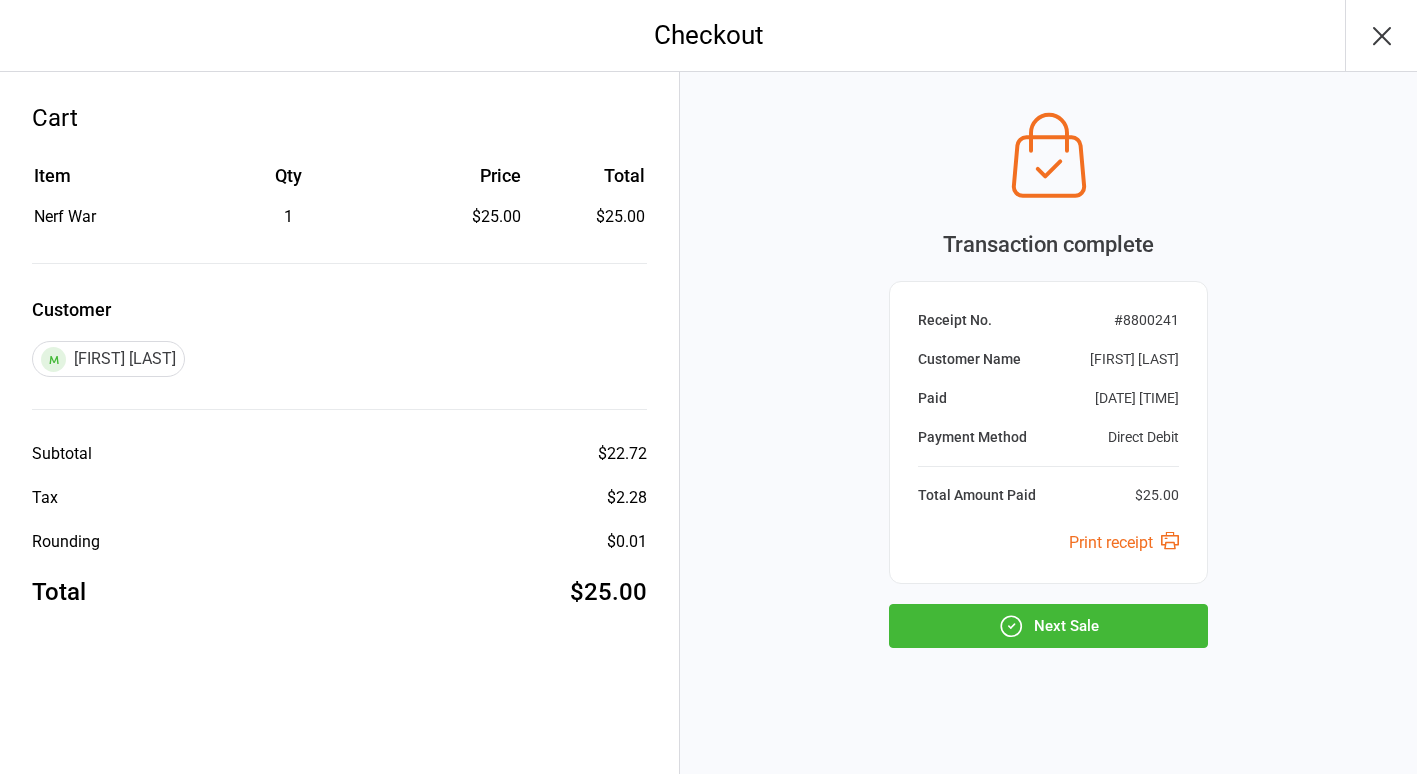 click 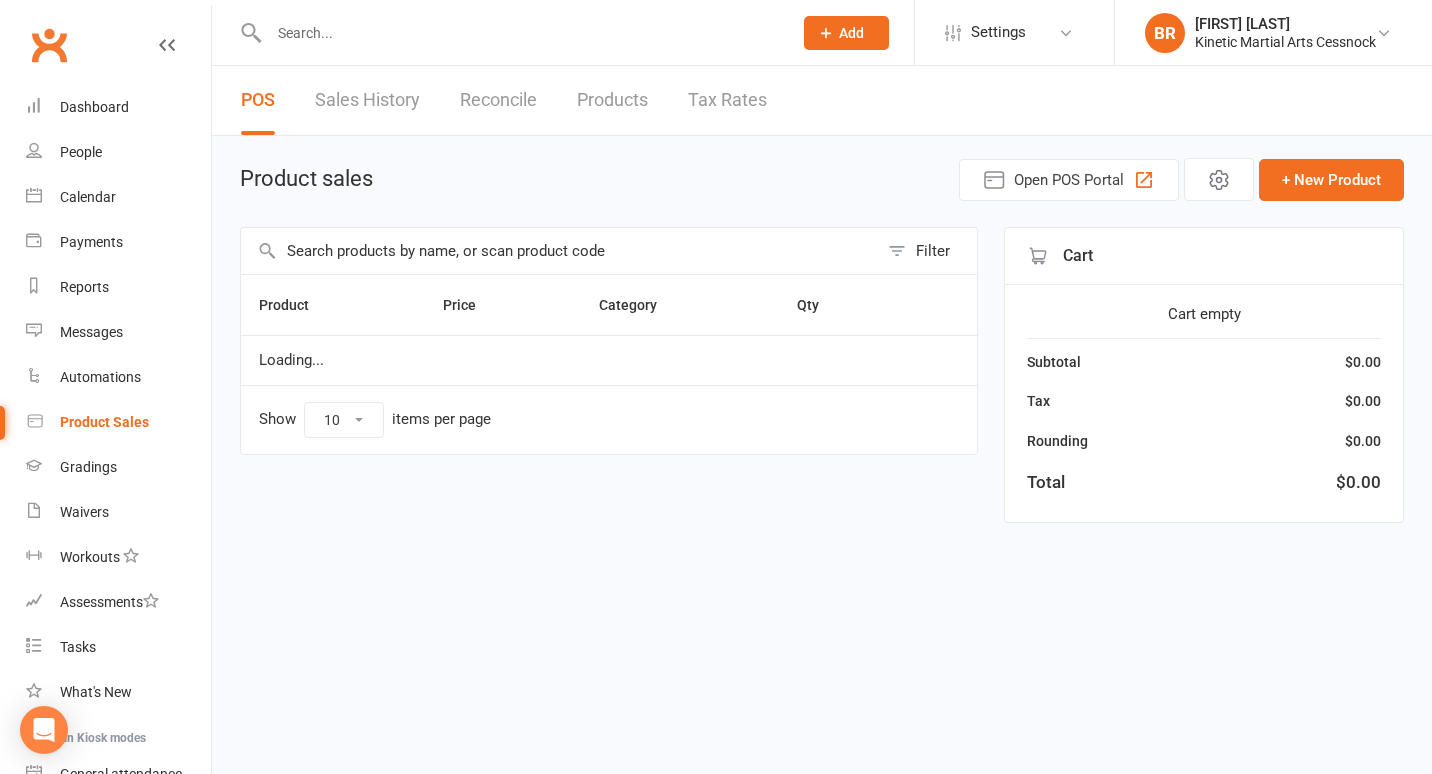 scroll, scrollTop: 0, scrollLeft: 0, axis: both 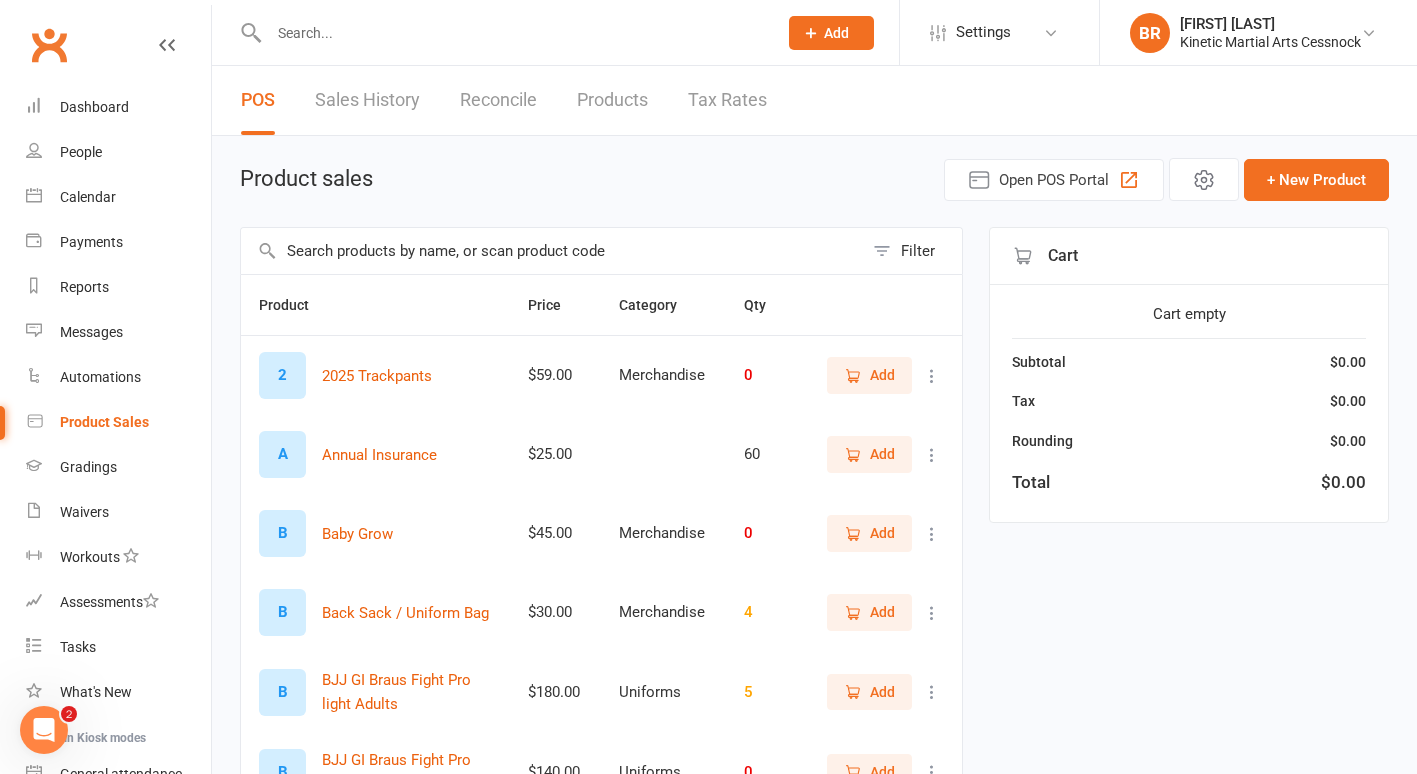 click at bounding box center [513, 33] 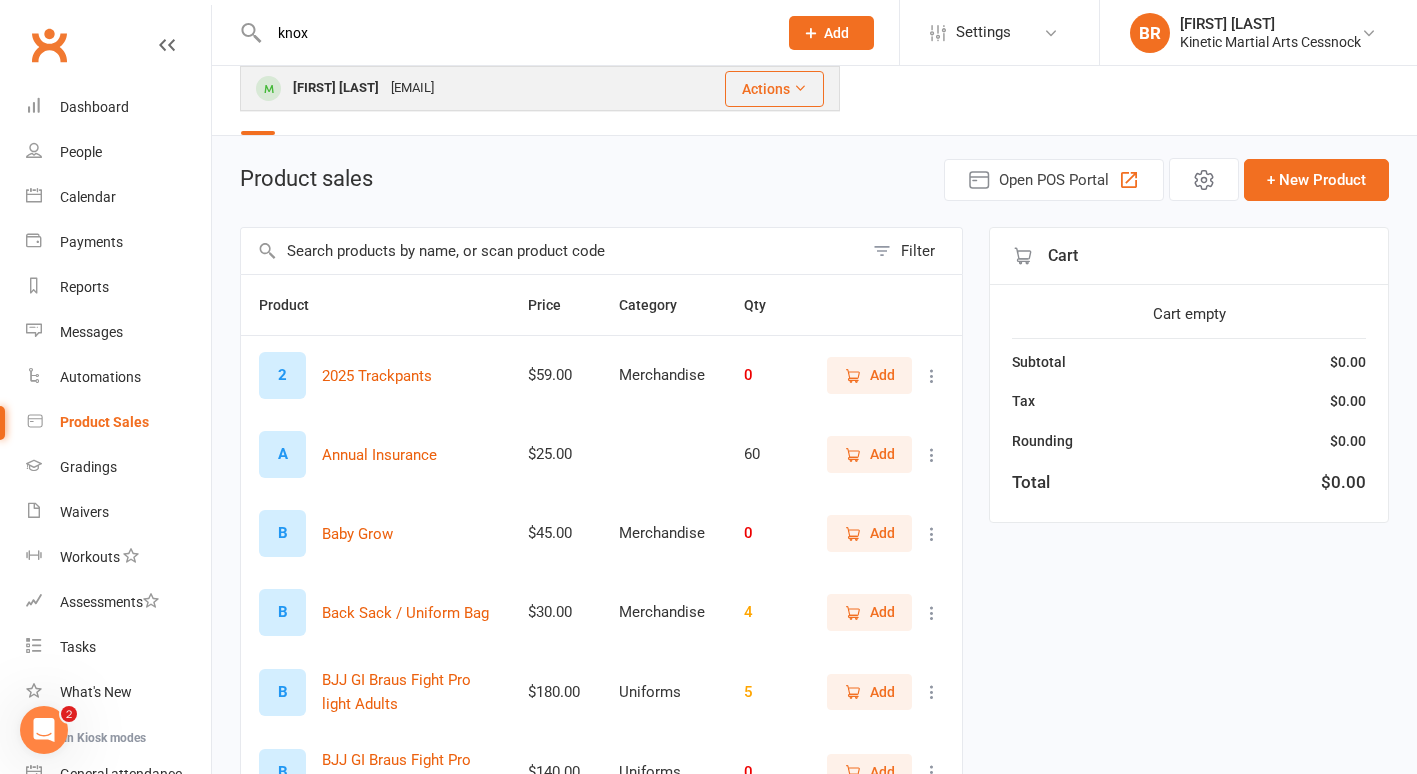 type on "knox" 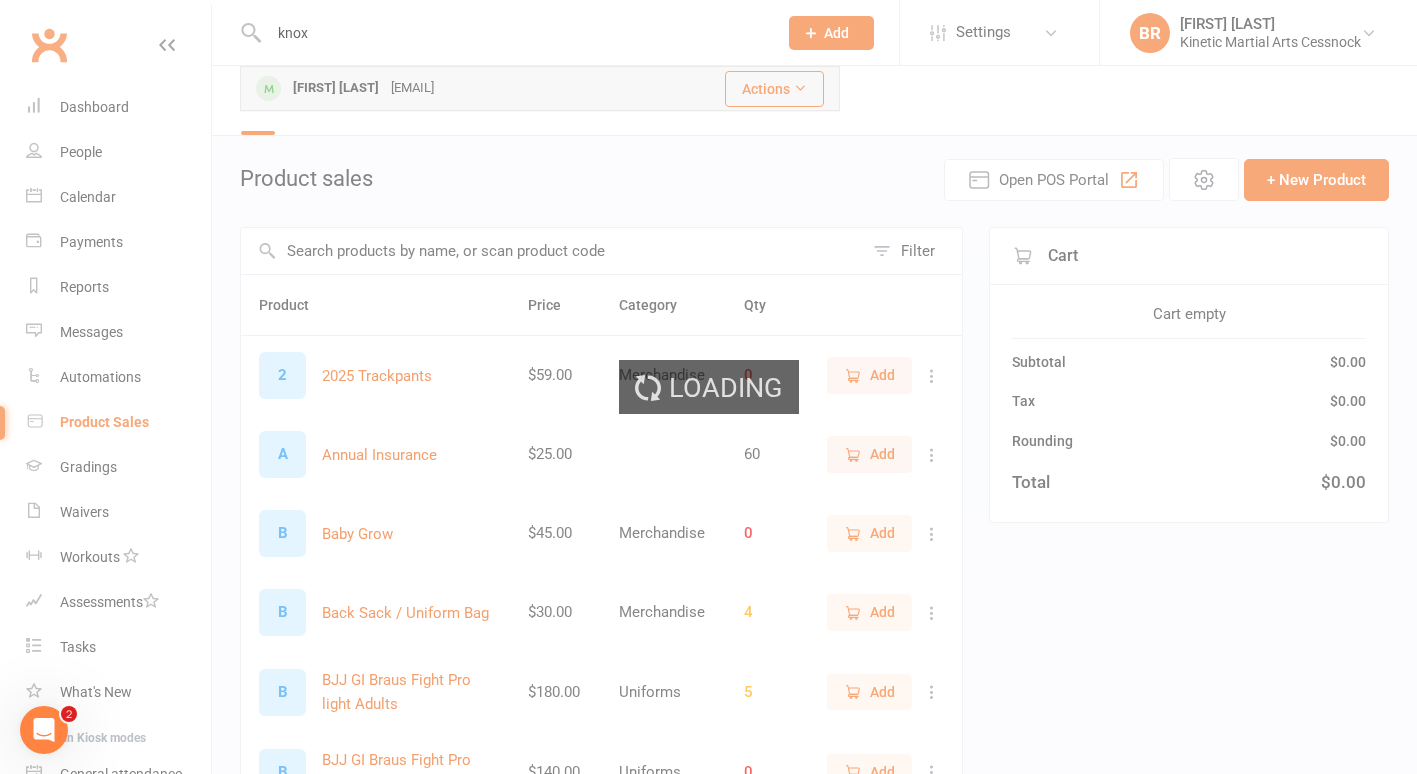 type 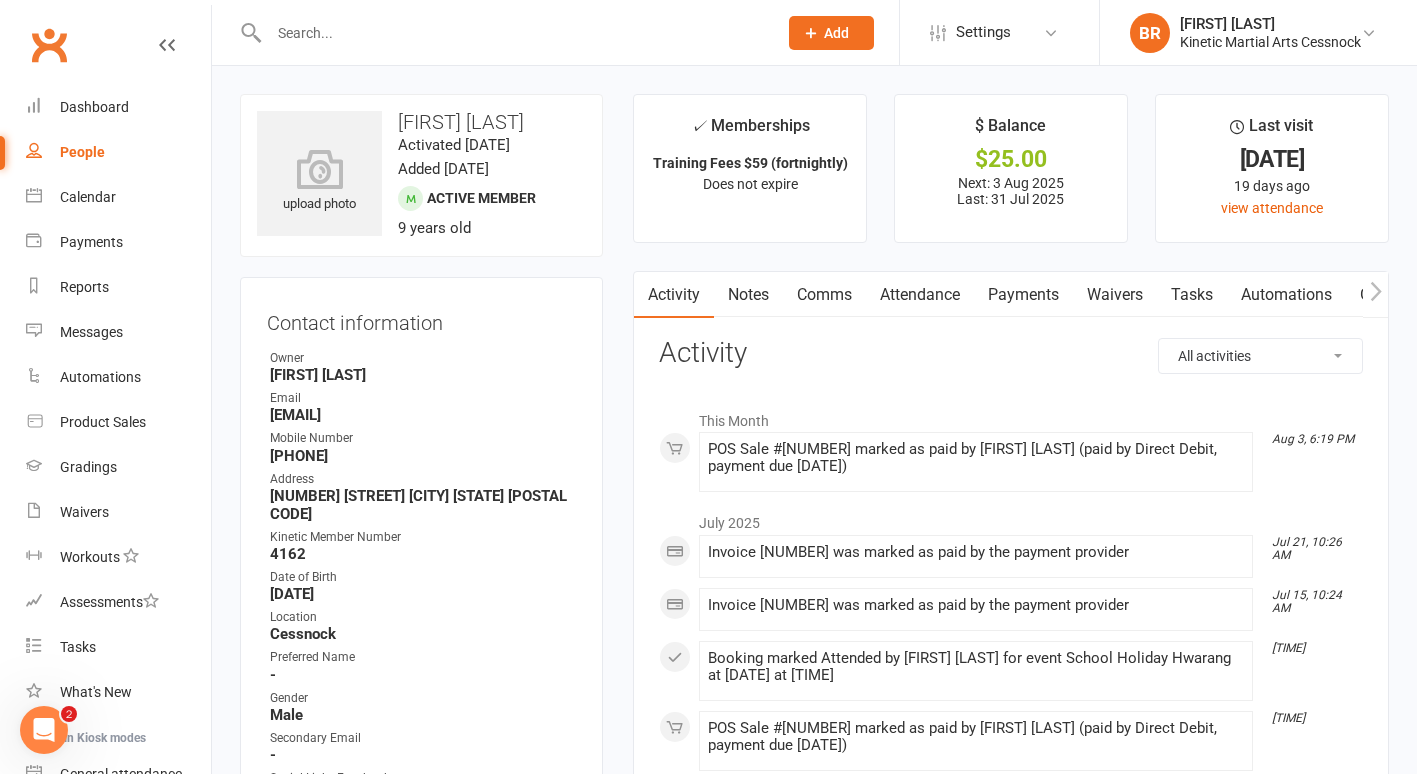 click on "Payments" at bounding box center (1023, 295) 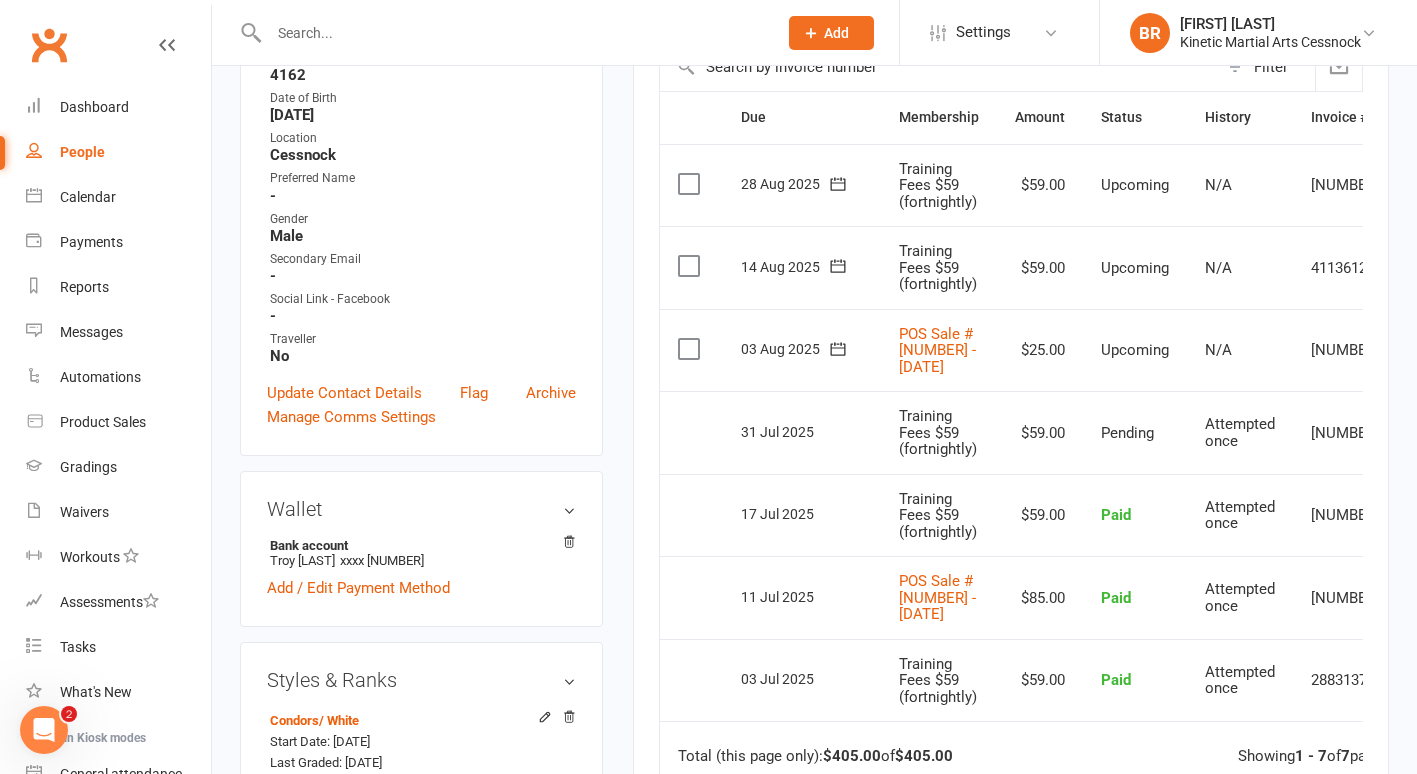 scroll, scrollTop: 484, scrollLeft: 0, axis: vertical 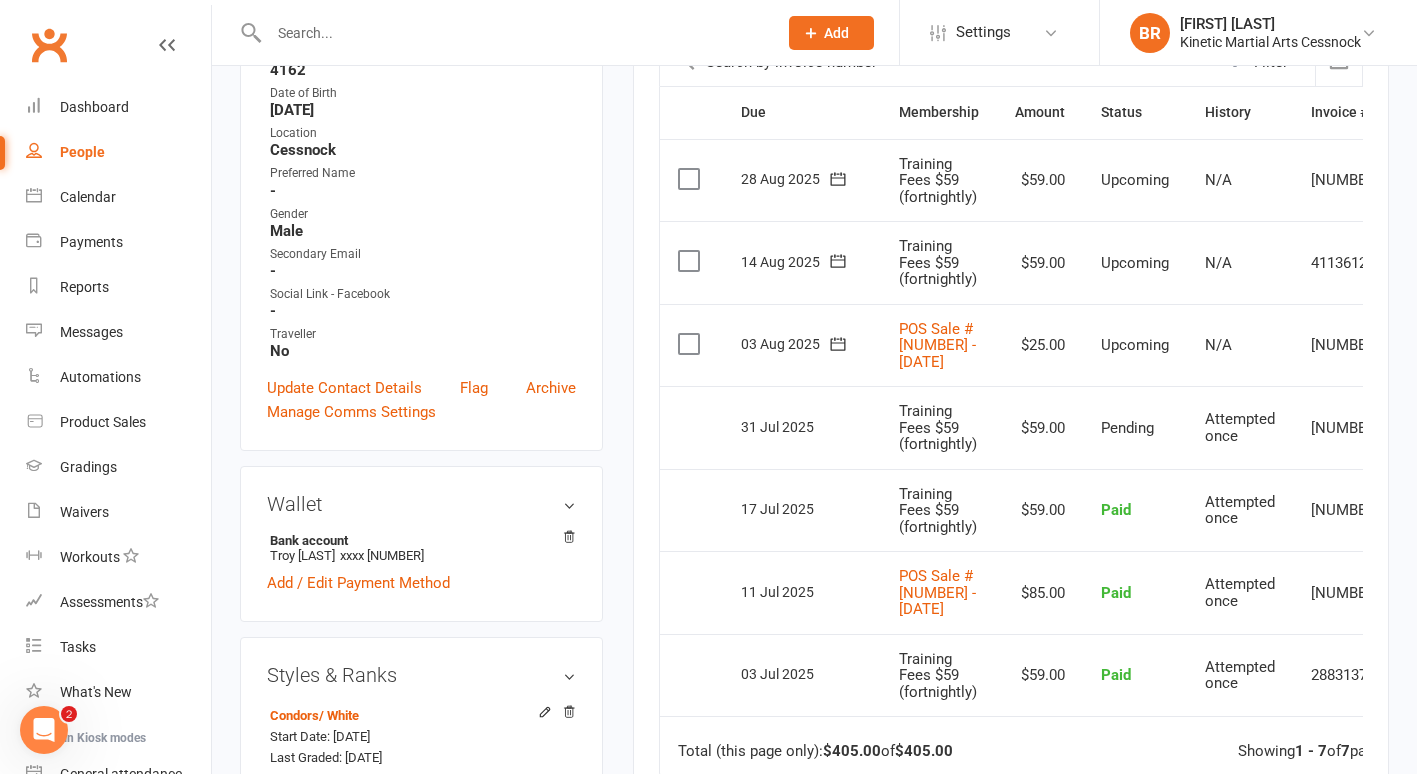 click 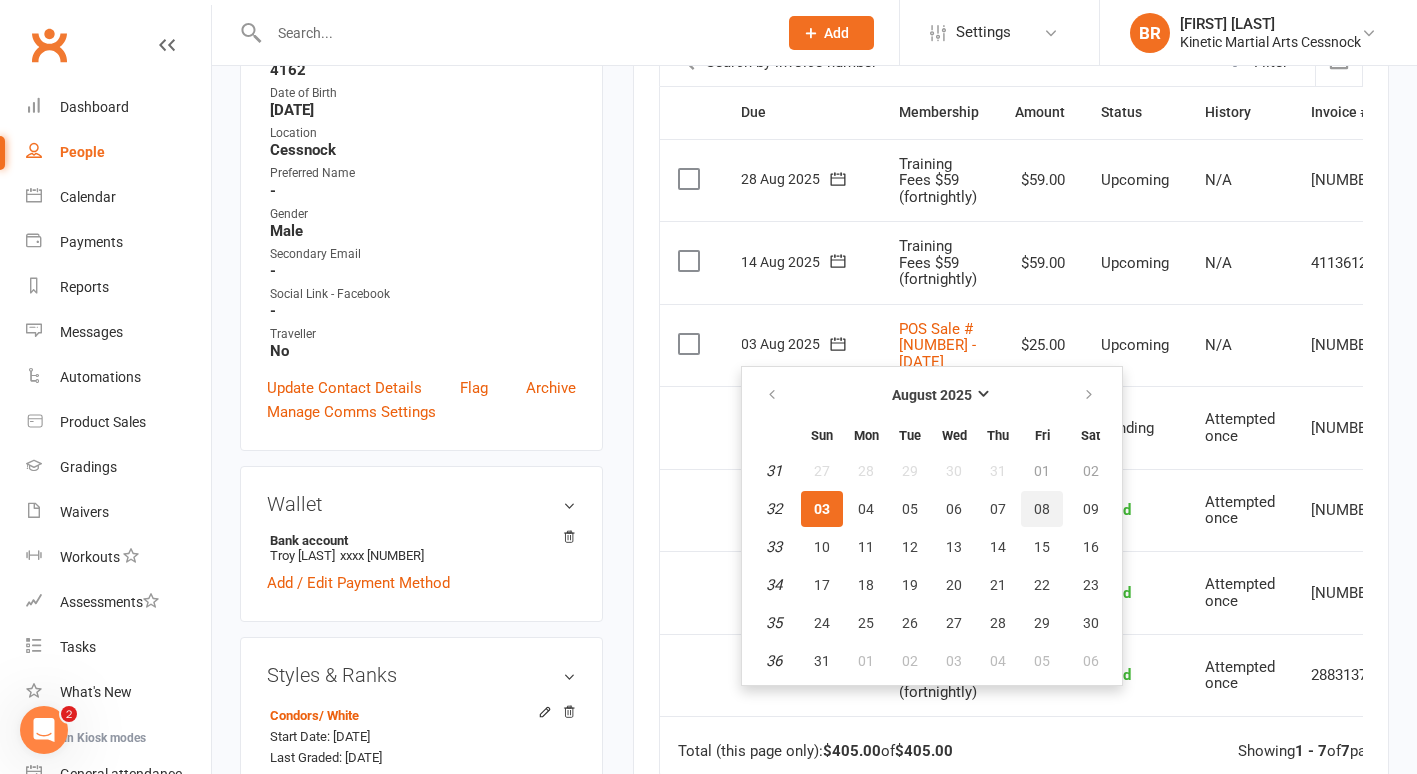click on "08" at bounding box center [1042, 509] 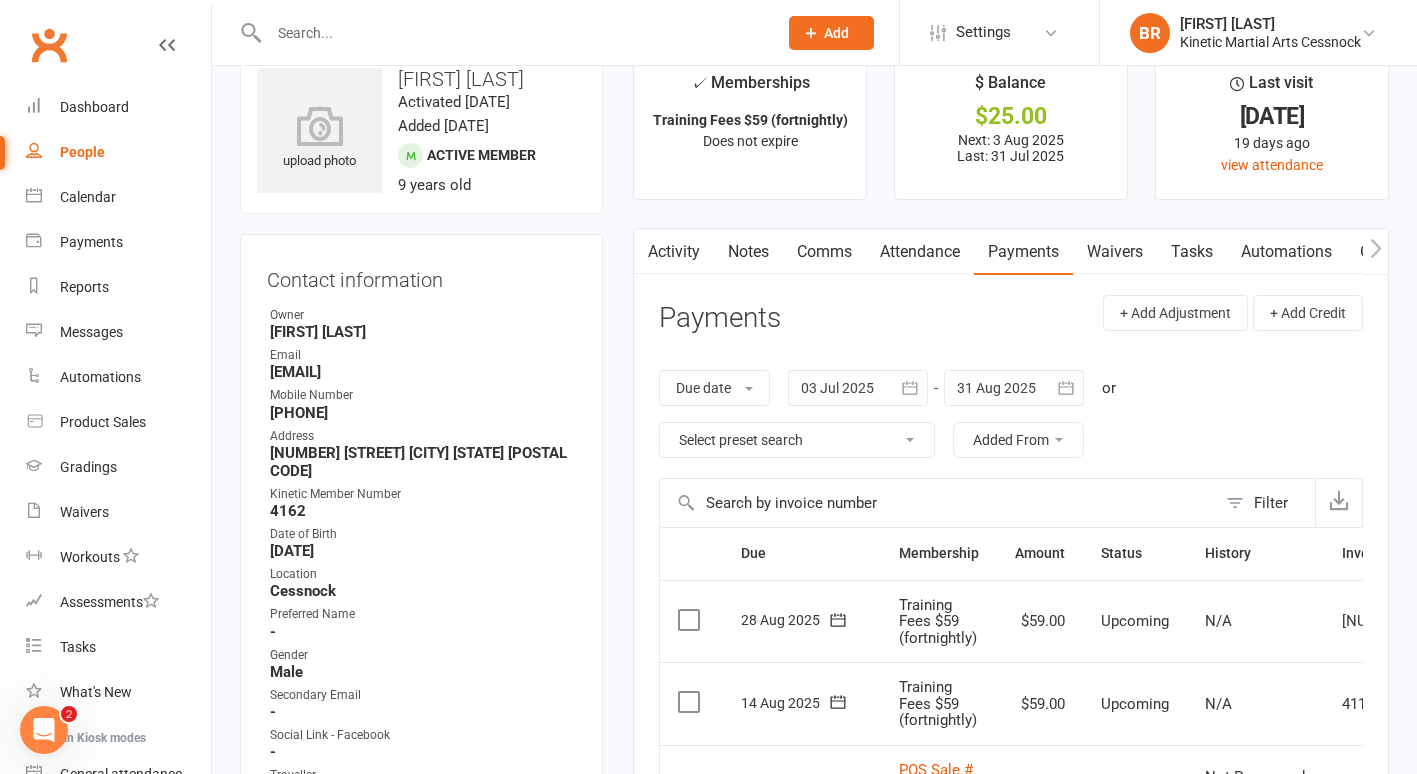 scroll, scrollTop: 0, scrollLeft: 0, axis: both 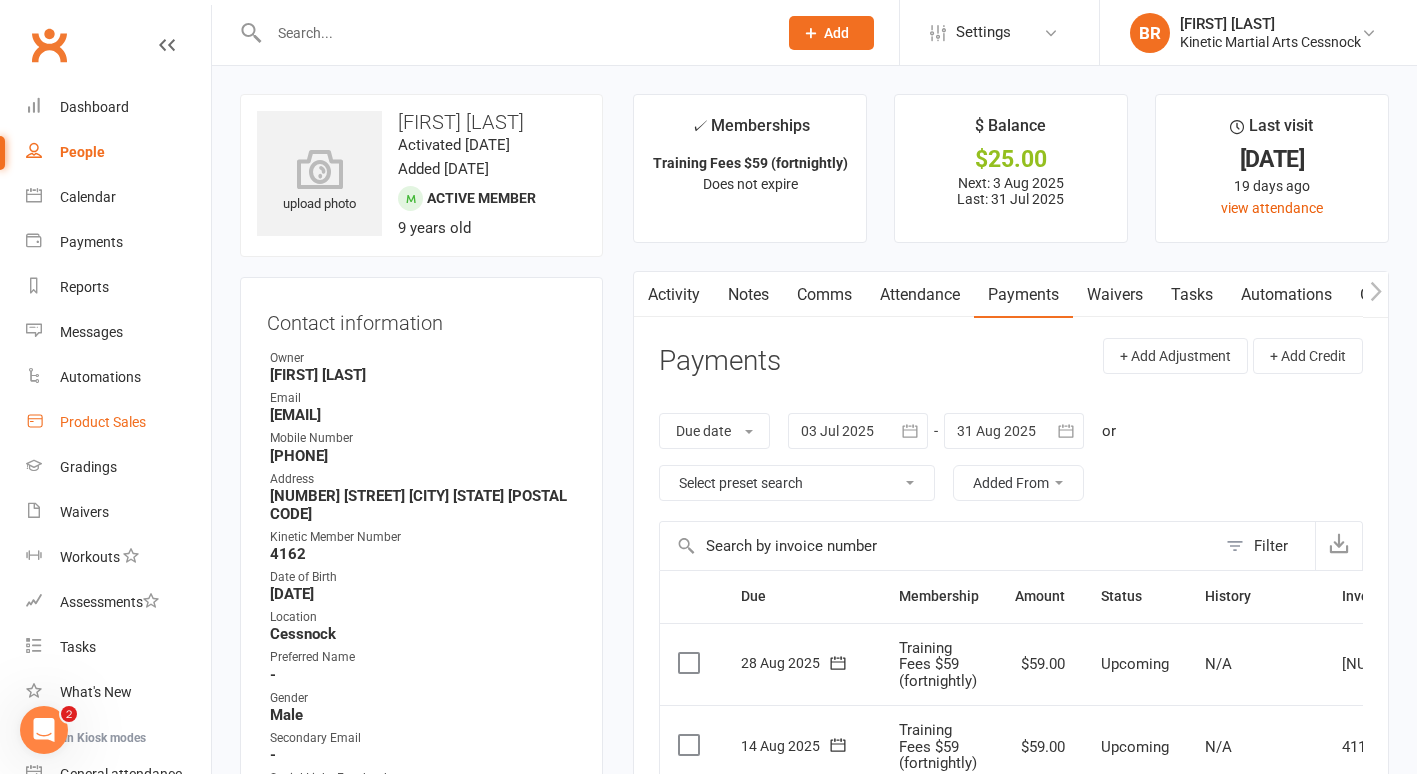 click on "Product Sales" at bounding box center (103, 422) 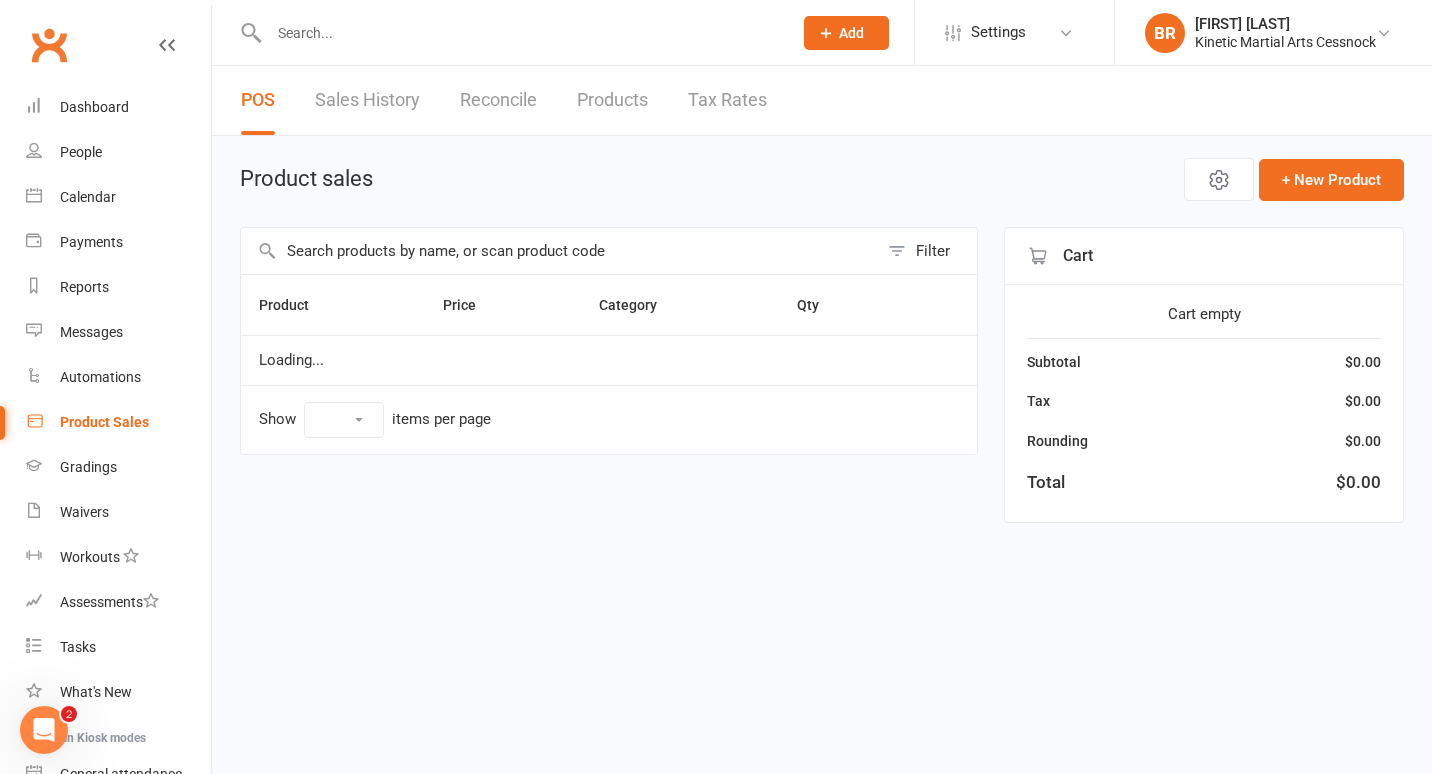select on "10" 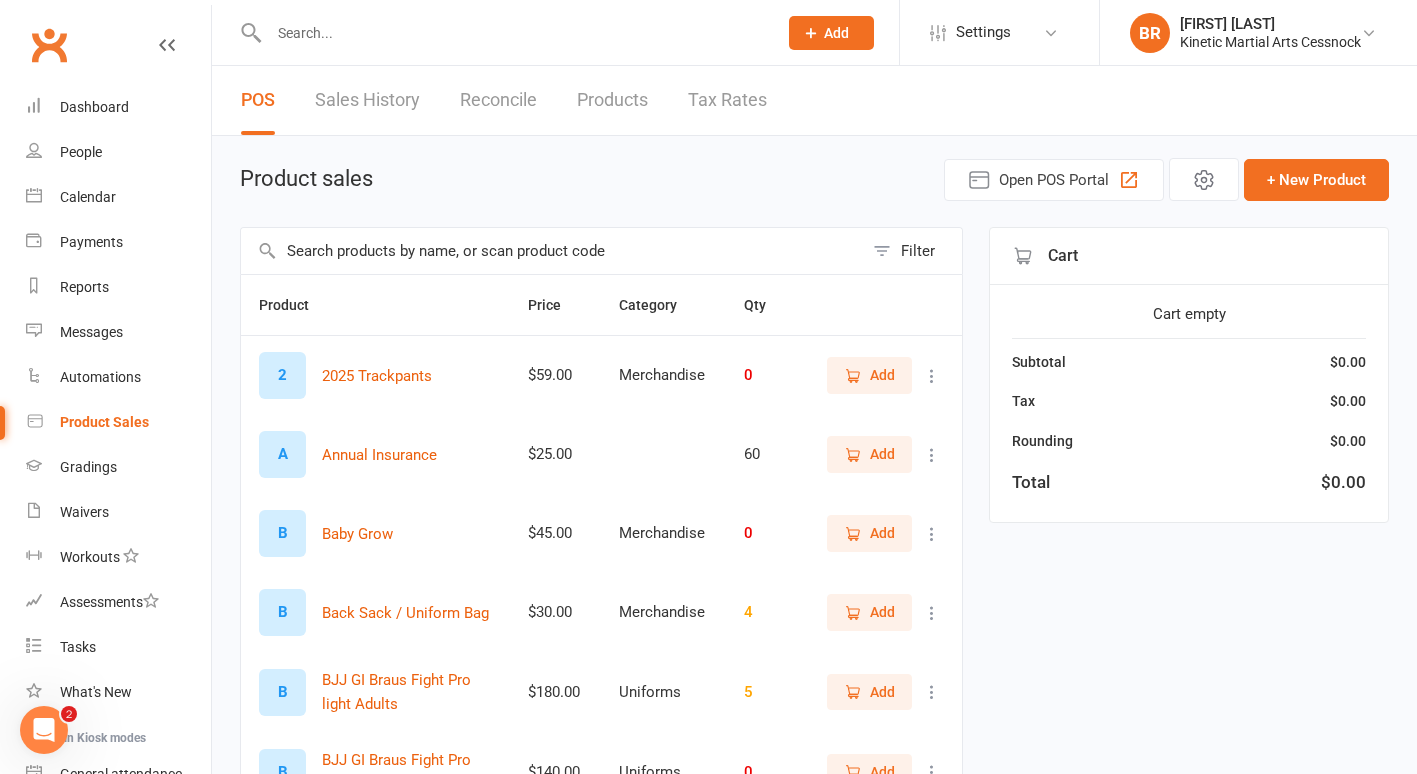 click at bounding box center [513, 33] 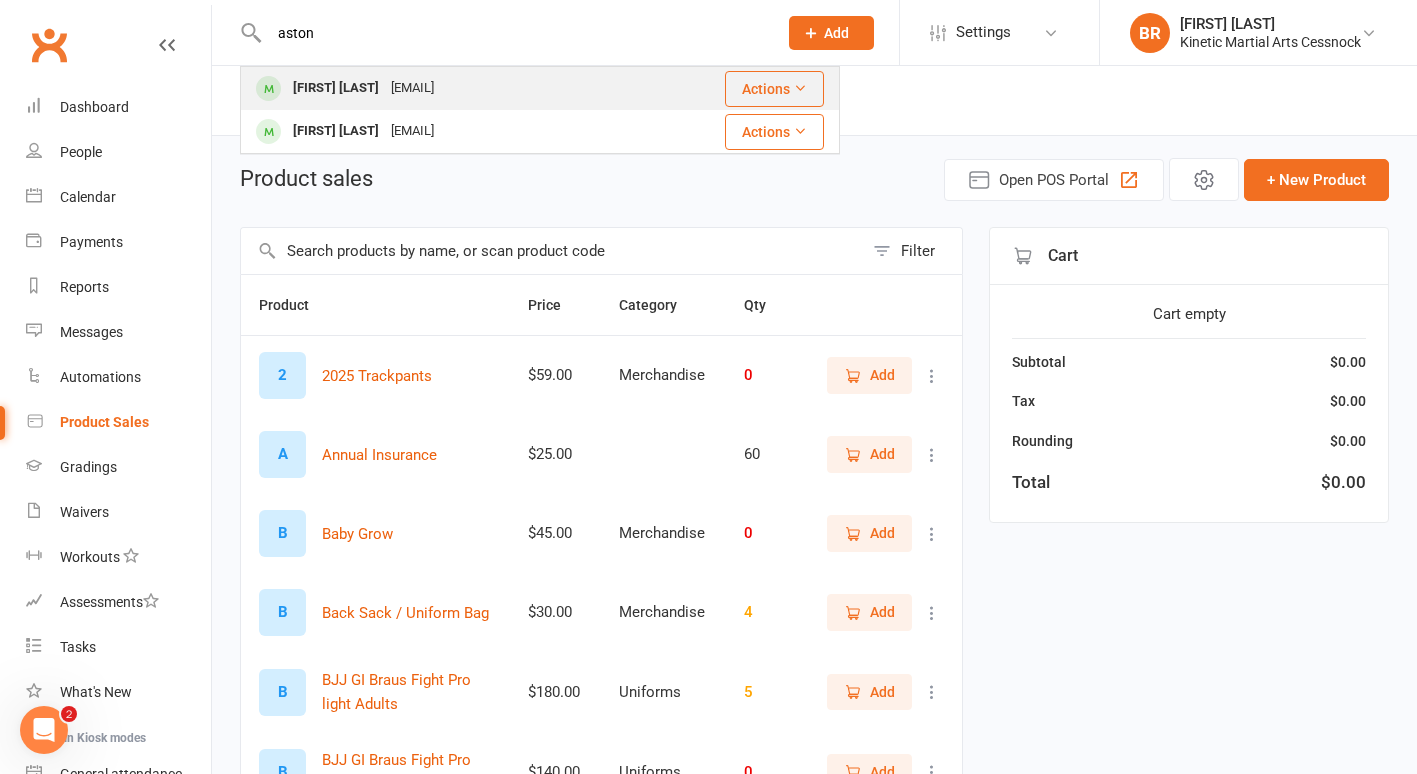 type on "aston" 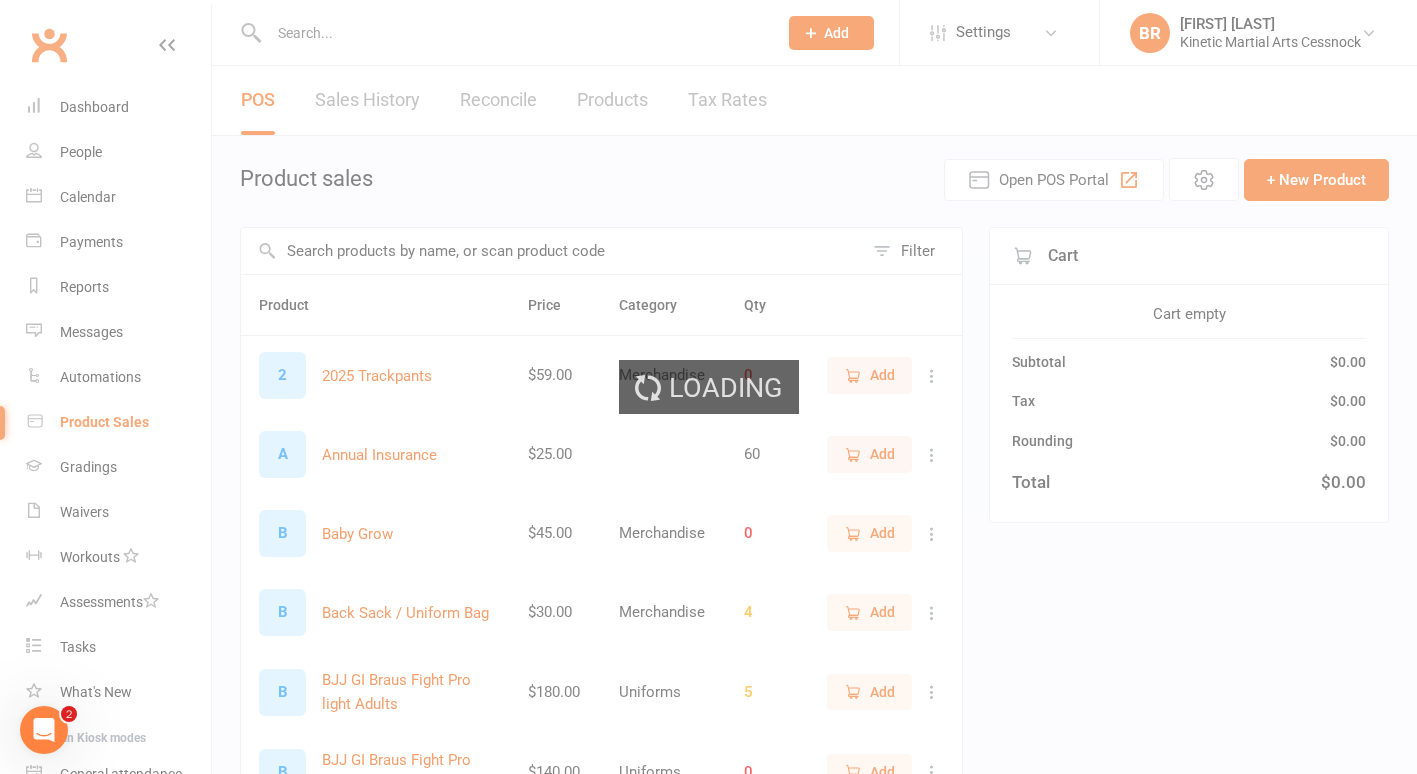 click on "Loading" at bounding box center [708, 387] 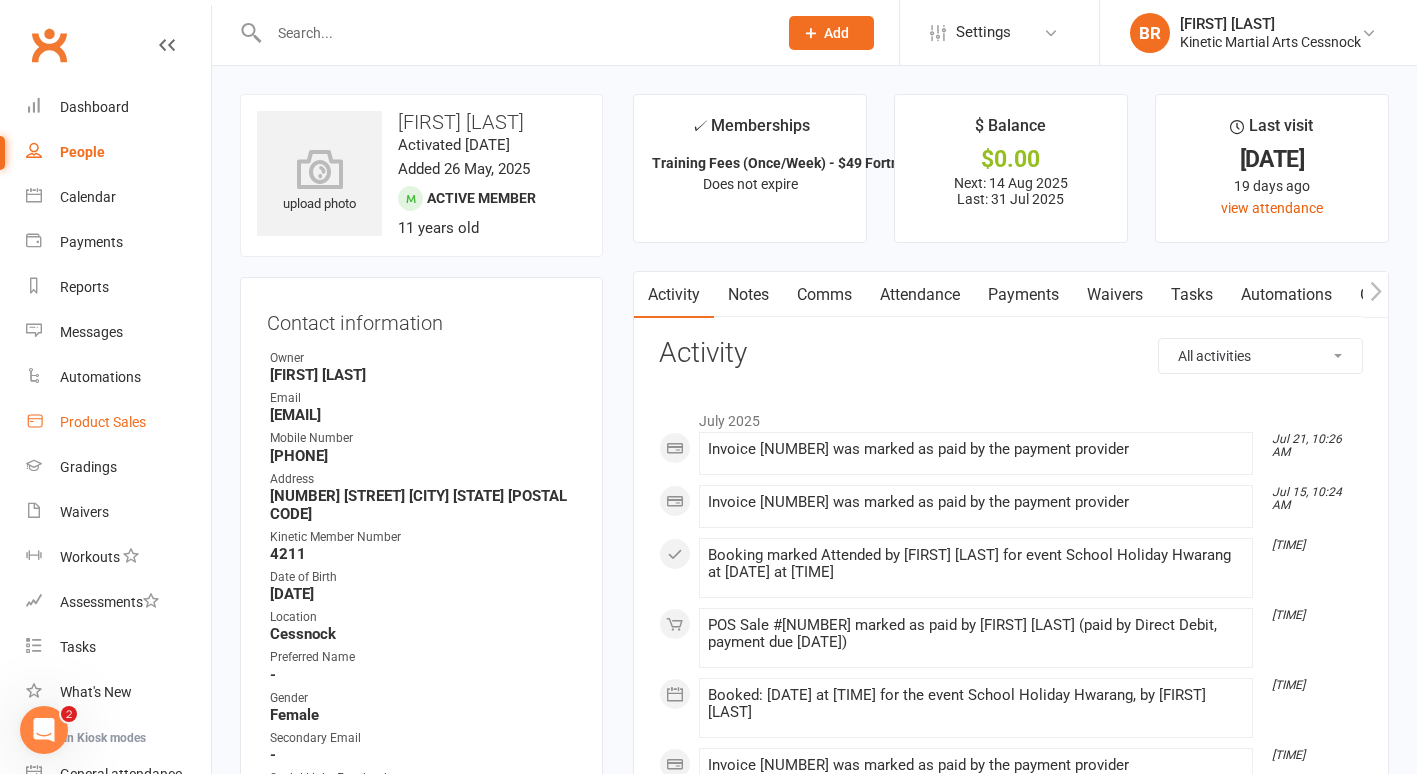 click on "Product Sales" at bounding box center [103, 422] 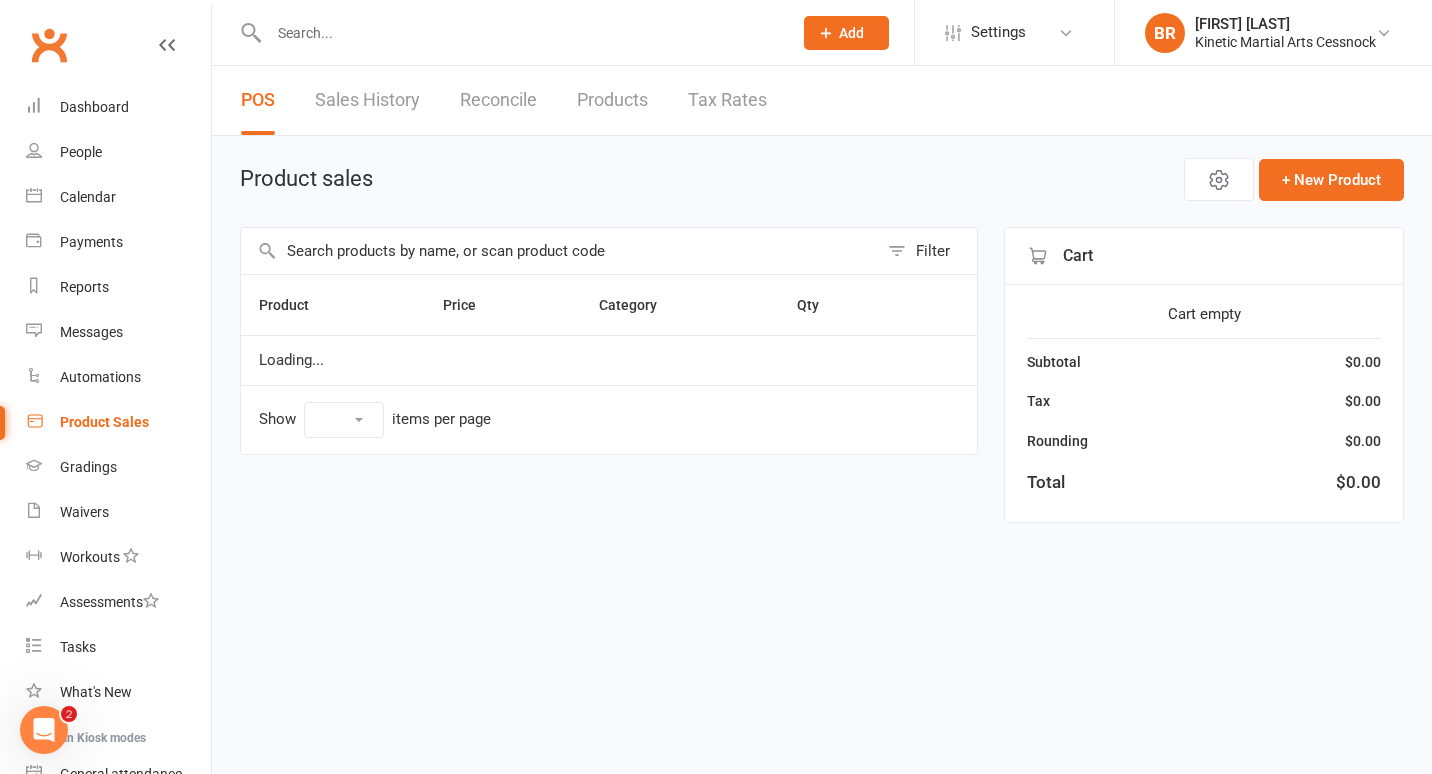 select on "10" 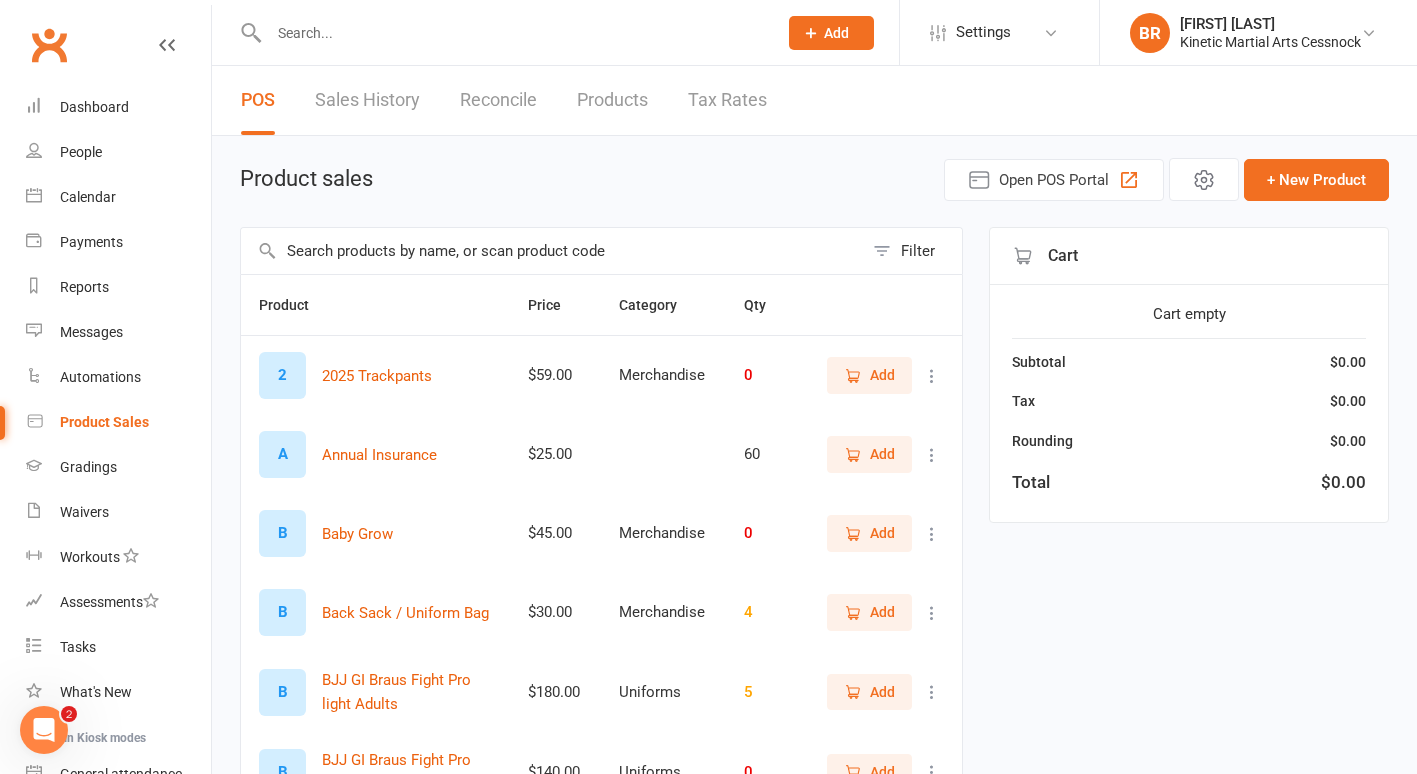 click at bounding box center [552, 251] 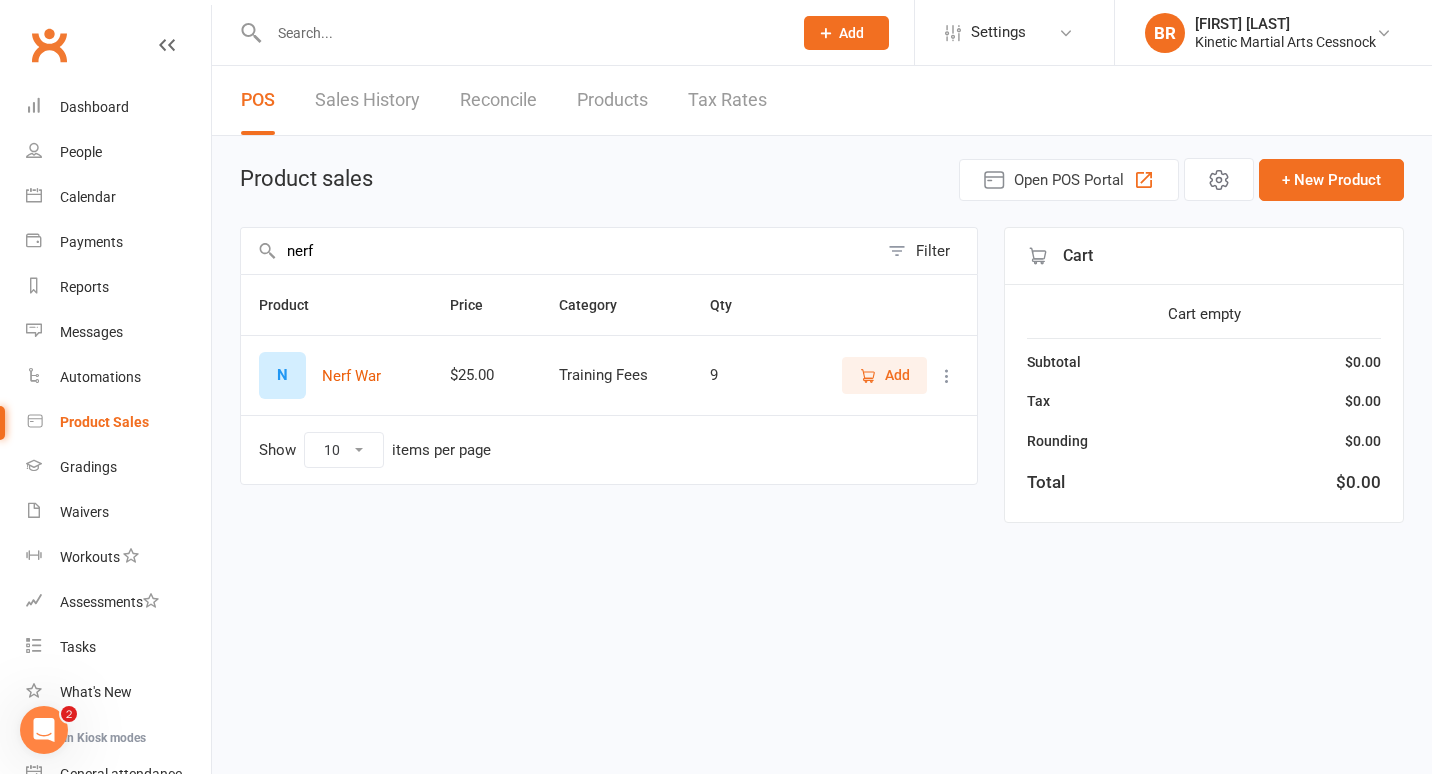 type on "nerf" 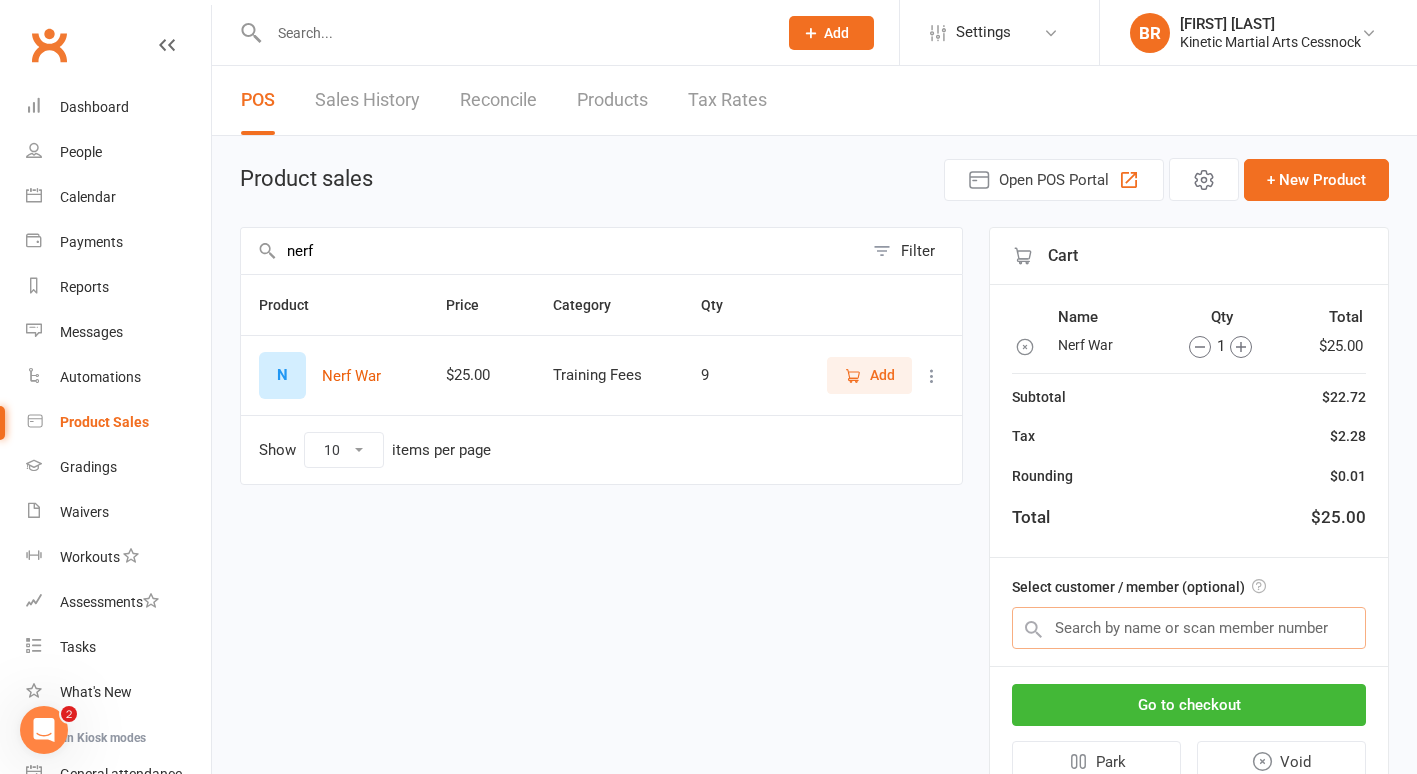 click at bounding box center (1189, 628) 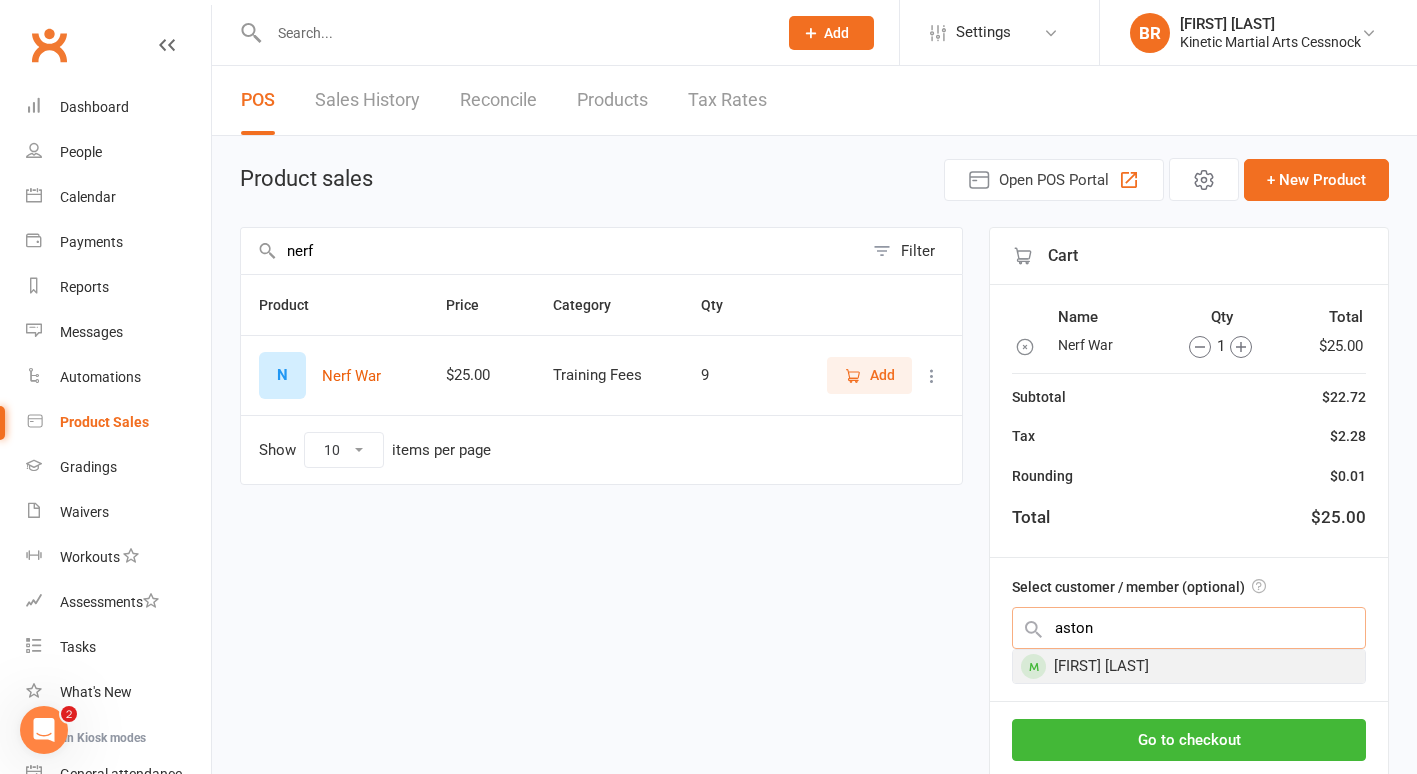 type on "aston" 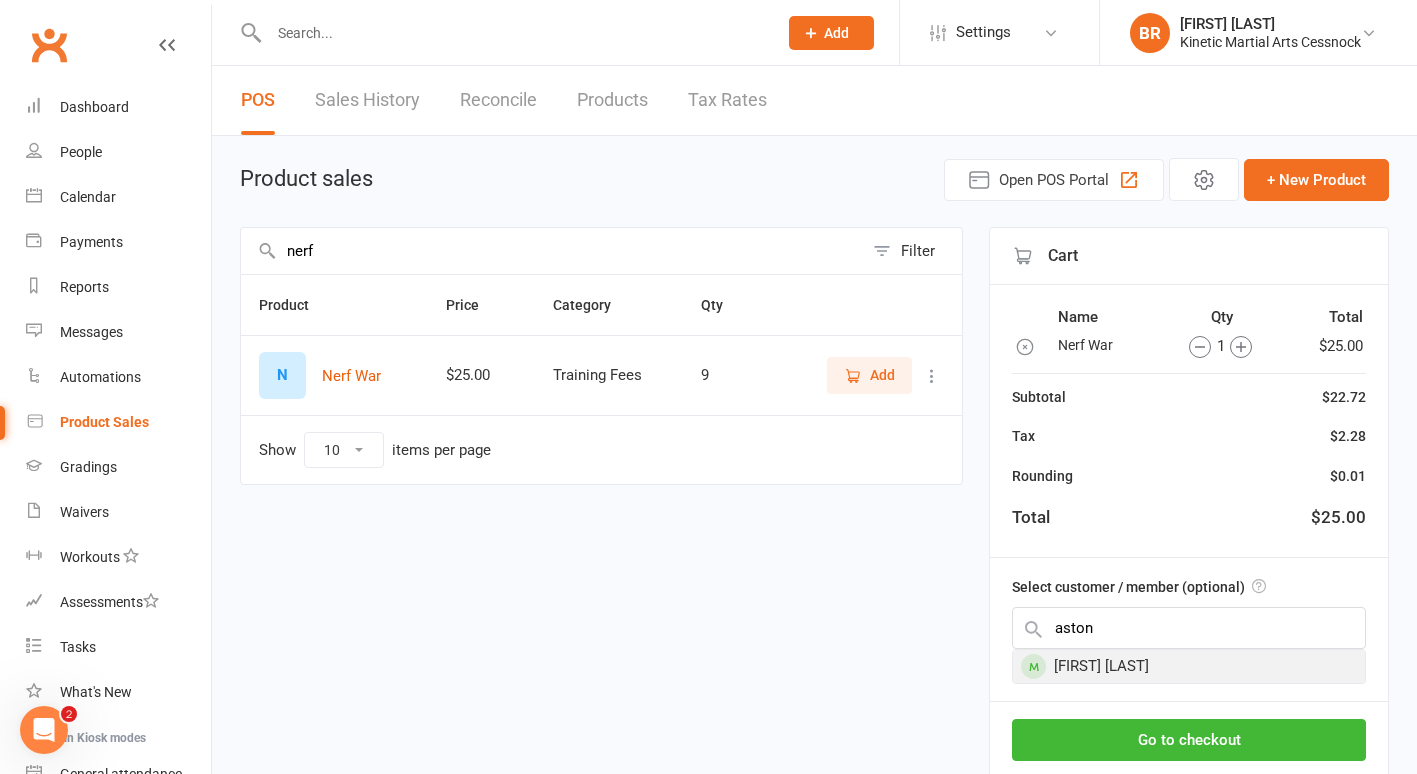 click on "Aston Jacobson" at bounding box center (1189, 666) 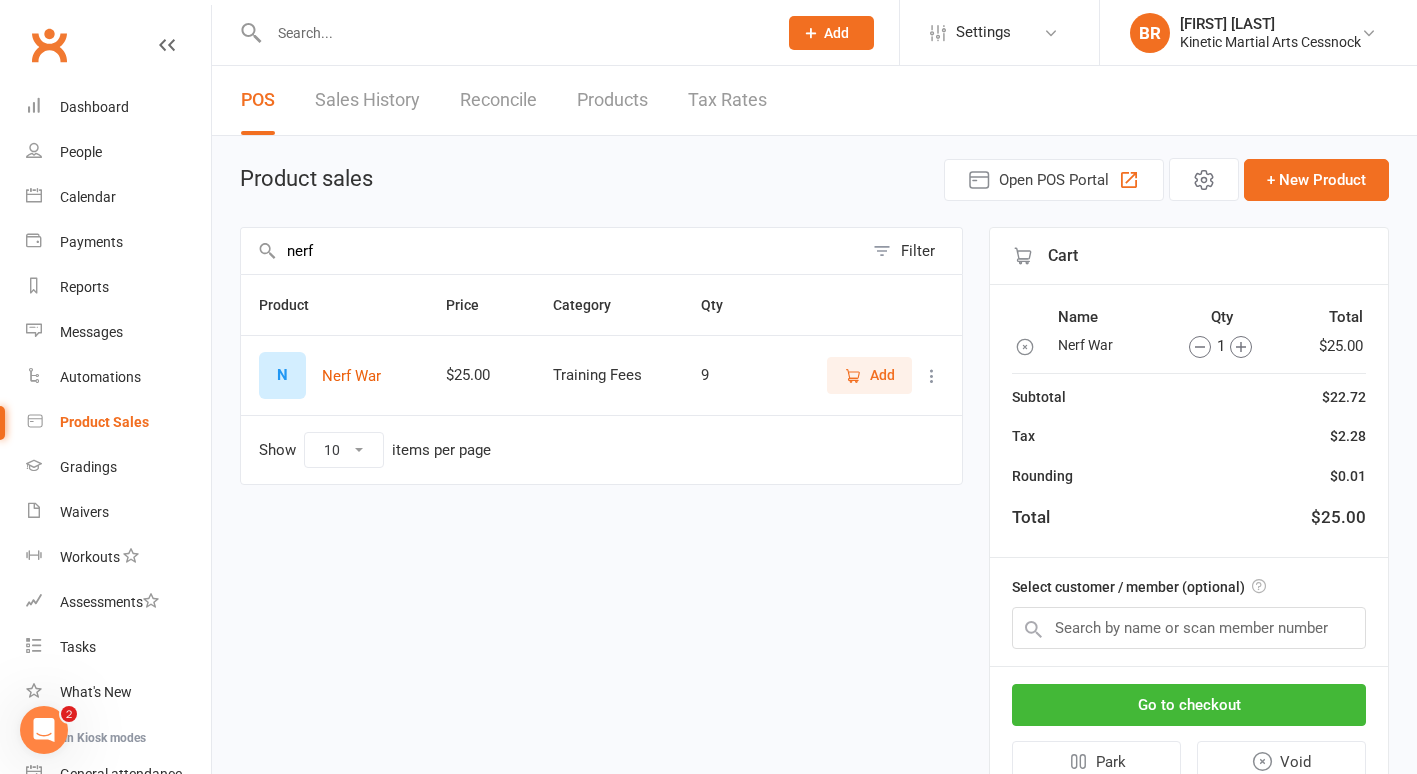 click on "Cart Name Qty Total Nerf War 1 $25.00 Subtotal $22.72 Tax $2.28 Rounding $0.01 Total $25.00 Select customer / member (optional)   Go to checkout Park Void" at bounding box center [1189, 514] 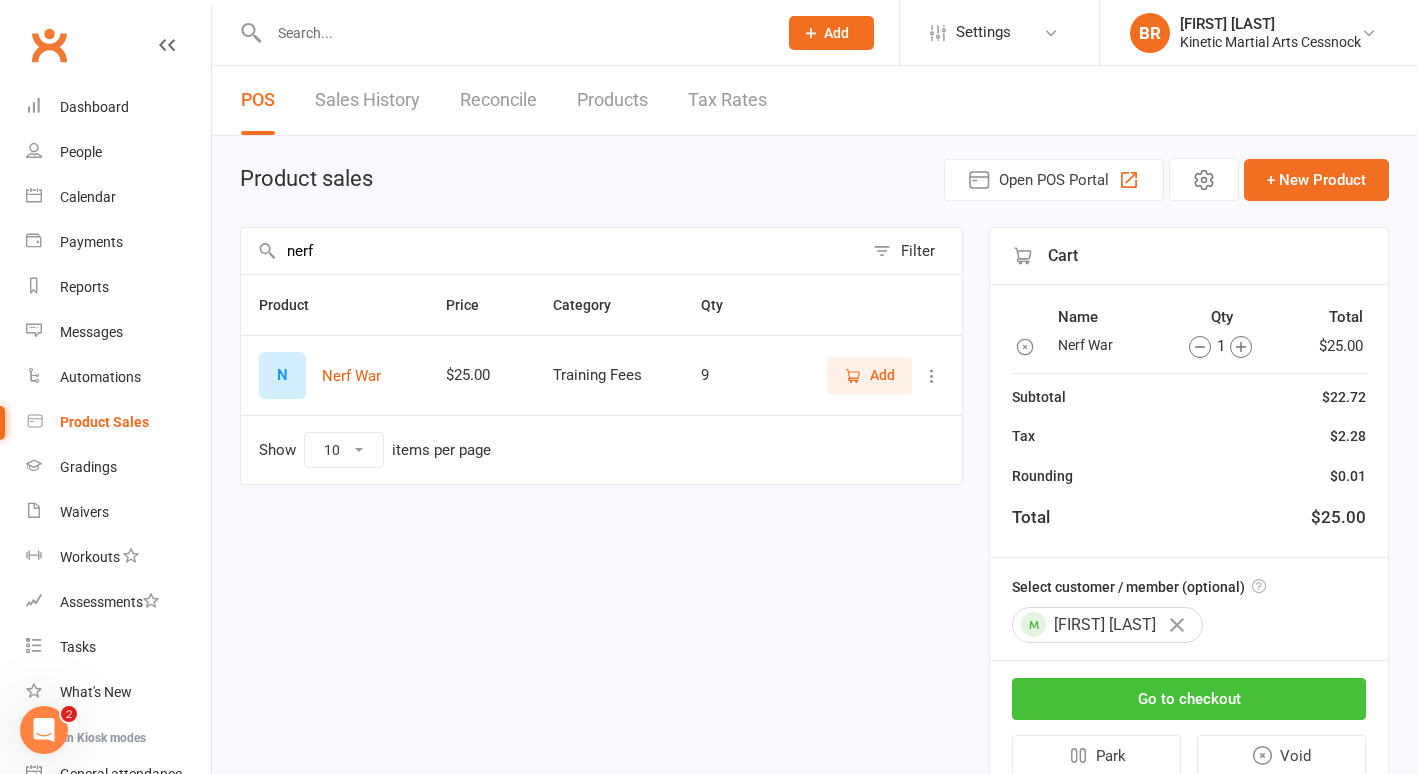 click on "Go to checkout" at bounding box center [1189, 699] 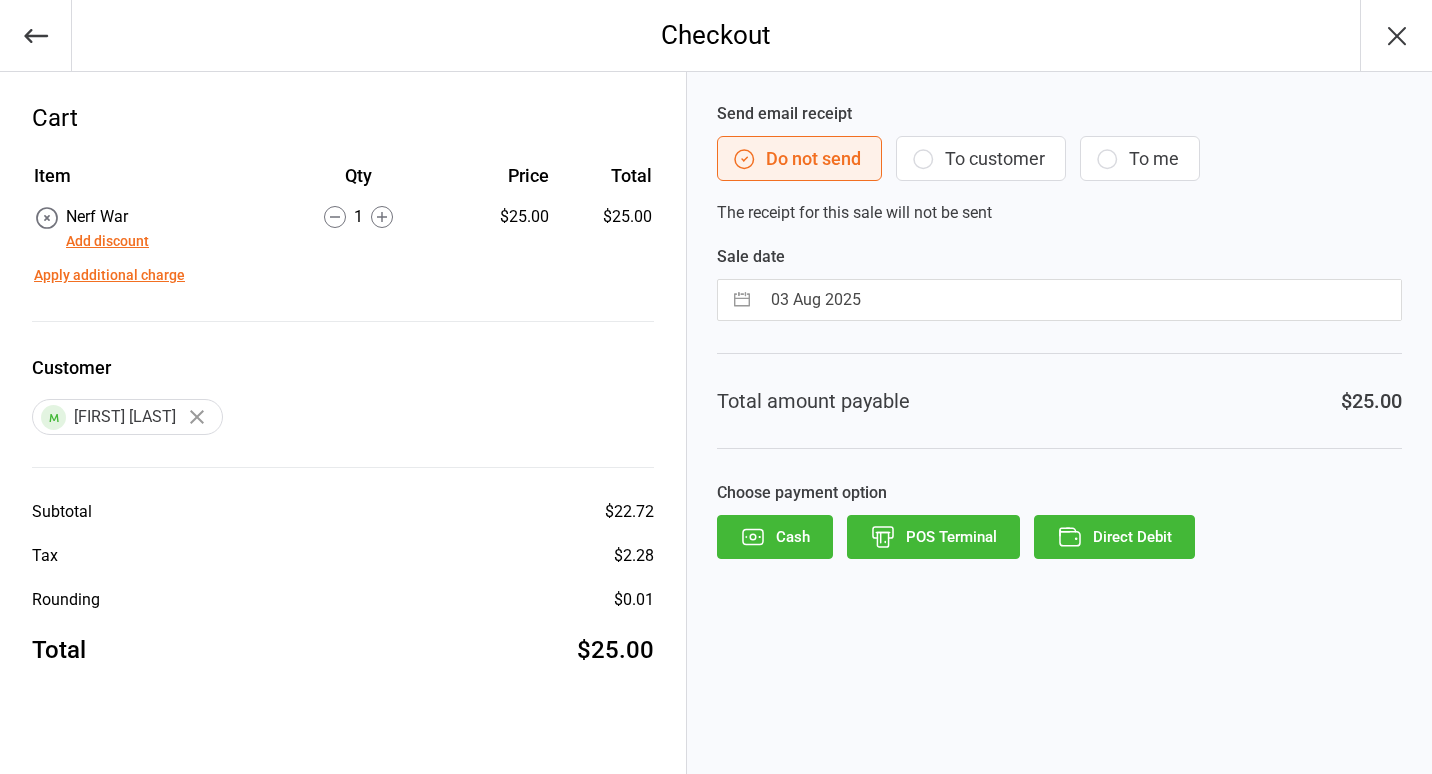 scroll, scrollTop: 0, scrollLeft: 0, axis: both 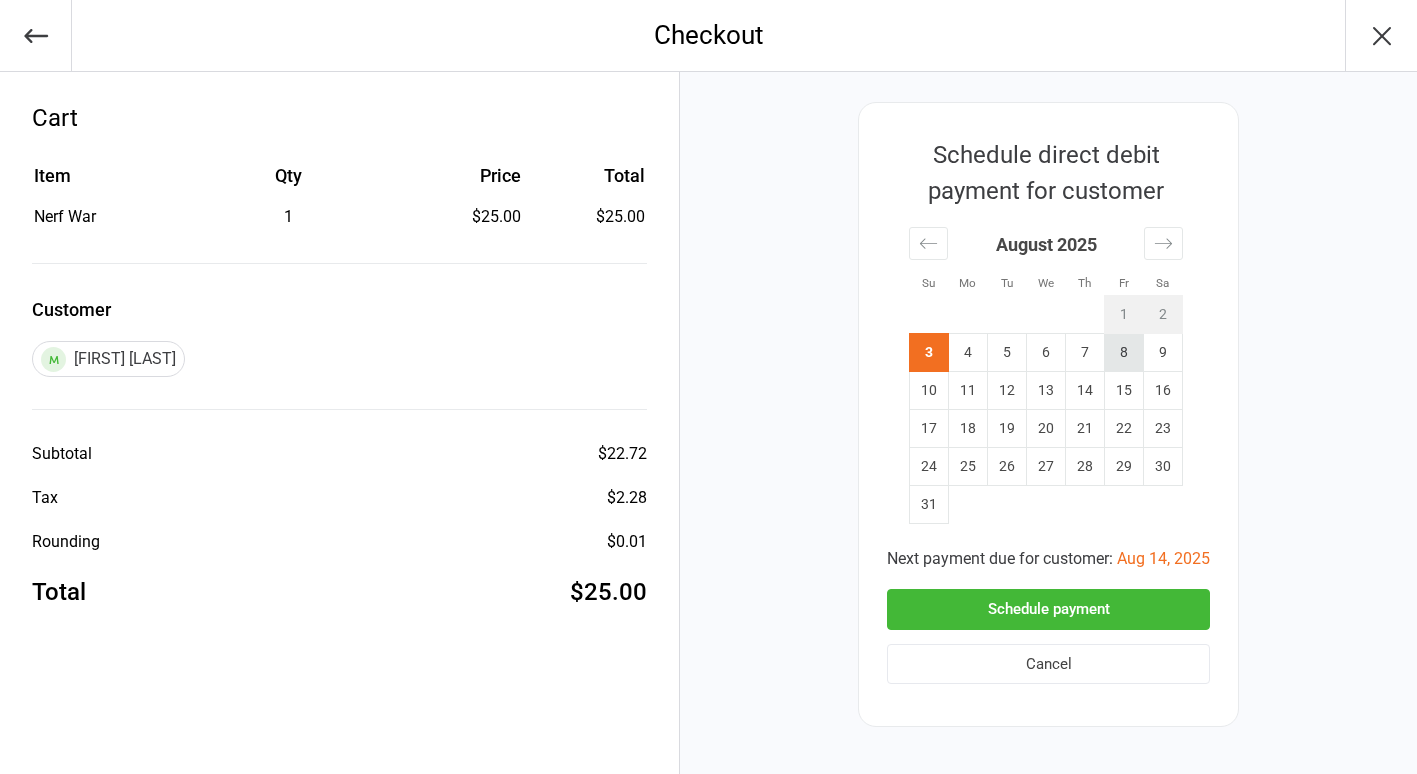 click on "8" at bounding box center (1124, 353) 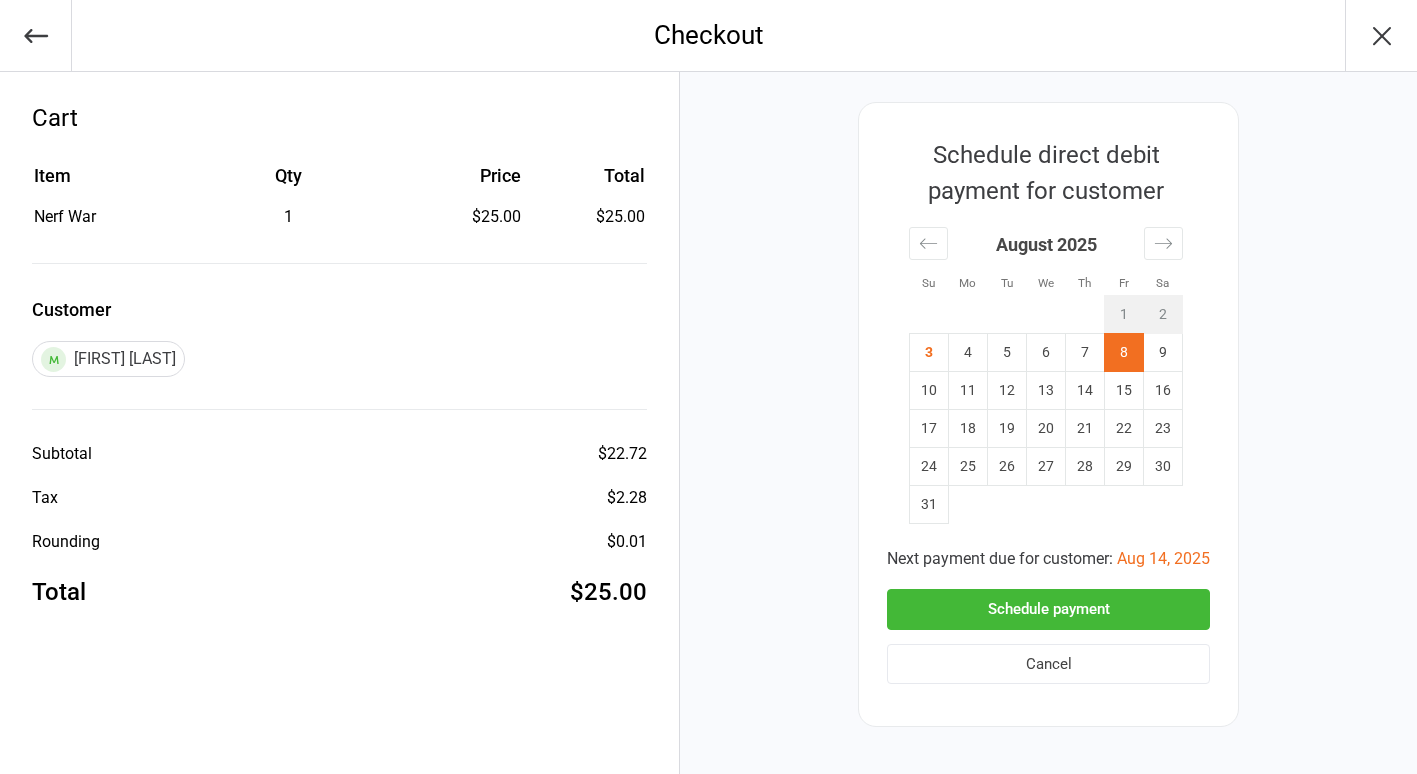 click on "Schedule payment" at bounding box center (1048, 609) 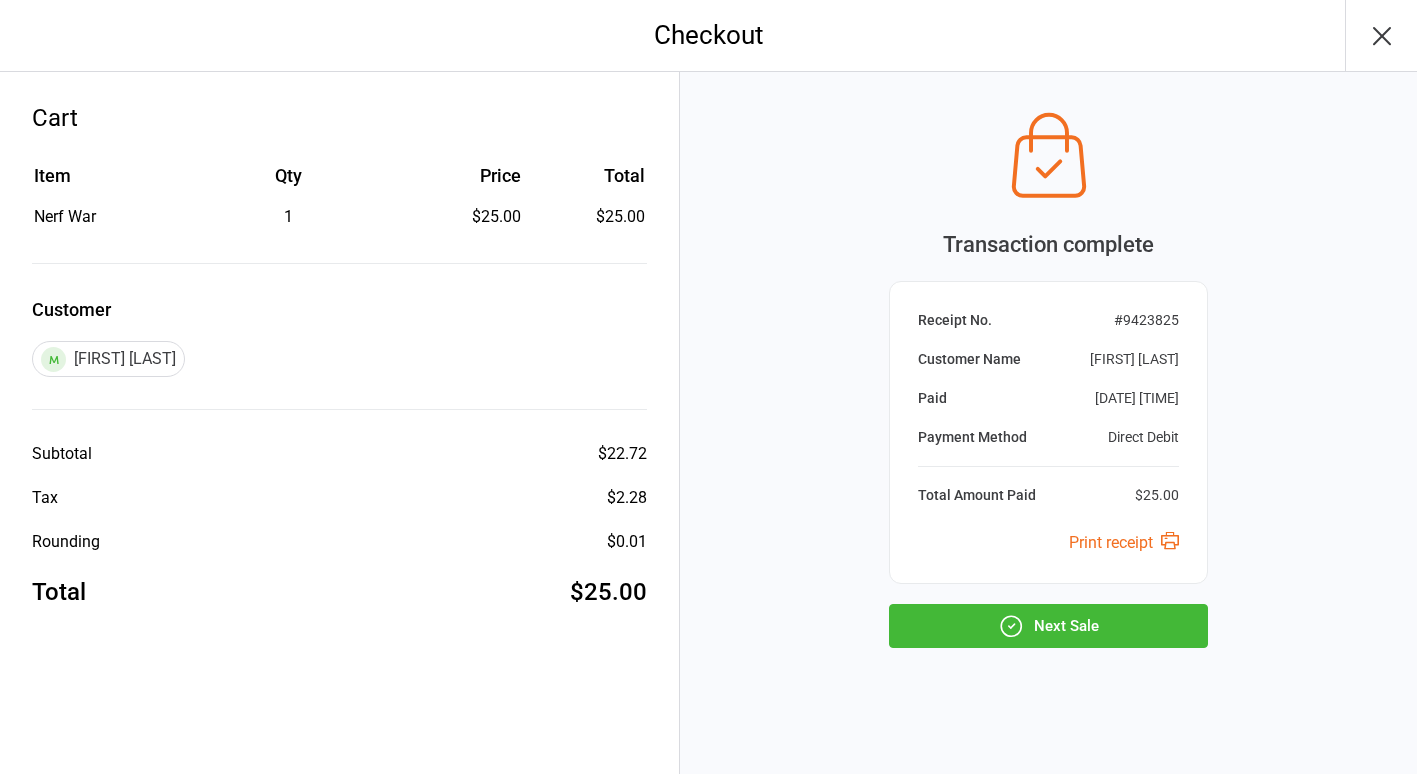 click on "Next Sale" at bounding box center [1048, 626] 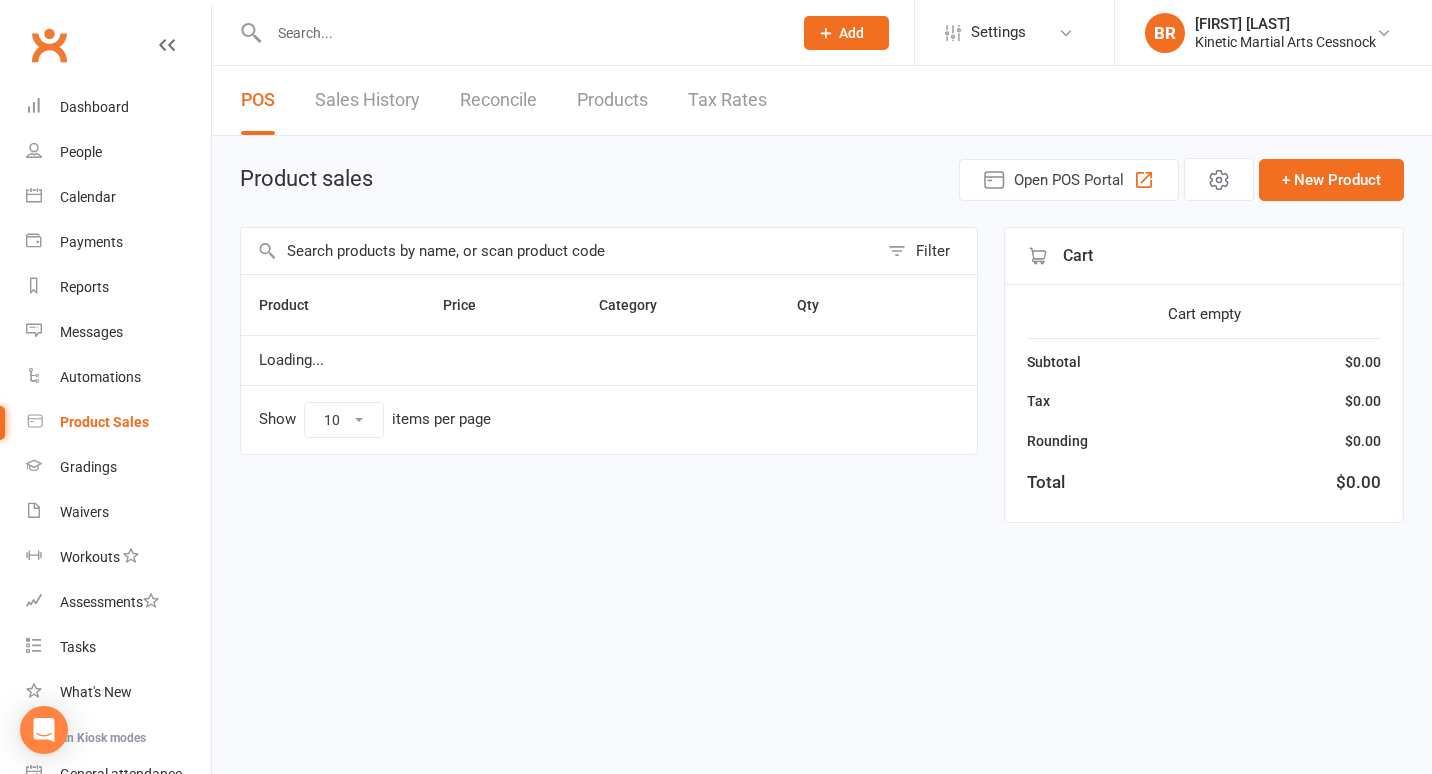 scroll, scrollTop: 0, scrollLeft: 0, axis: both 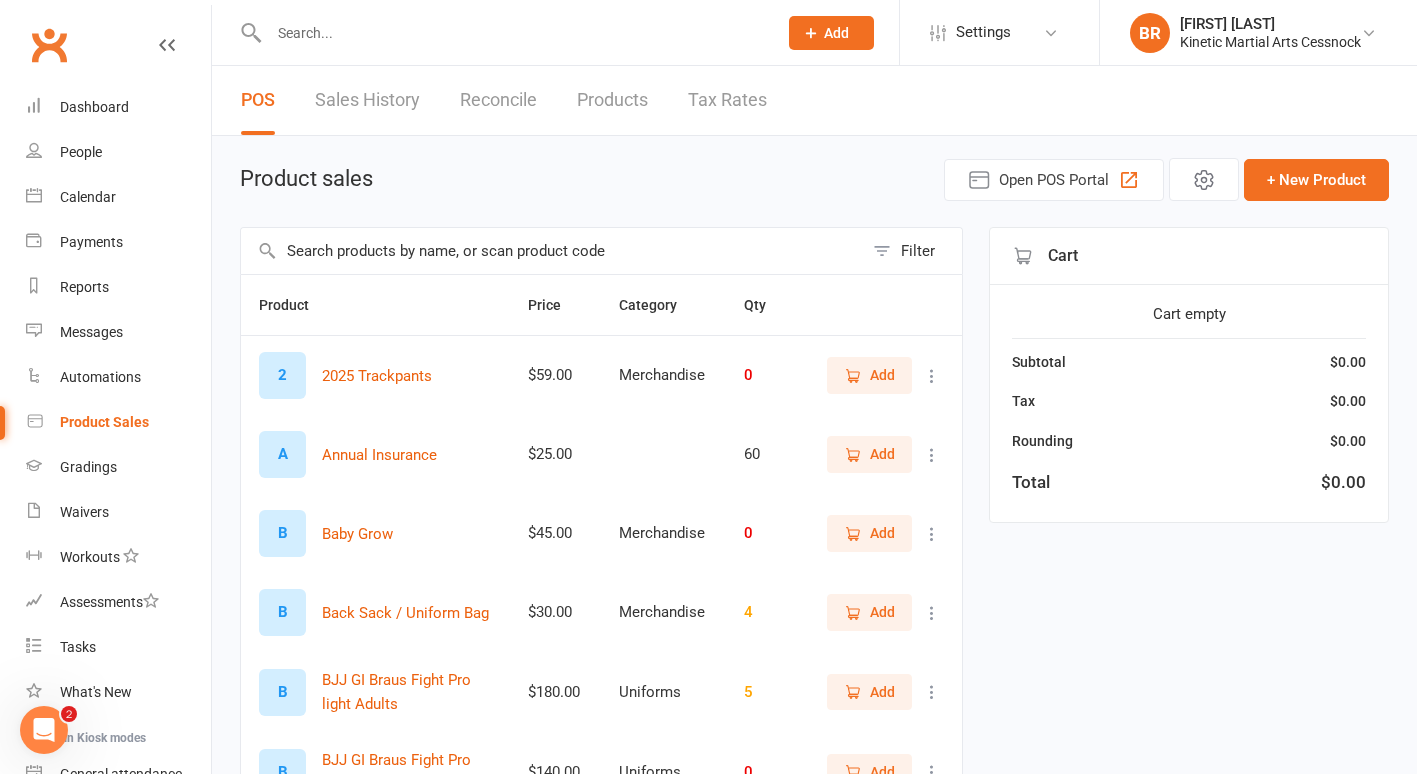click at bounding box center [552, 251] 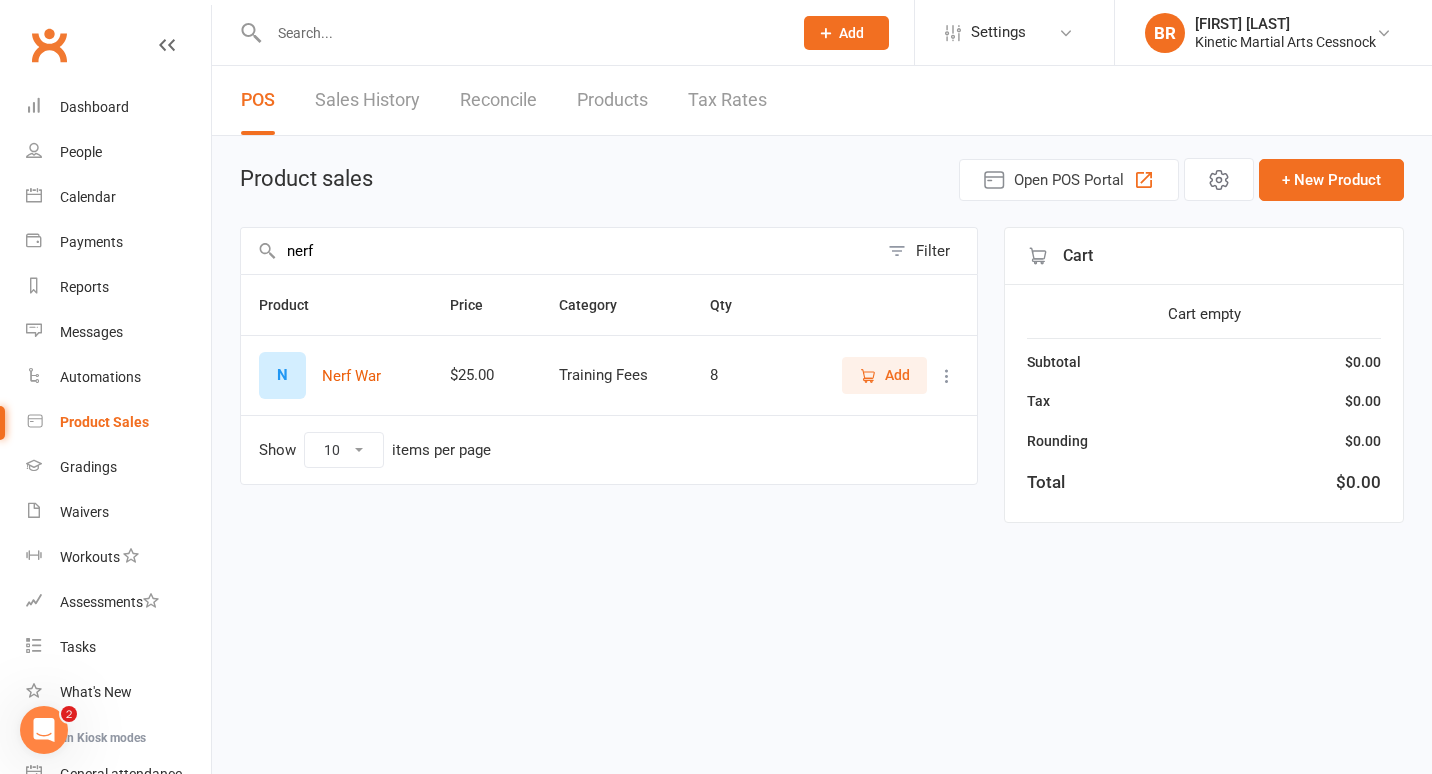 type on "nerf" 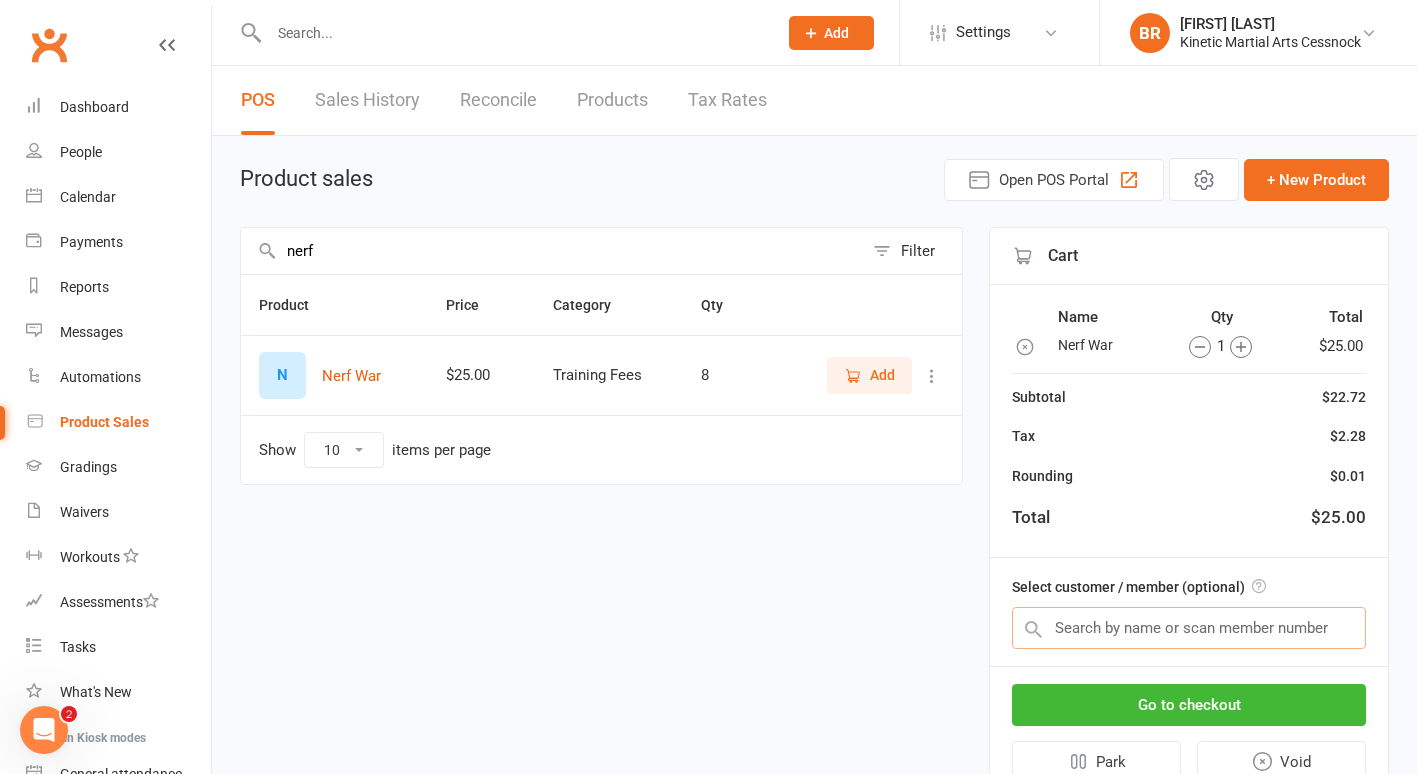click at bounding box center (1189, 628) 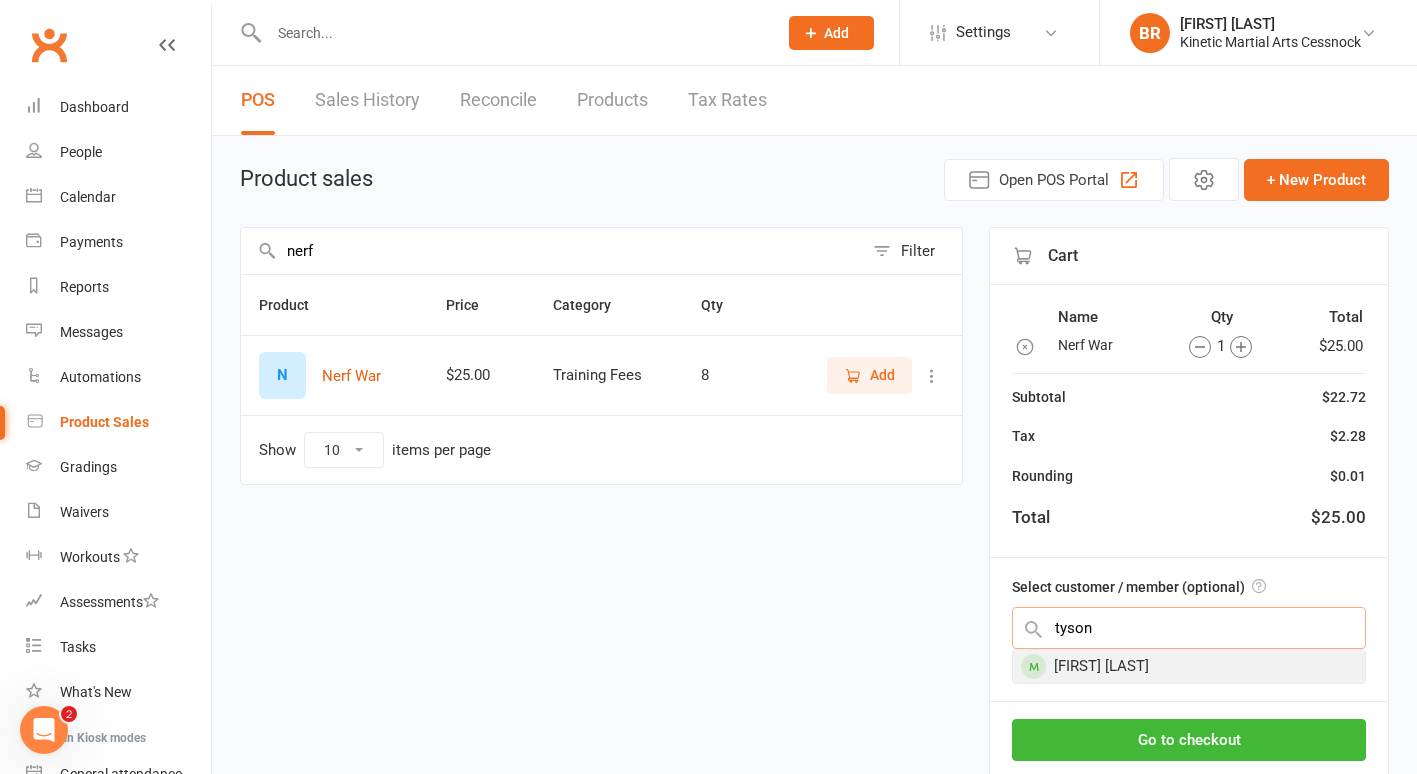 type on "tyson" 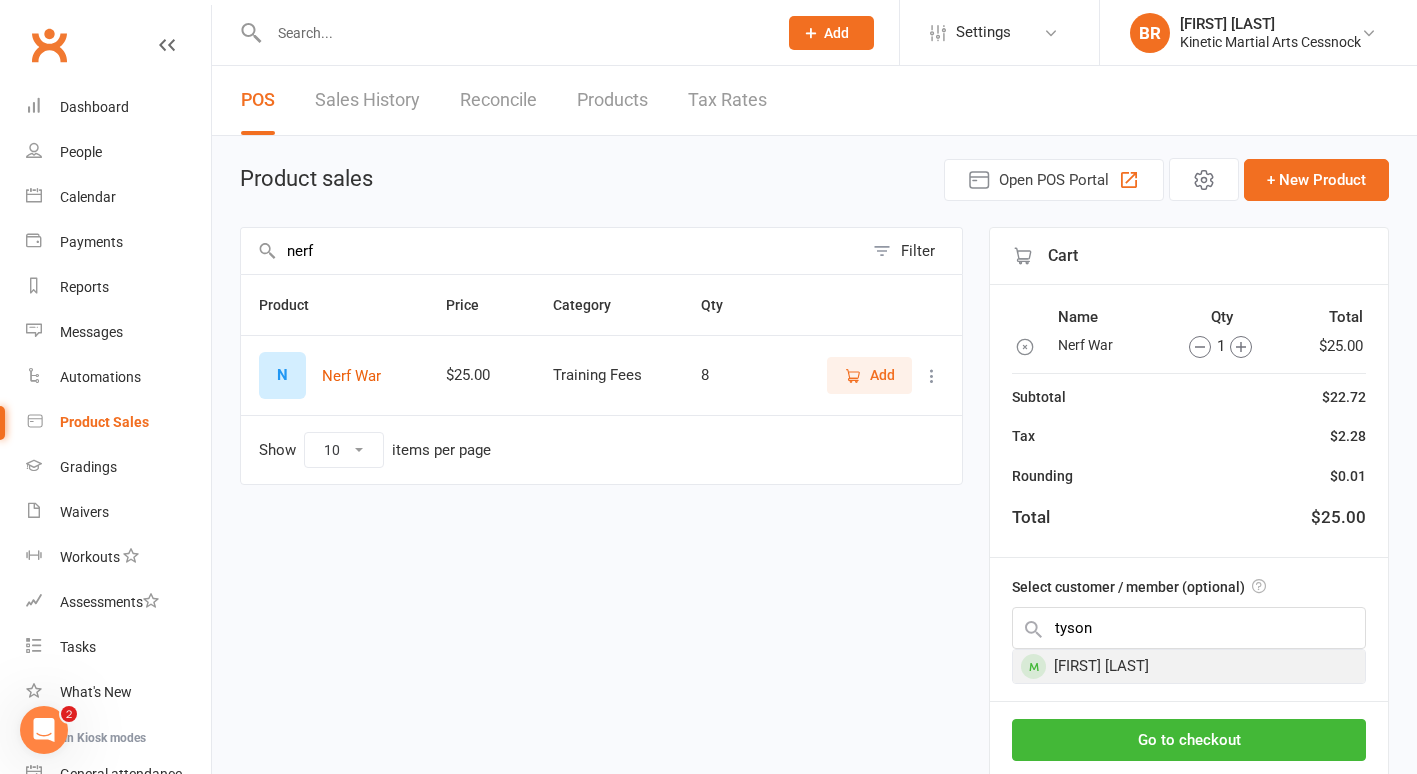 click on "[FIRST] [LAST]" at bounding box center [1189, 666] 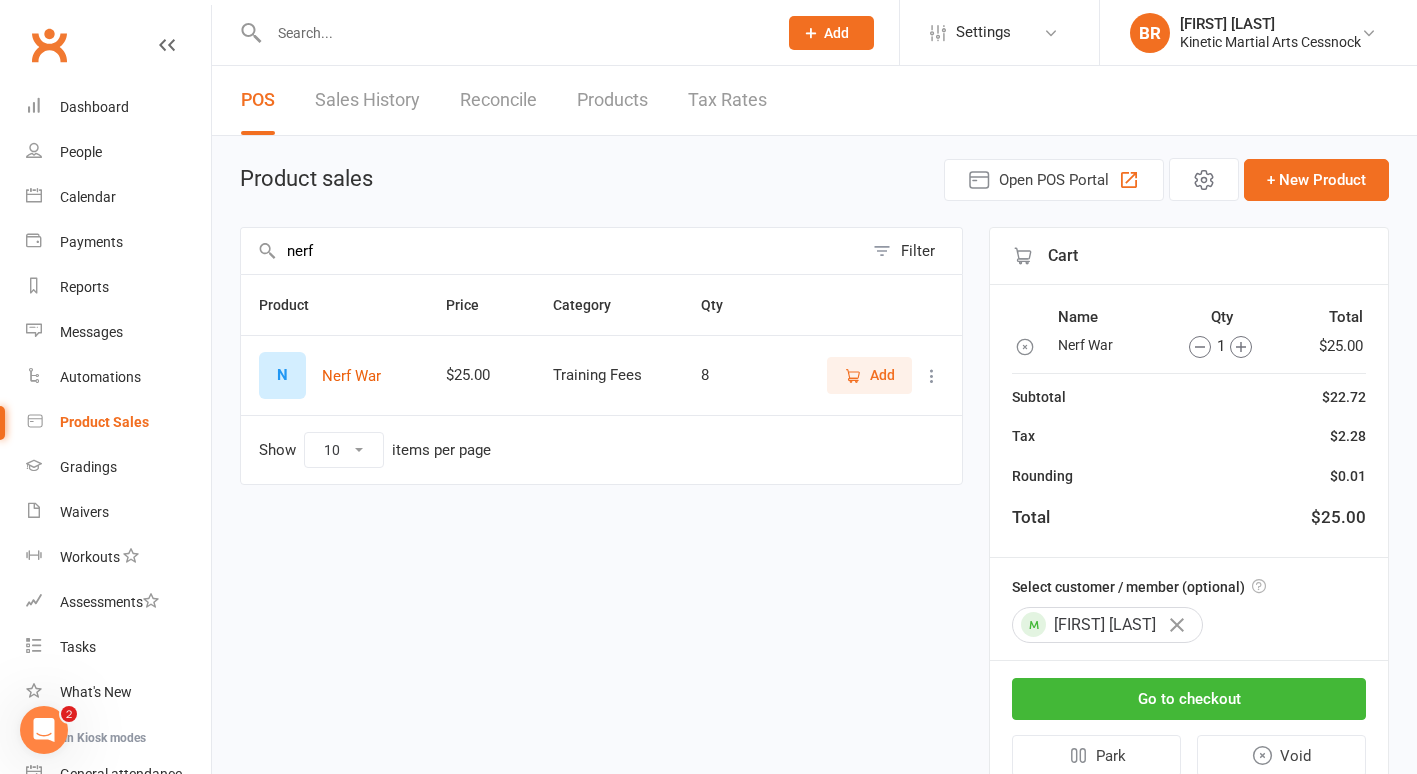 click on "Select customer / member (optional)   Tyson Richards" at bounding box center (1189, 609) 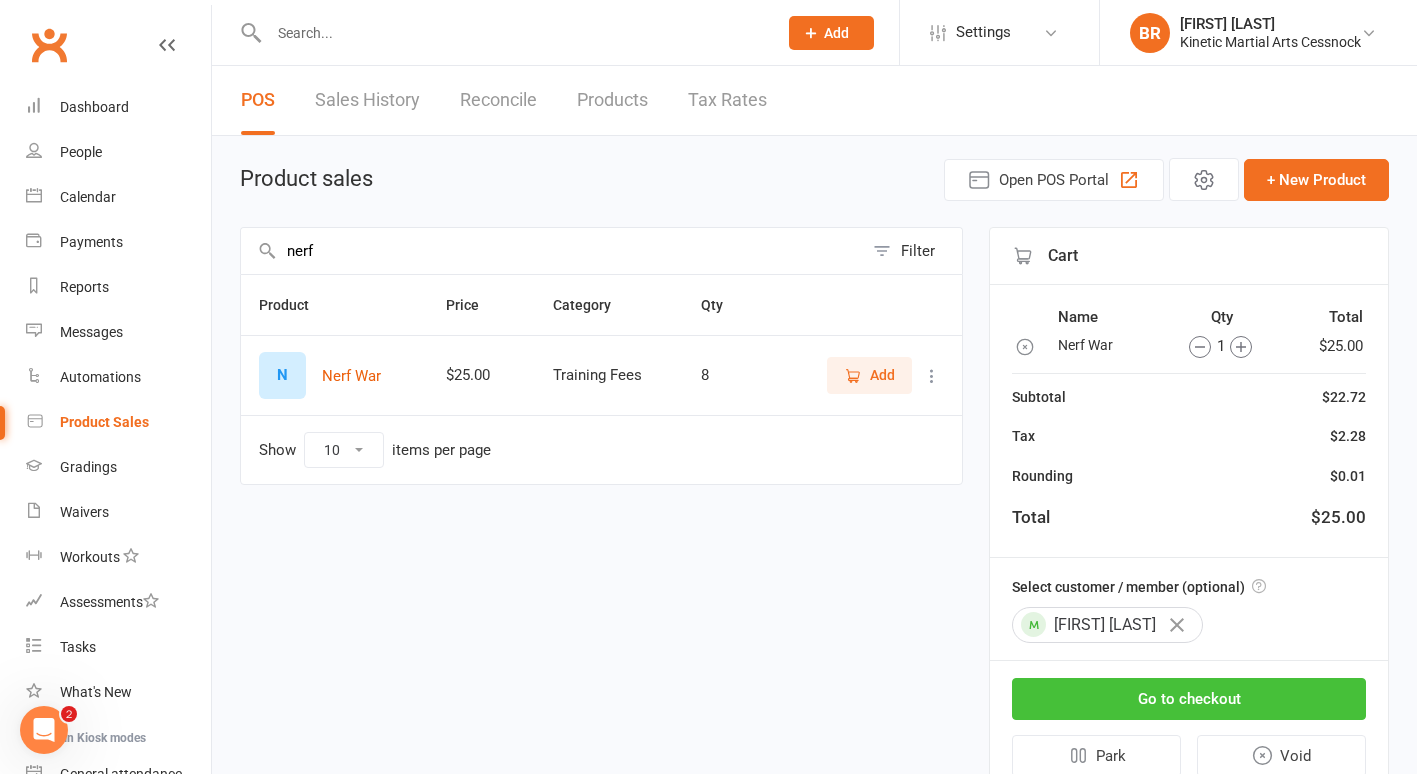 click on "Go to checkout" at bounding box center [1189, 699] 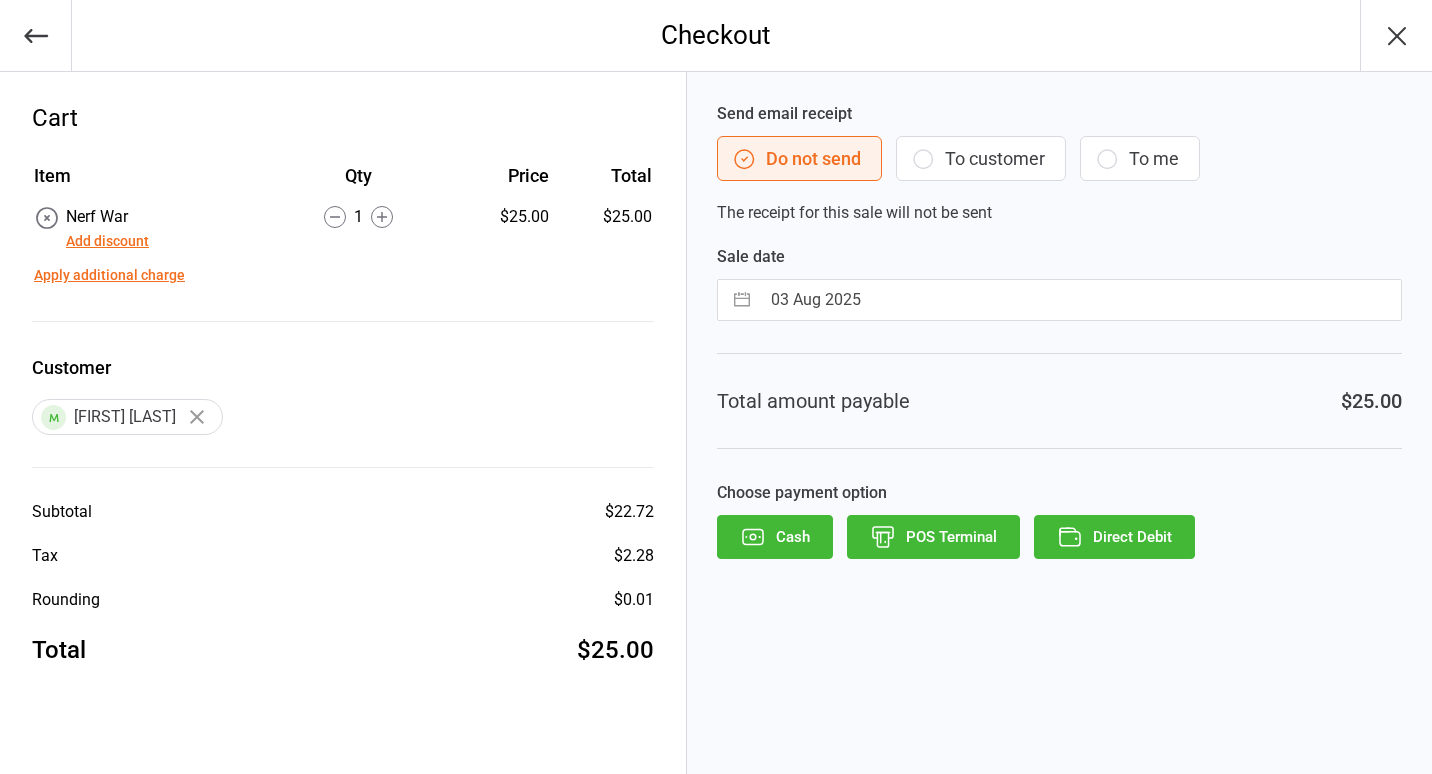 scroll, scrollTop: 0, scrollLeft: 0, axis: both 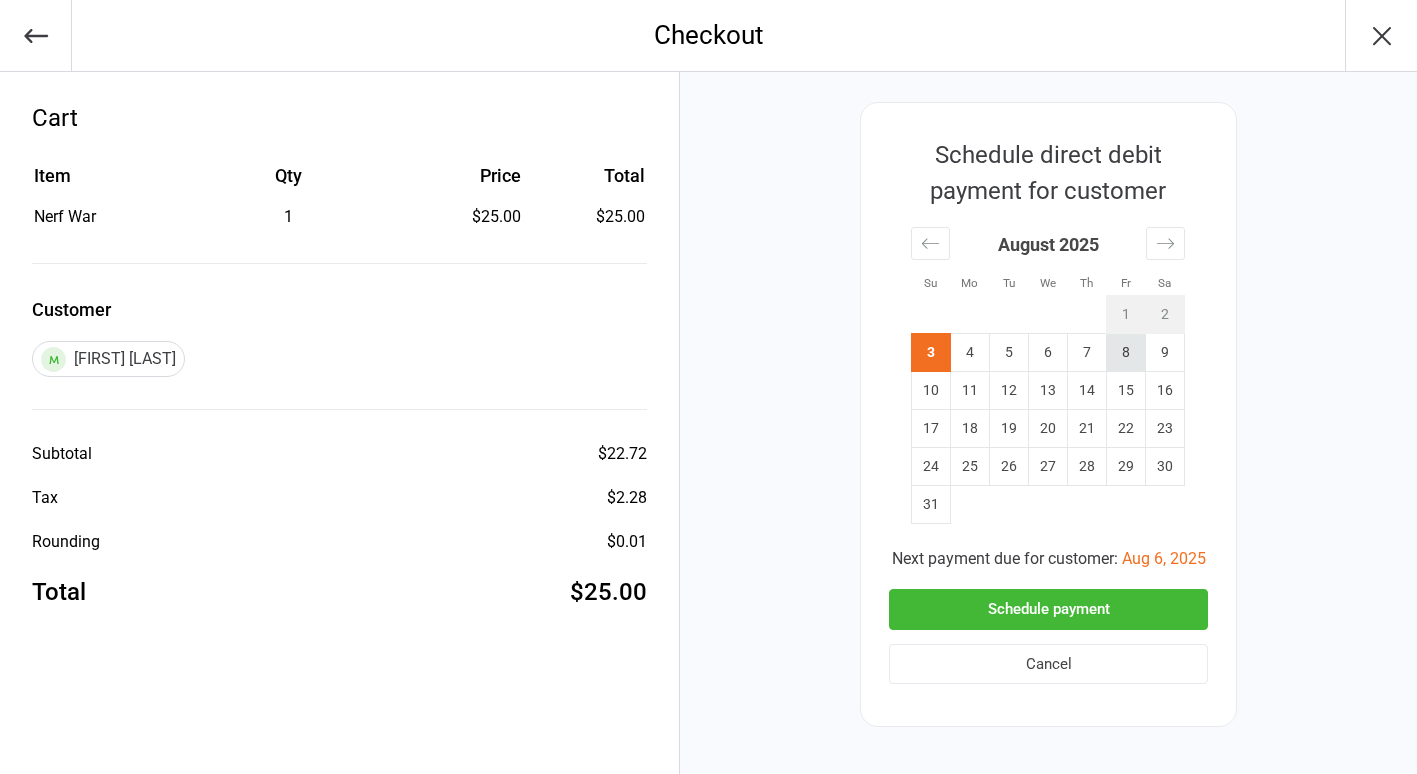 click on "8" at bounding box center [1126, 353] 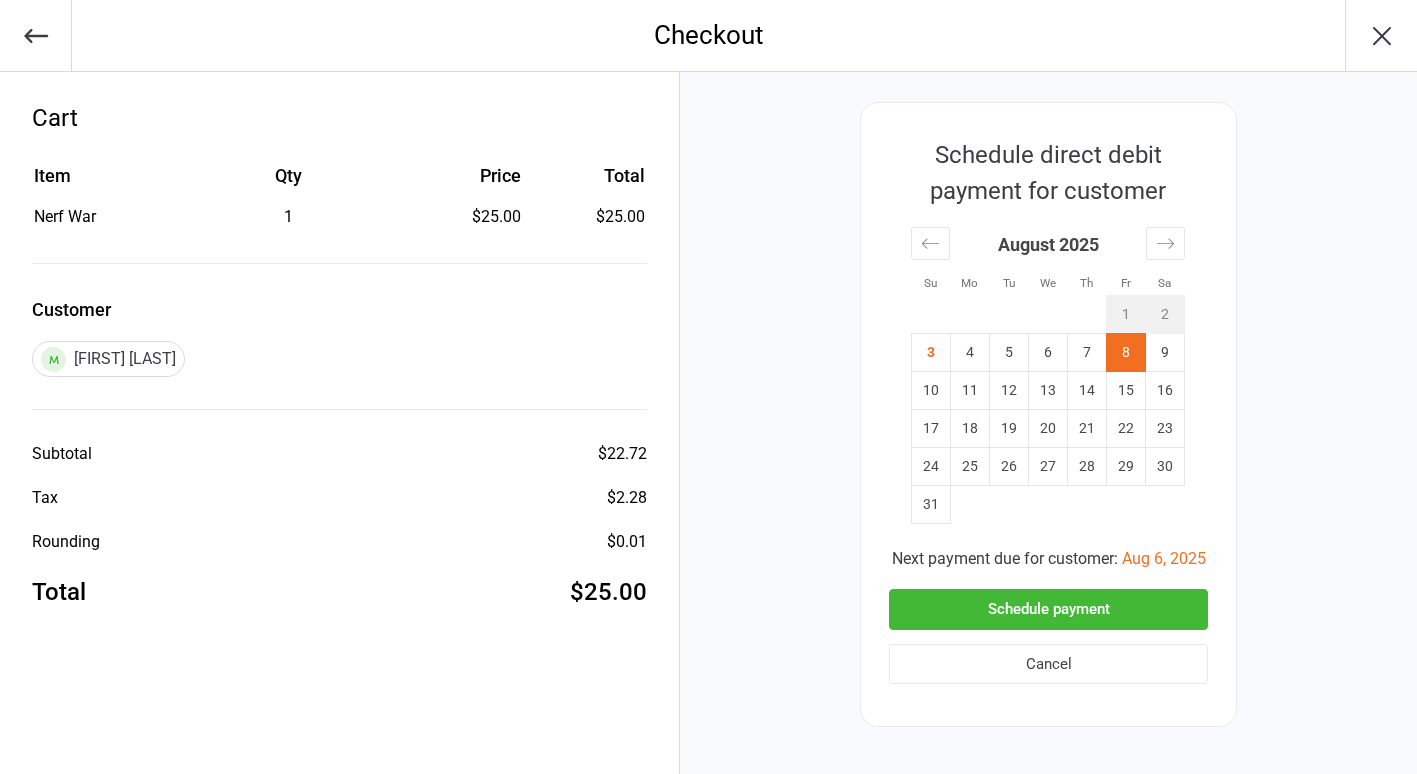 click on "Schedule payment" at bounding box center [1048, 609] 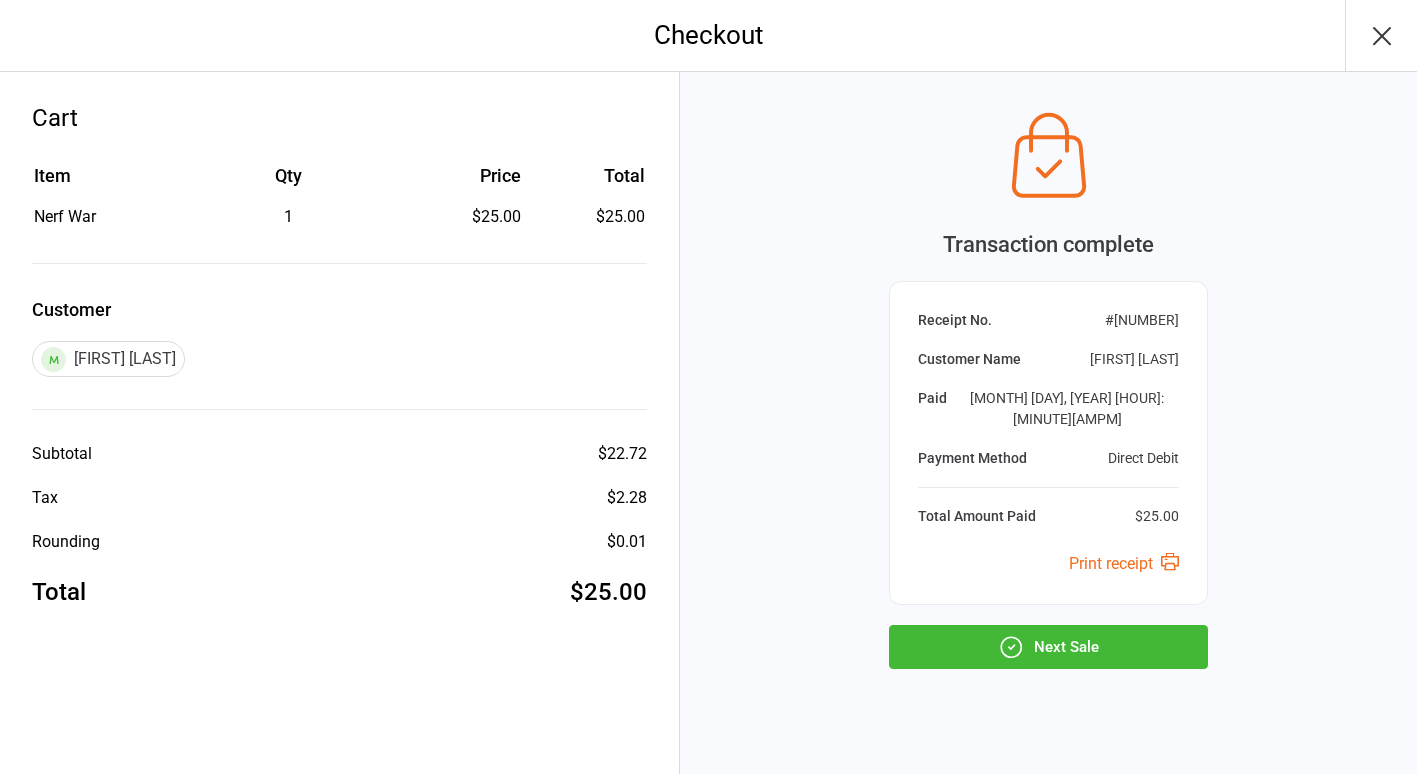 click on "Next Sale" at bounding box center (1048, 647) 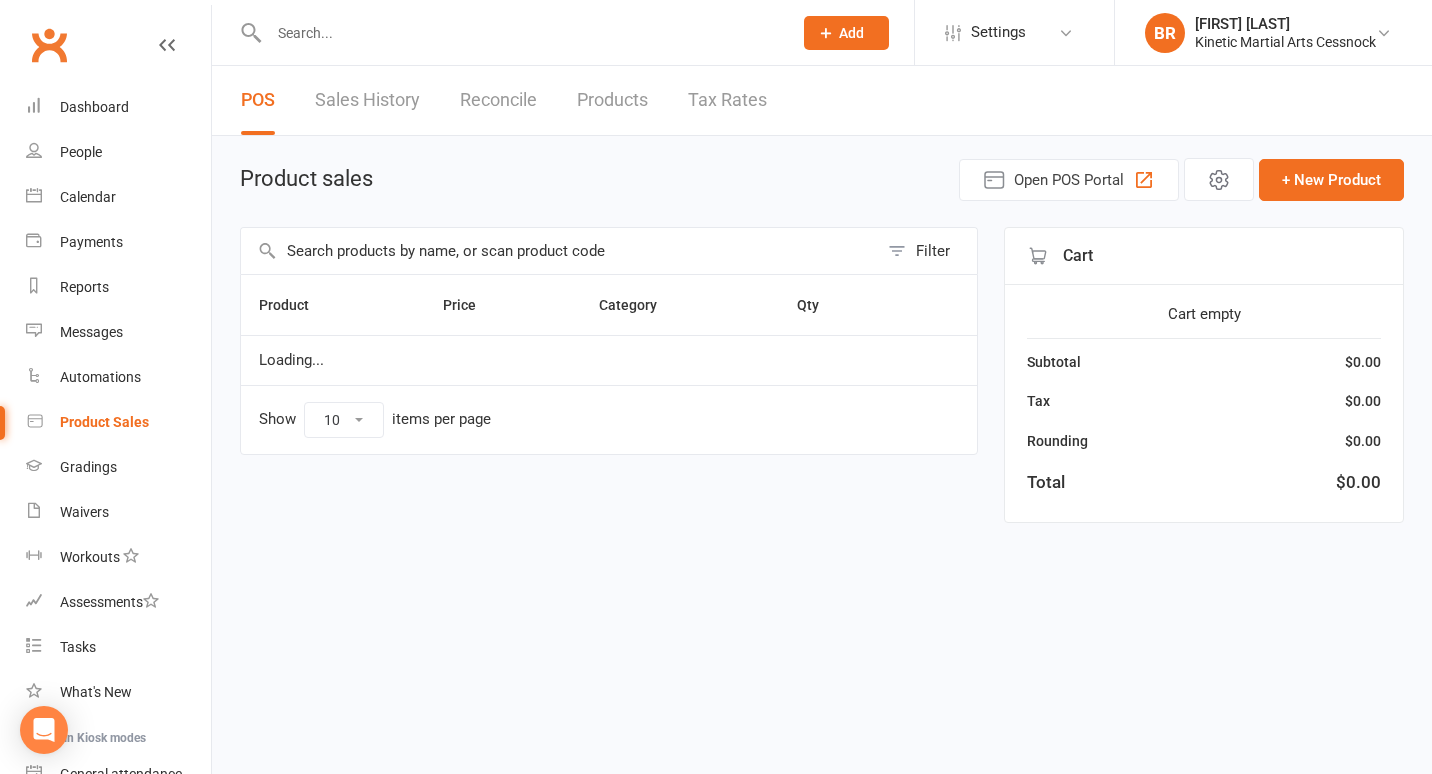 scroll, scrollTop: 0, scrollLeft: 0, axis: both 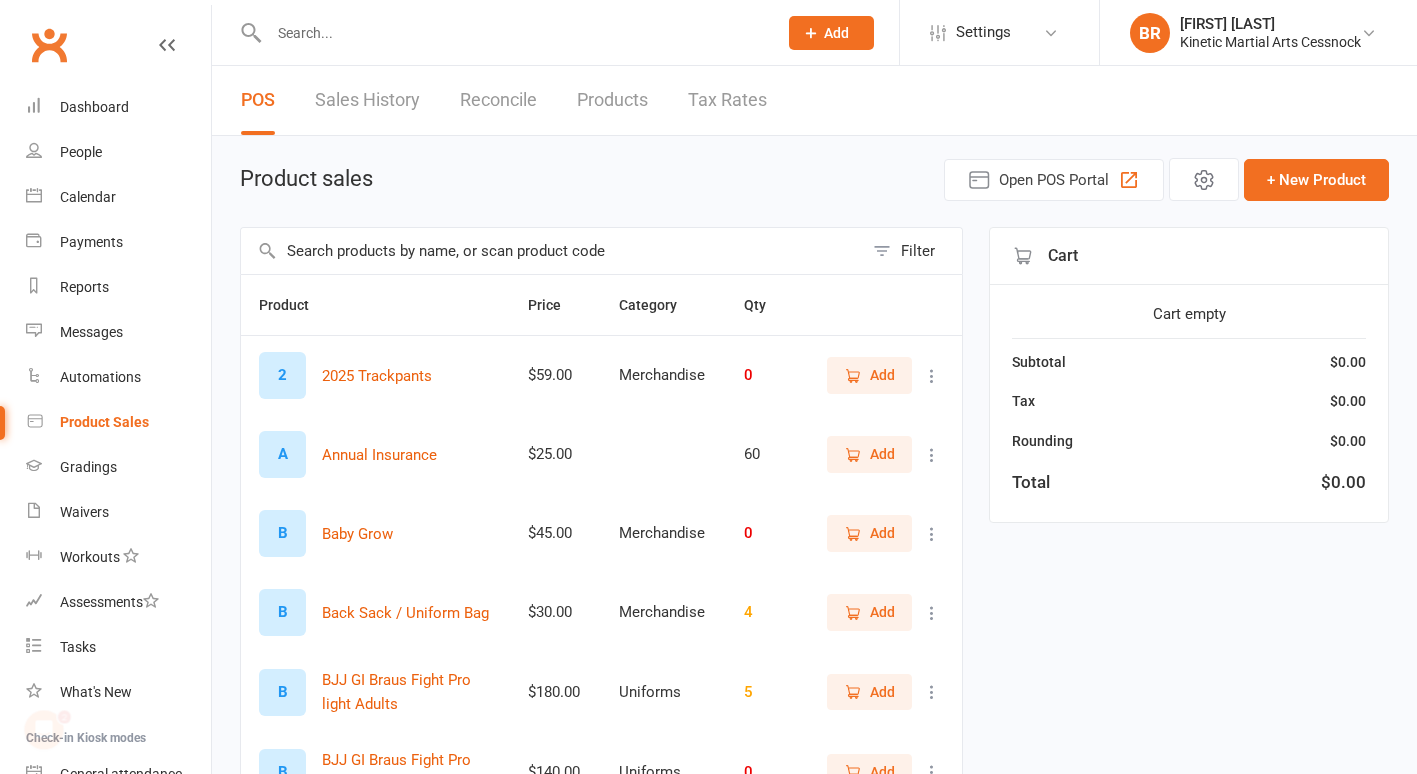 click at bounding box center [552, 251] 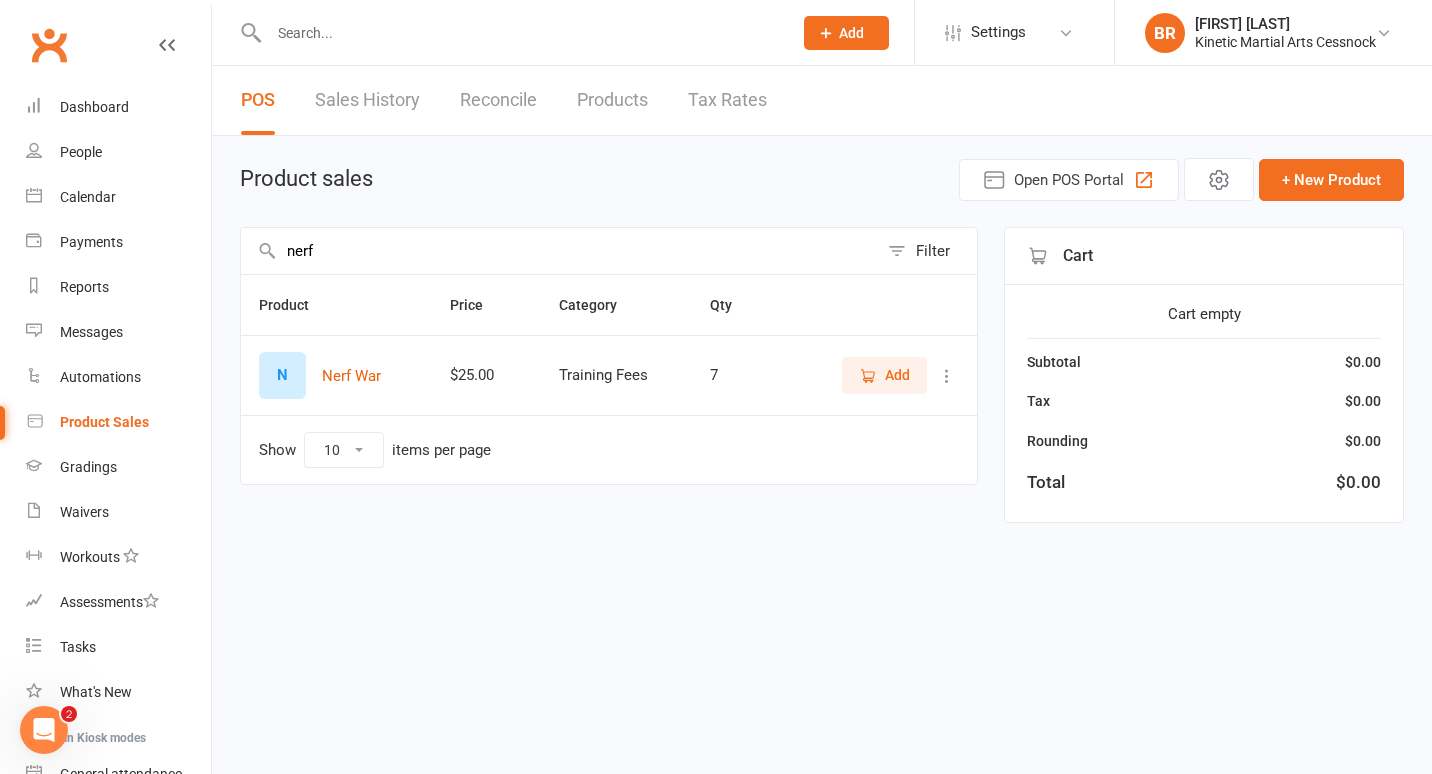 type on "nerf" 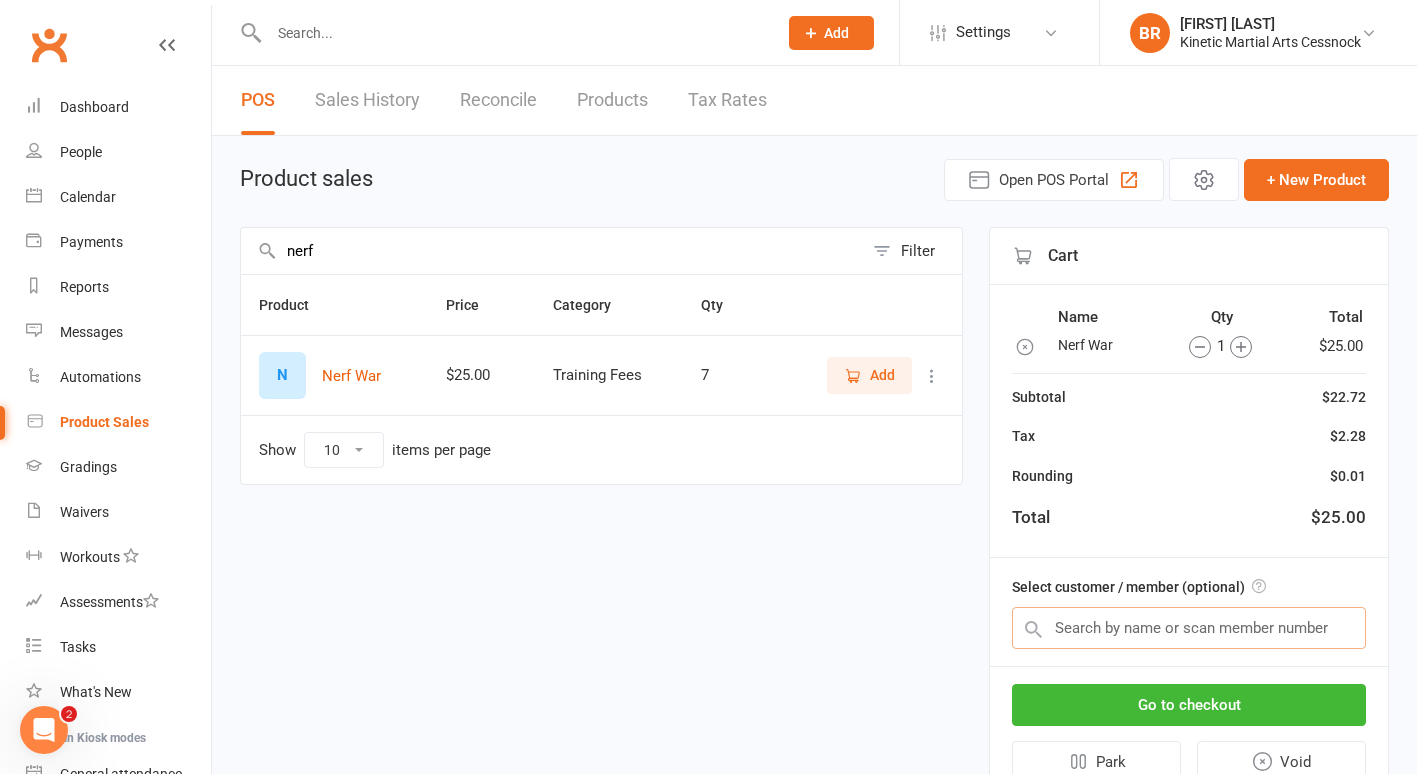 click at bounding box center [1189, 628] 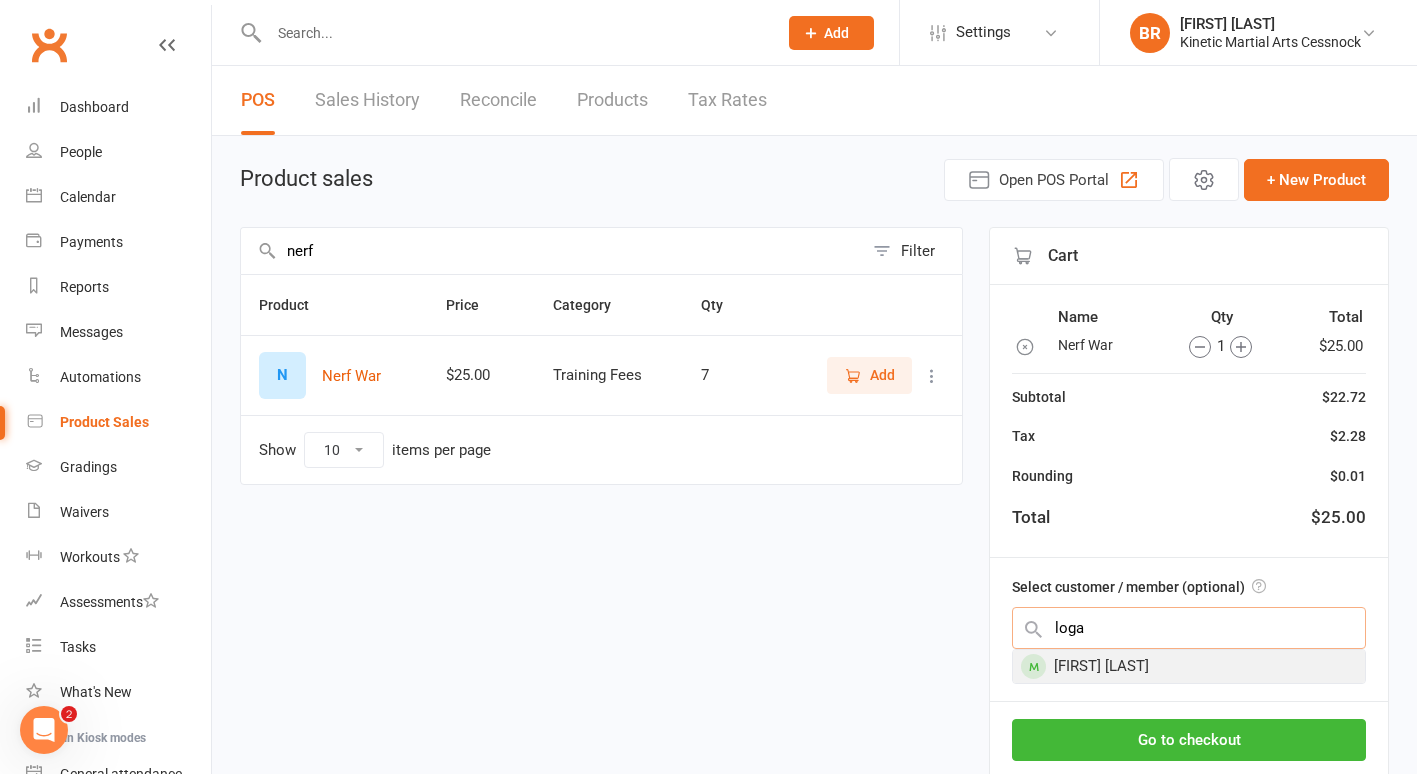 type on "loga" 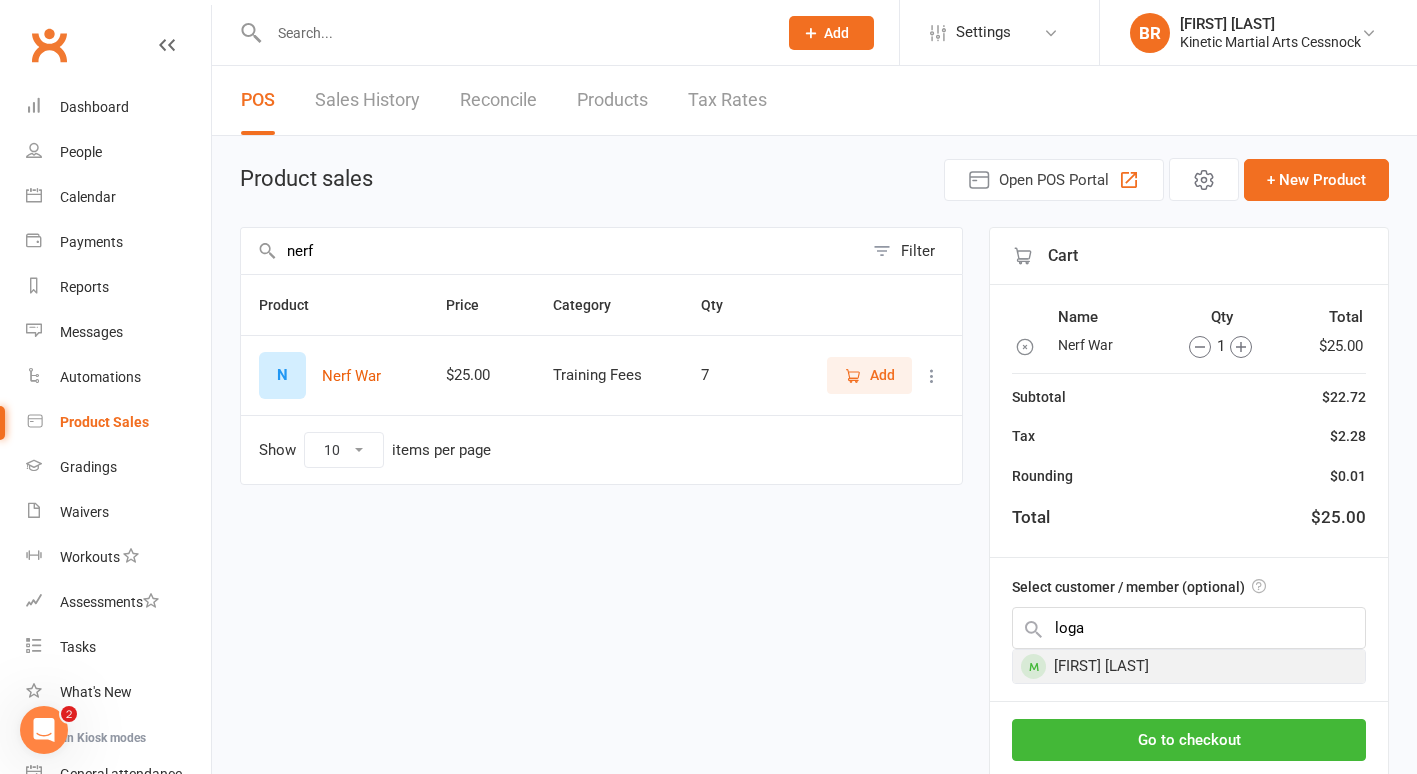 click on "[FIRST] [LAST]" at bounding box center (1189, 666) 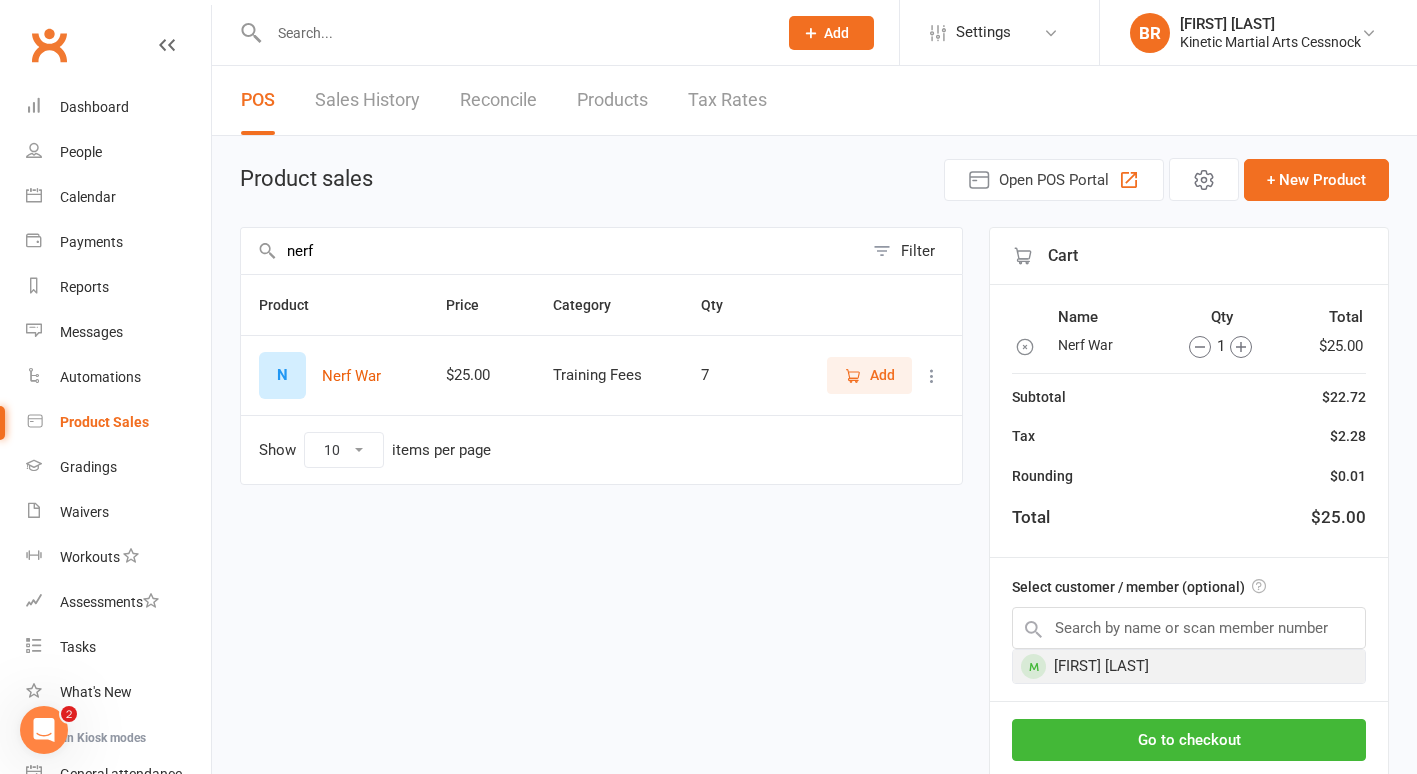 click on "Cart Name Qty Total Nerf War 1 $25.00 Subtotal $22.72 Tax $2.28 Rounding $0.01 Total $25.00 Select customer / member (optional)   [FIRST] [LAST] Go to checkout Park Void" at bounding box center (1189, 531) 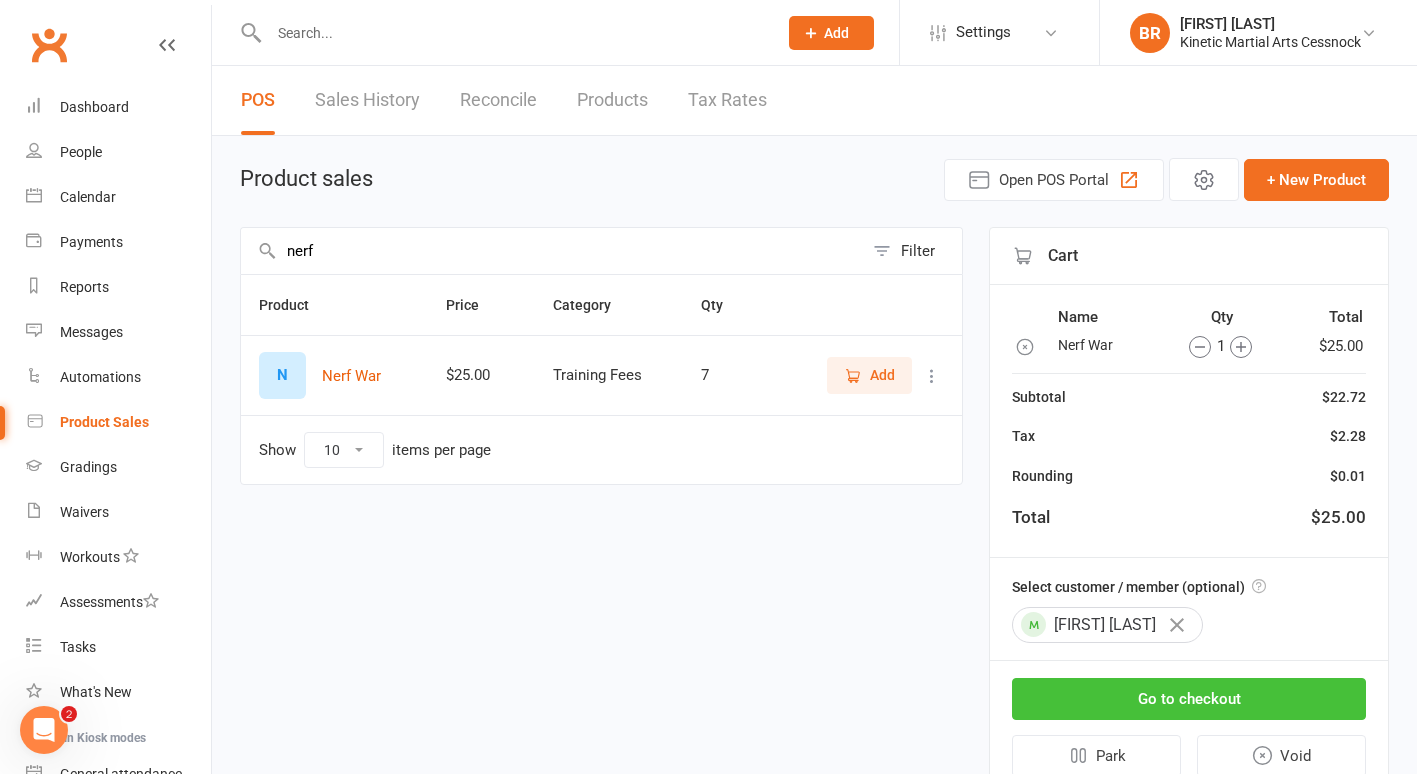 click on "Go to checkout" at bounding box center (1189, 699) 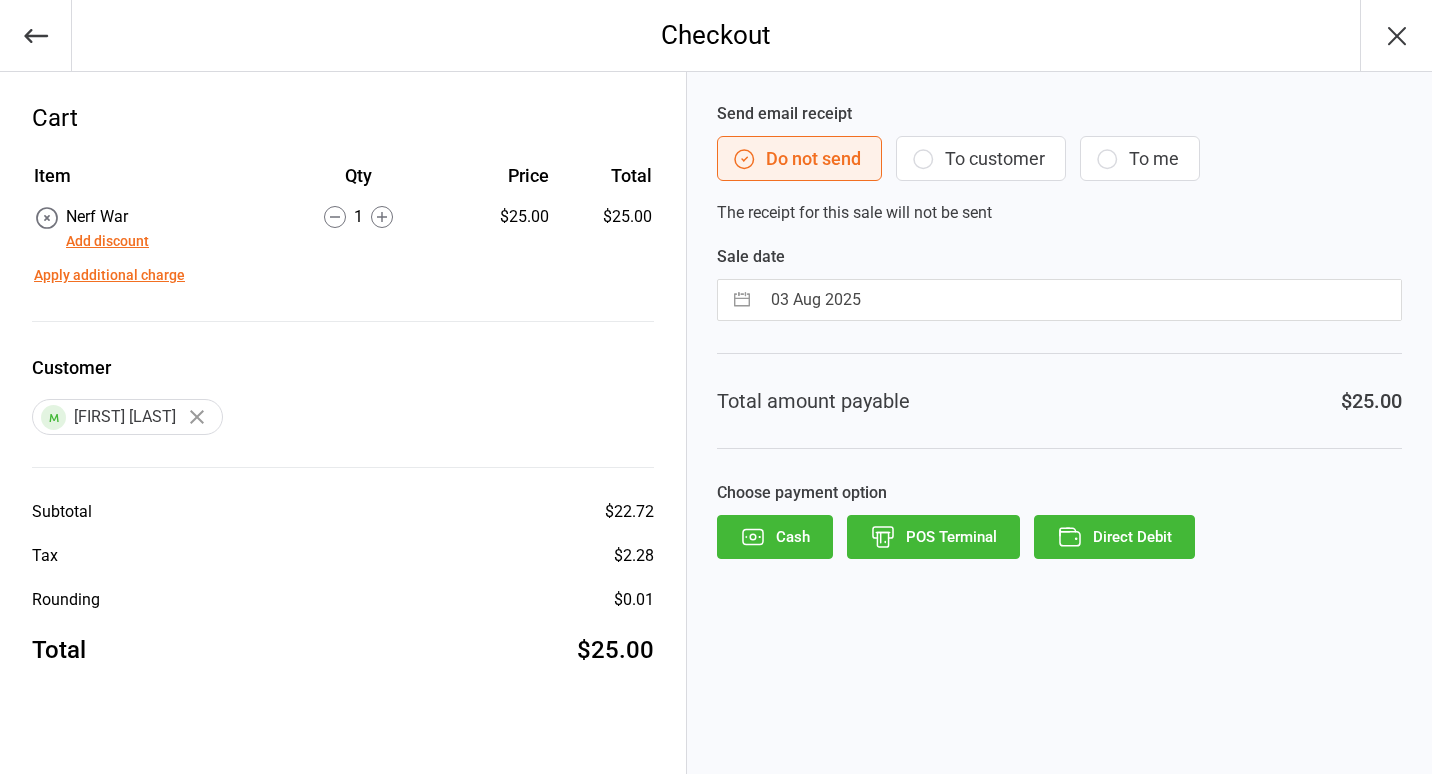 scroll, scrollTop: 0, scrollLeft: 0, axis: both 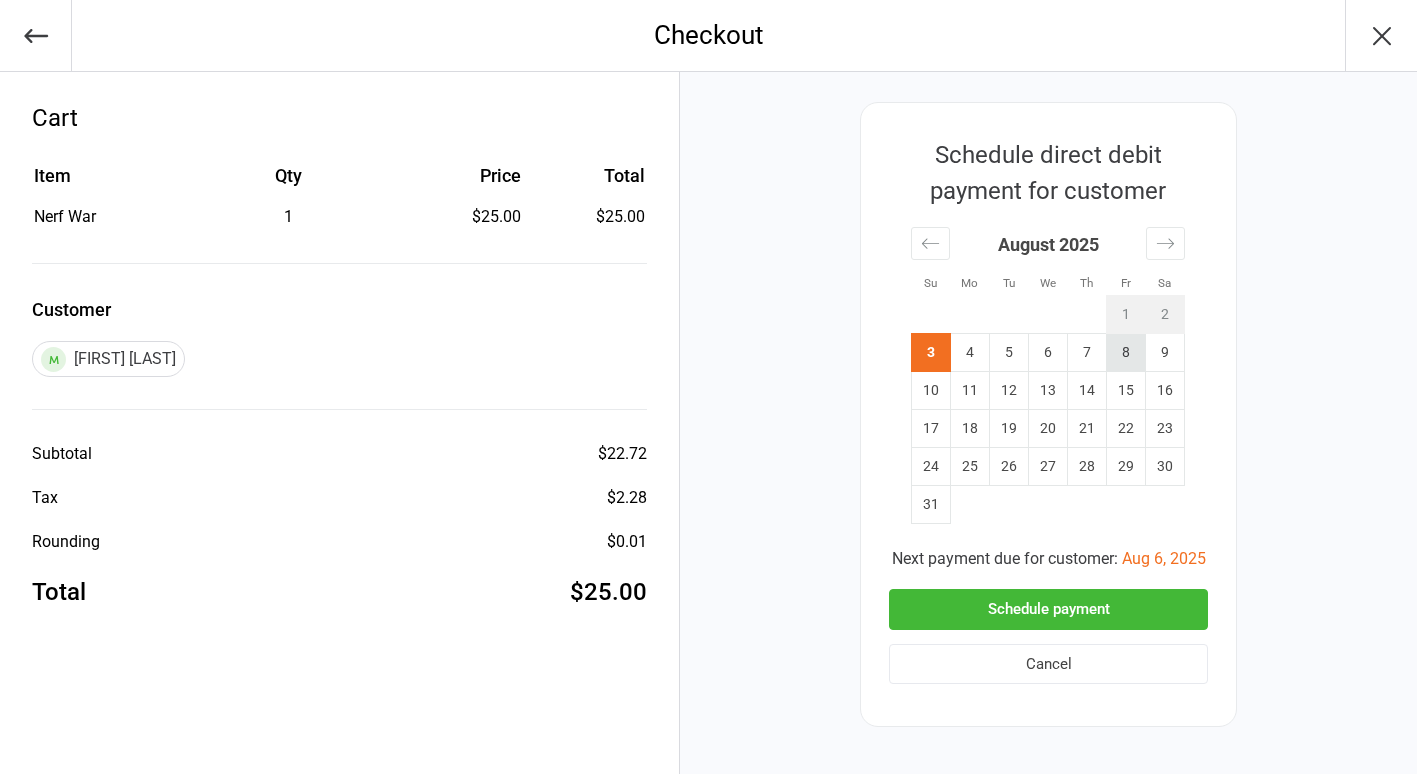 click on "8" at bounding box center [1126, 353] 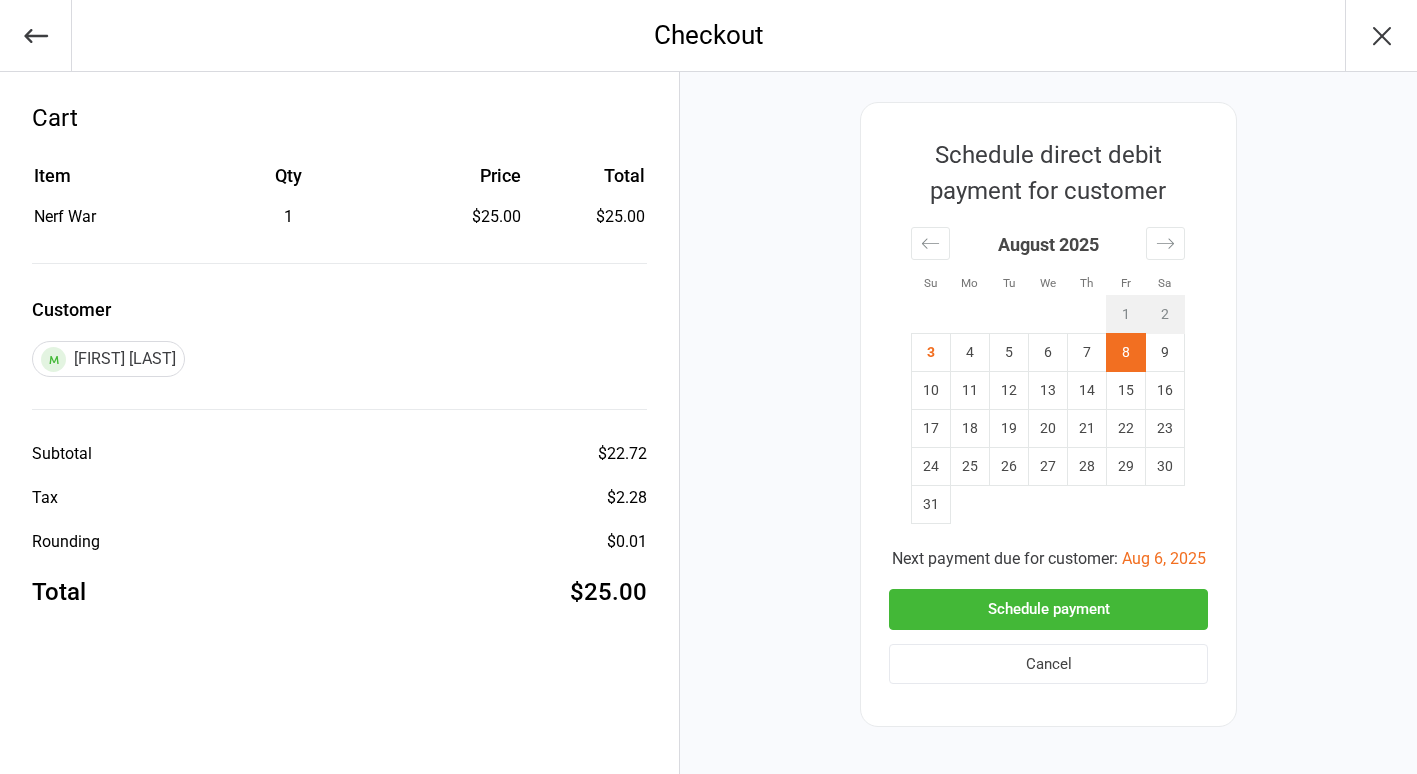 click on "Schedule payment" at bounding box center (1048, 609) 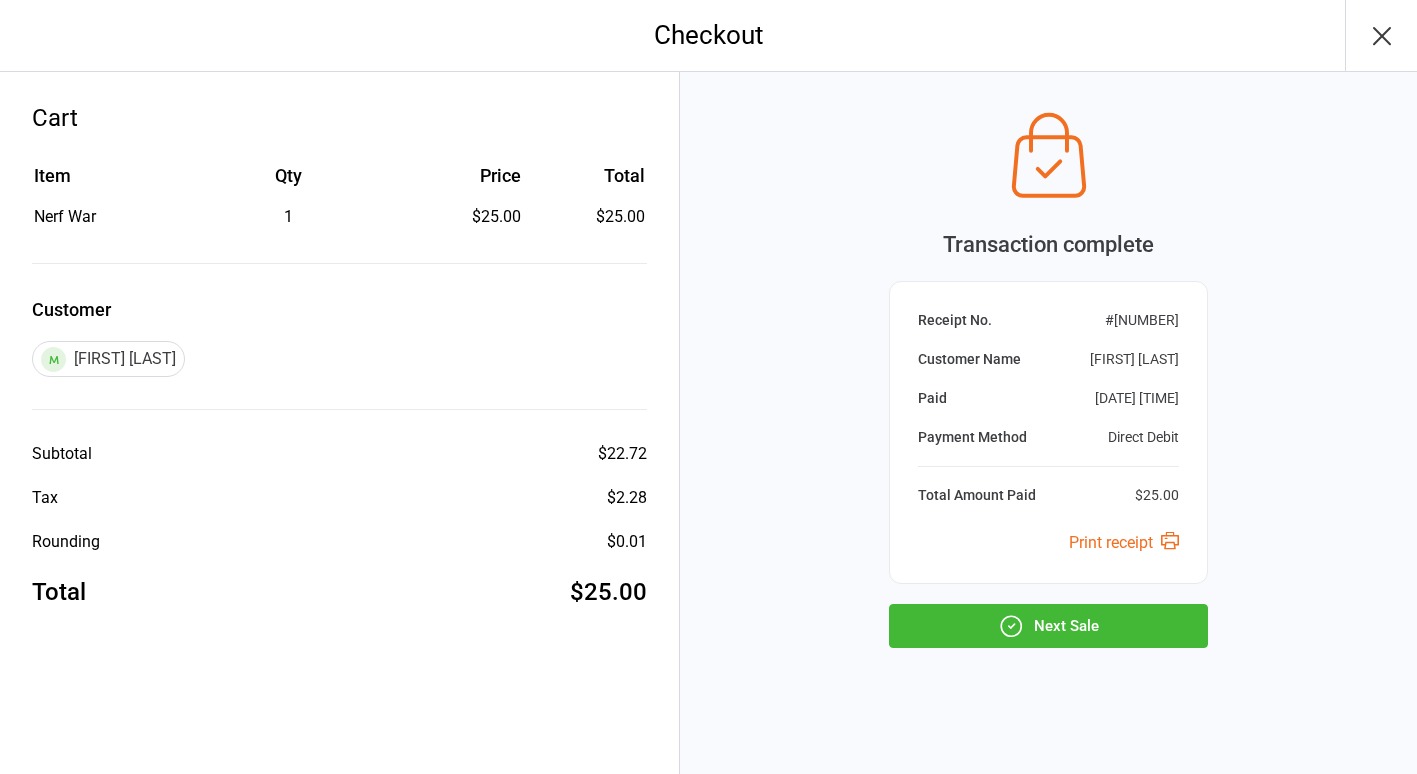 click on "Next Sale" at bounding box center (1048, 626) 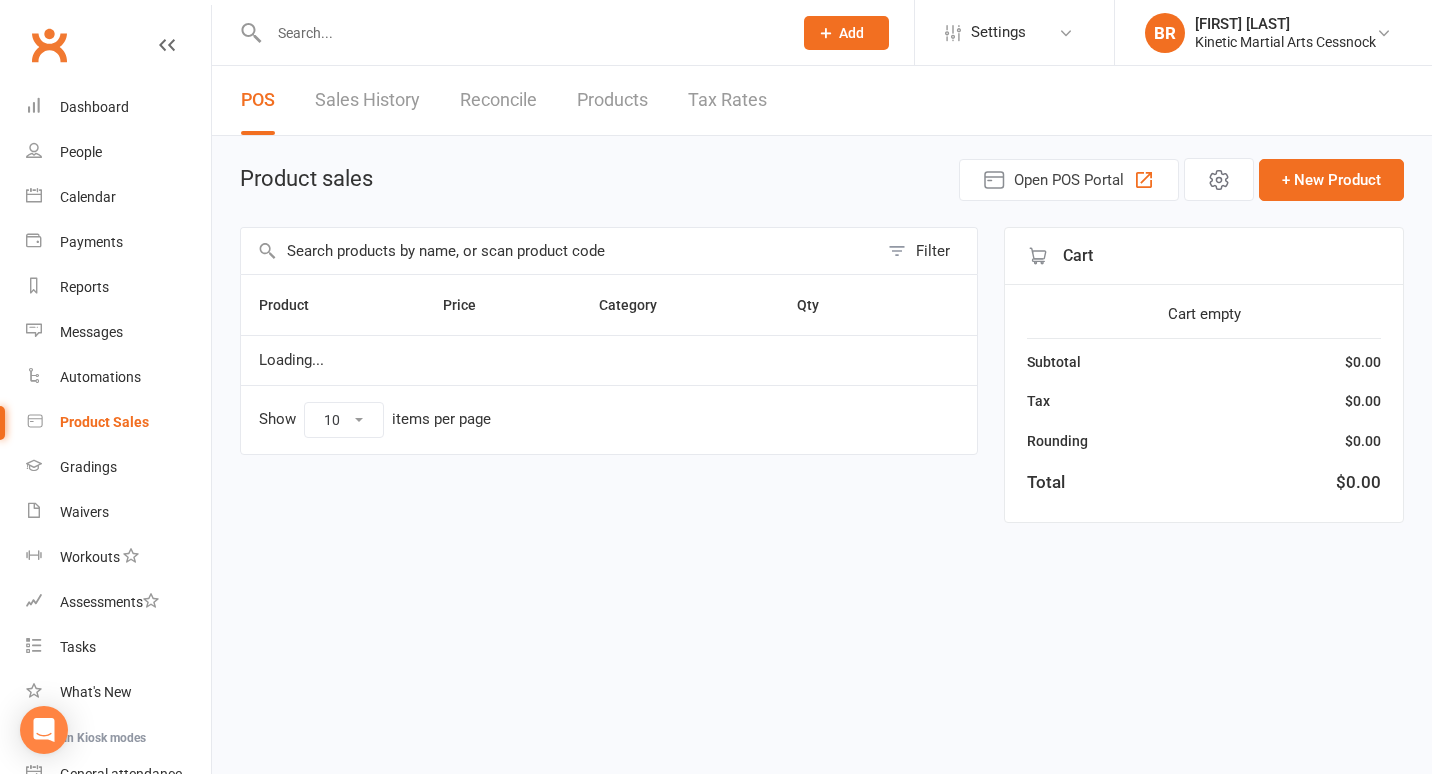 scroll, scrollTop: 0, scrollLeft: 0, axis: both 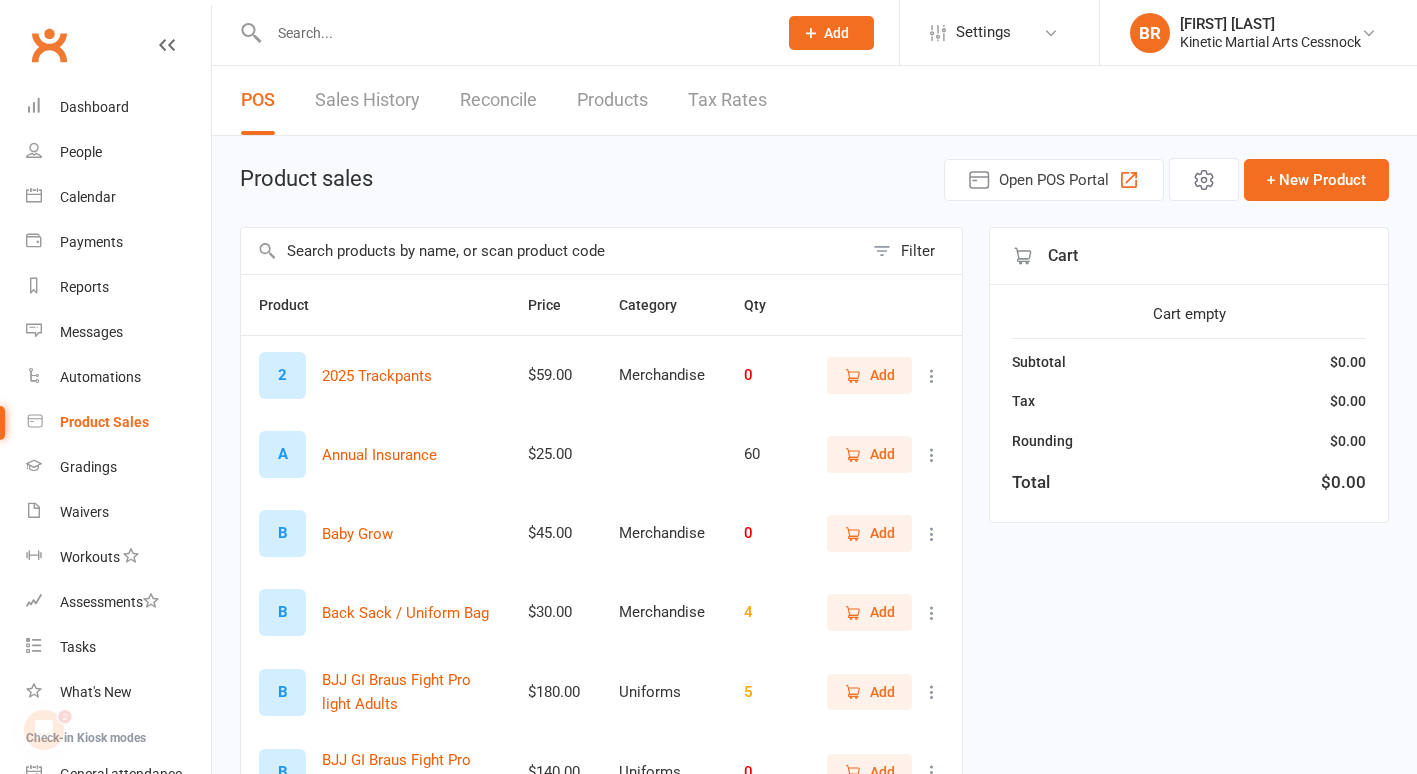 click at bounding box center (552, 251) 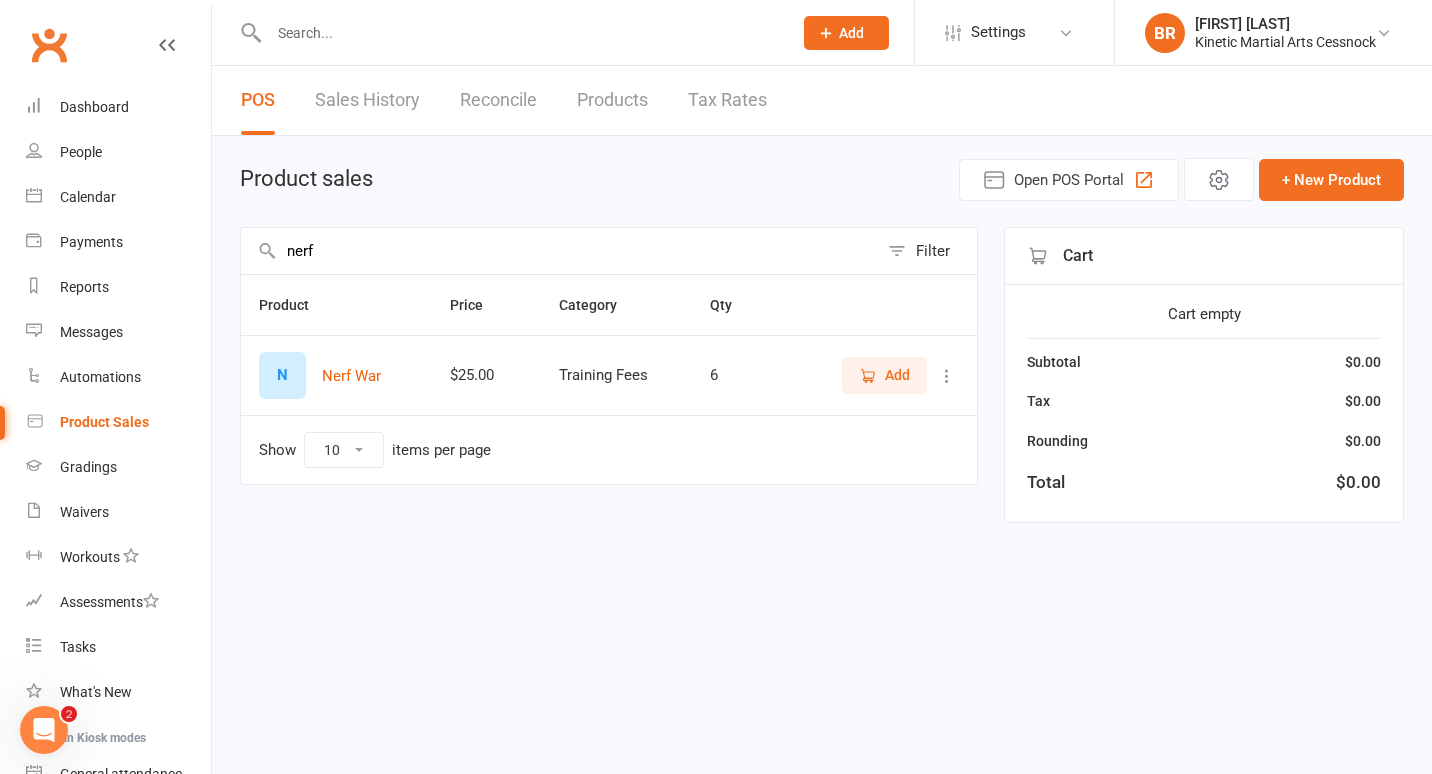 type on "nerf" 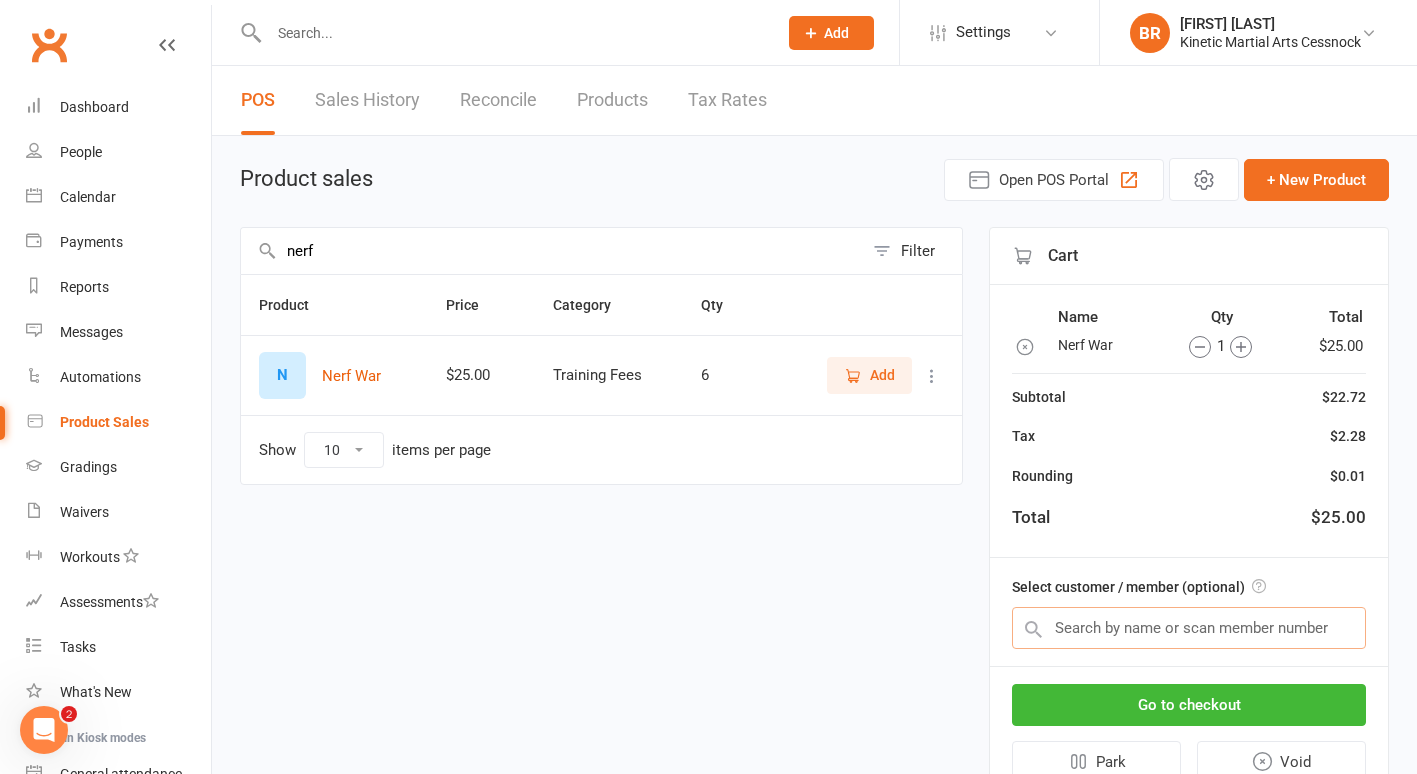 click at bounding box center (1189, 628) 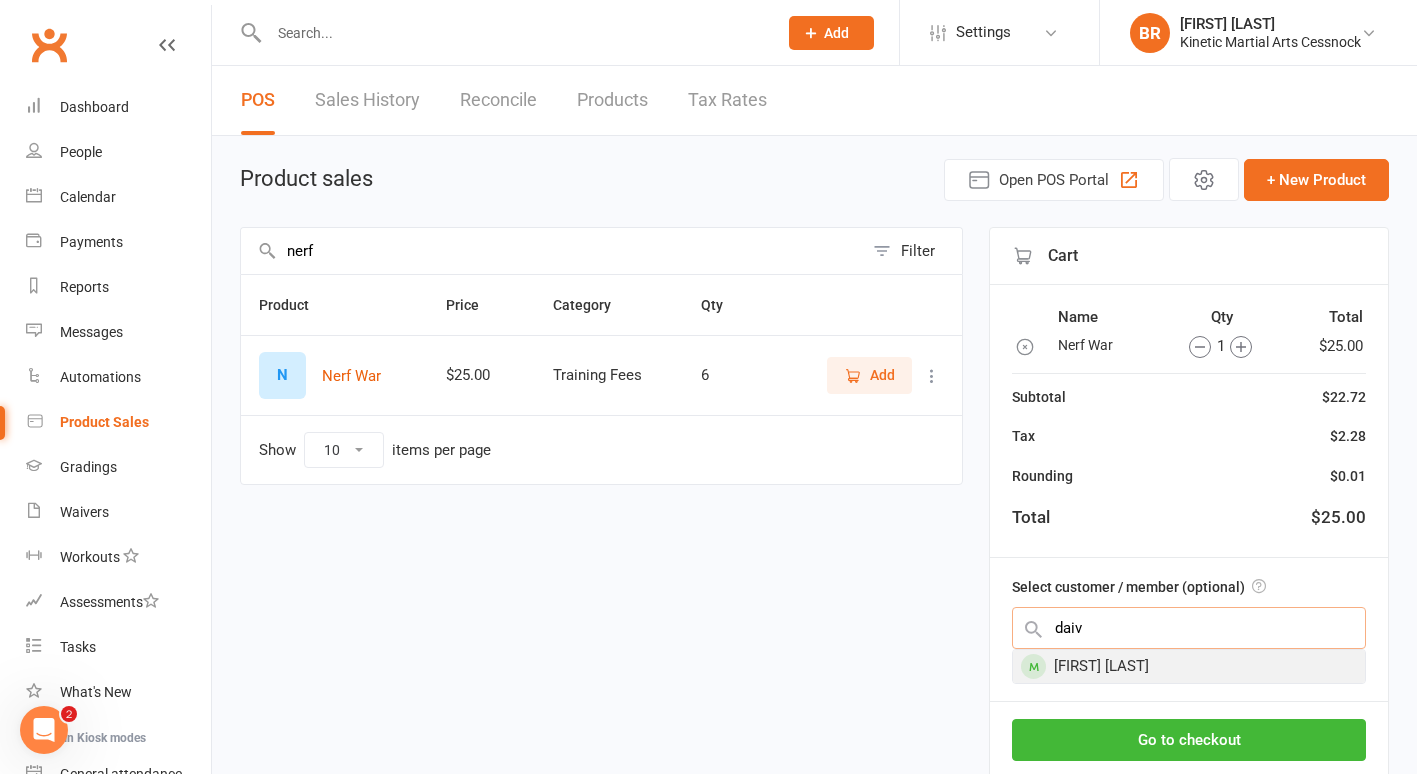 type on "daiv" 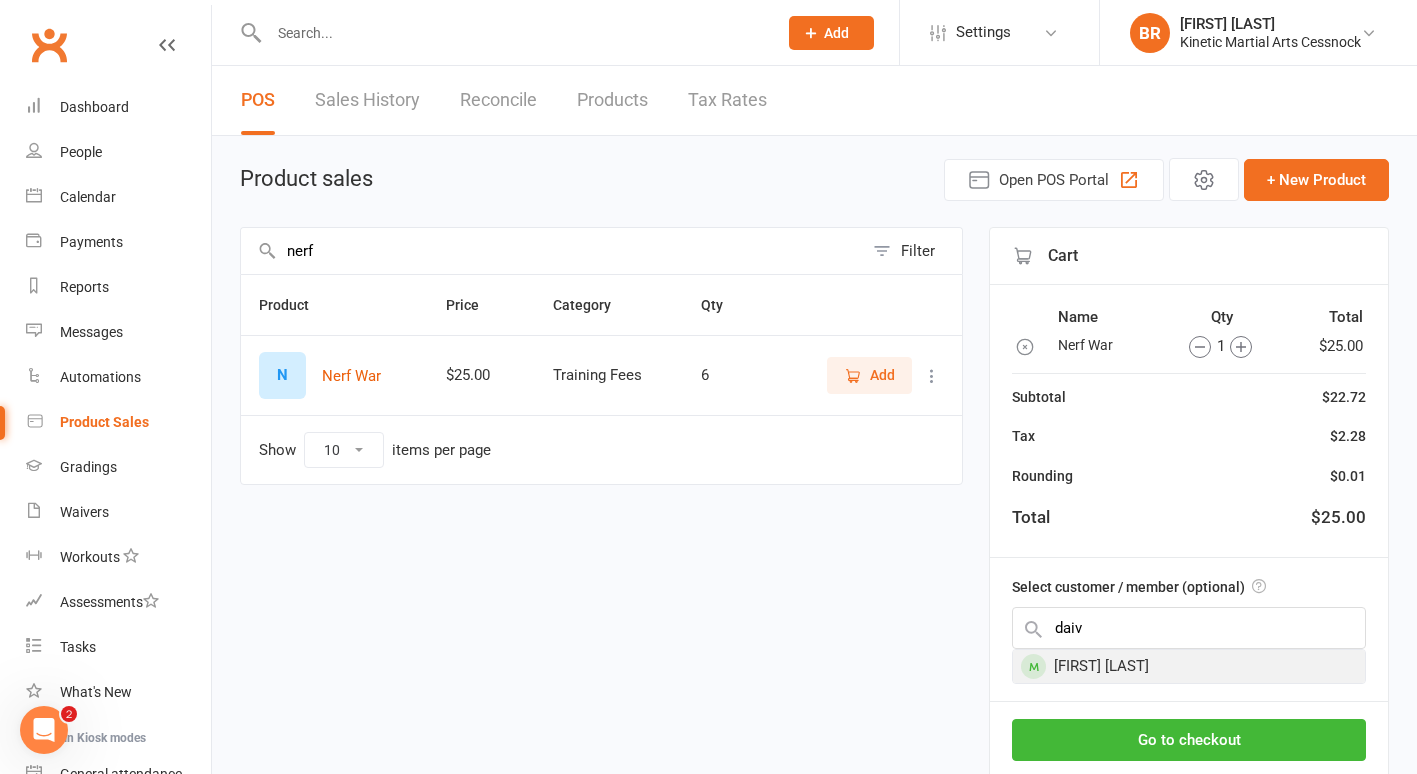 click on "[FIRST] [LAST]" at bounding box center (1189, 666) 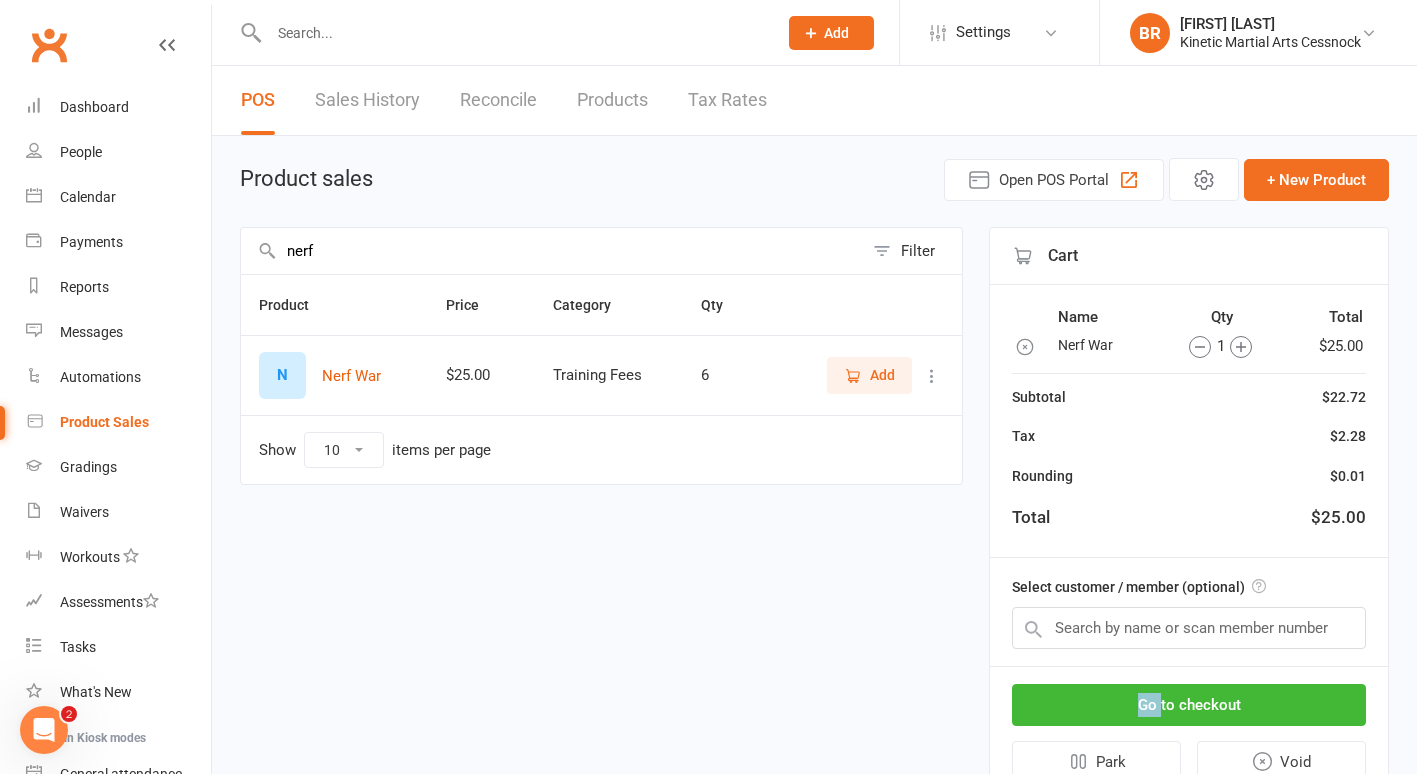 click on "Go to checkout Park Void" at bounding box center [1189, 733] 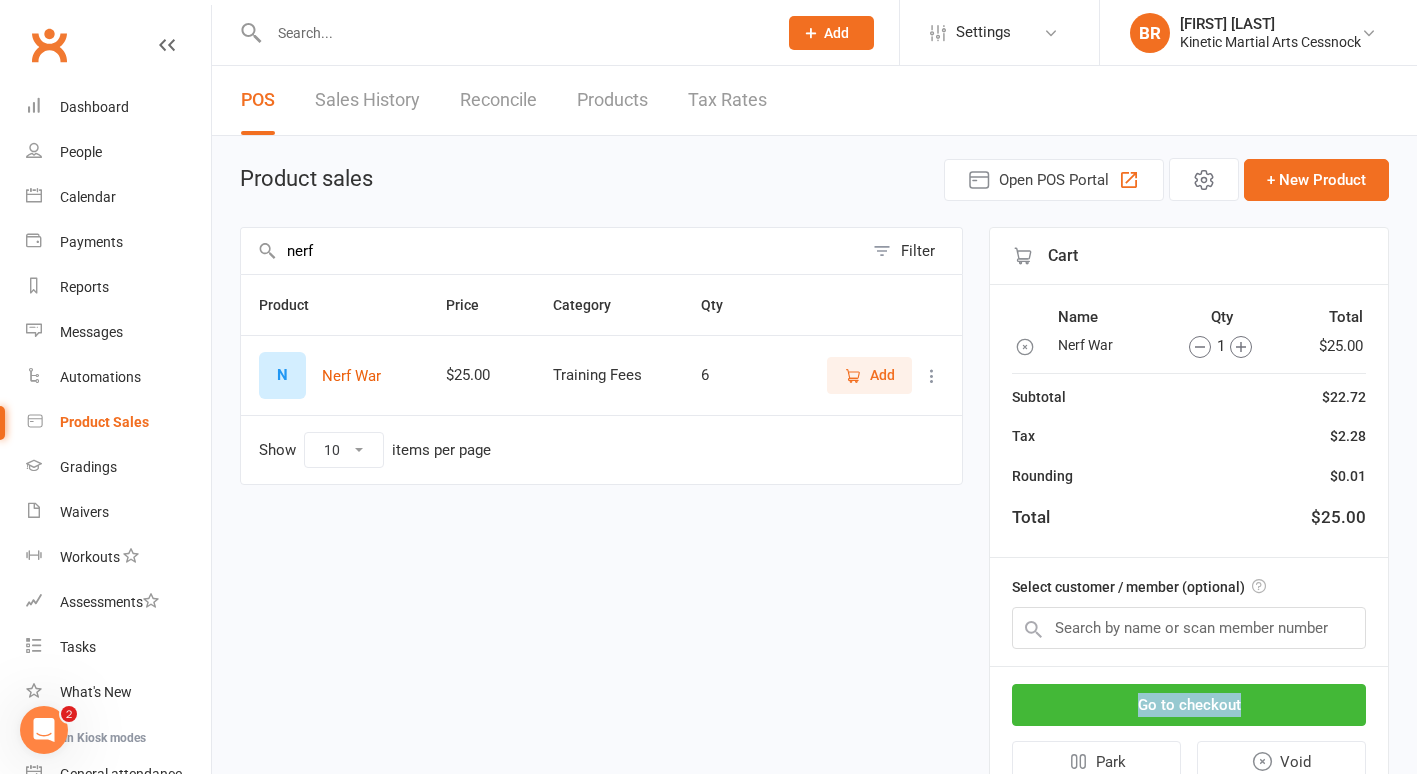 click on "Go to checkout Park Void" at bounding box center [1189, 733] 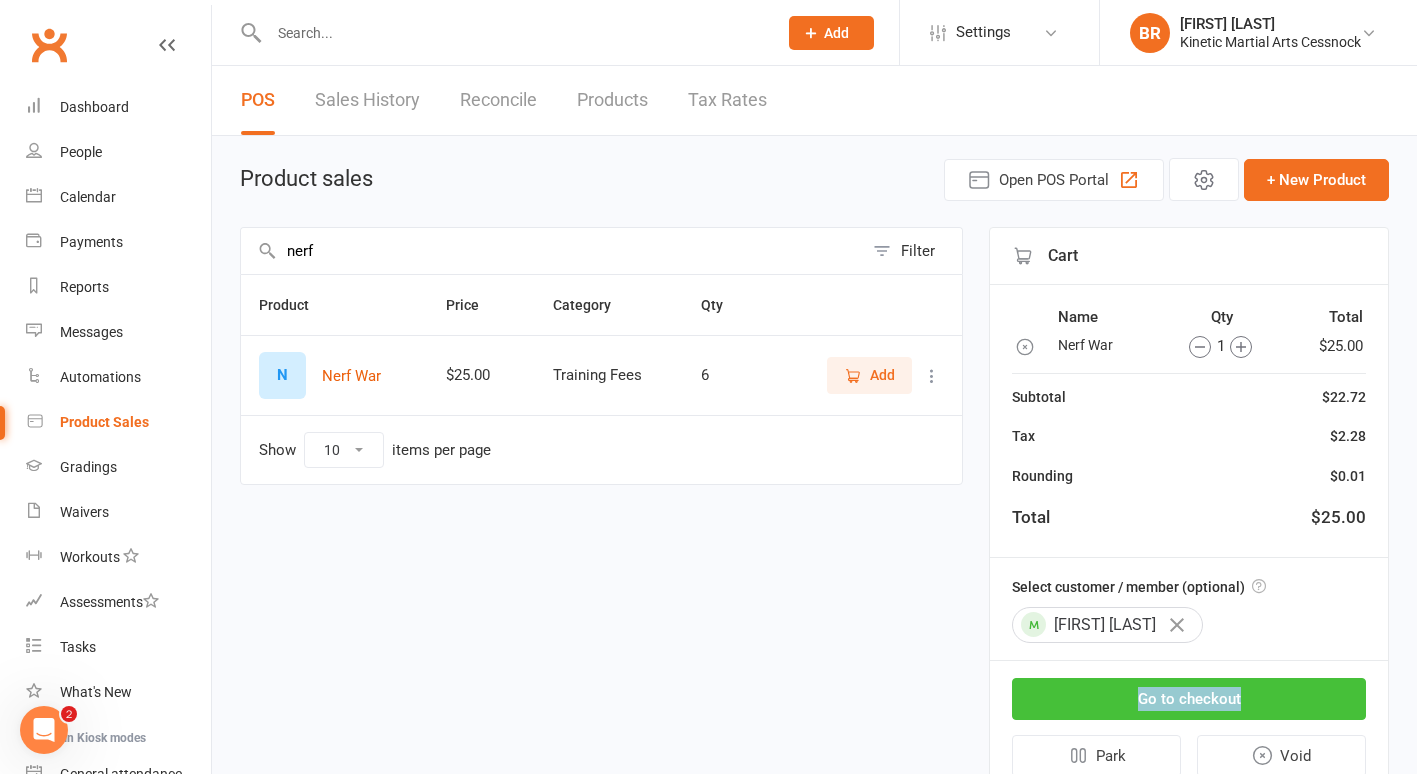 drag, startPoint x: 1084, startPoint y: 666, endPoint x: 1110, endPoint y: 709, distance: 50.24938 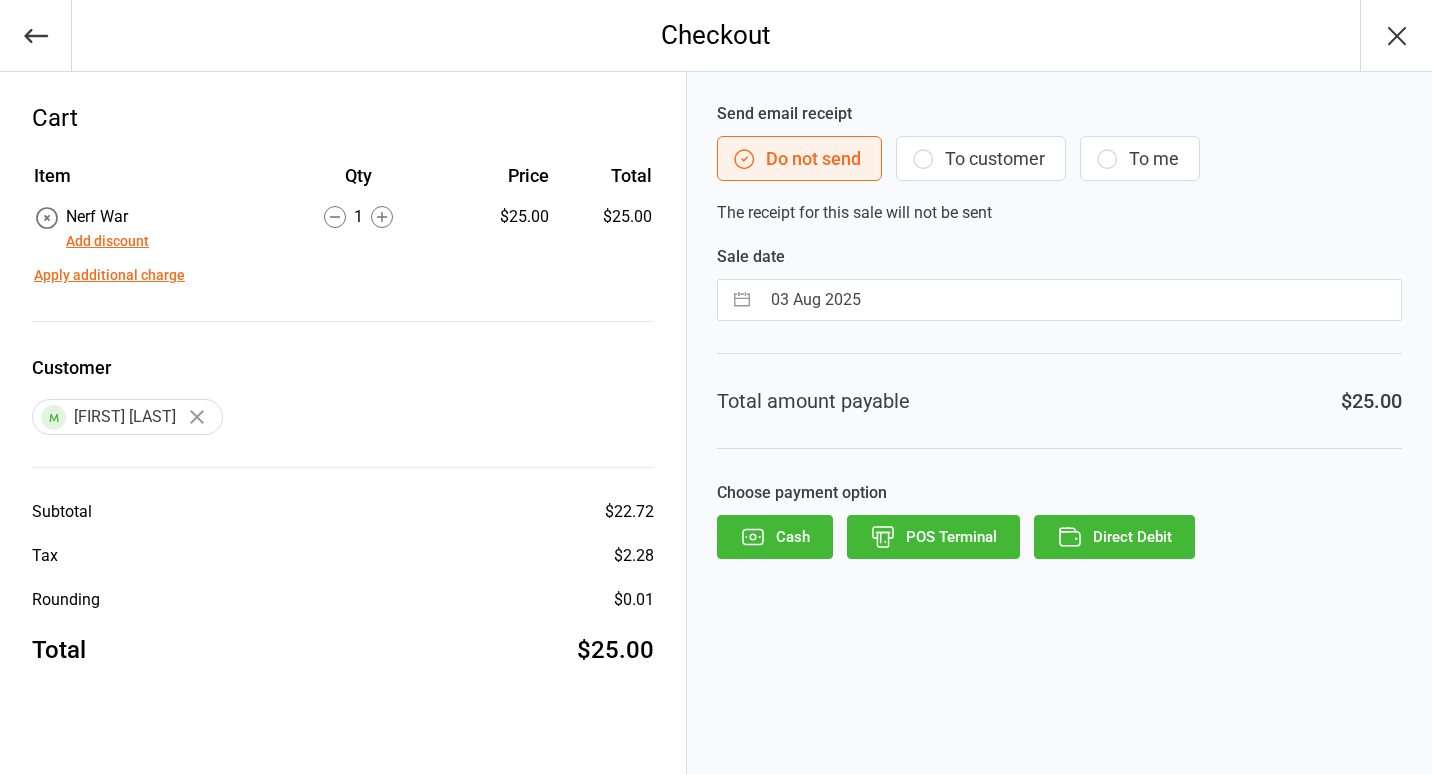 scroll, scrollTop: 0, scrollLeft: 0, axis: both 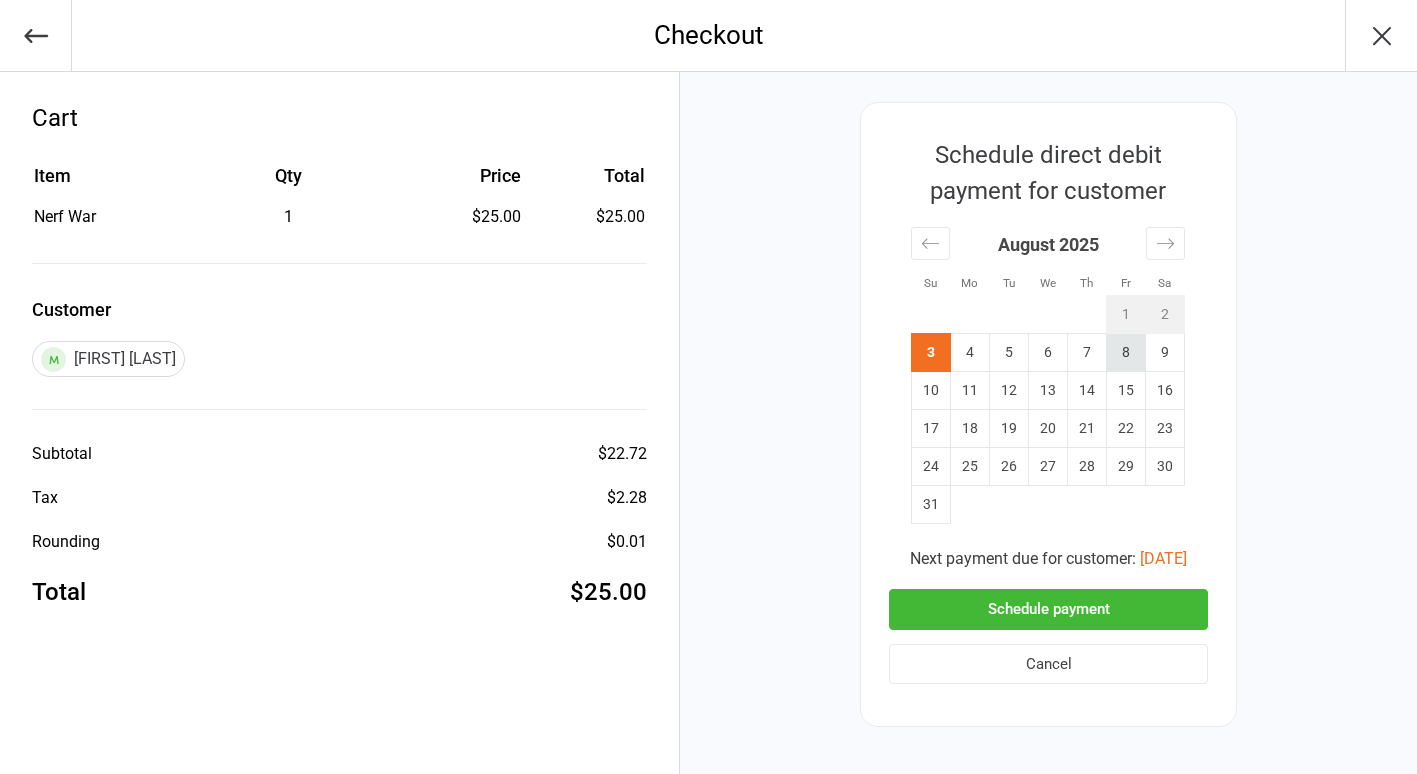 click on "8" at bounding box center (1126, 353) 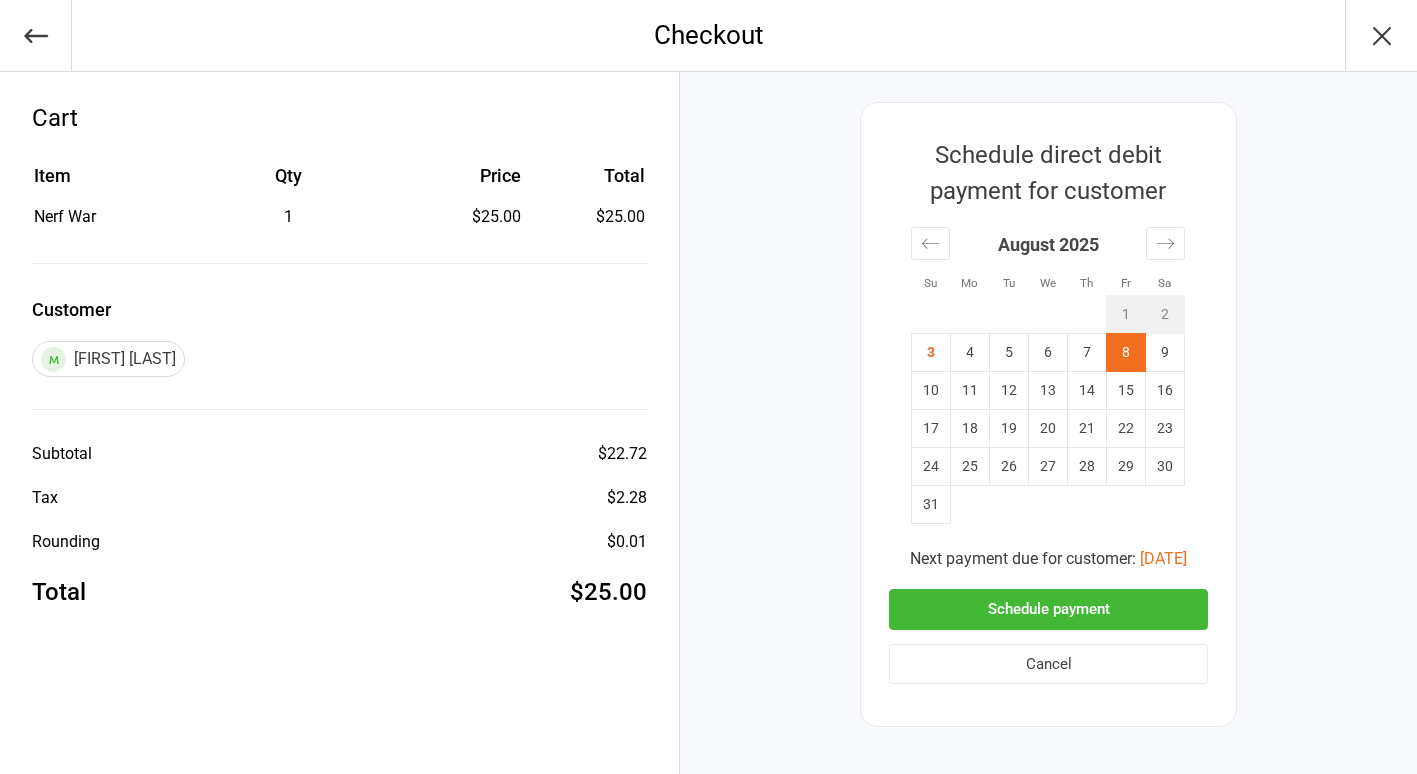 click on "Schedule payment" at bounding box center [1048, 609] 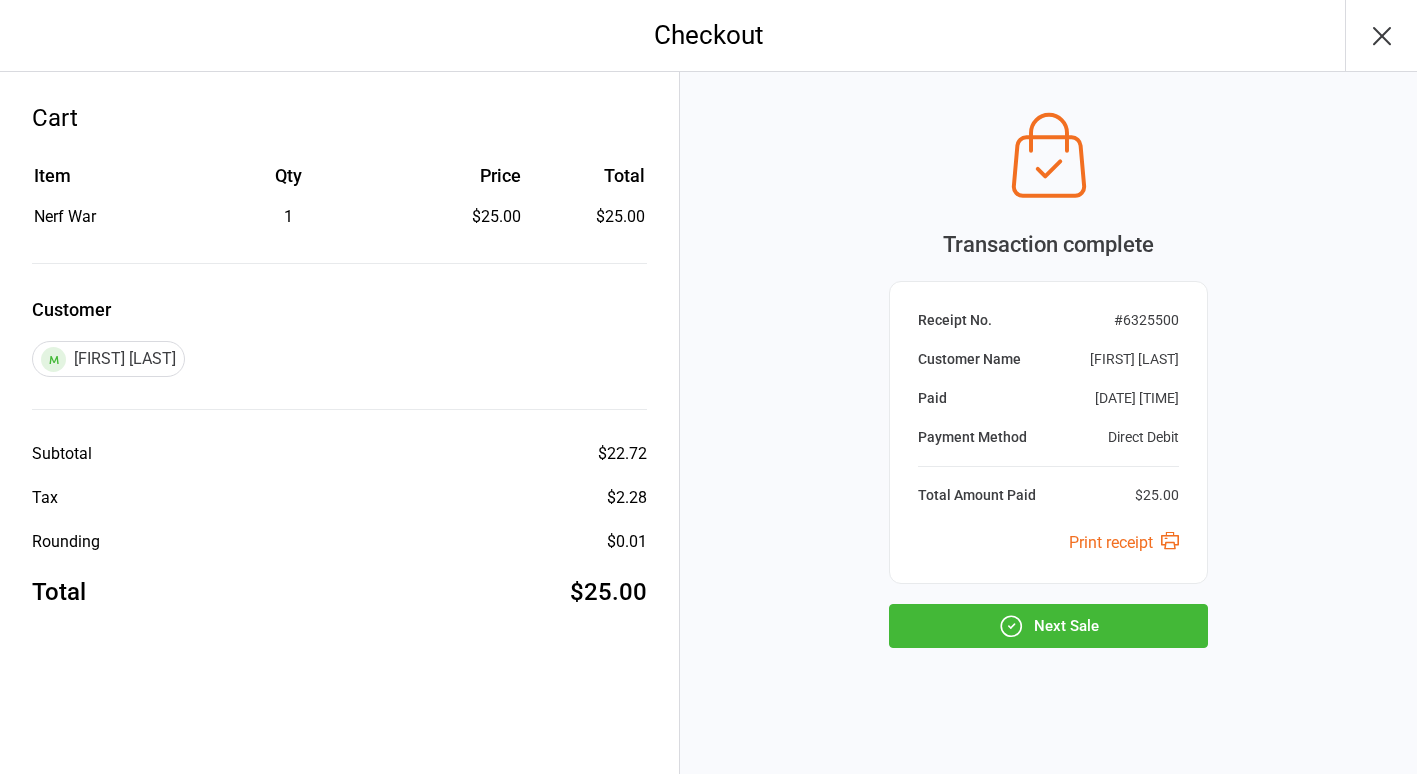 click on "Next Sale" at bounding box center (1048, 626) 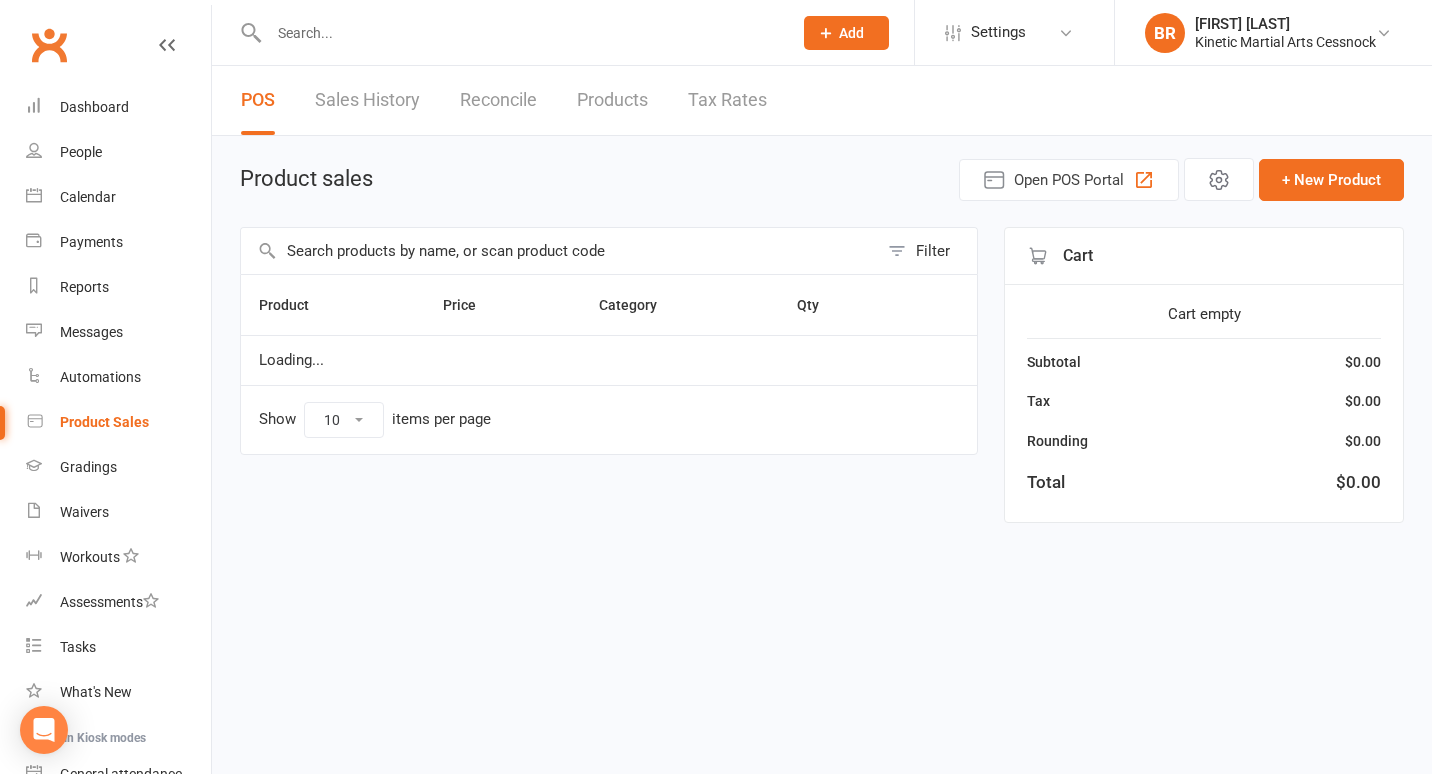 scroll, scrollTop: 0, scrollLeft: 0, axis: both 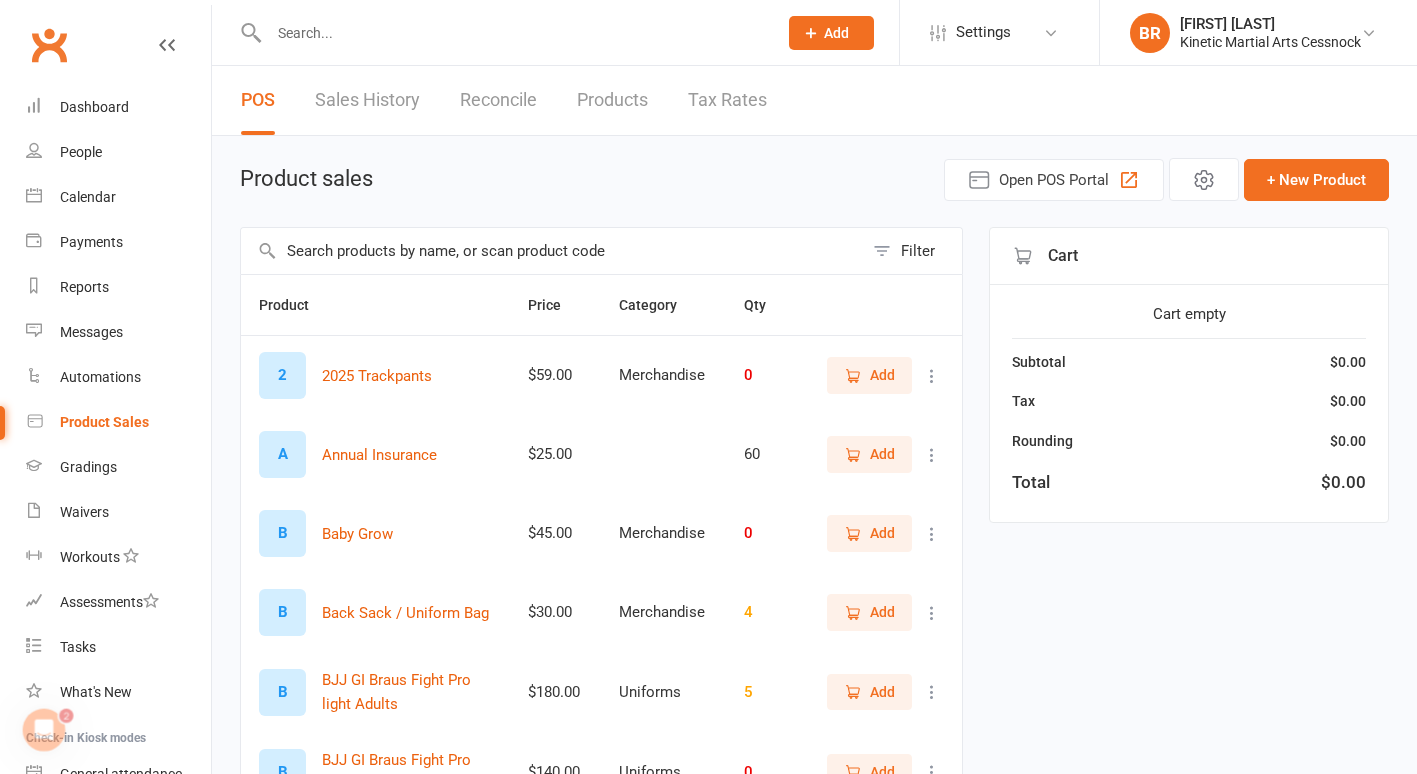 click at bounding box center (552, 251) 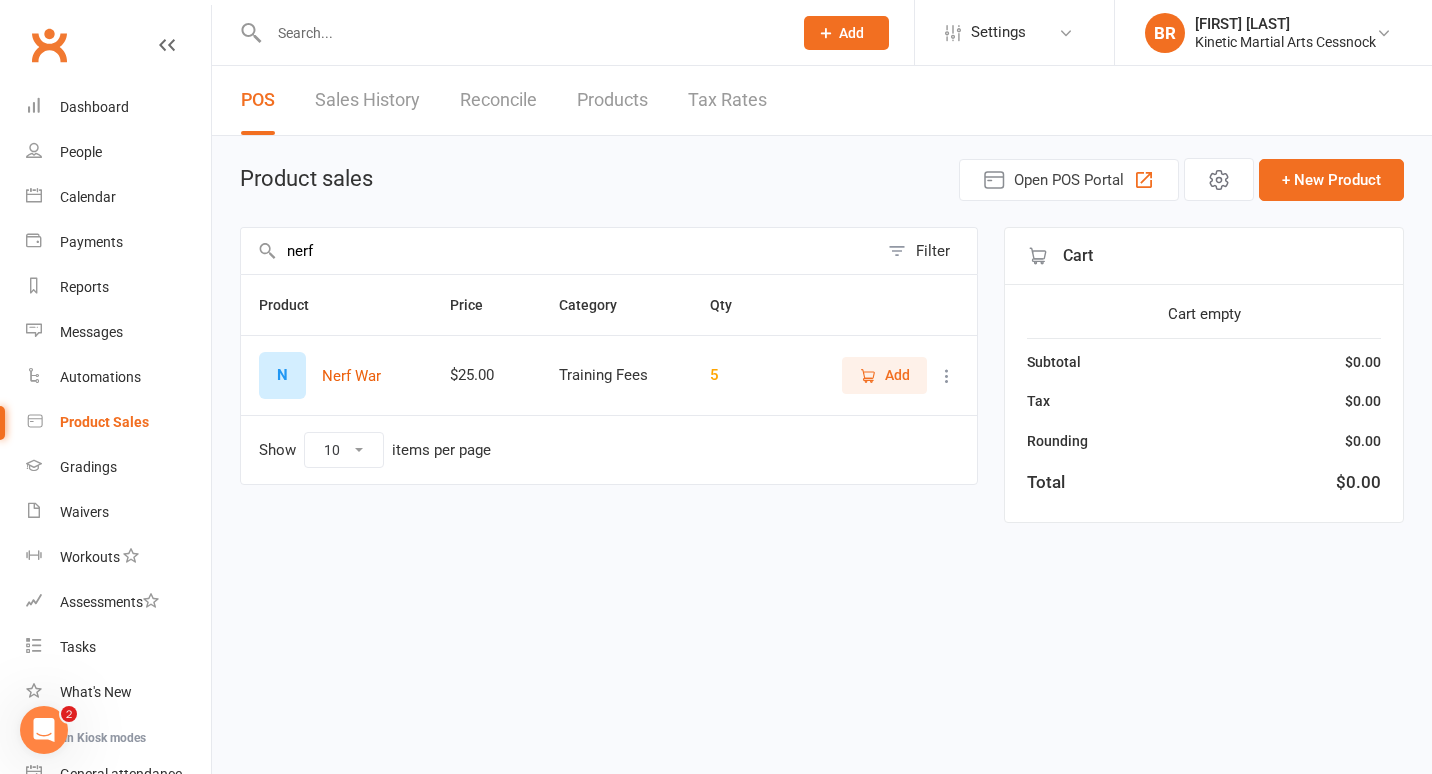 type on "nerf" 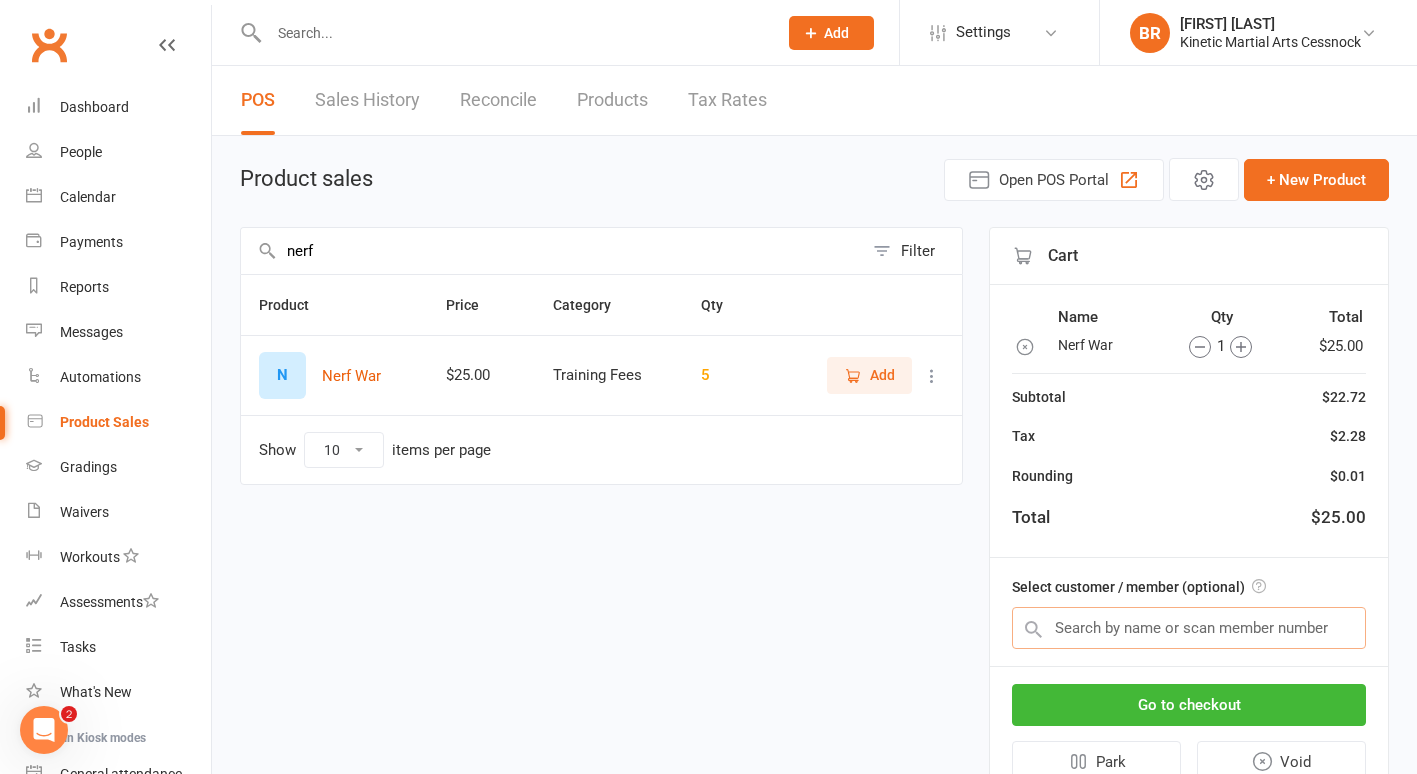 click at bounding box center [1189, 628] 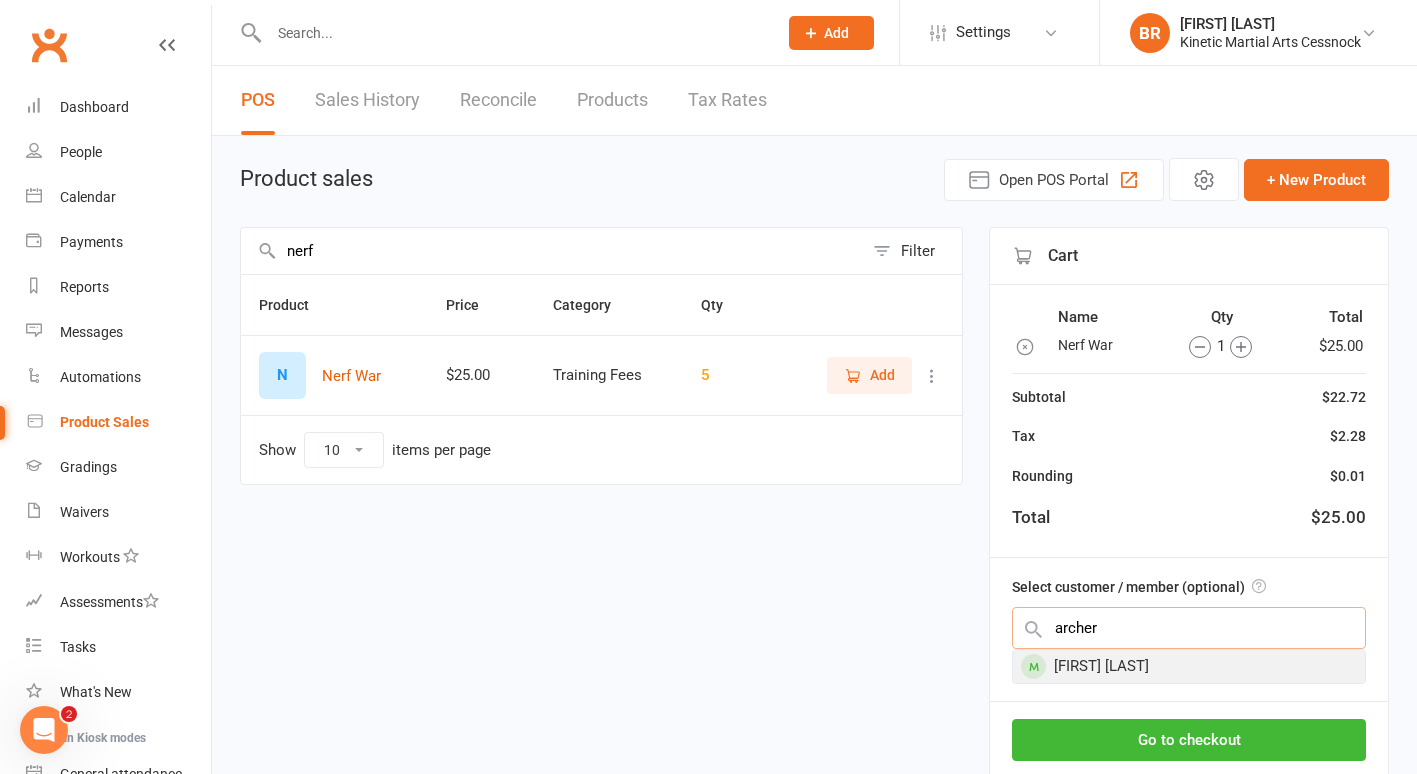 type on "archer" 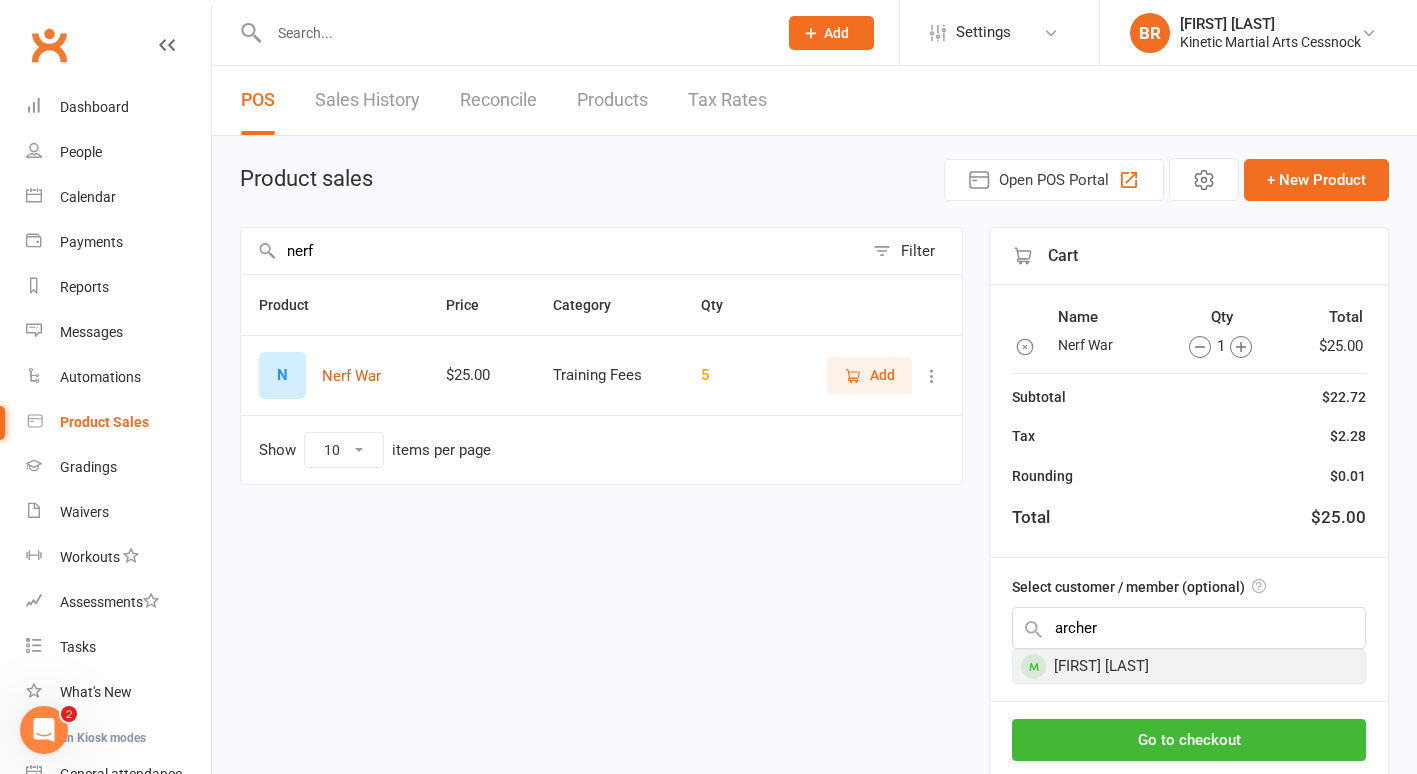 click on "[FIRST] [LAST]" at bounding box center (1189, 666) 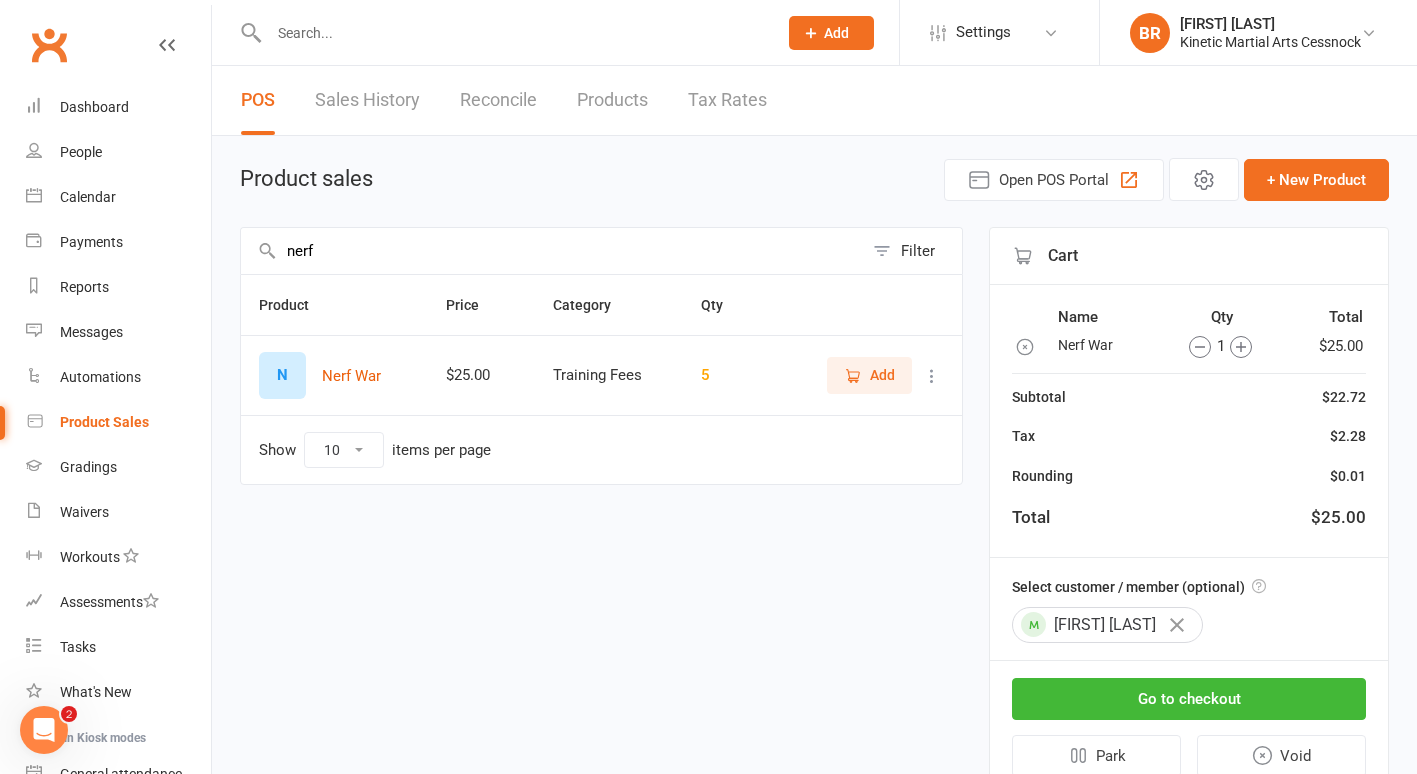 click on "Select customer / member (optional)   [FIRST] [LAST]" at bounding box center [1189, 609] 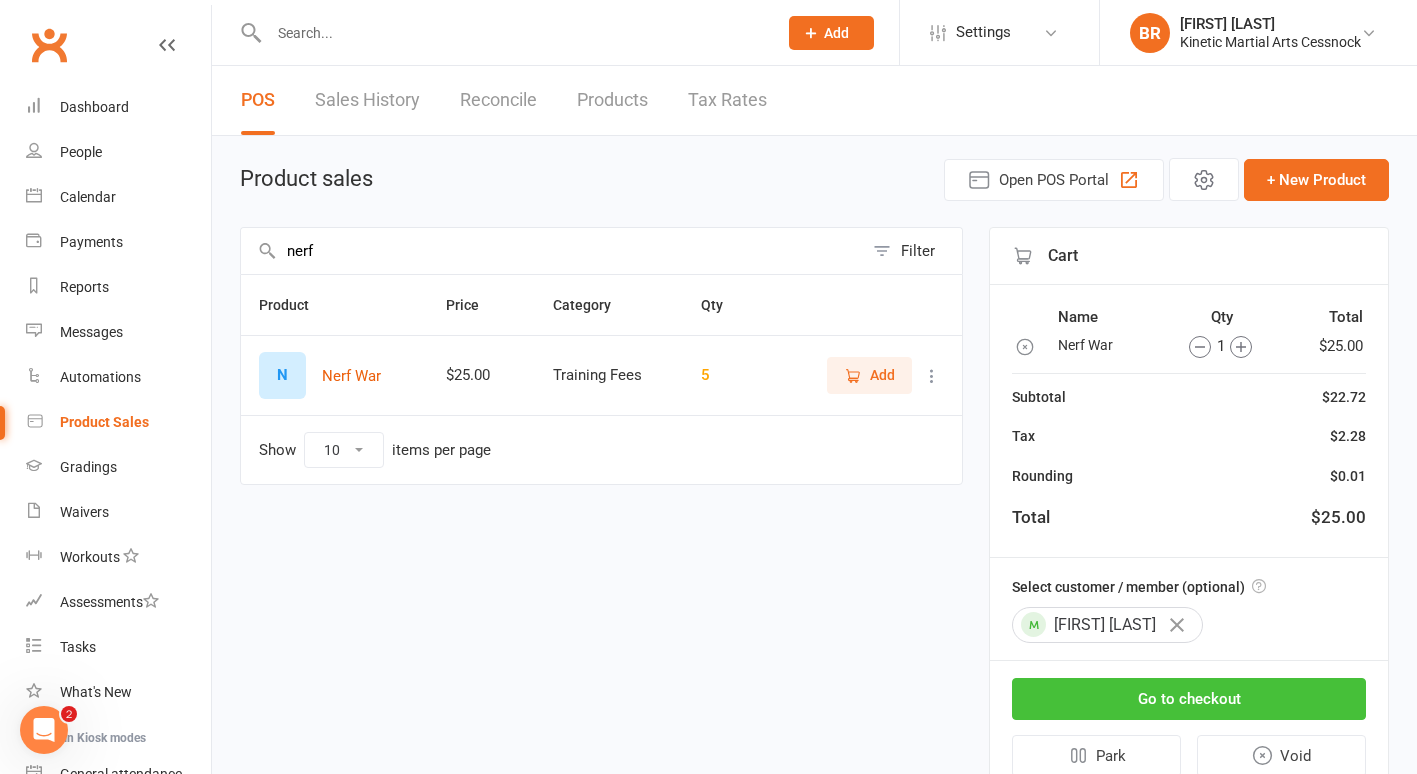 click on "Go to checkout" at bounding box center (1189, 699) 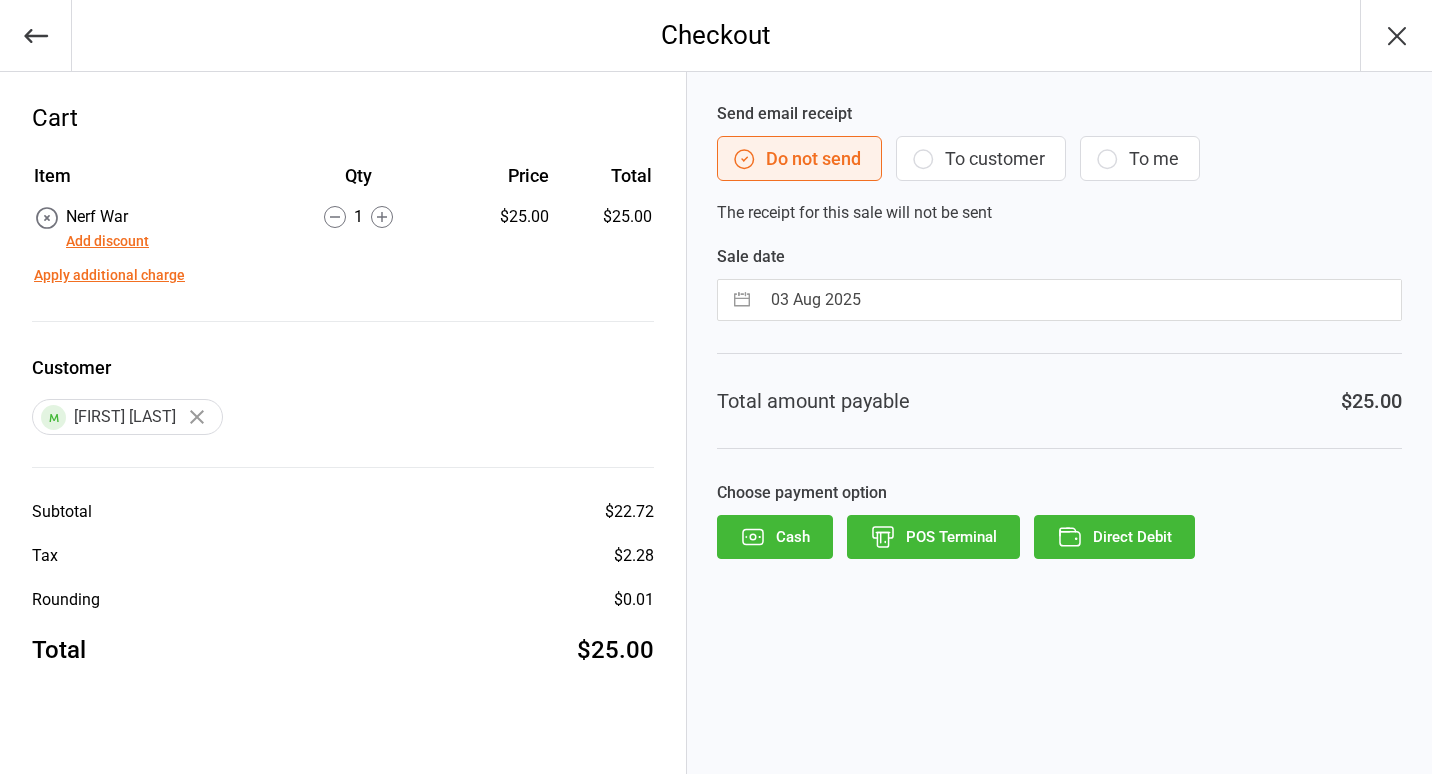 scroll, scrollTop: 0, scrollLeft: 0, axis: both 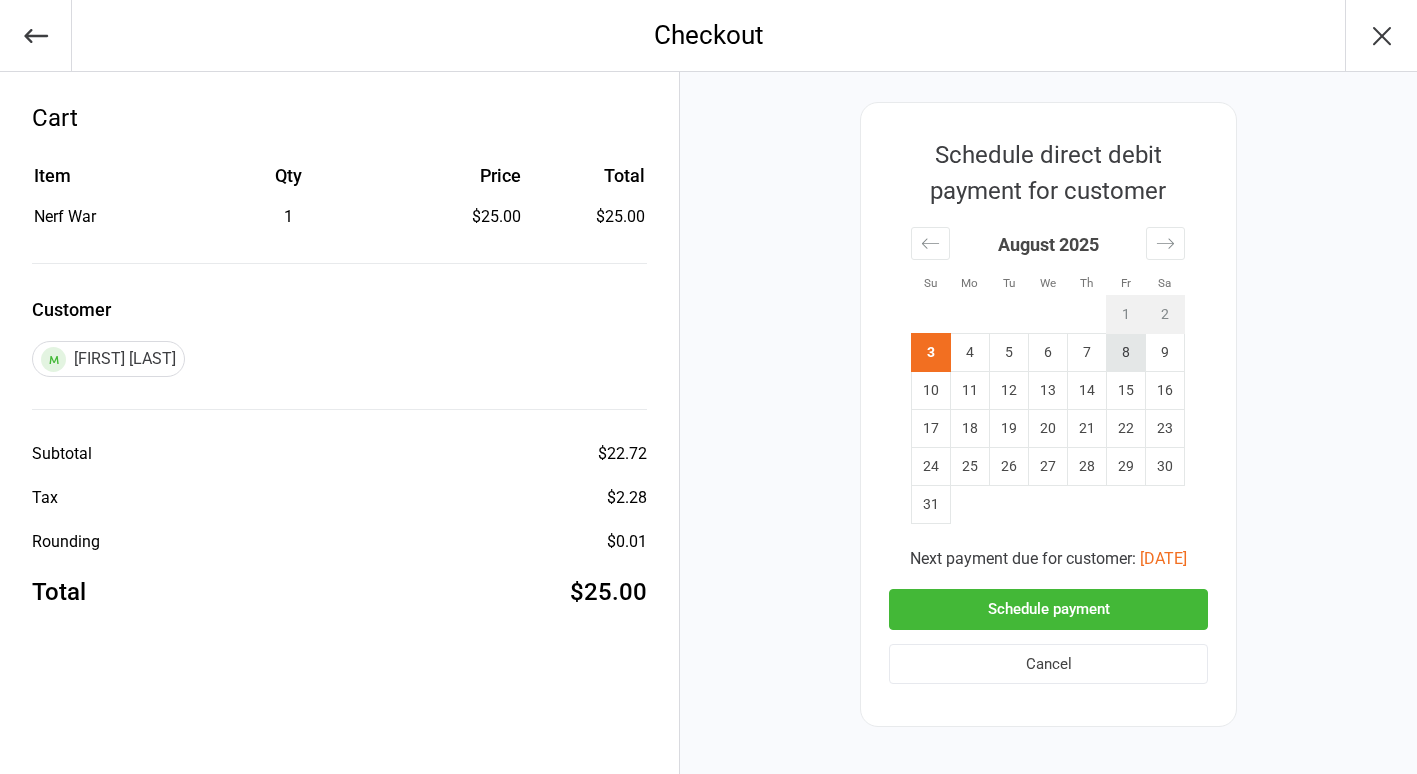 click on "8" at bounding box center [1126, 353] 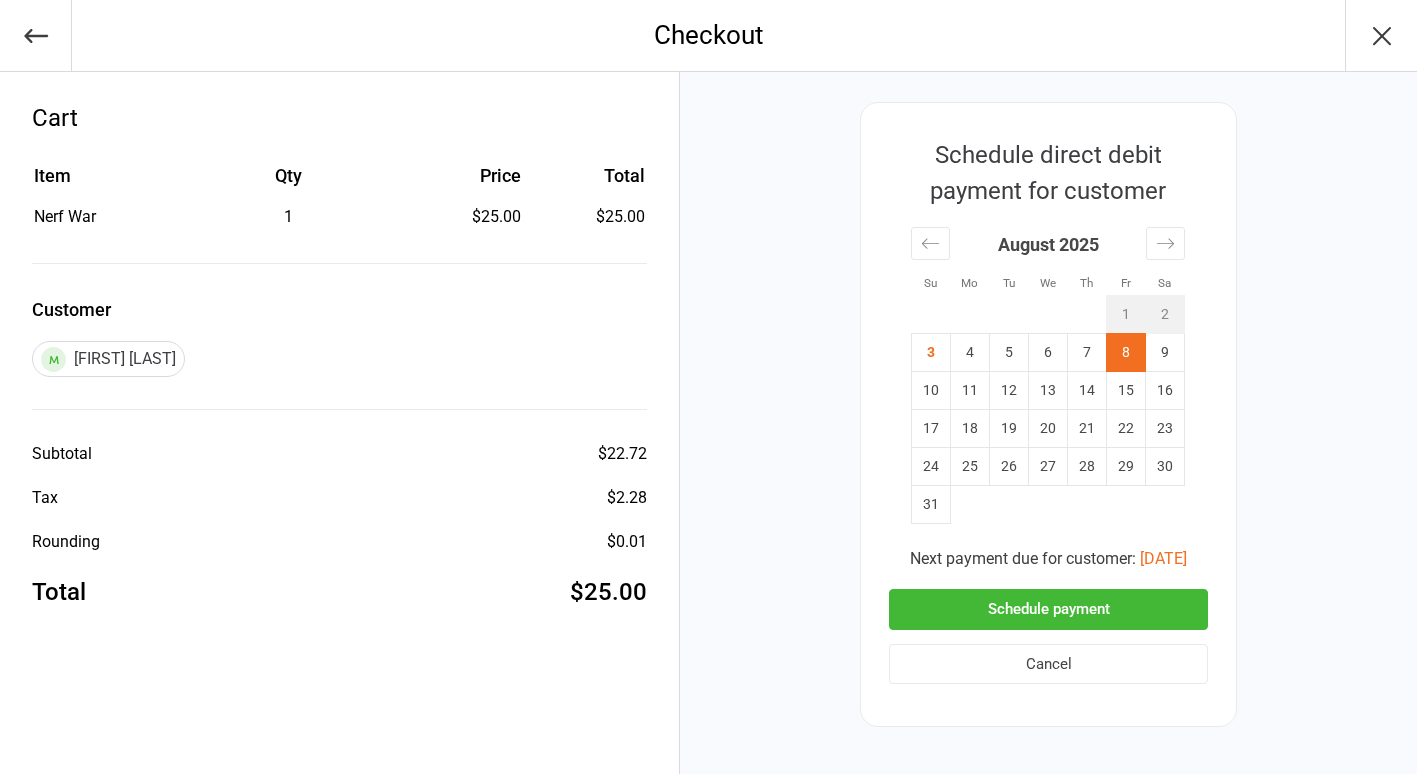 click on "Schedule payment" at bounding box center [1048, 609] 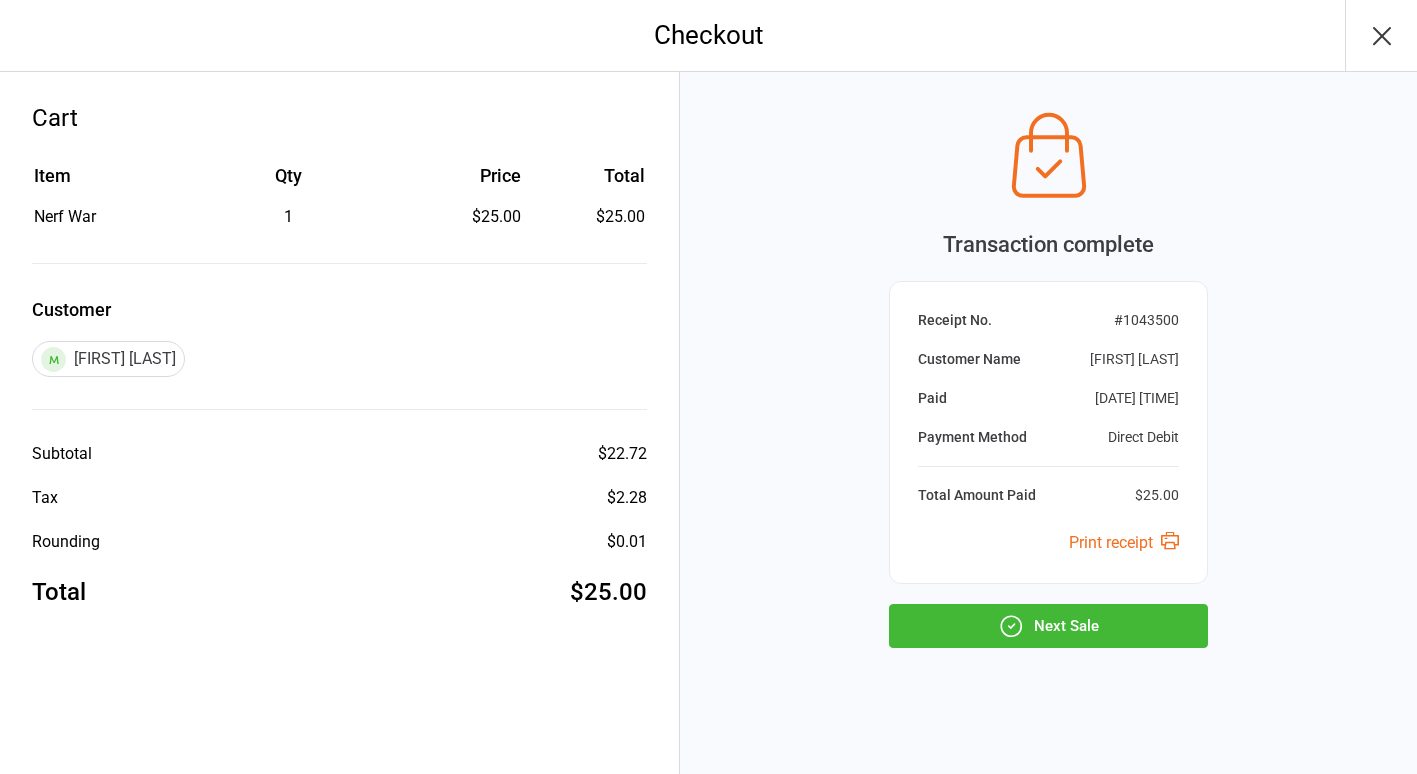 click on "Next Sale" at bounding box center [1048, 626] 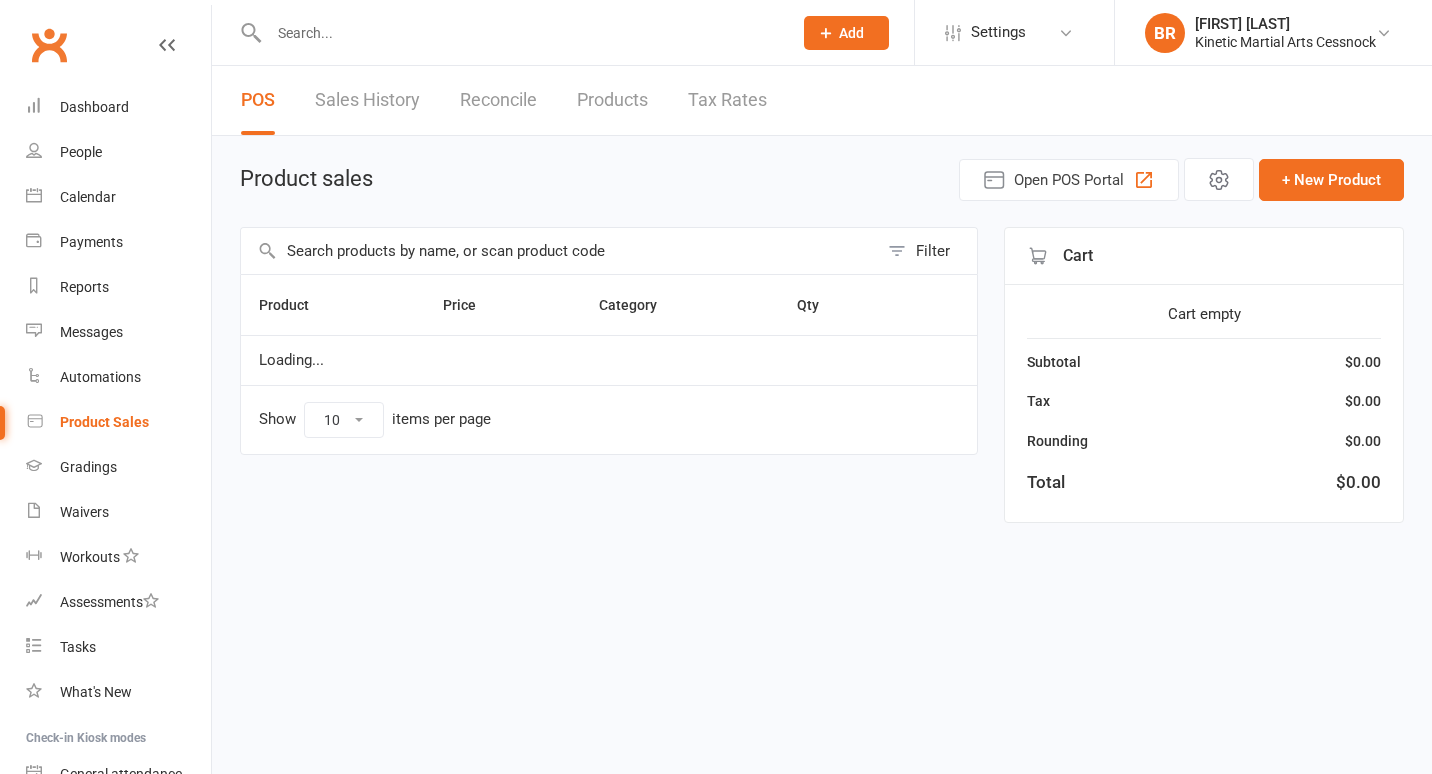 scroll, scrollTop: 0, scrollLeft: 0, axis: both 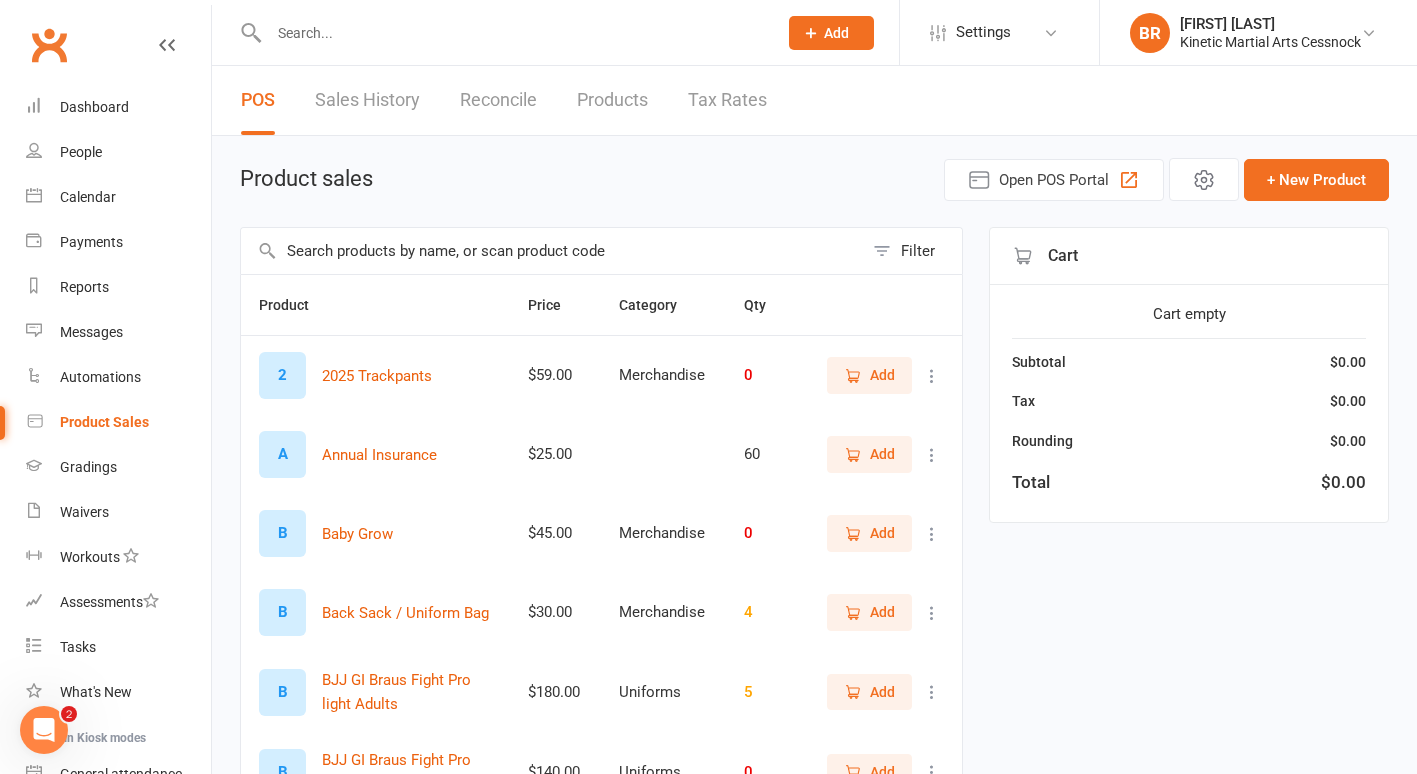 click at bounding box center (552, 251) 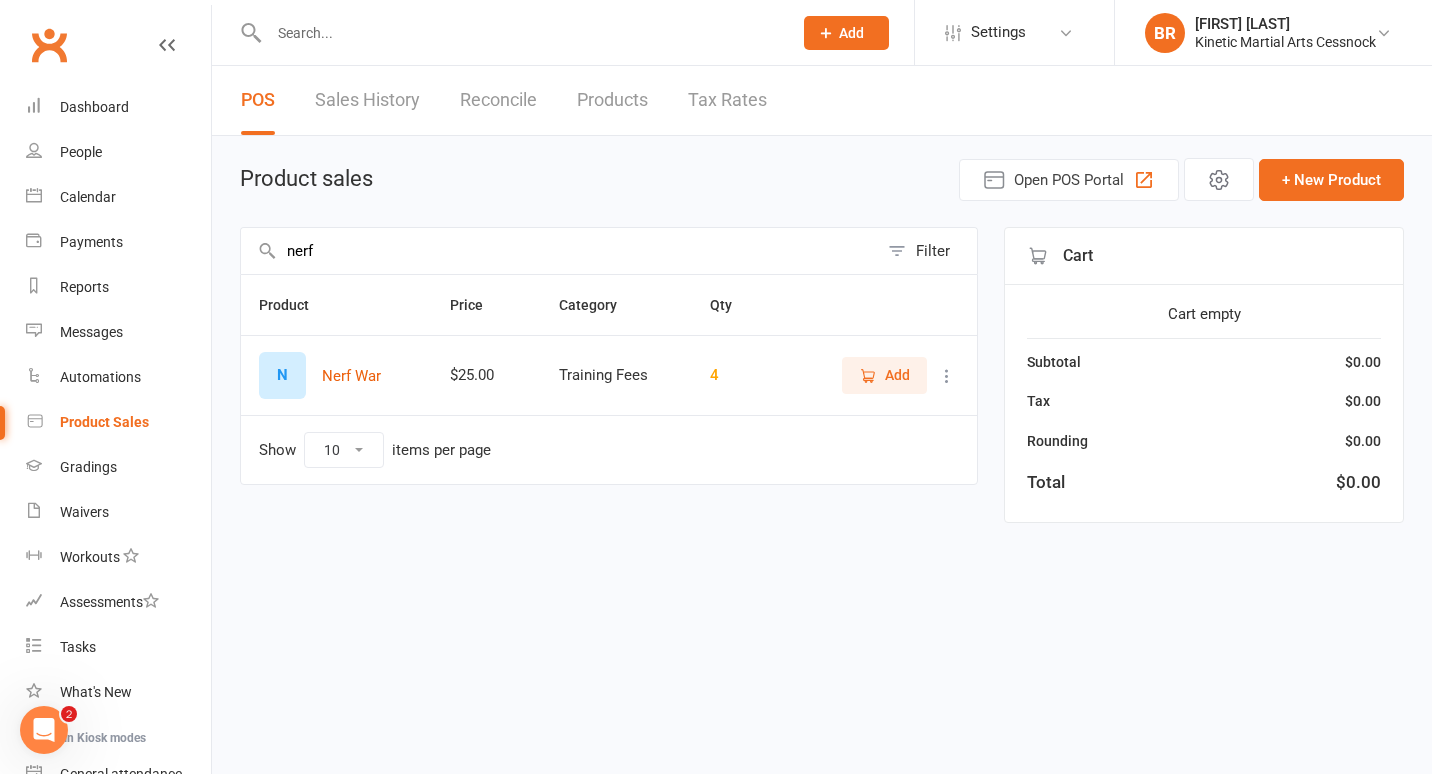 type on "nerf" 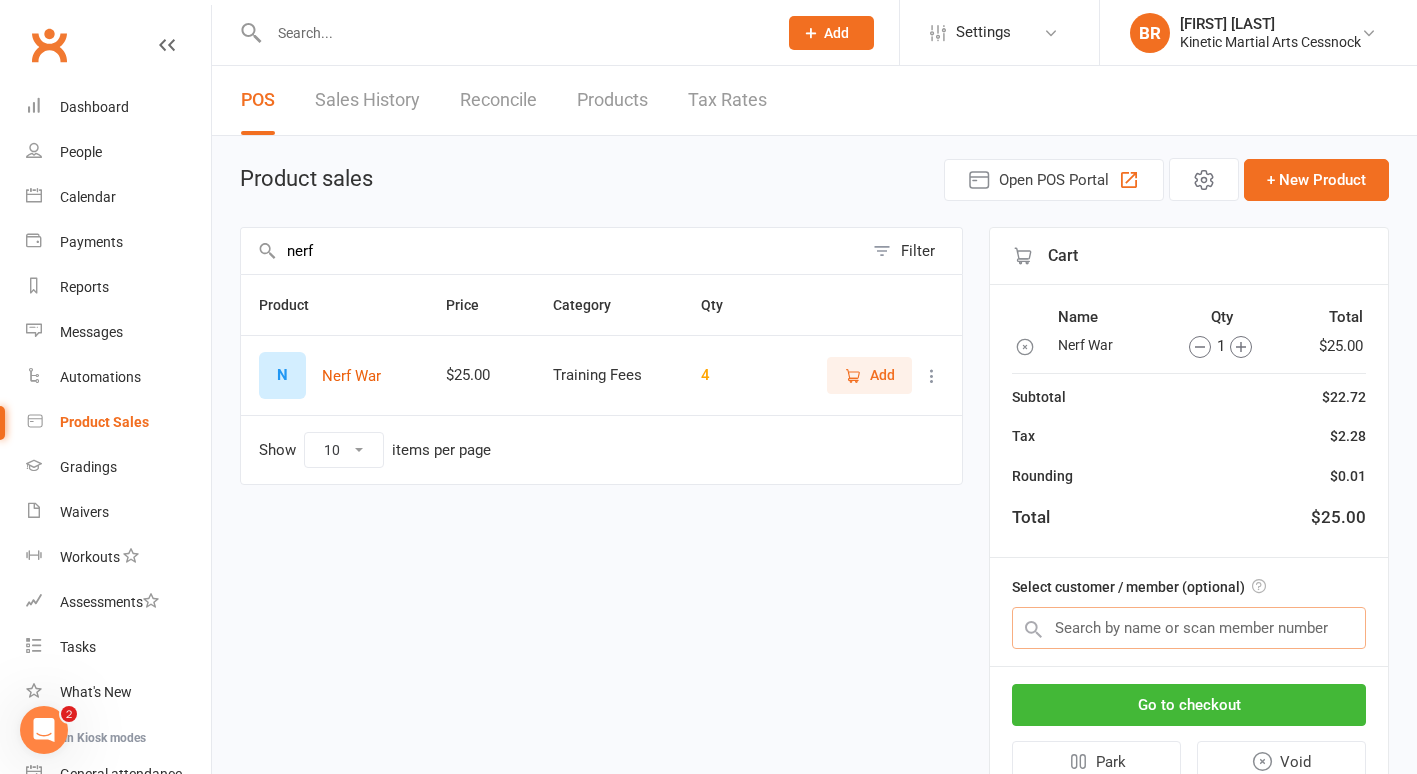 click at bounding box center [1189, 628] 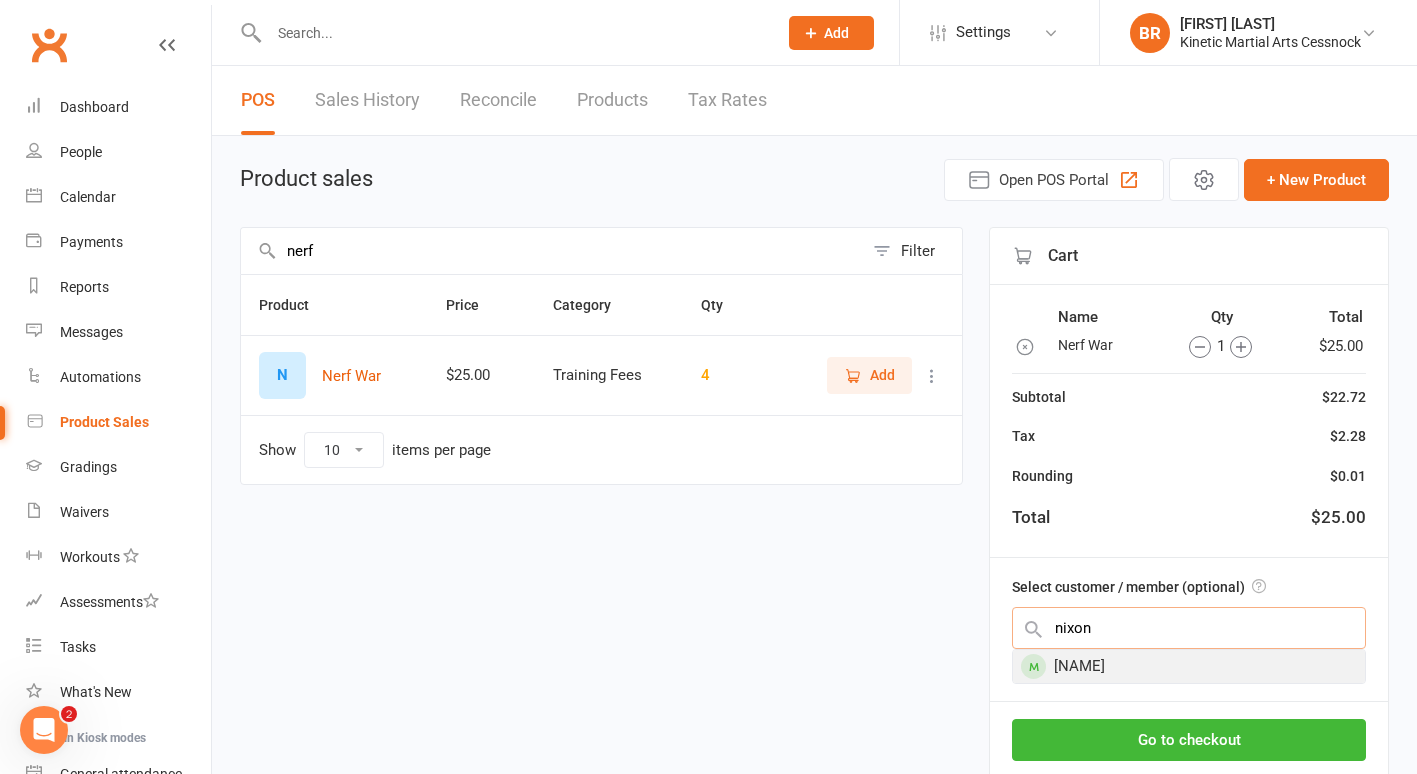 type on "nixon" 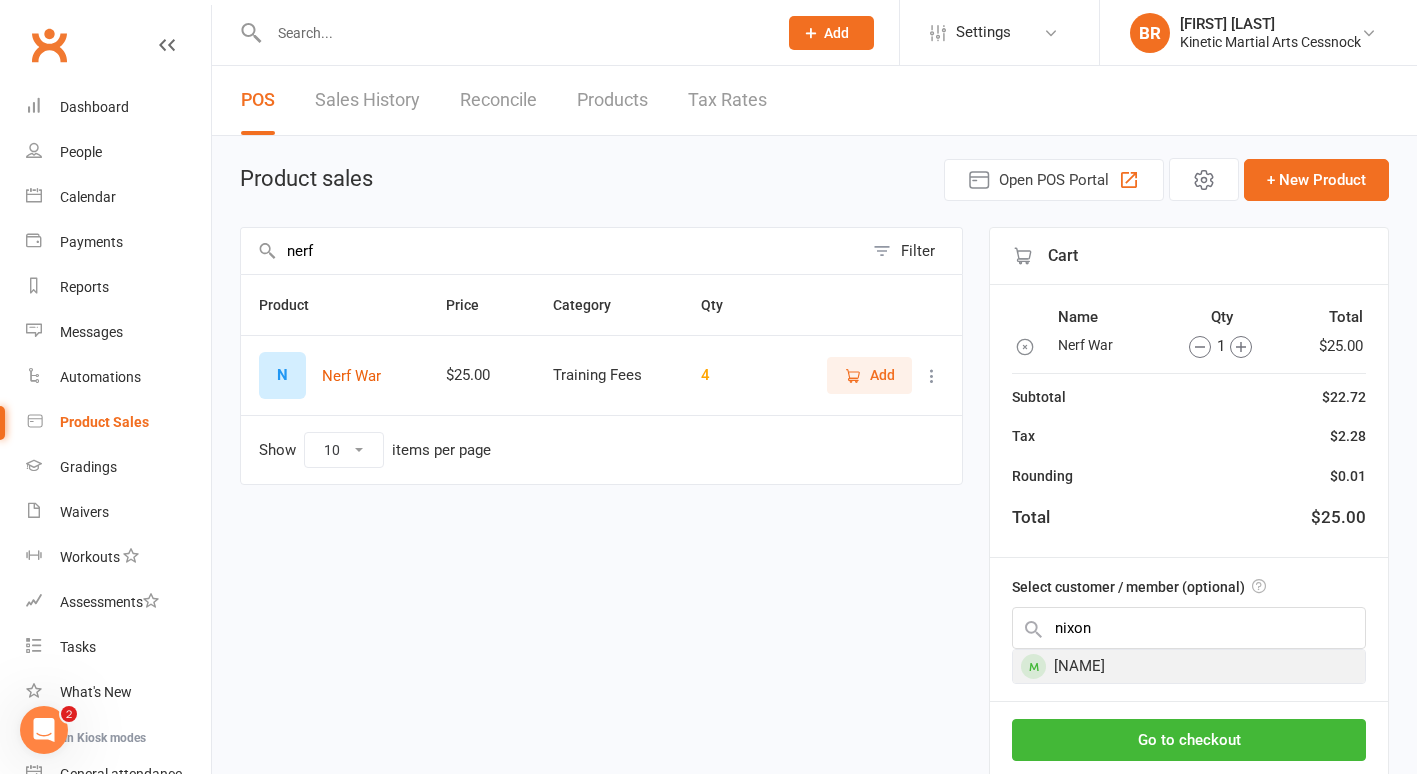 click on "[FIRST] [LAST]" at bounding box center [1189, 666] 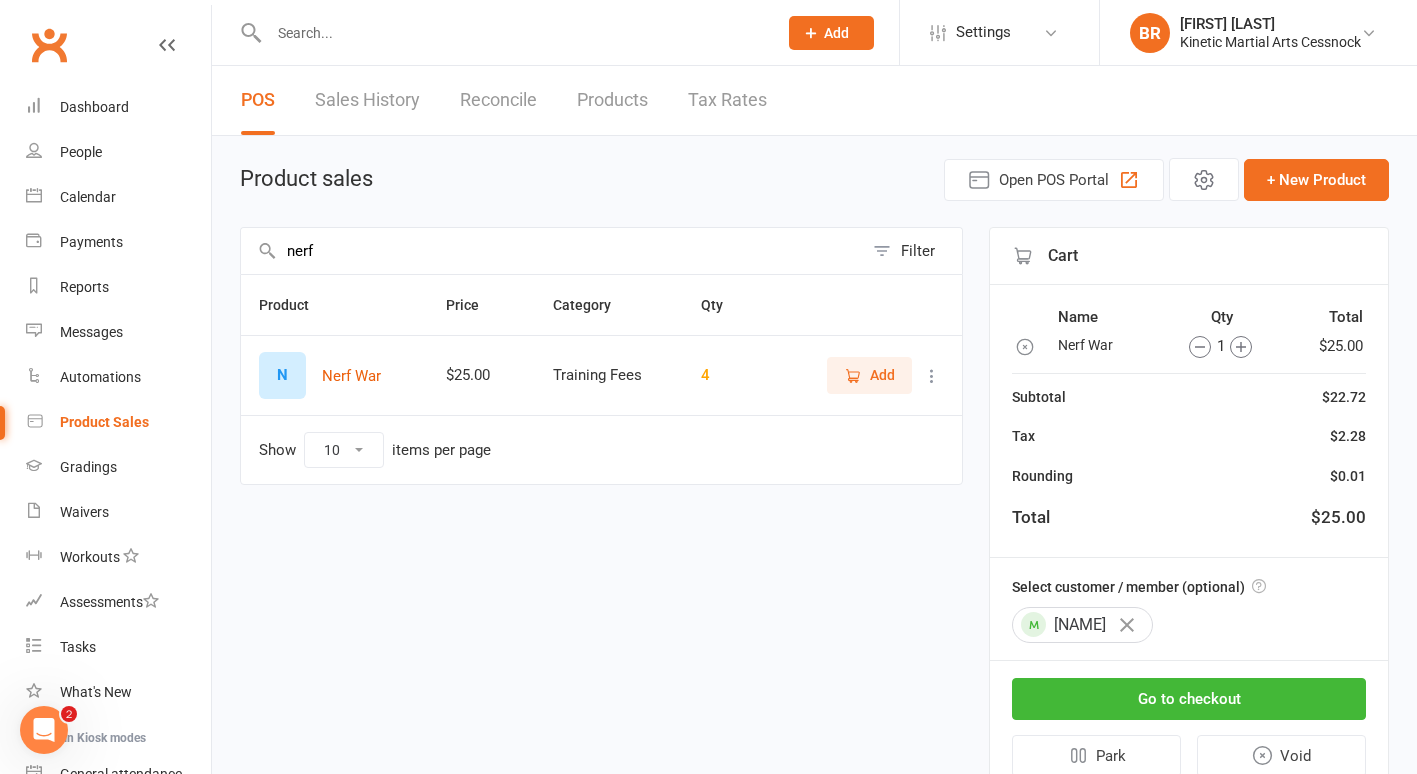 click on "Cart Name Qty Total Nerf War 1 $25.00 Subtotal $22.72 Tax $2.28 Rounding $0.01 Total $25.00 Select customer / member (optional)   Nixon Faseas Go to checkout Park Void" at bounding box center [1189, 511] 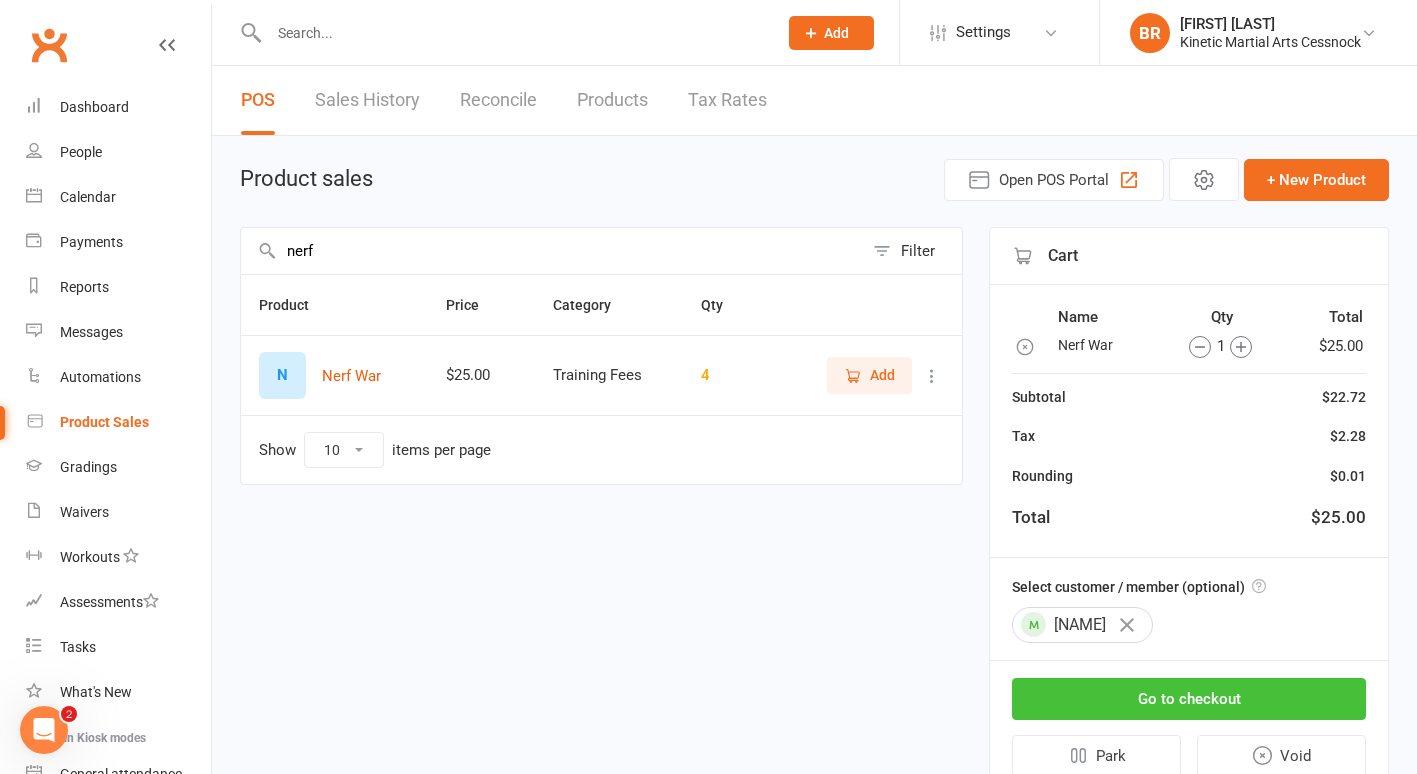 click on "Go to checkout" at bounding box center (1189, 699) 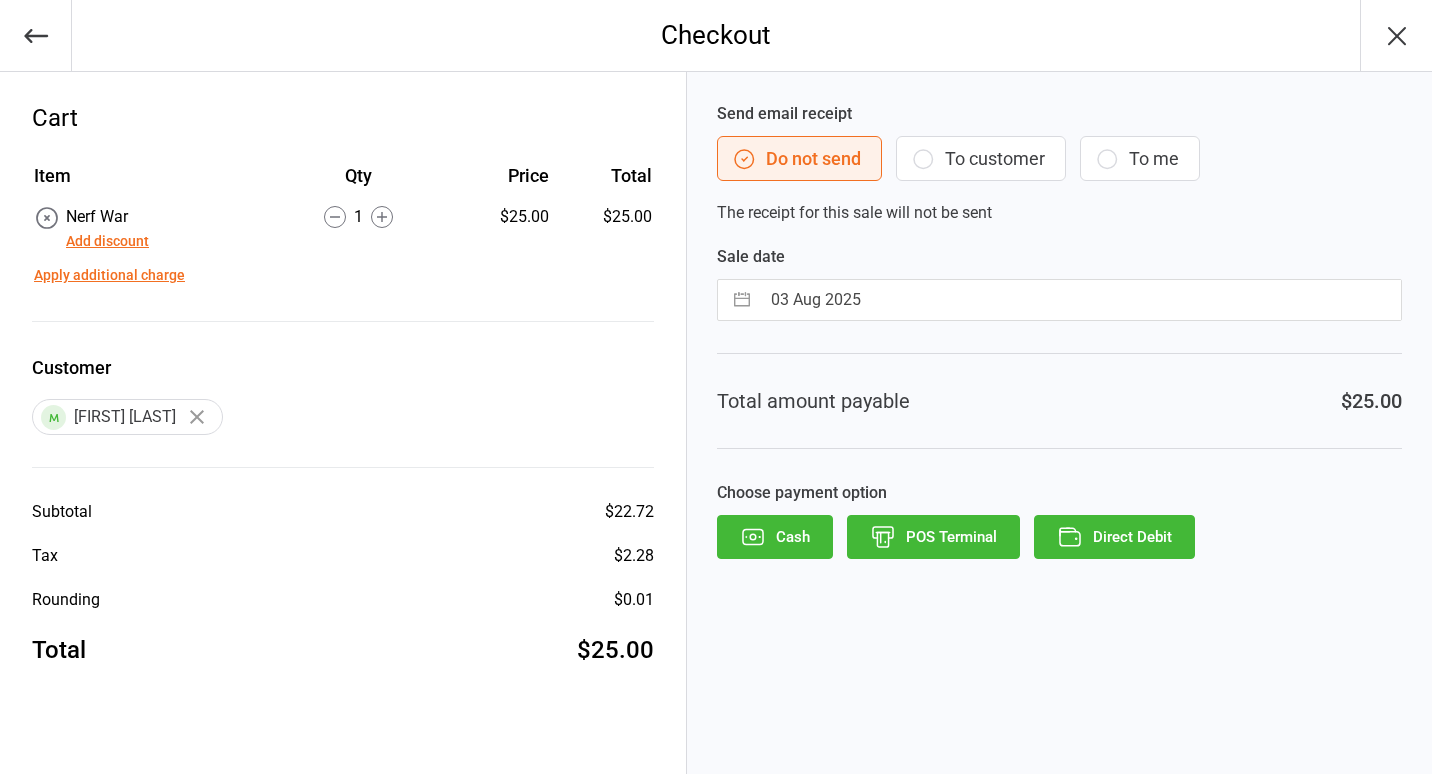 scroll, scrollTop: 0, scrollLeft: 0, axis: both 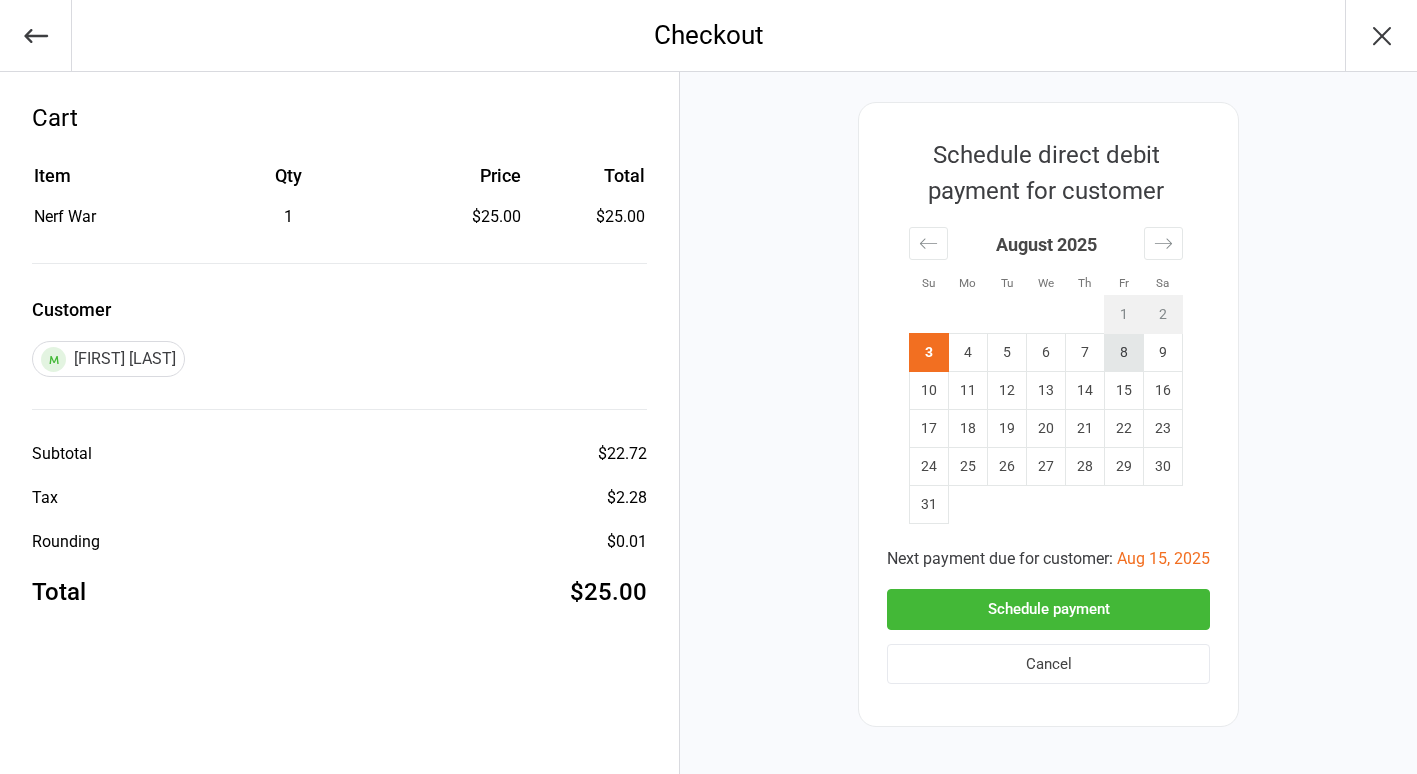 click on "8" at bounding box center (1124, 353) 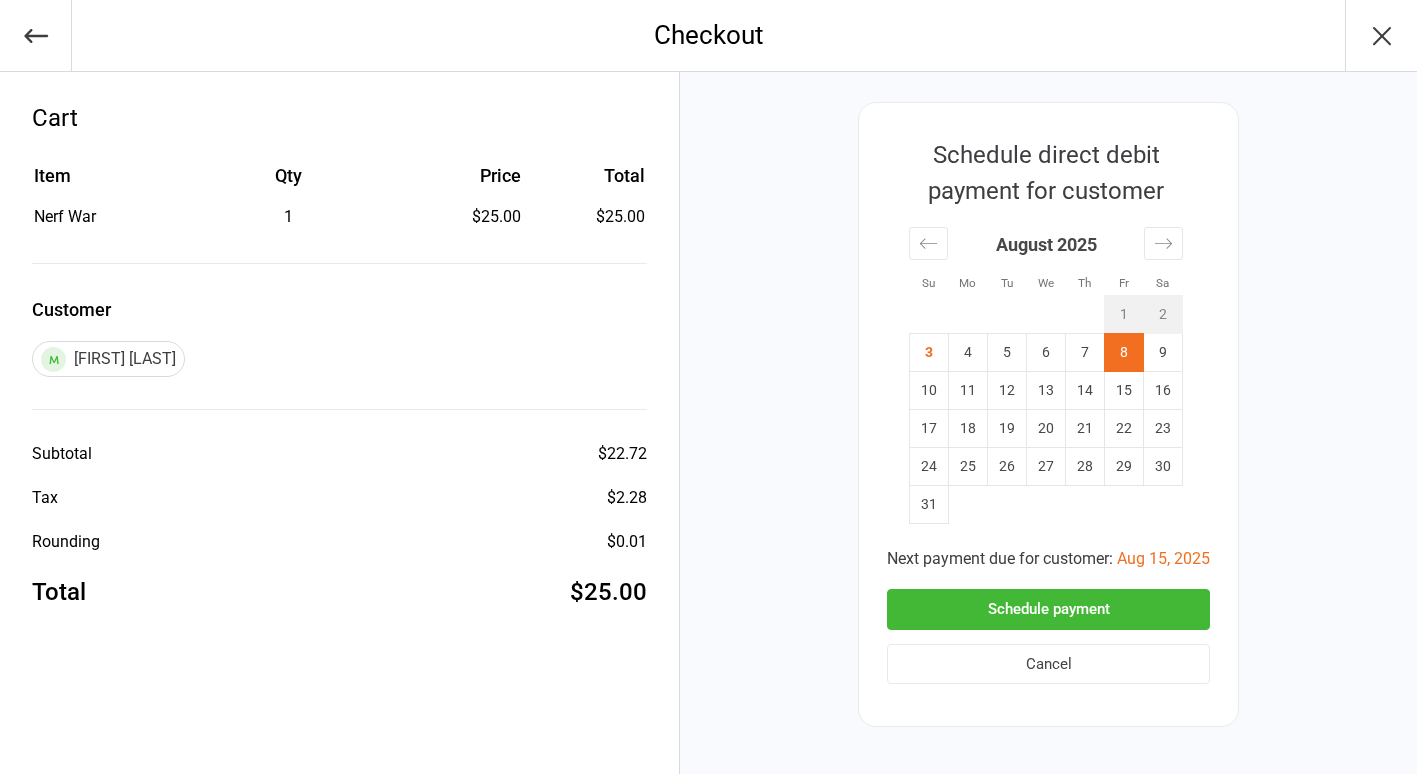 click on "Schedule payment" at bounding box center (1048, 609) 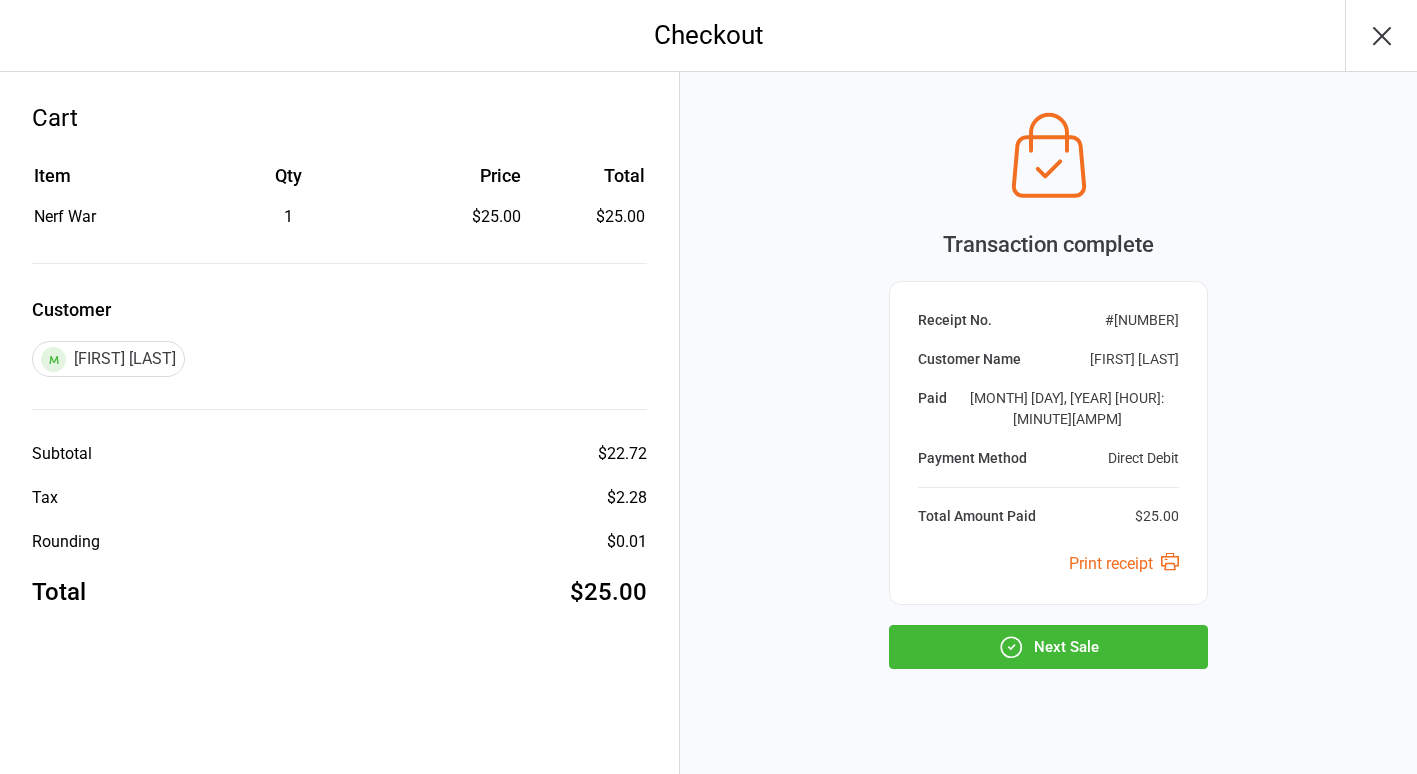 click on "Next Sale" at bounding box center [1048, 647] 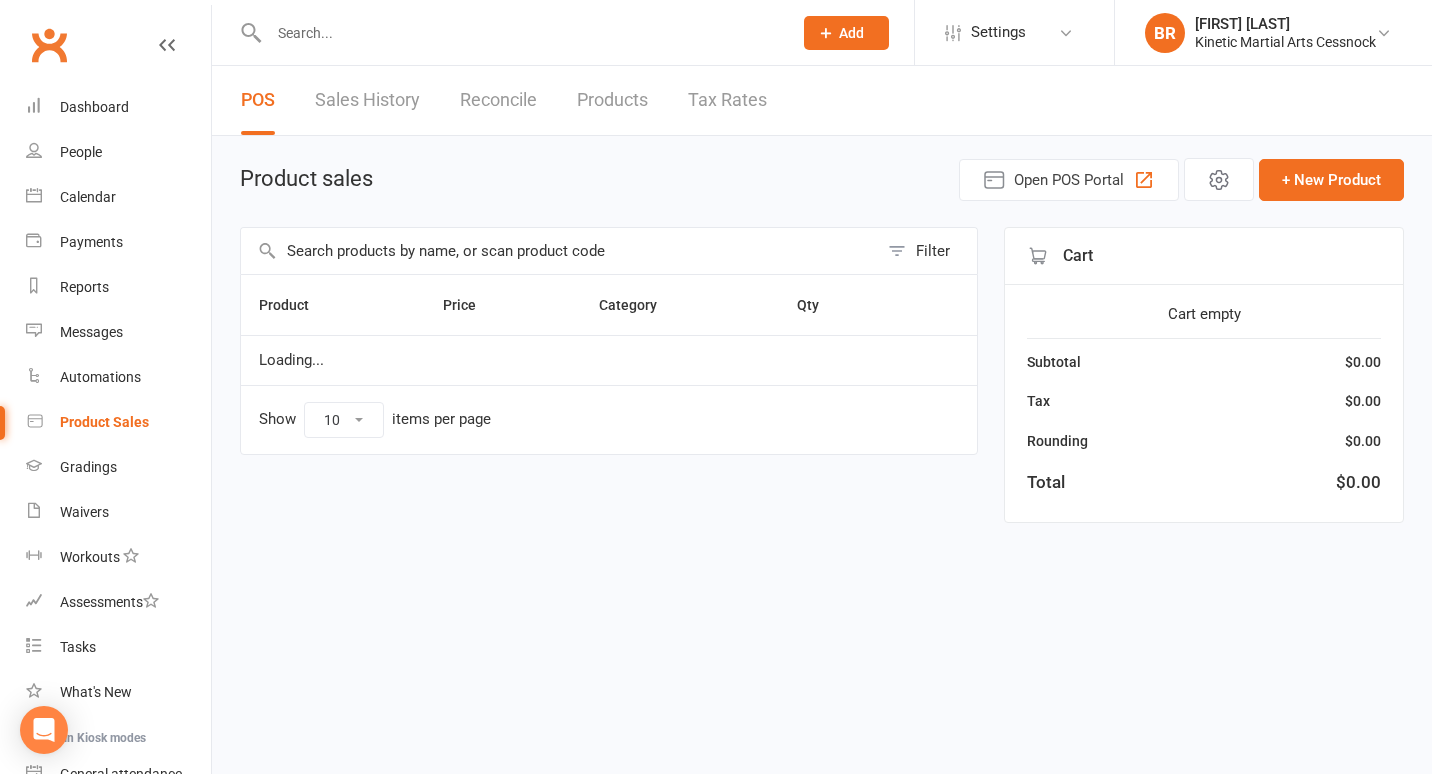 scroll, scrollTop: 0, scrollLeft: 0, axis: both 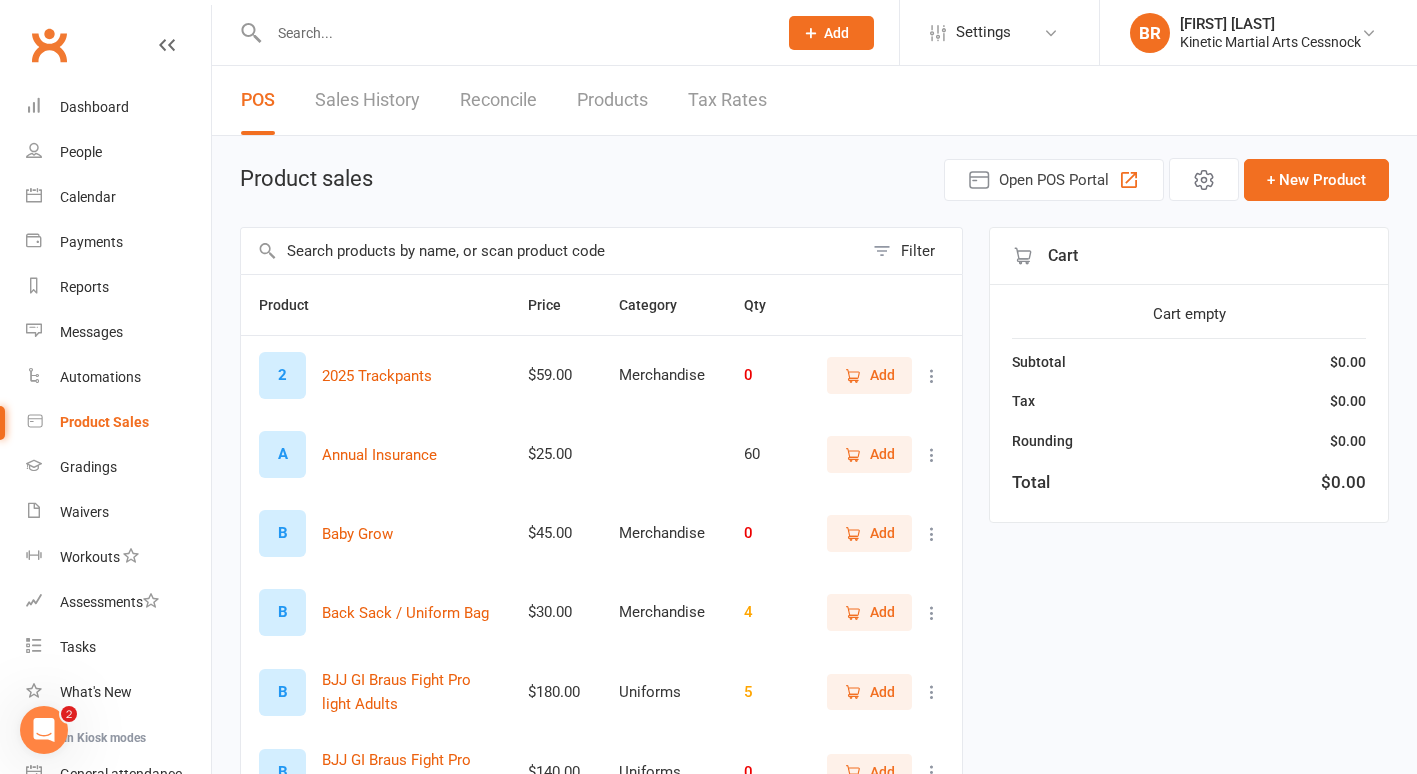click at bounding box center [552, 251] 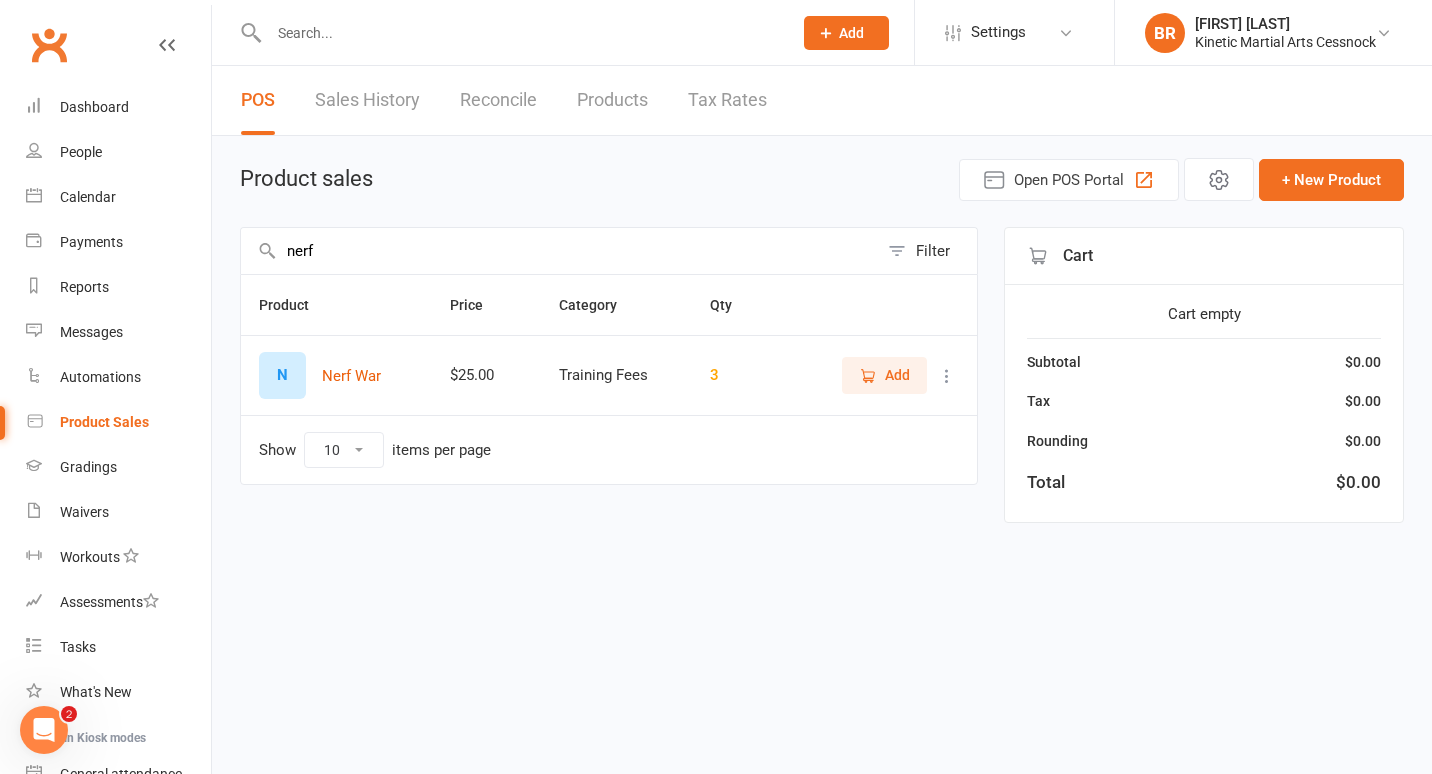 type on "nerf" 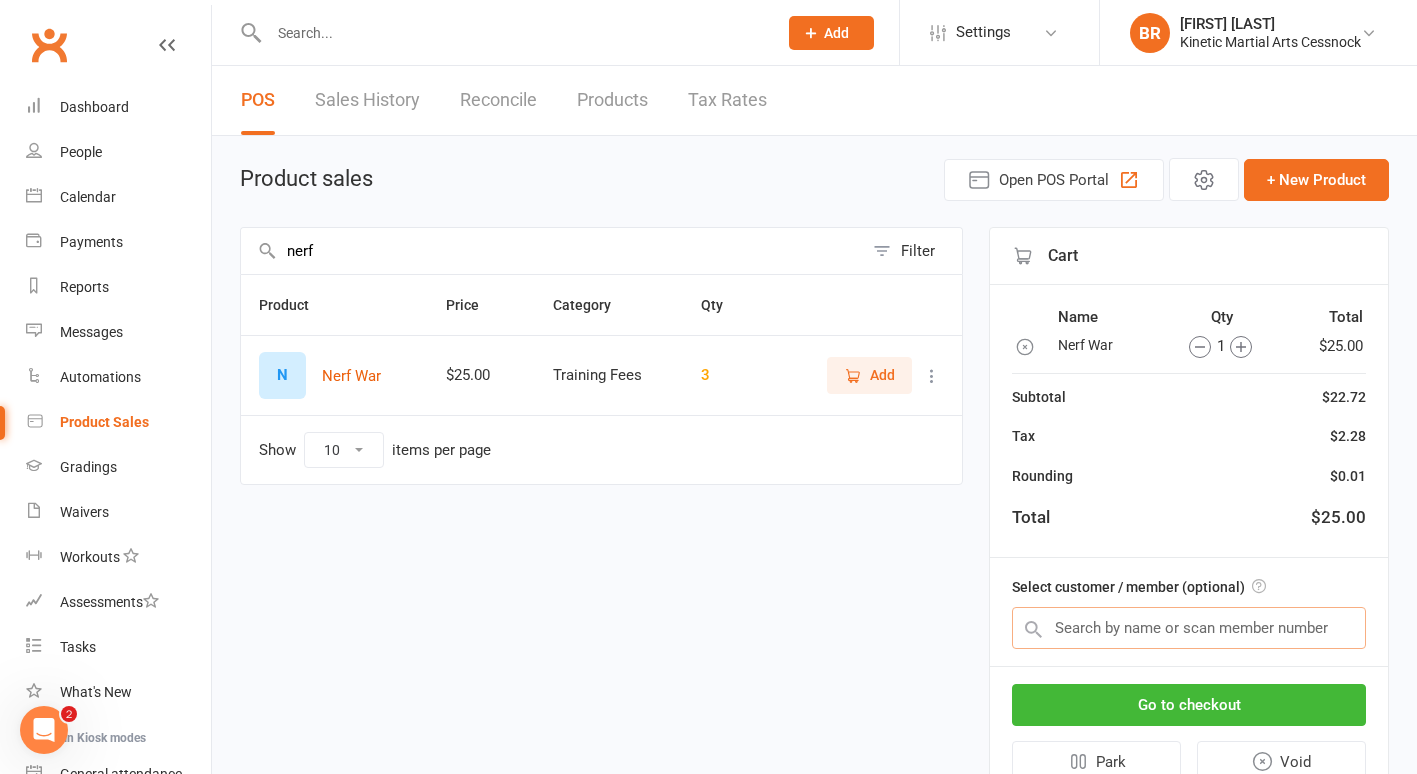 click at bounding box center (1189, 628) 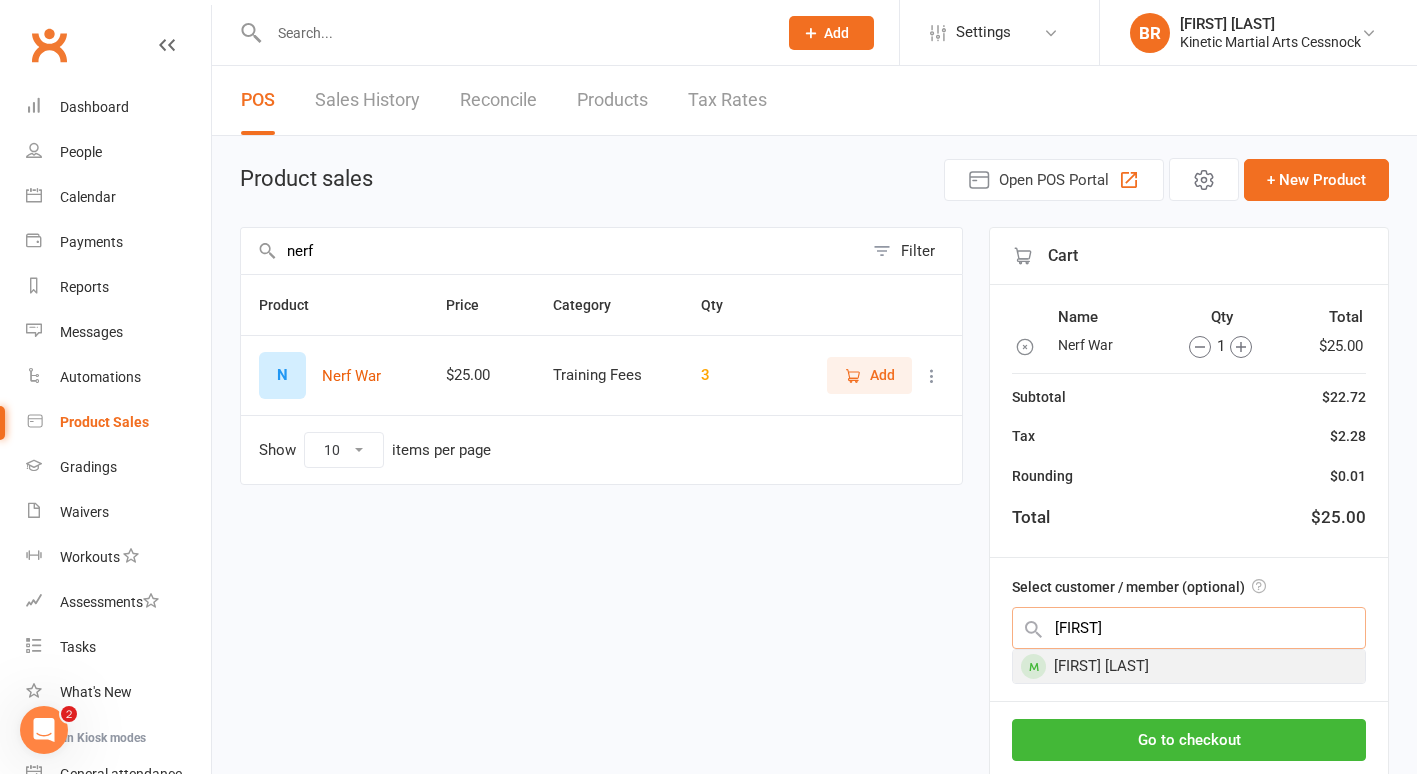 type on "[FIRST]" 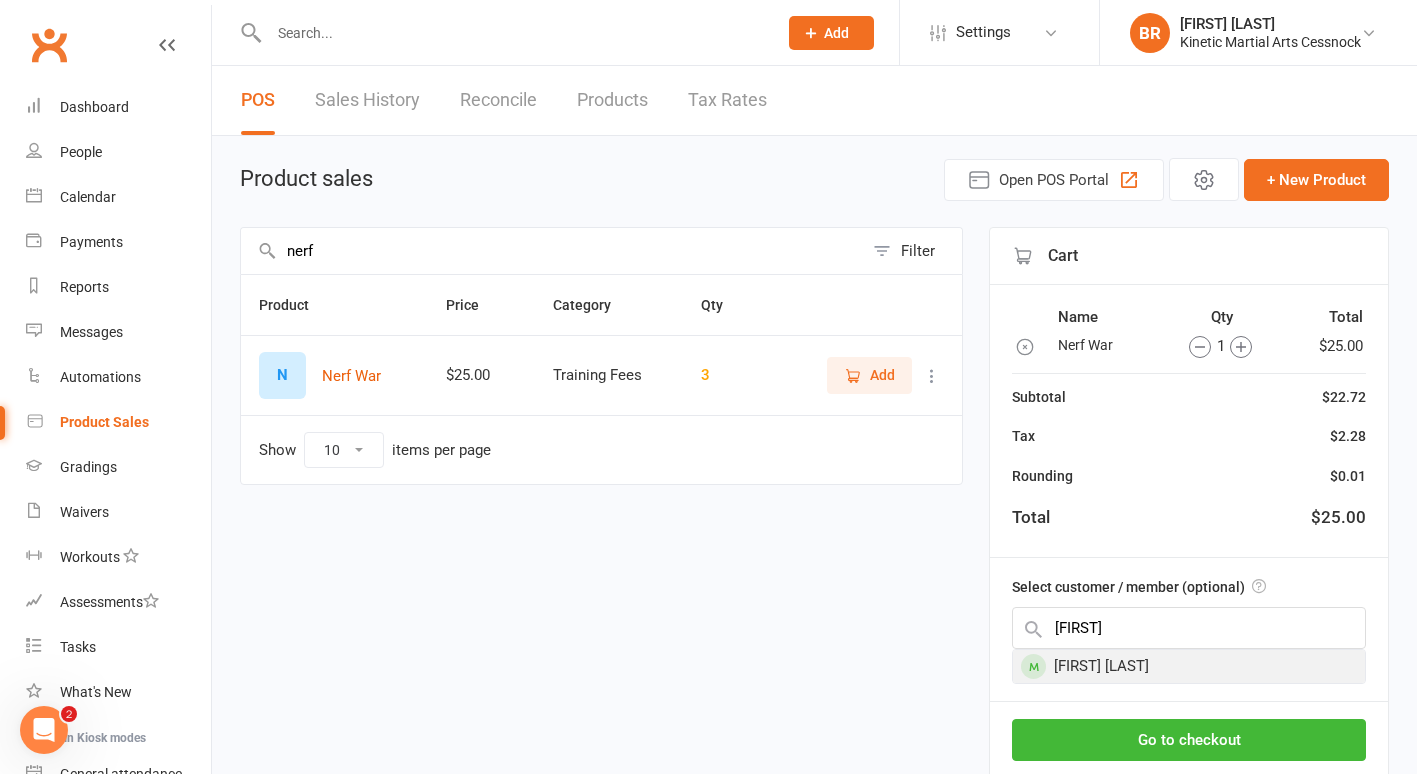 click on "[FIRST] [LAST]" at bounding box center (1189, 666) 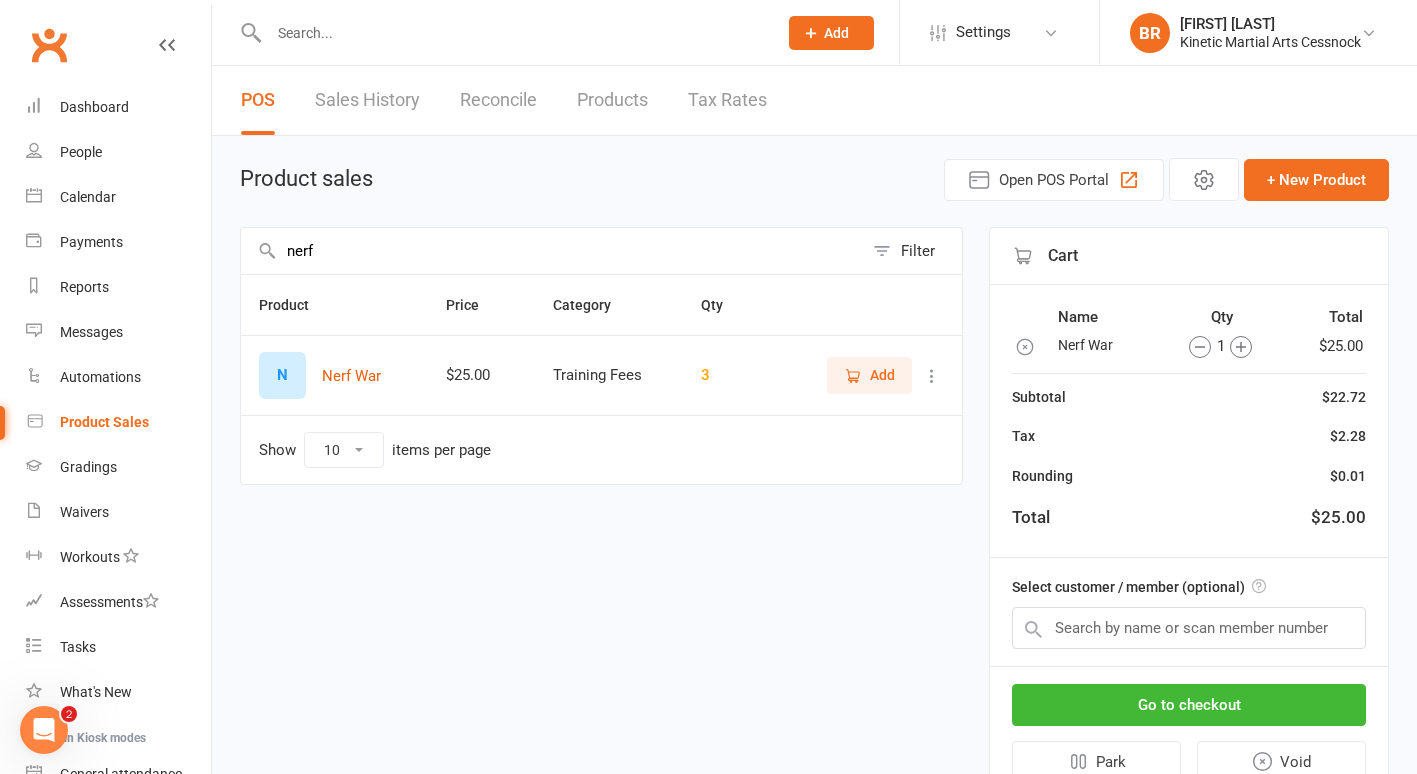 click on "Select customer / member (optional)" at bounding box center (1189, 612) 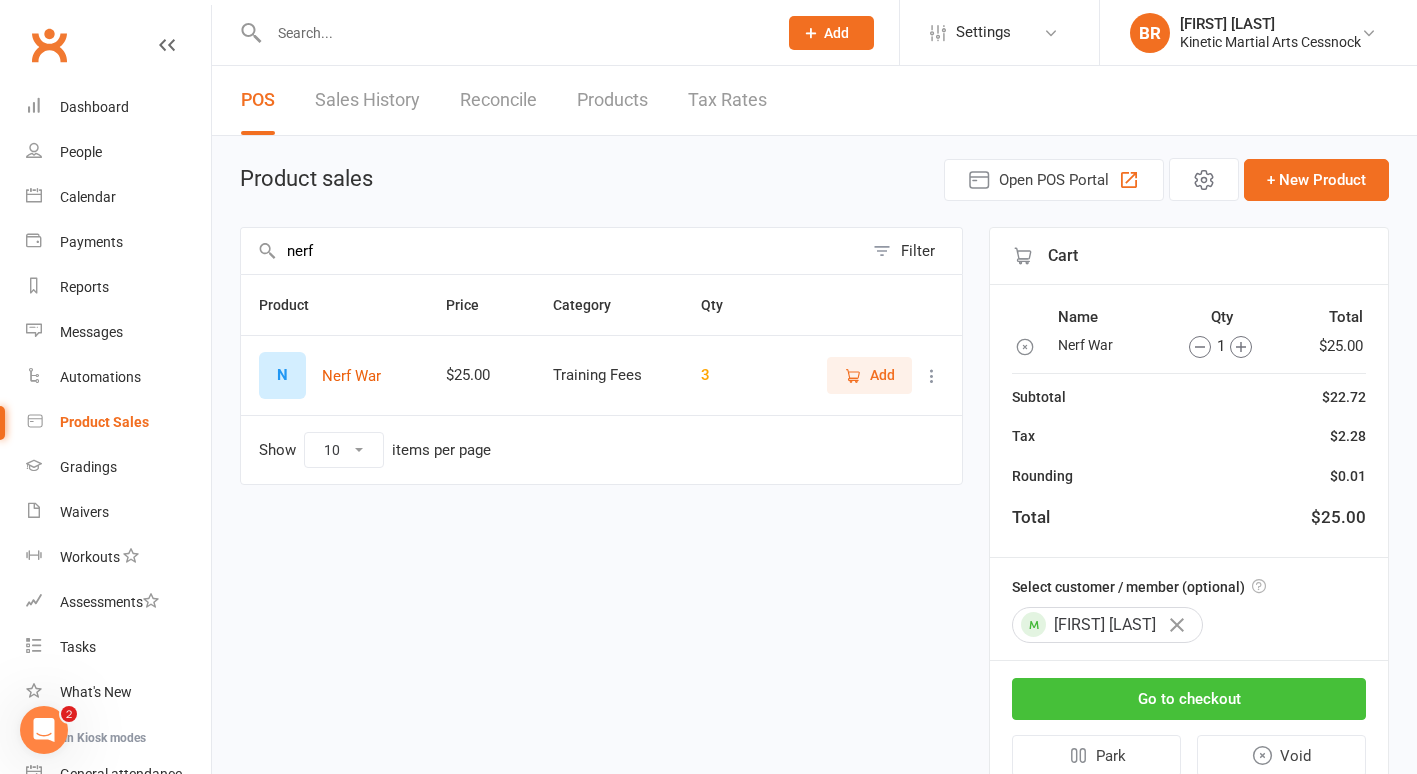 click on "Go to checkout" at bounding box center (1189, 699) 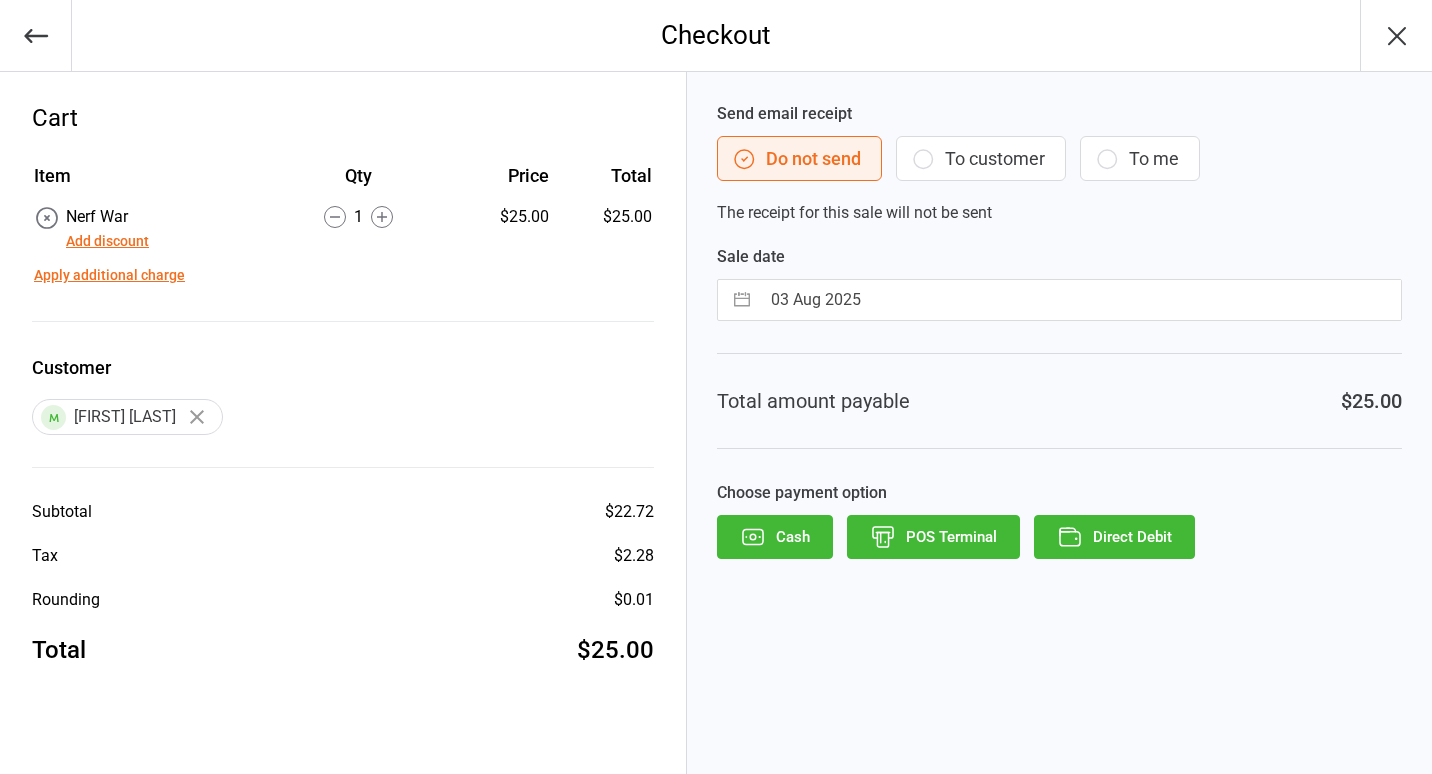 scroll, scrollTop: 0, scrollLeft: 0, axis: both 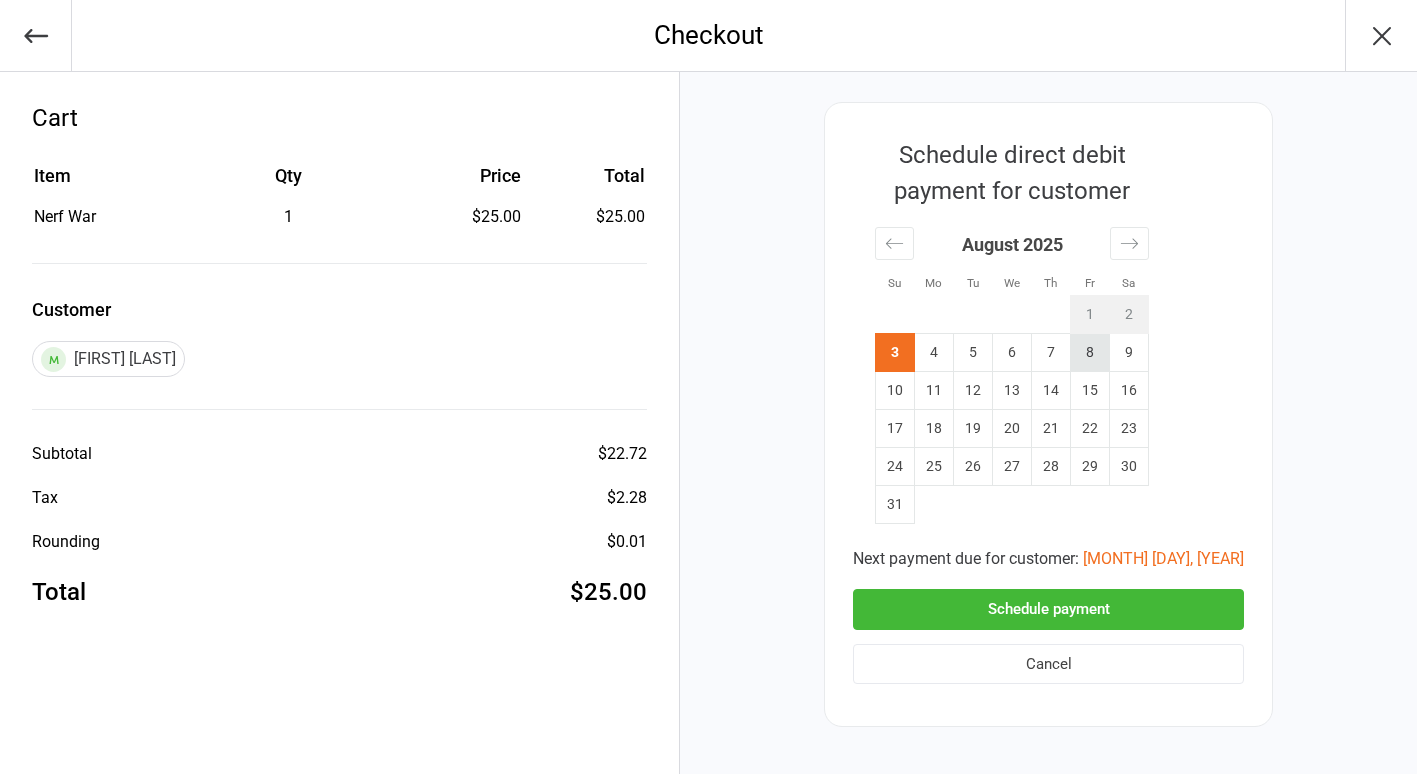click on "8" at bounding box center (1090, 353) 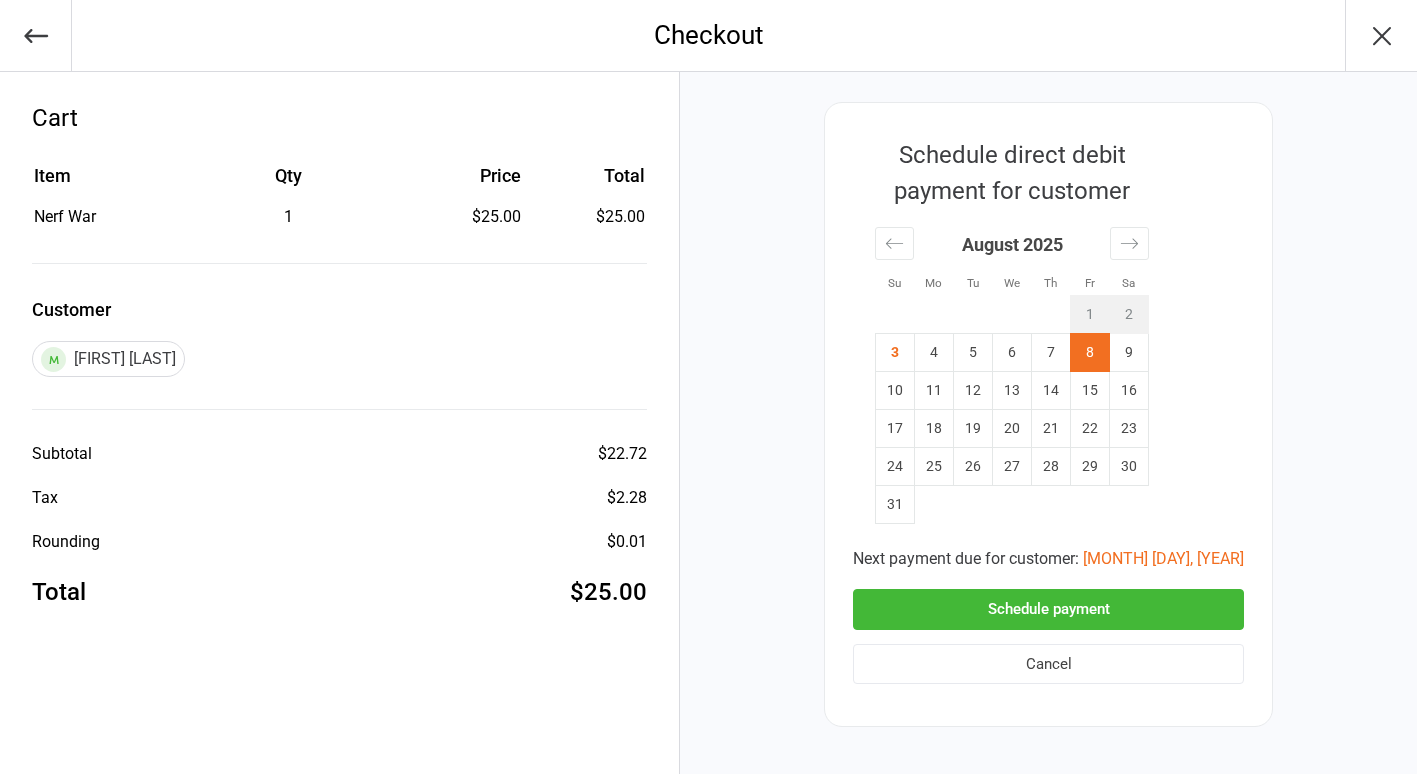 click on "Schedule payment" at bounding box center [1048, 609] 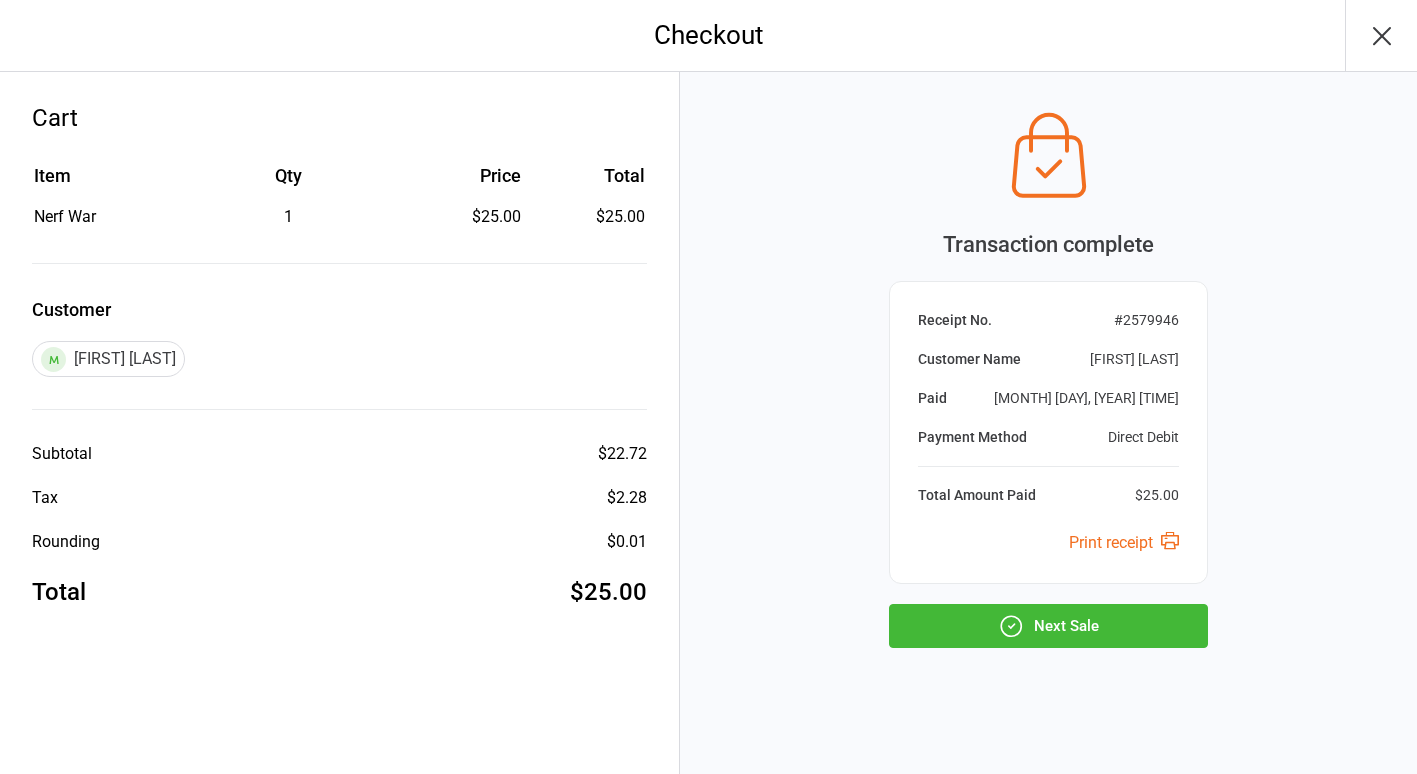 click on "Next Sale" at bounding box center (1048, 626) 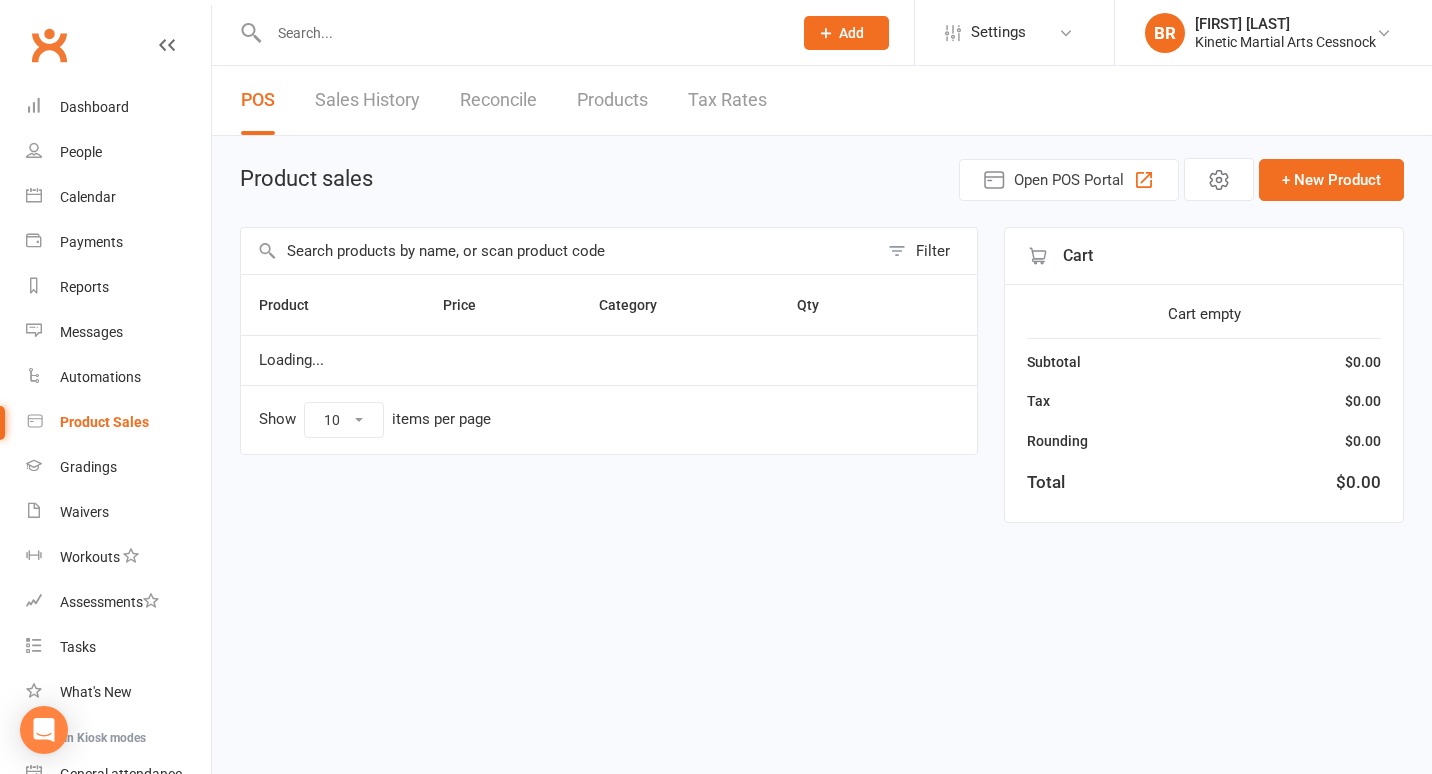 scroll, scrollTop: 0, scrollLeft: 0, axis: both 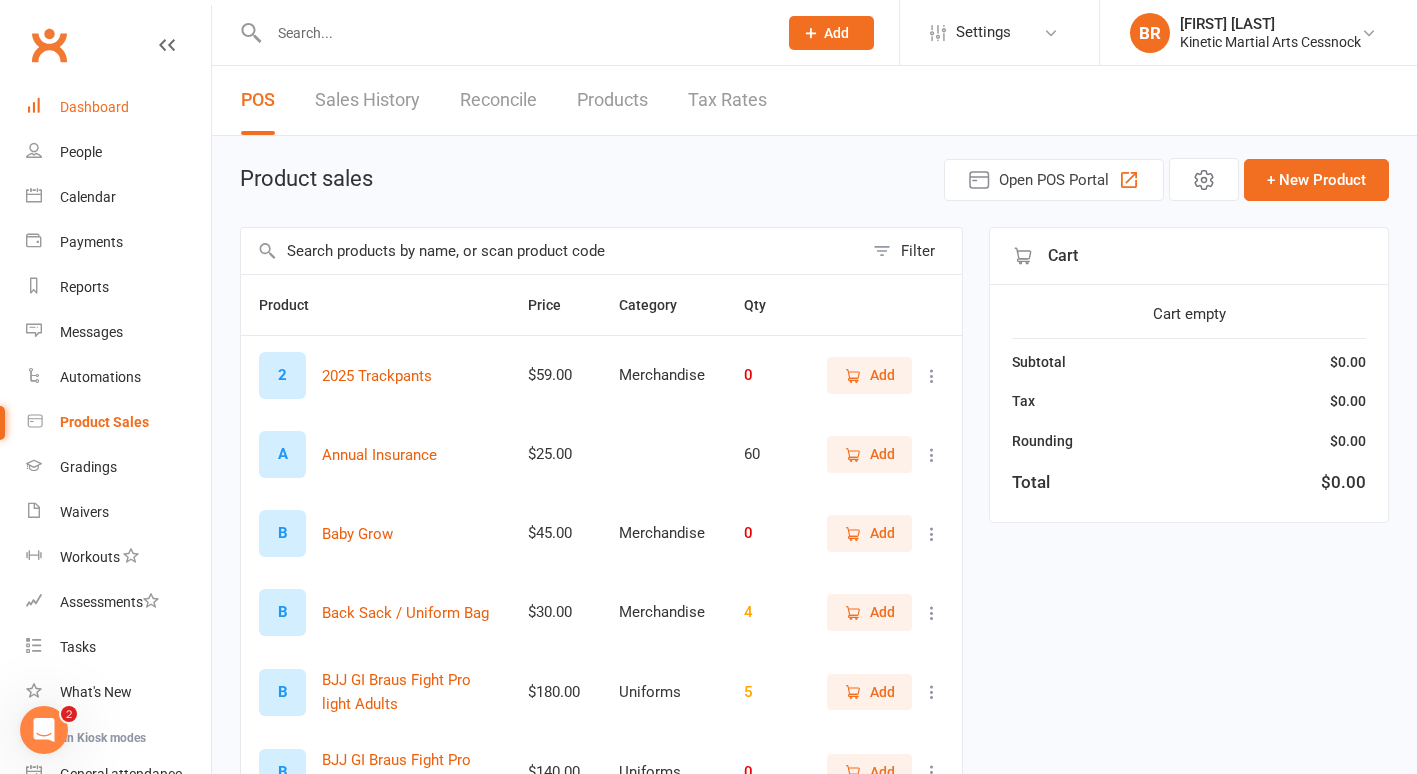 click on "Dashboard" at bounding box center [94, 107] 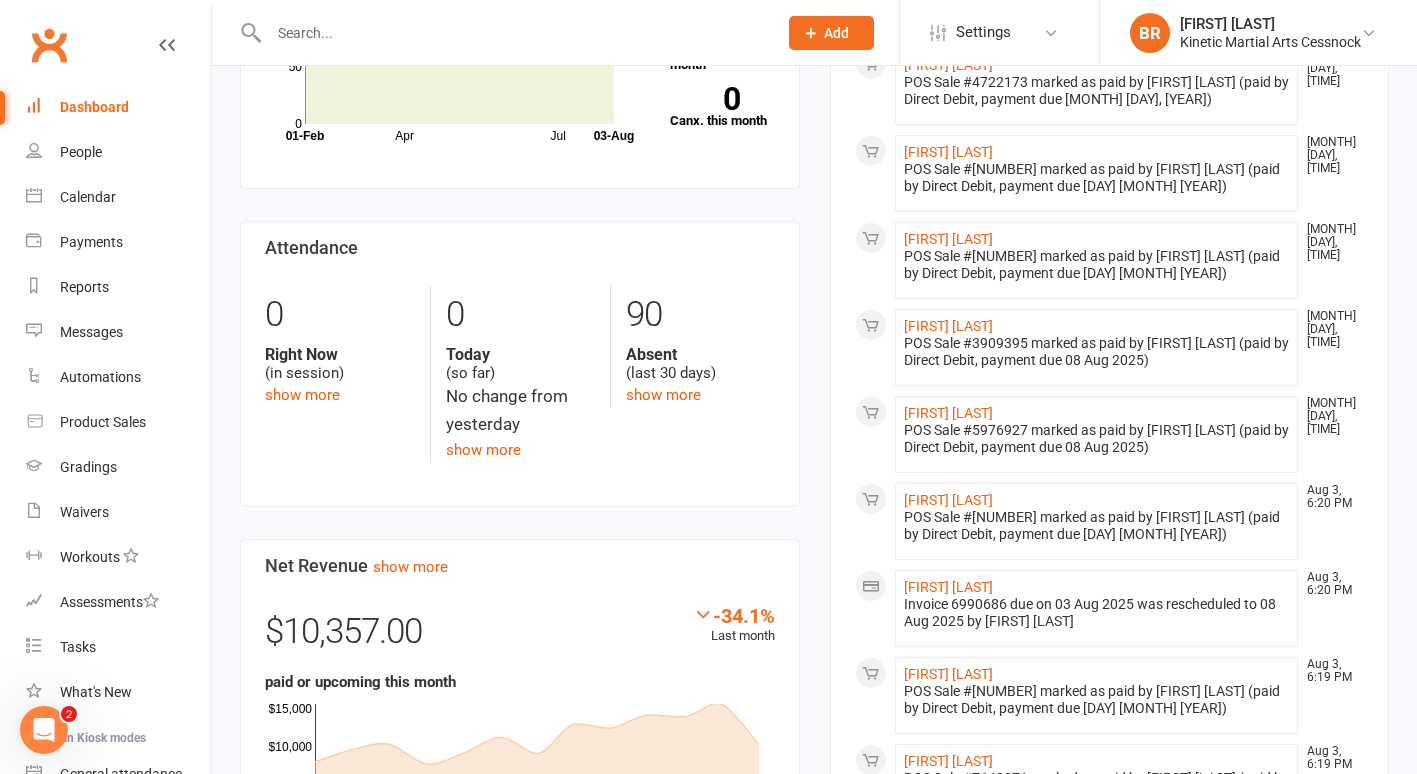scroll, scrollTop: 320, scrollLeft: 0, axis: vertical 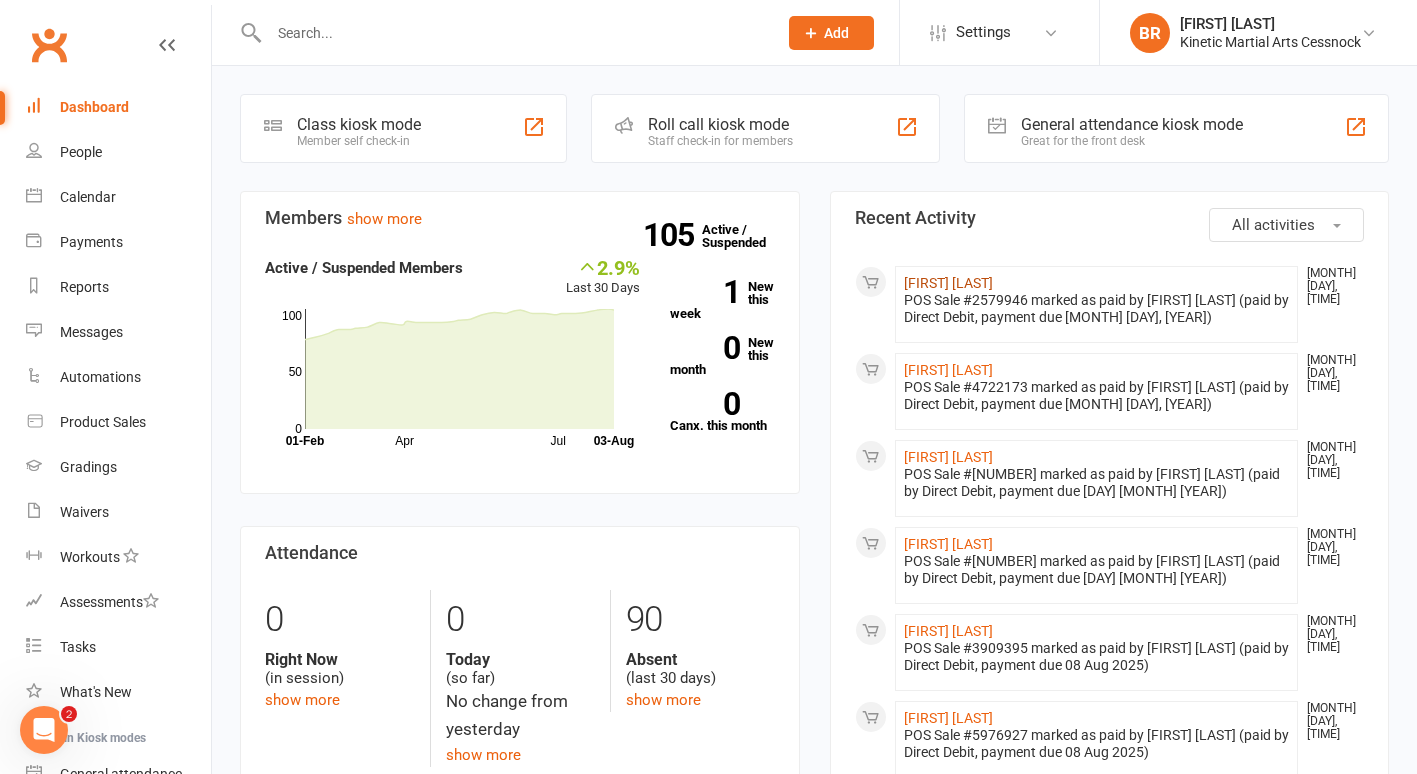click on "[FIRST] [LAST]" 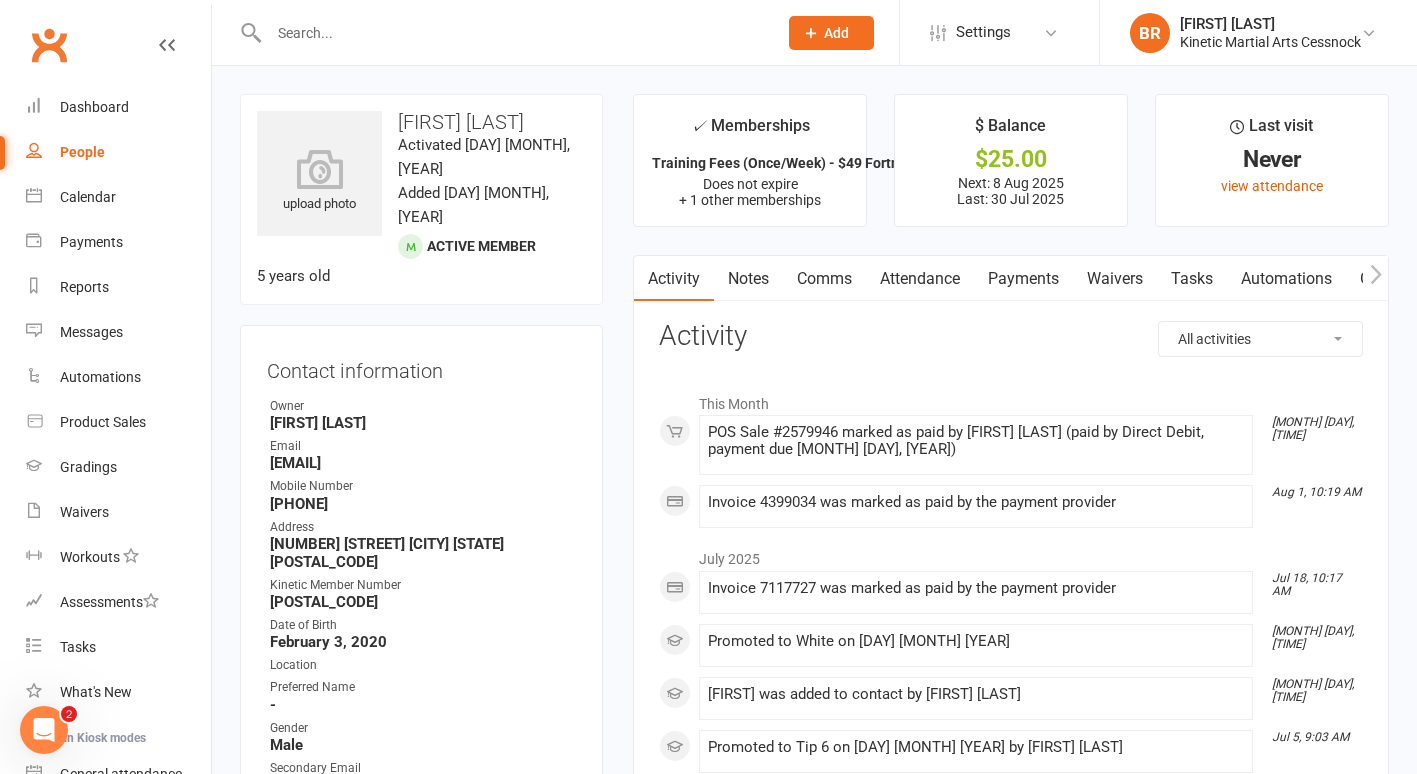 click on "Payments" at bounding box center (1023, 279) 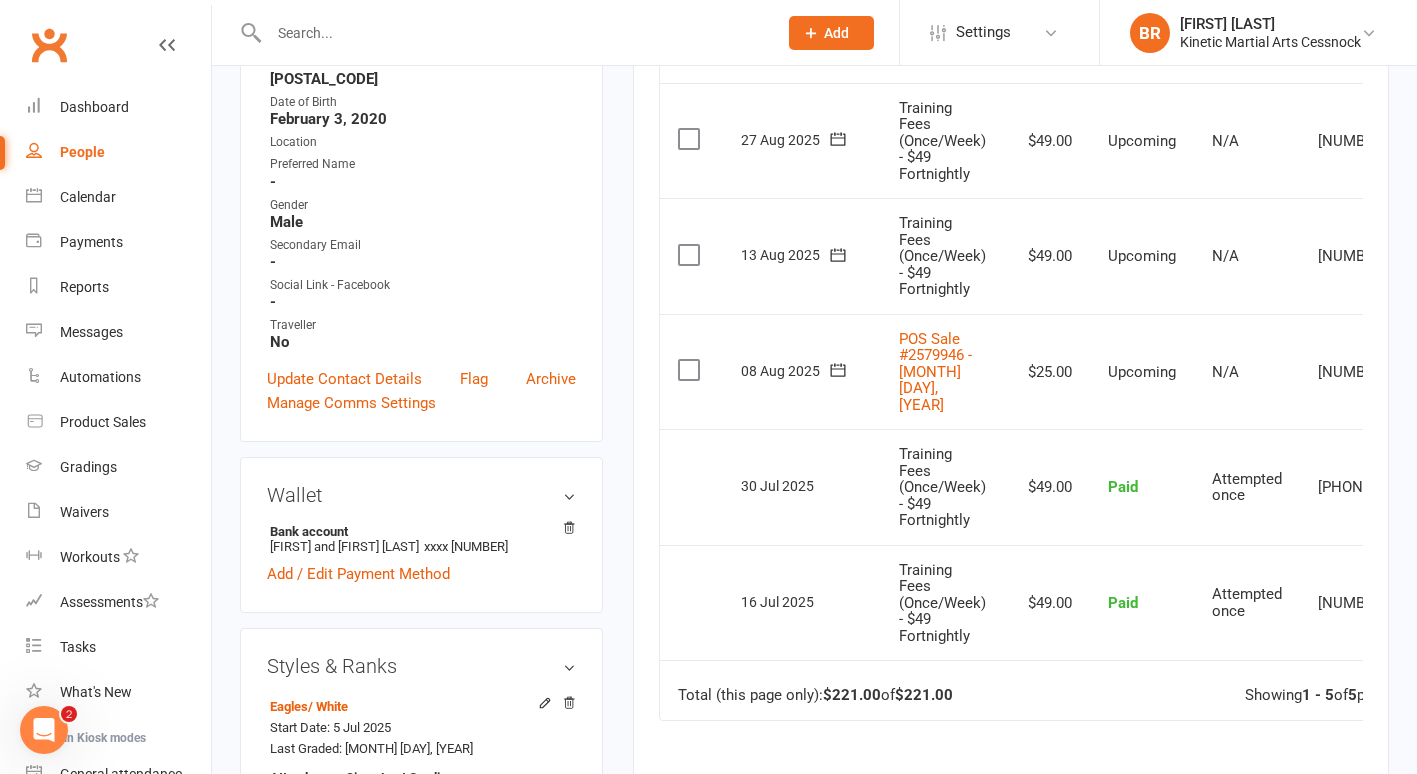 scroll, scrollTop: 527, scrollLeft: 0, axis: vertical 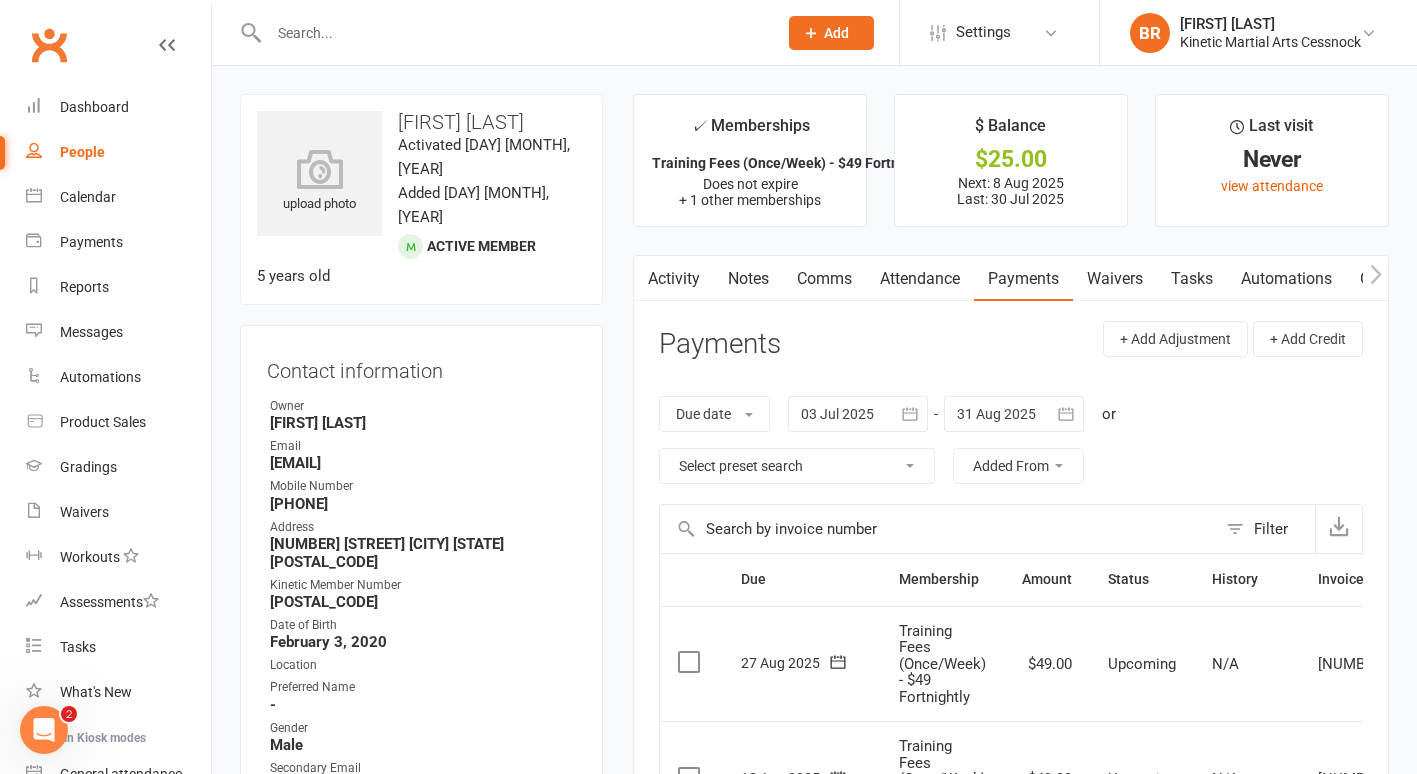 click at bounding box center [513, 33] 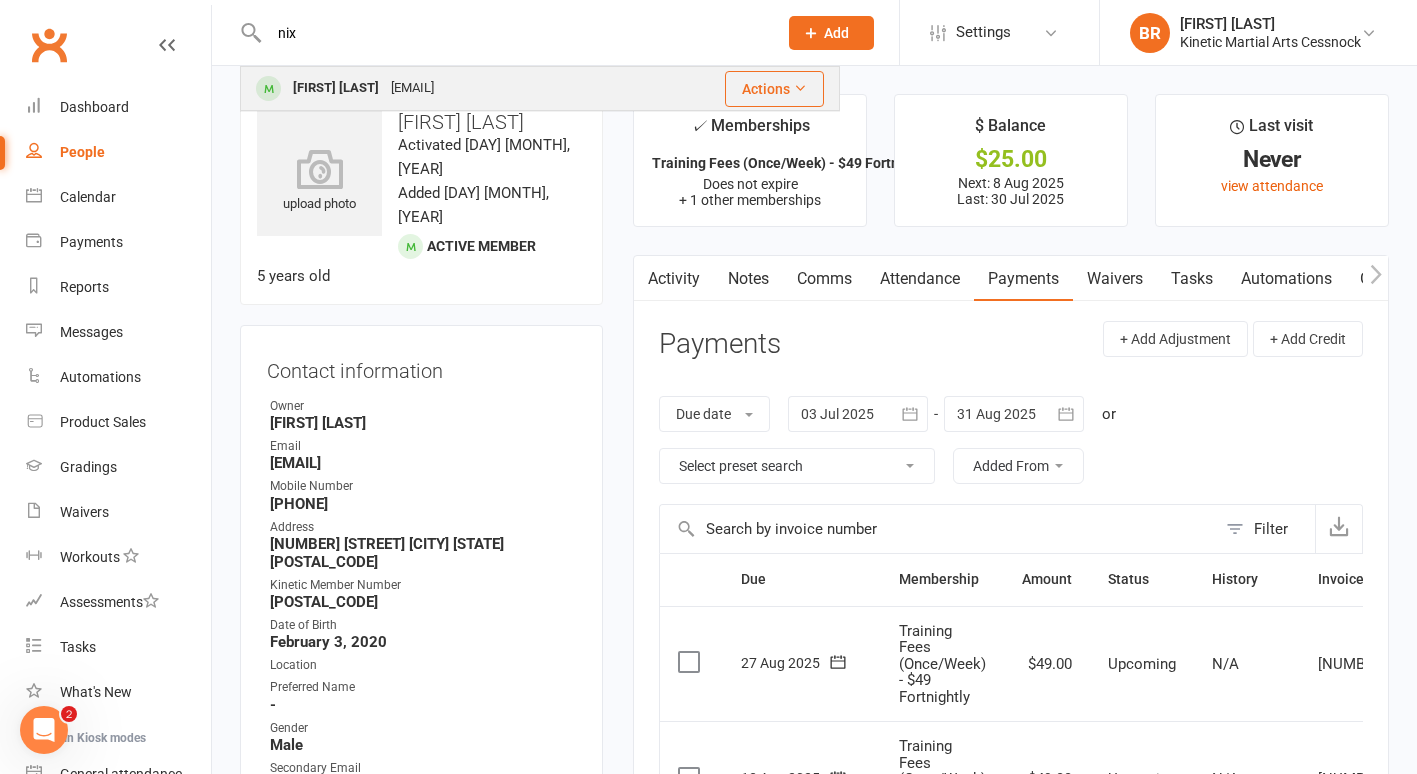 type on "nix" 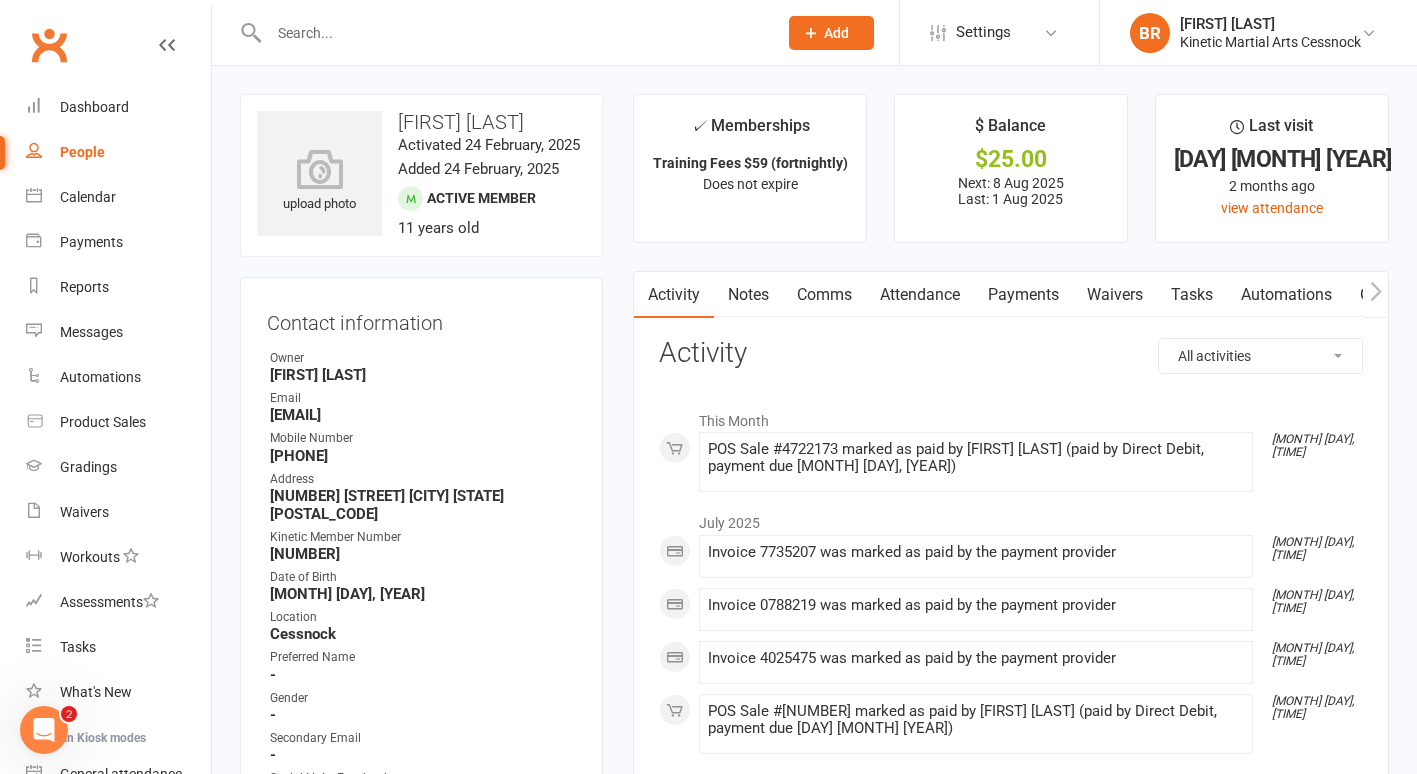 click on "Payments" at bounding box center [1023, 295] 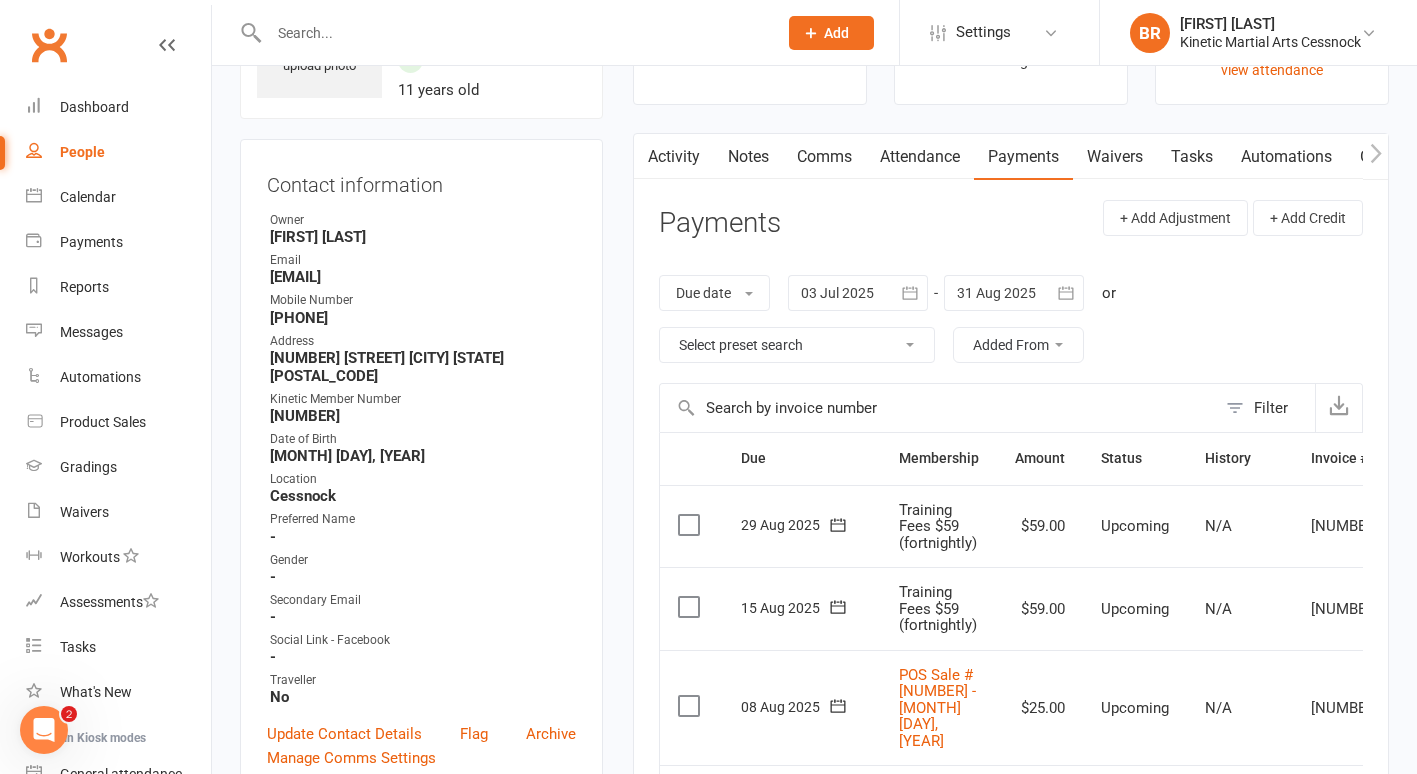 scroll, scrollTop: 357, scrollLeft: 0, axis: vertical 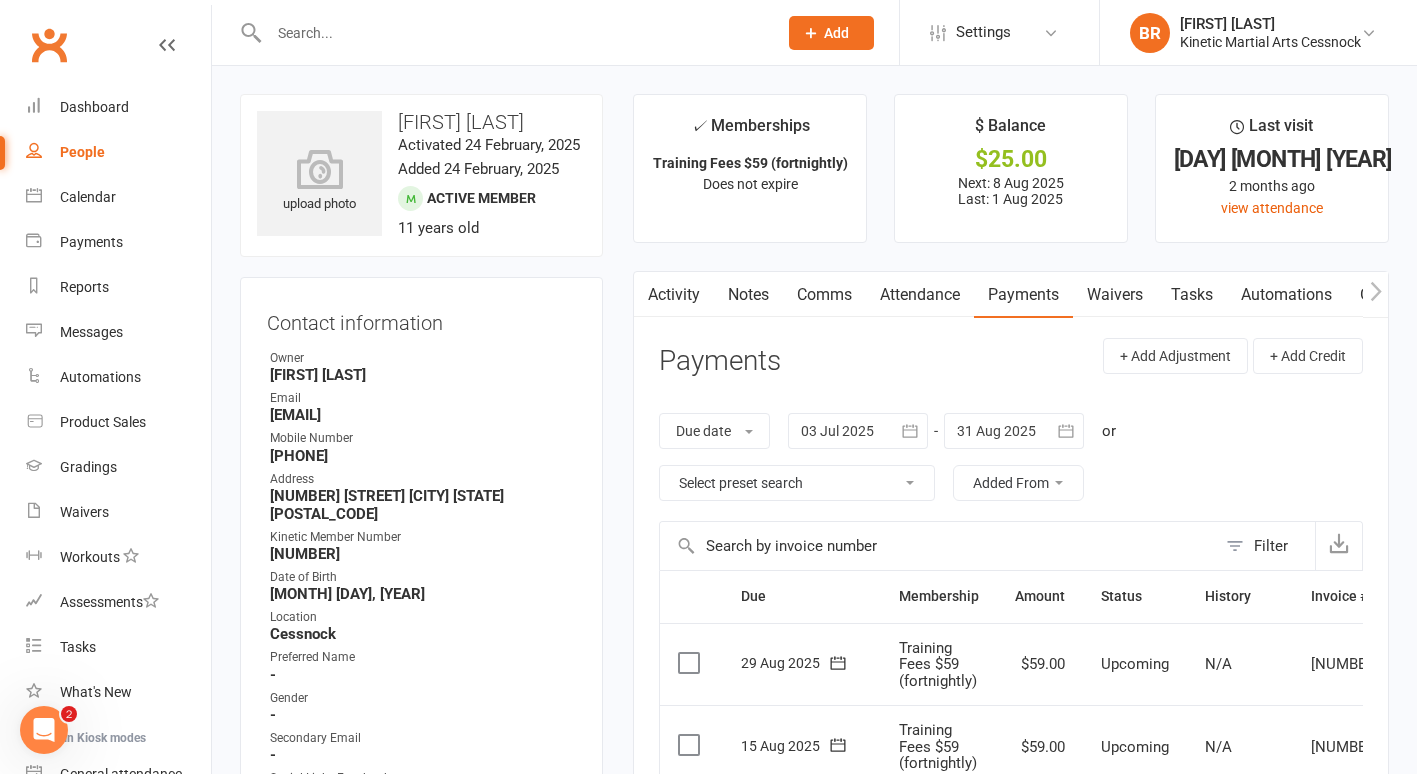 click at bounding box center (513, 33) 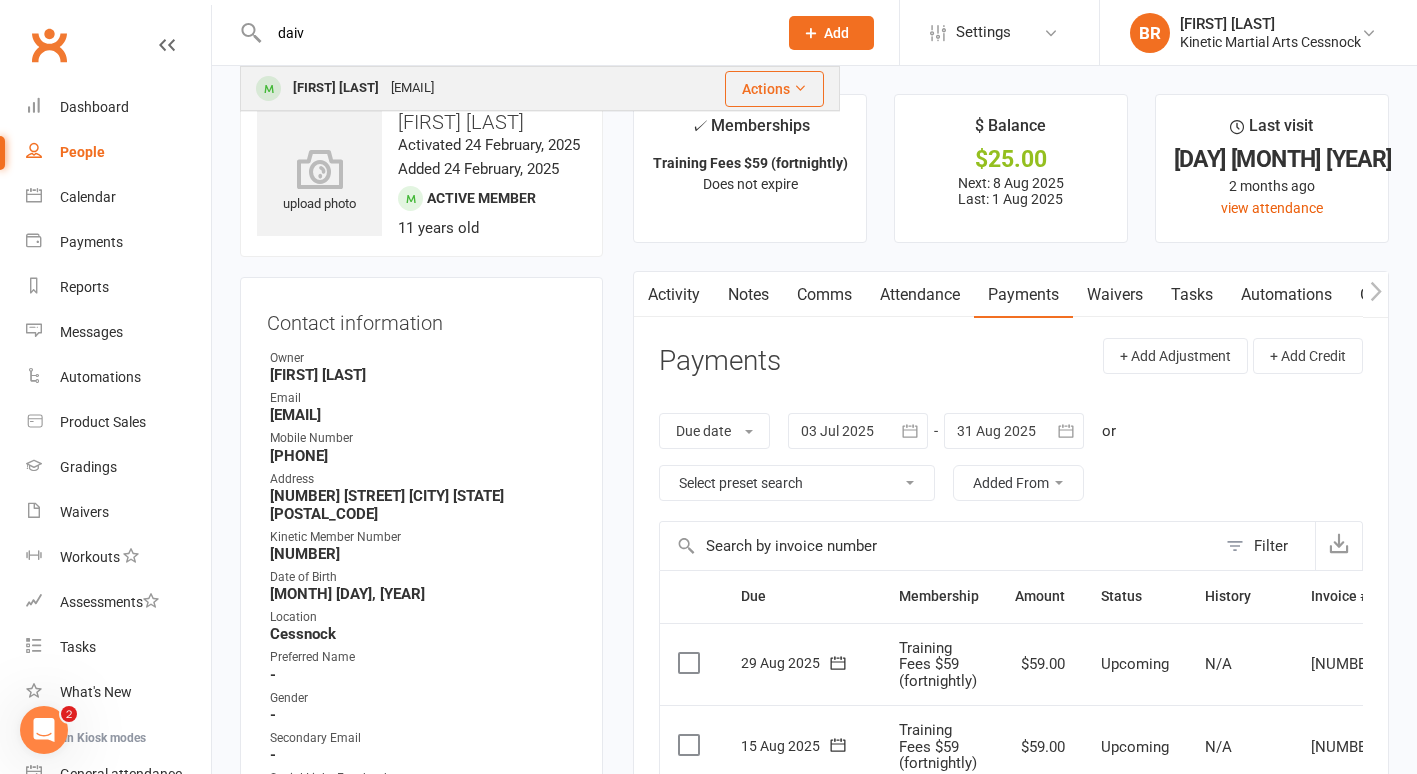 type on "daiv" 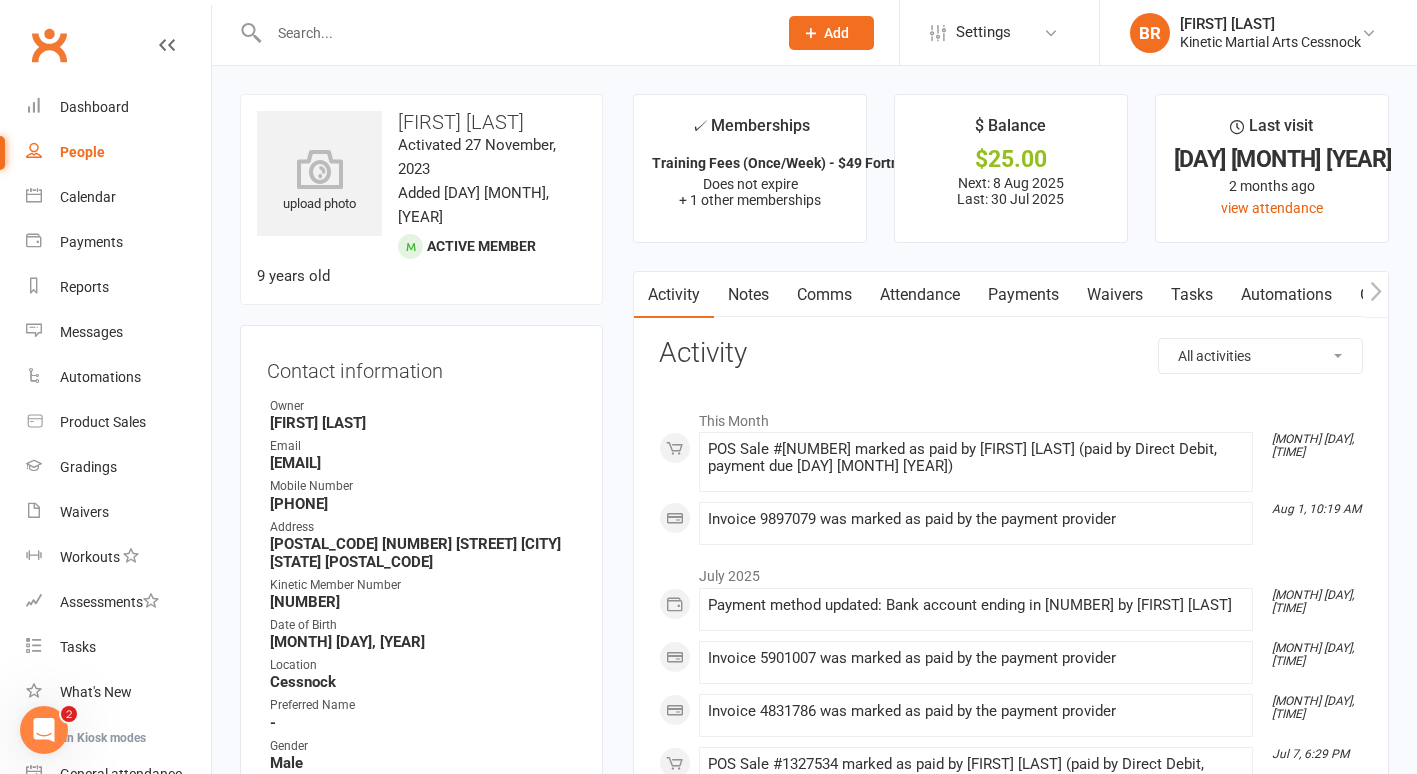 drag, startPoint x: 1039, startPoint y: 285, endPoint x: 1016, endPoint y: 298, distance: 26.41969 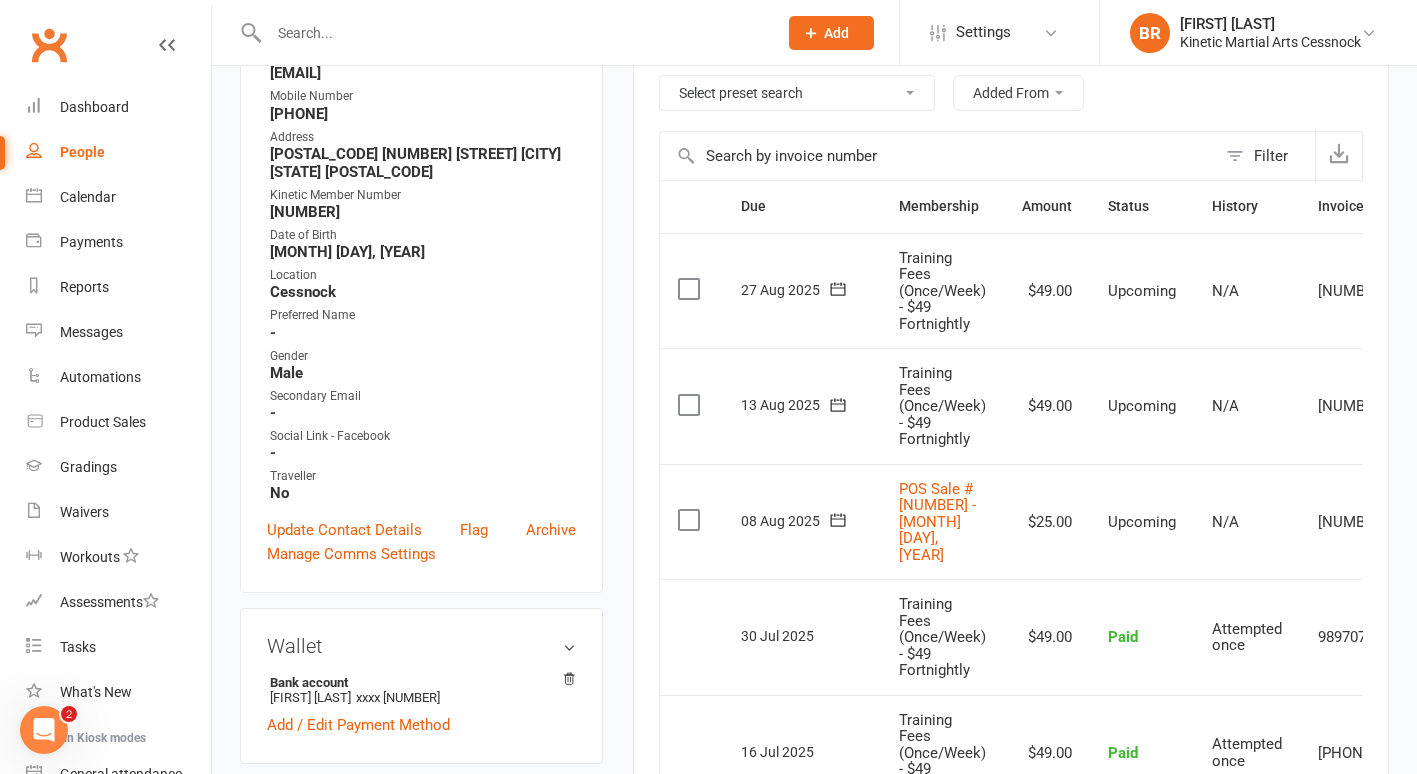scroll, scrollTop: 393, scrollLeft: 0, axis: vertical 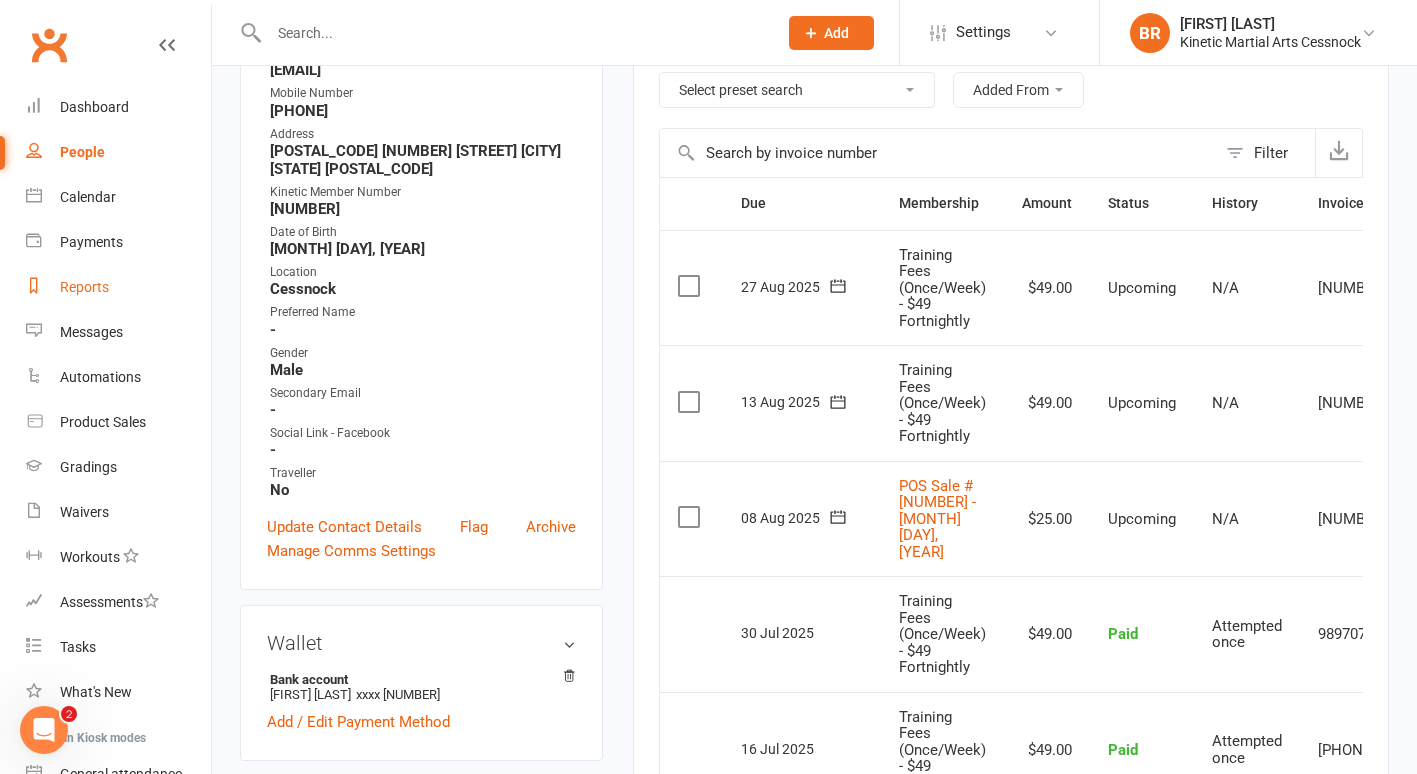 click on "Reports" at bounding box center [118, 287] 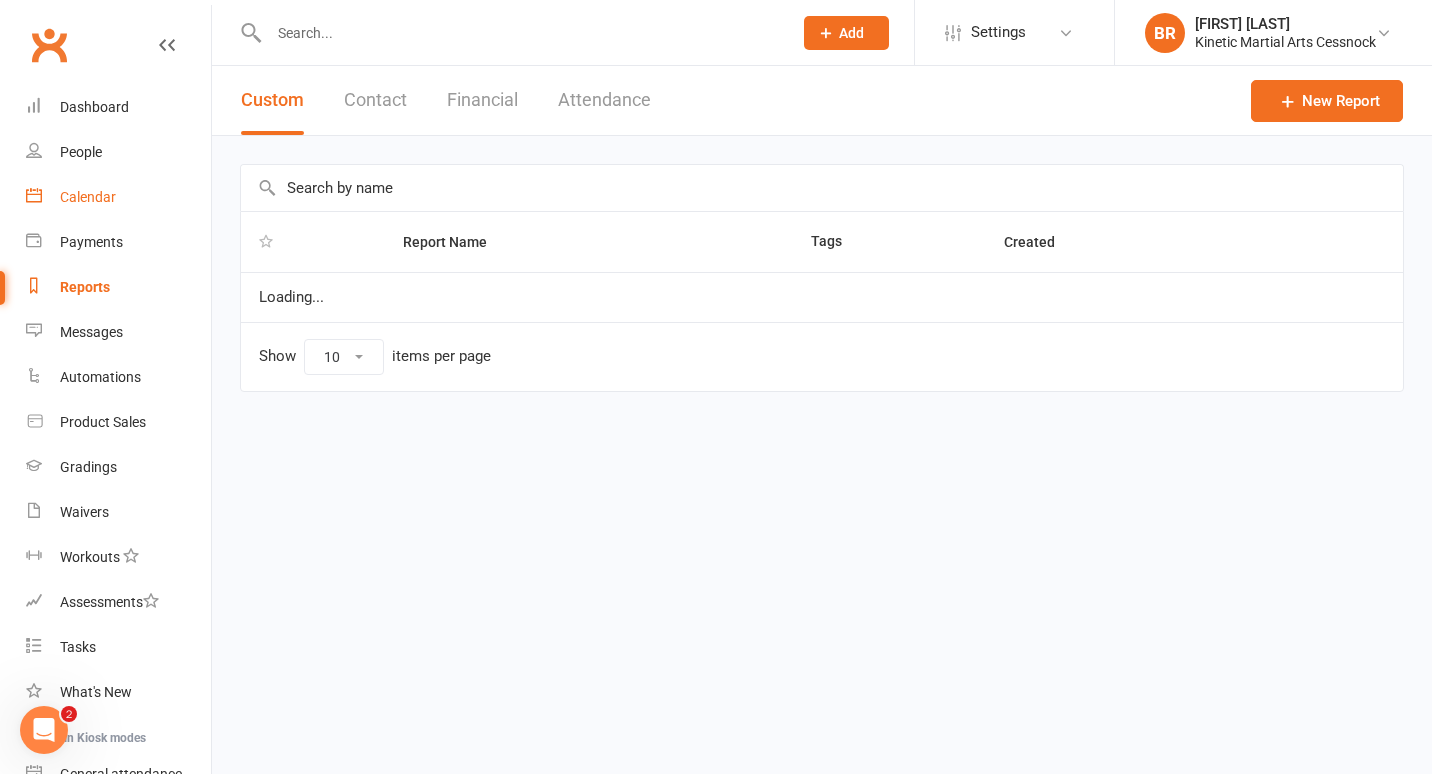 click on "Calendar" at bounding box center (88, 197) 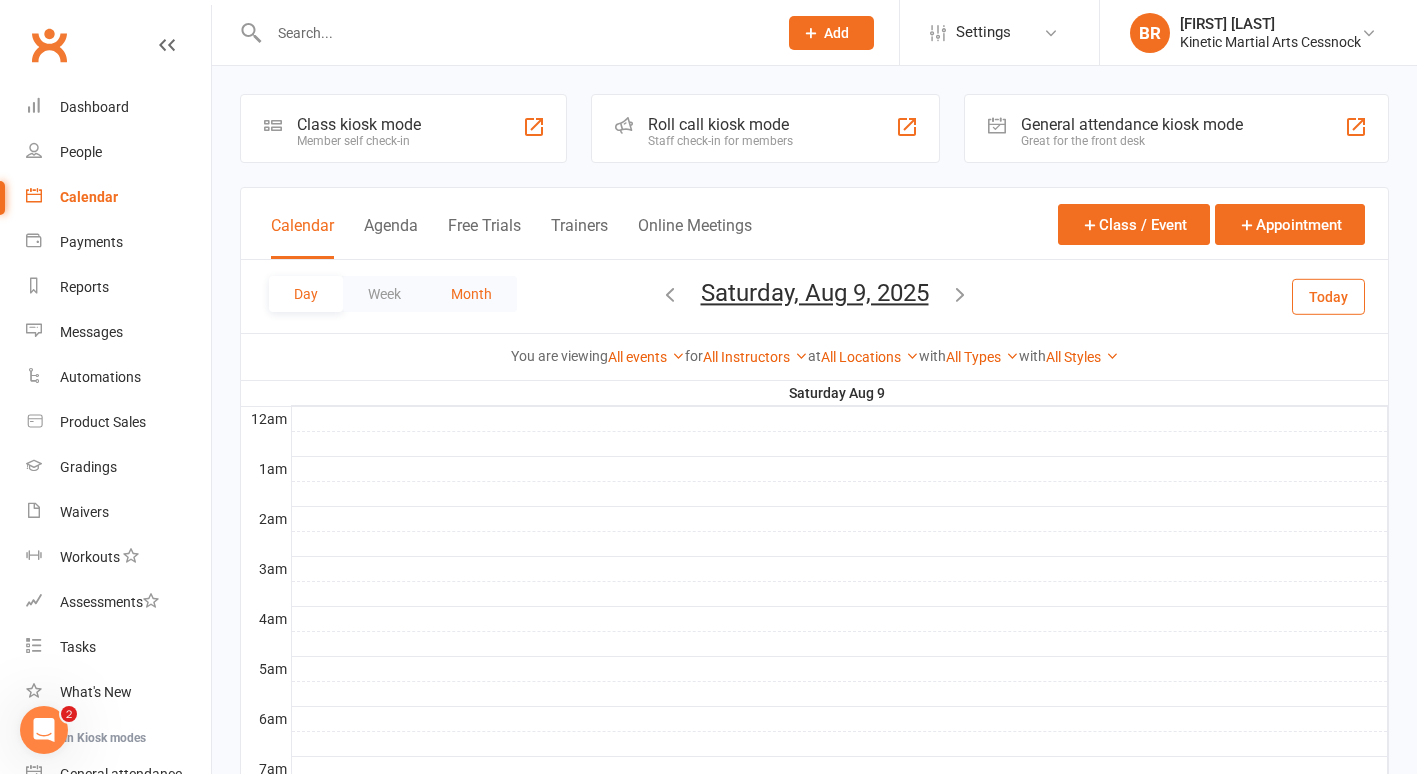 click on "Month" at bounding box center (471, 294) 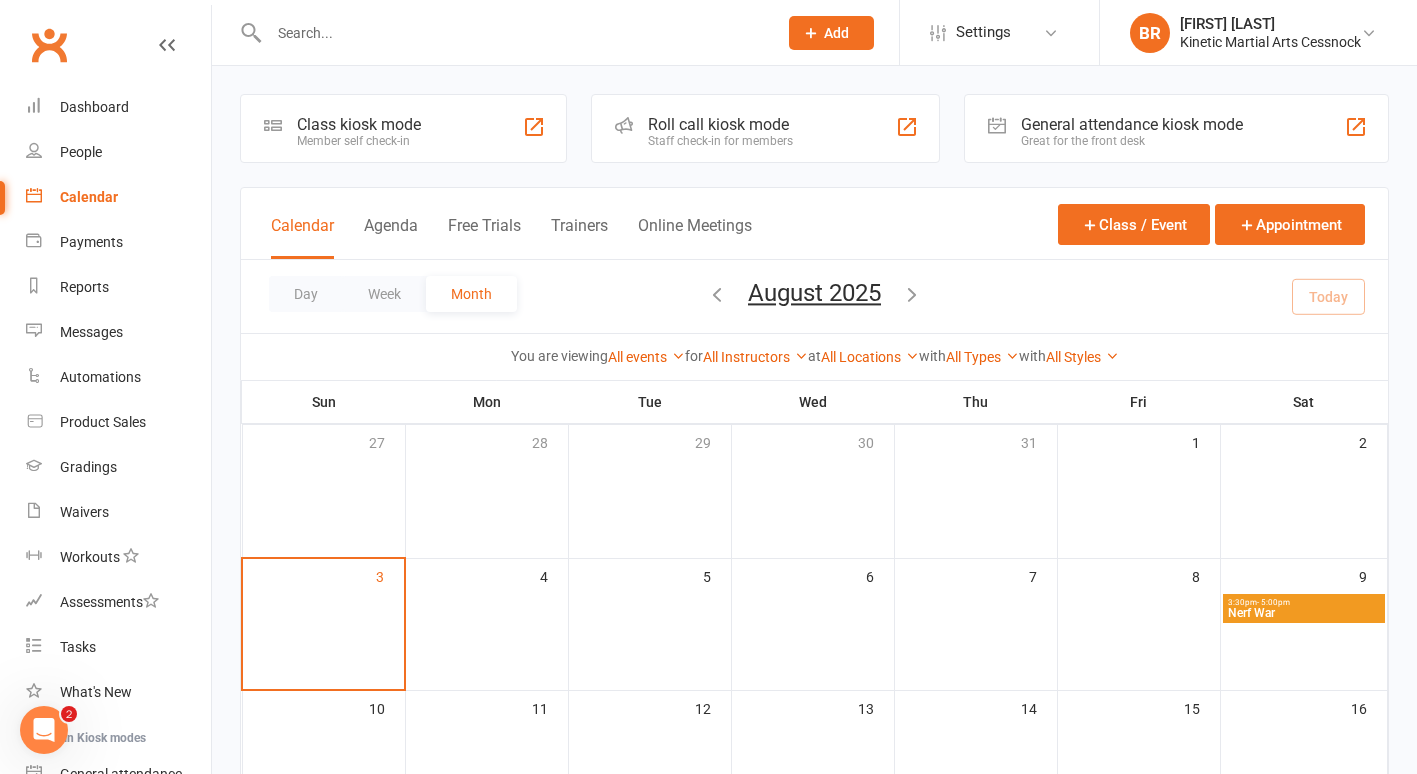 click on "Nerf War" at bounding box center (1304, 613) 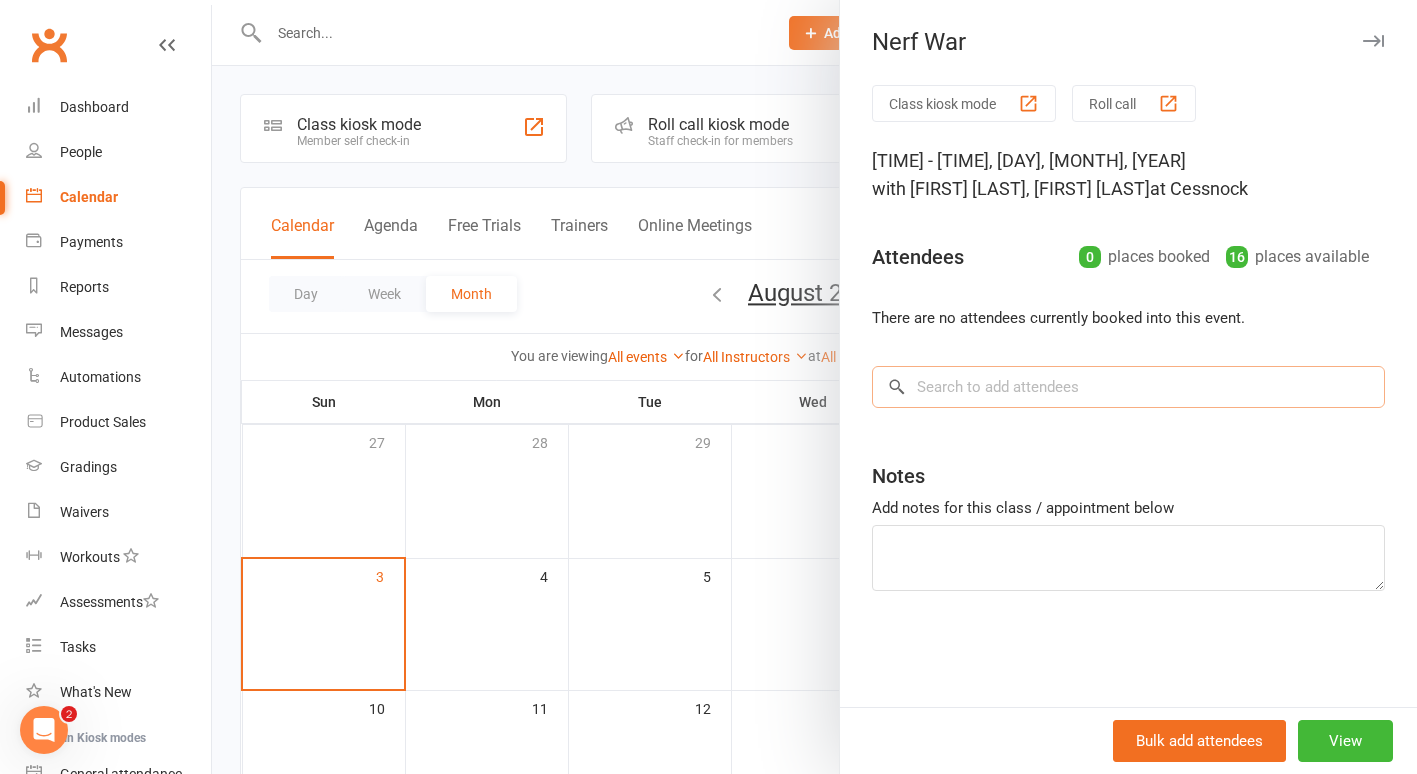 click at bounding box center [1128, 387] 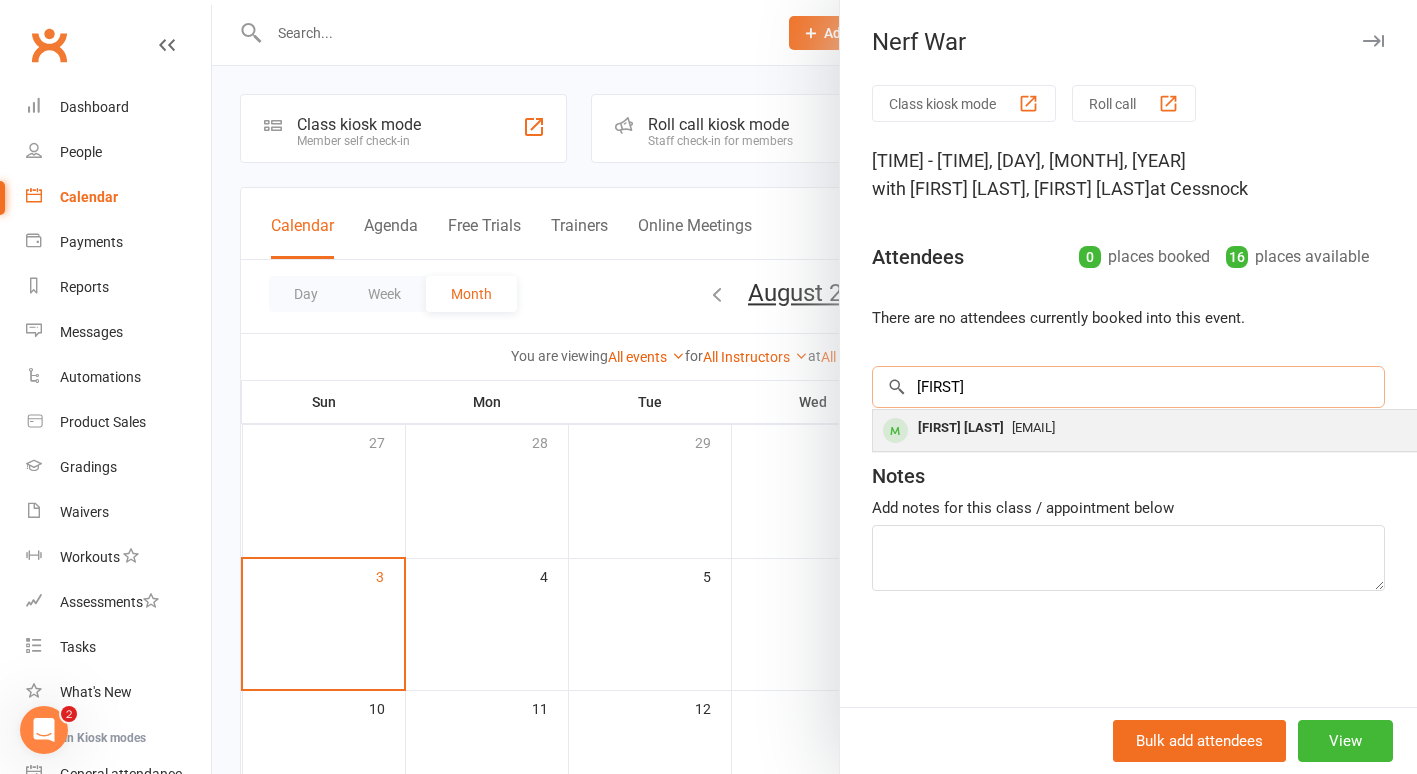 type on "[FIRST]" 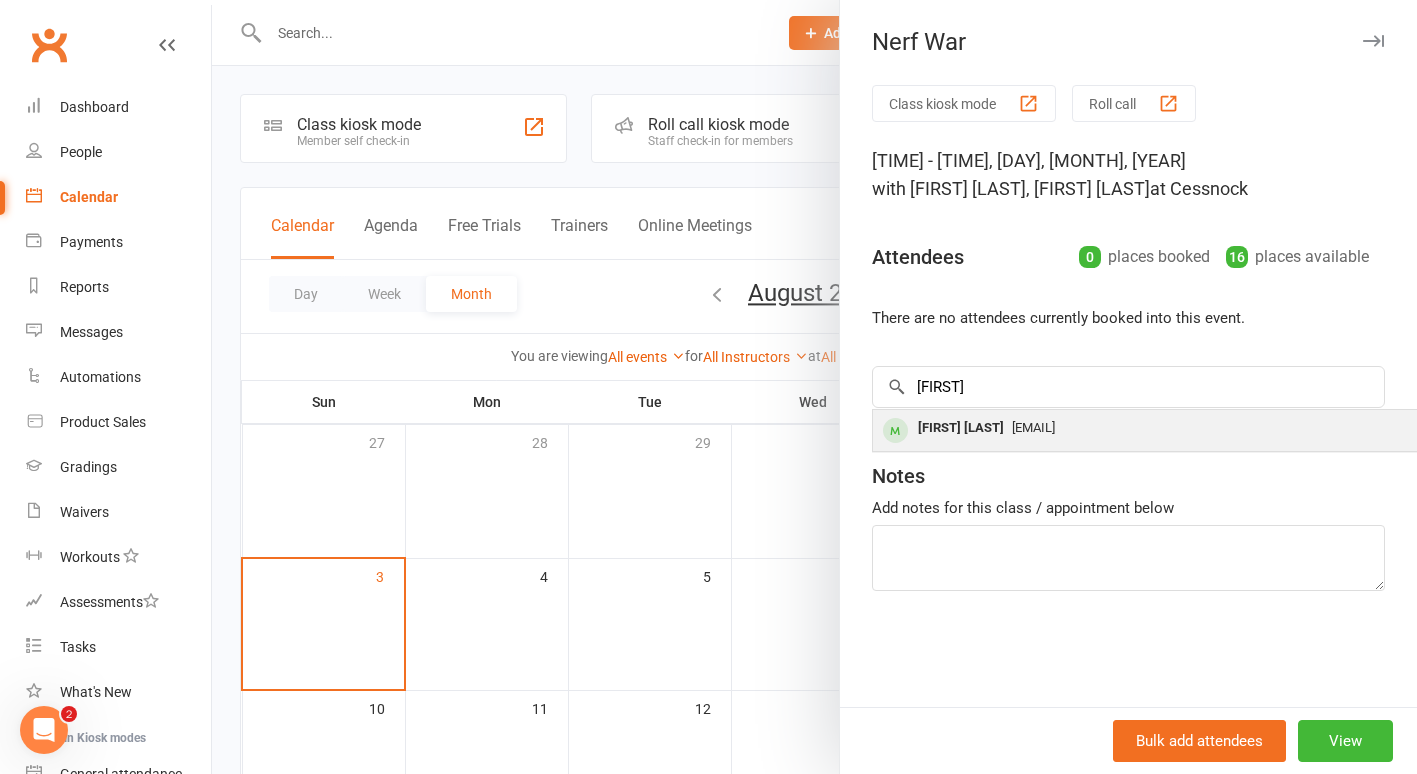 click on "[FIRST] [LAST]" at bounding box center [961, 428] 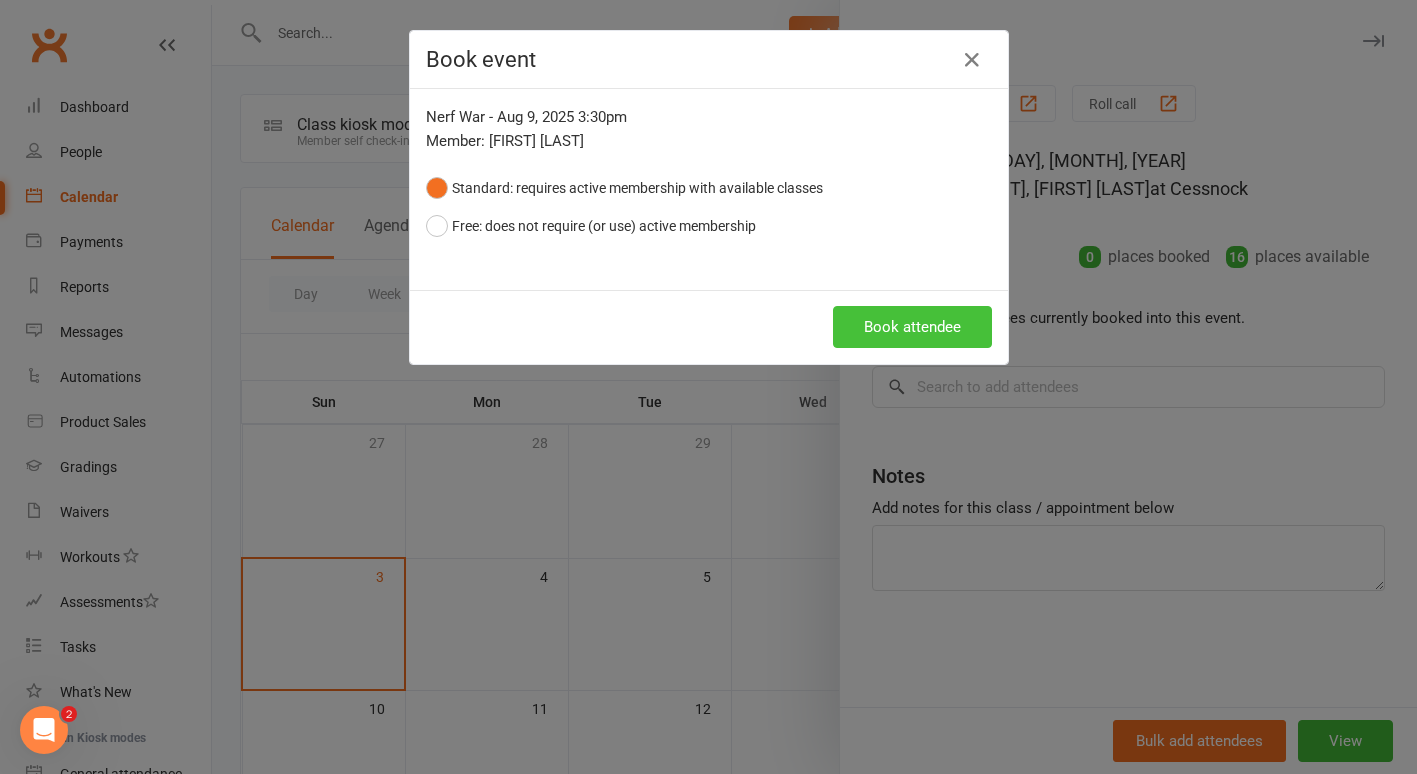 click on "Book attendee" at bounding box center (912, 327) 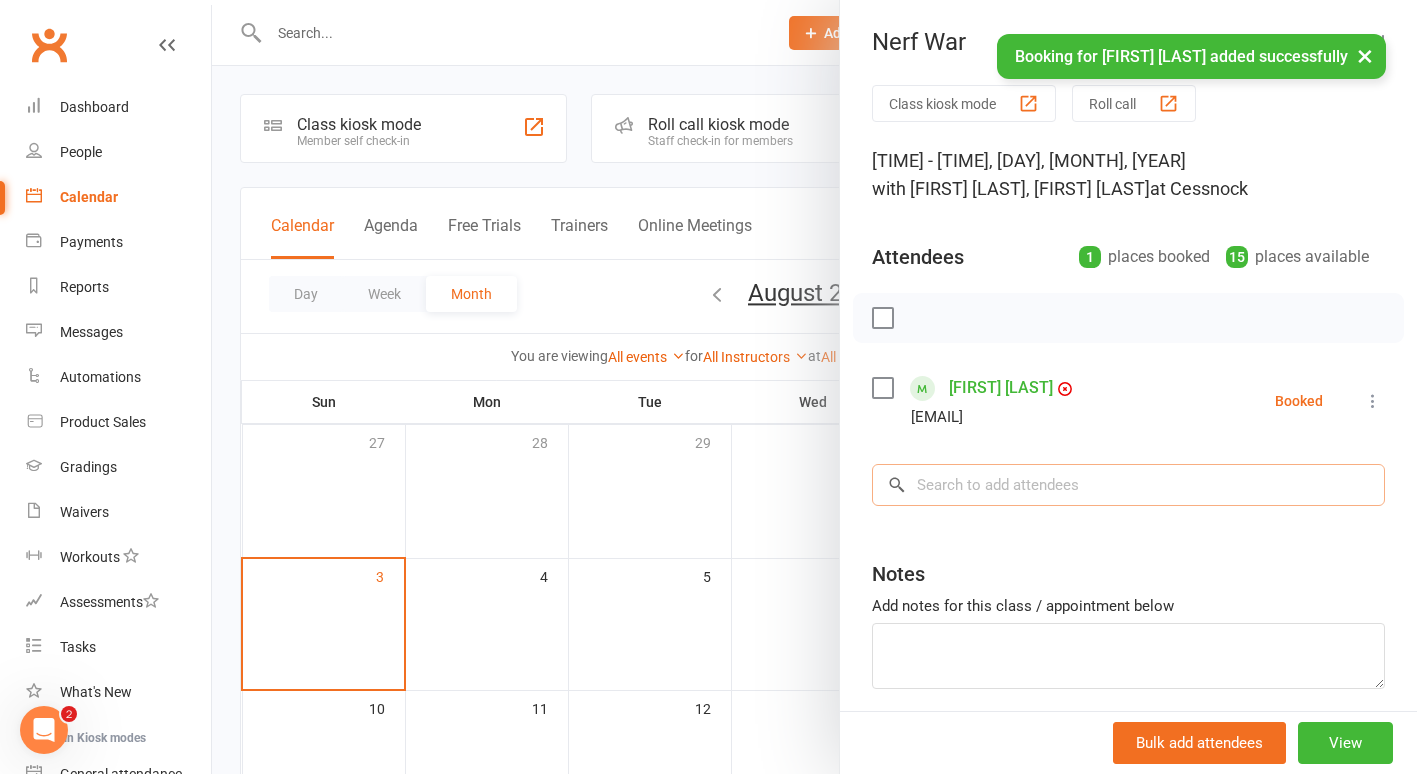 click at bounding box center (1128, 485) 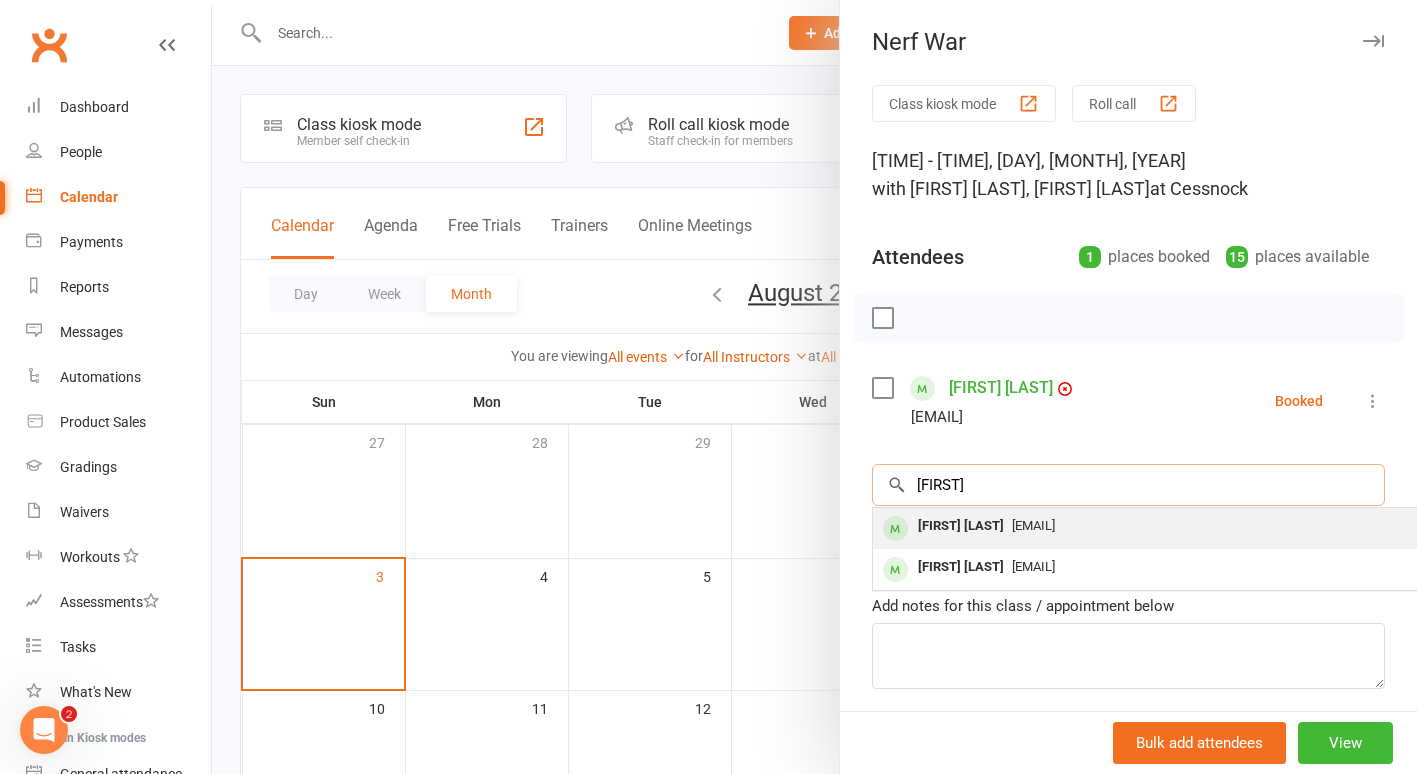 type on "[FIRST]" 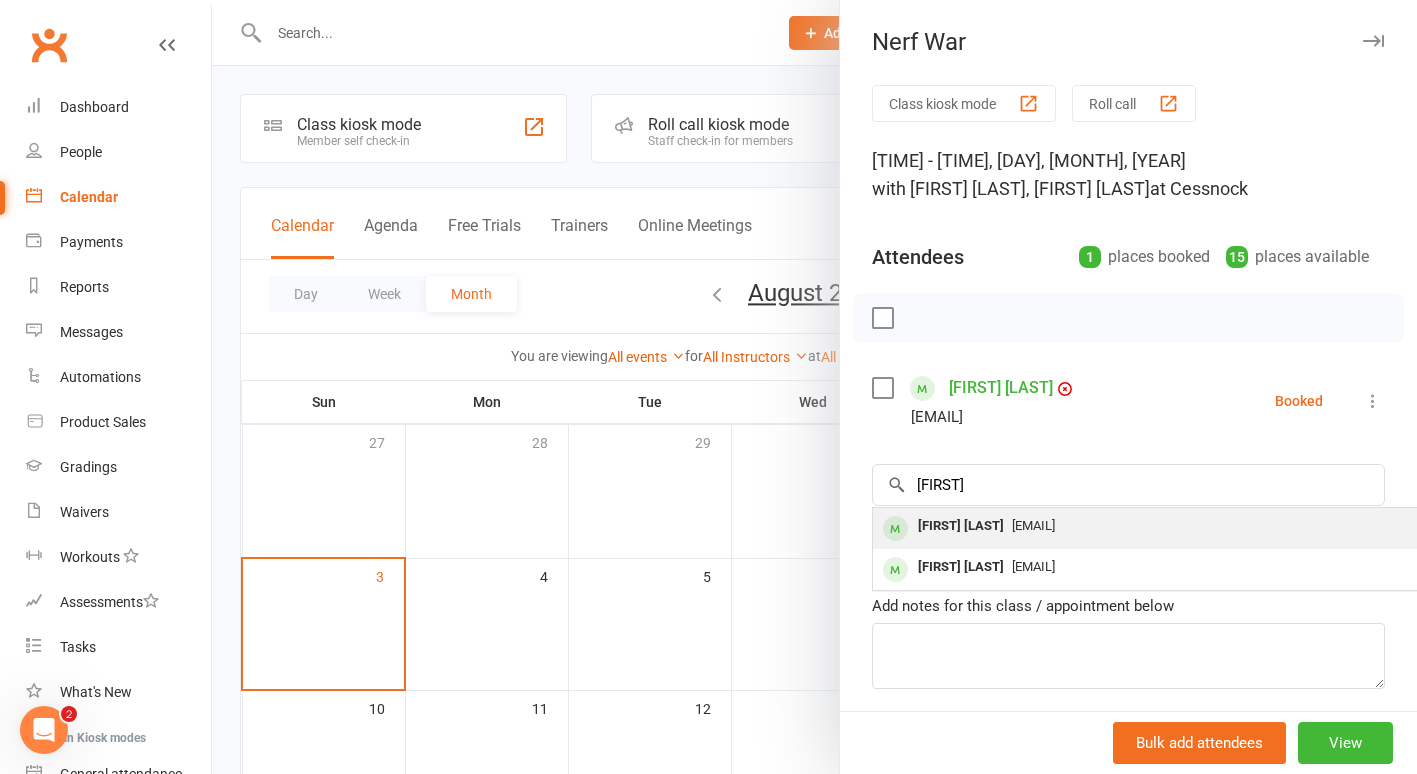 click on "[FIRST] [LAST]" at bounding box center (961, 526) 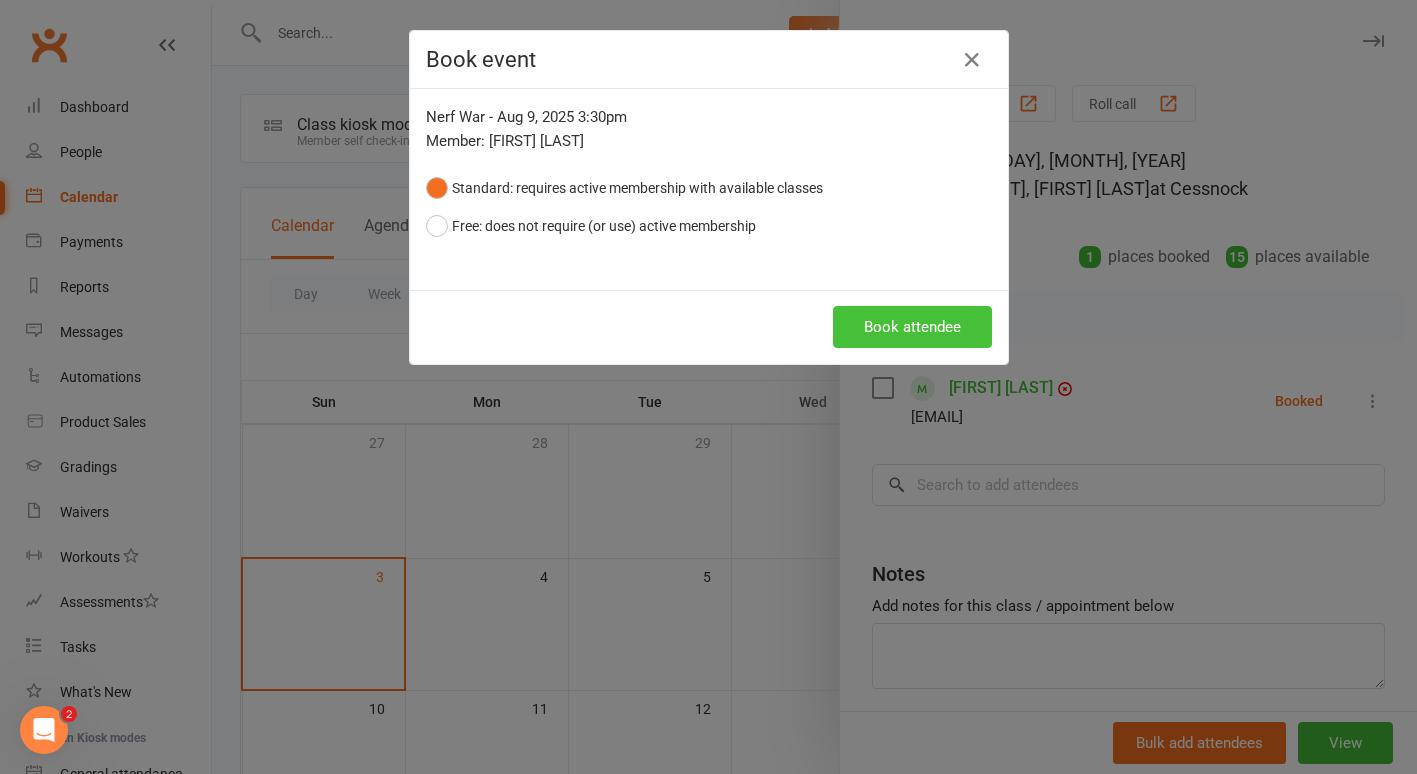 click on "Book attendee" at bounding box center (912, 327) 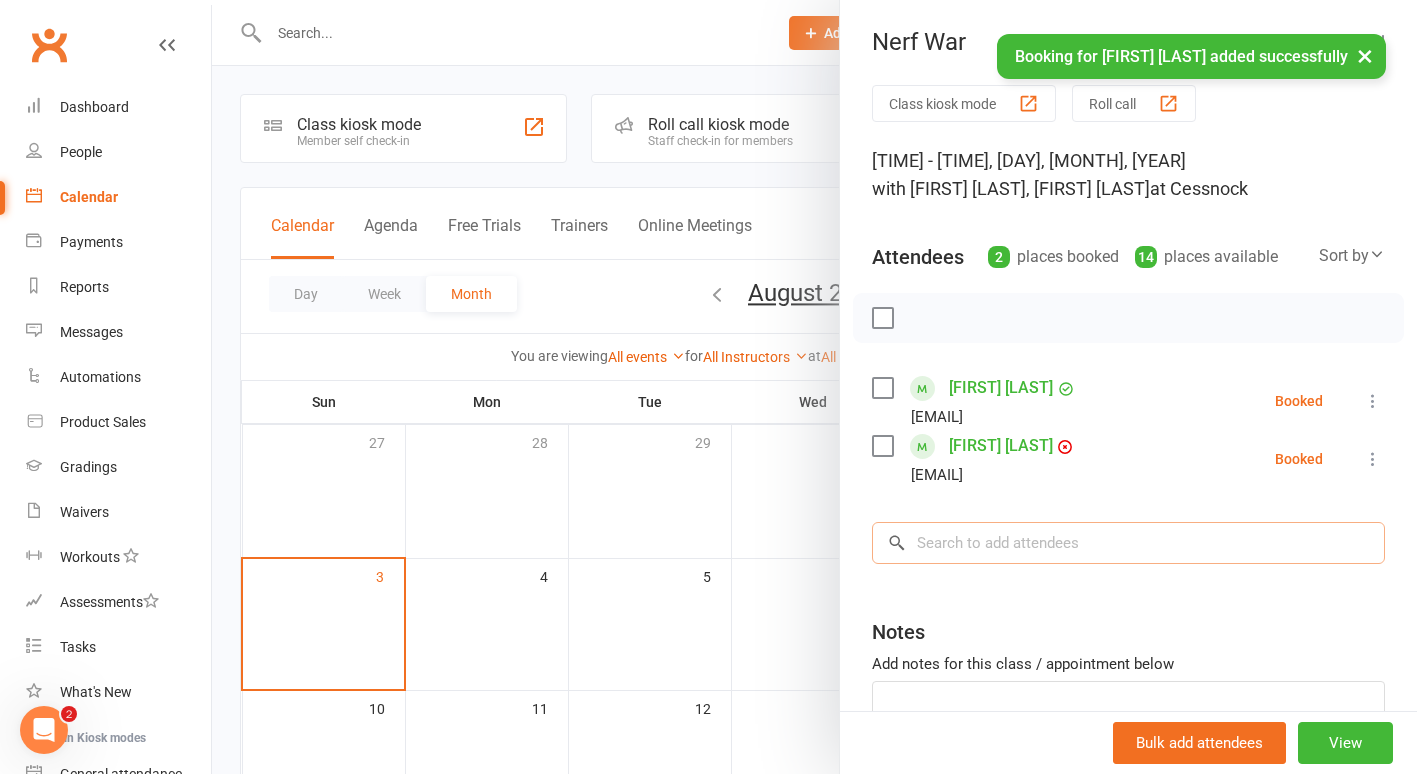 click at bounding box center [1128, 543] 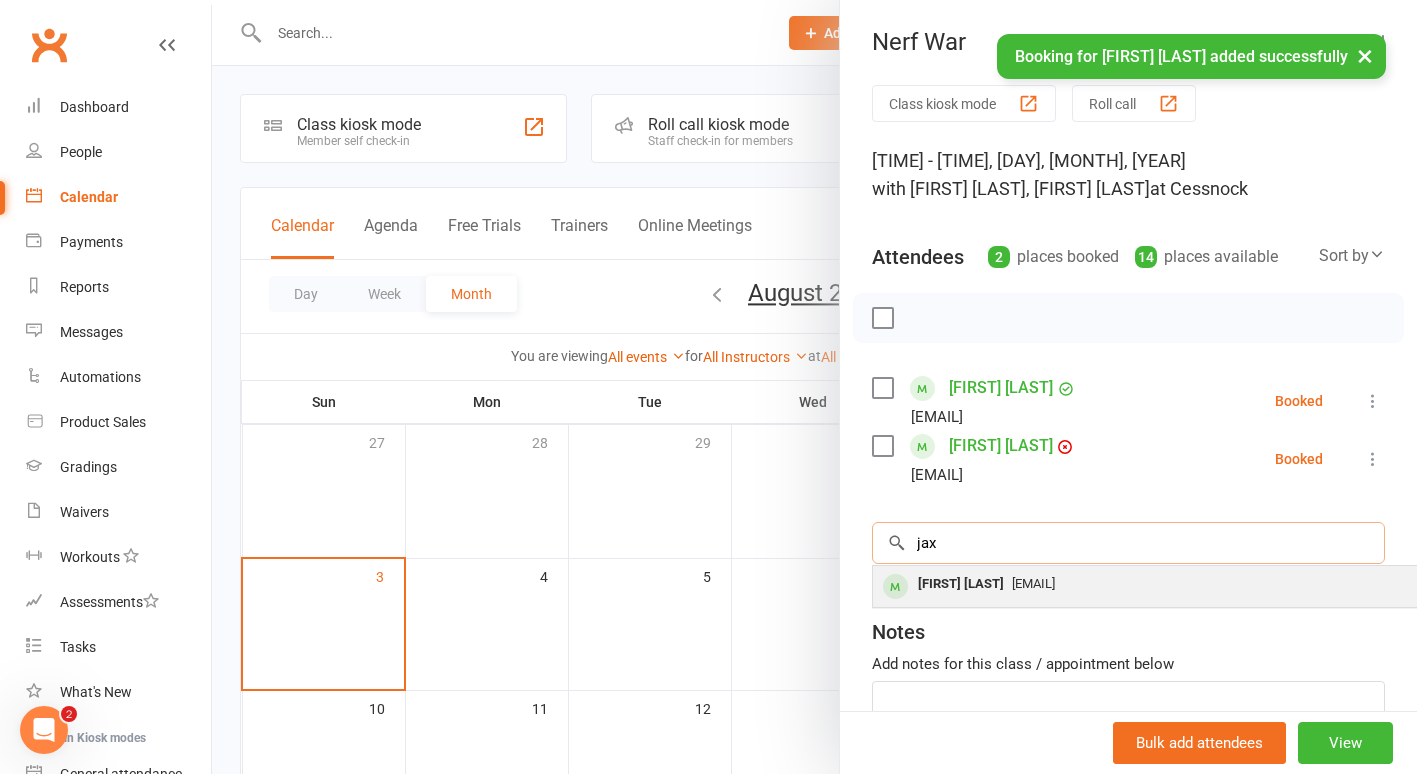 type on "jax" 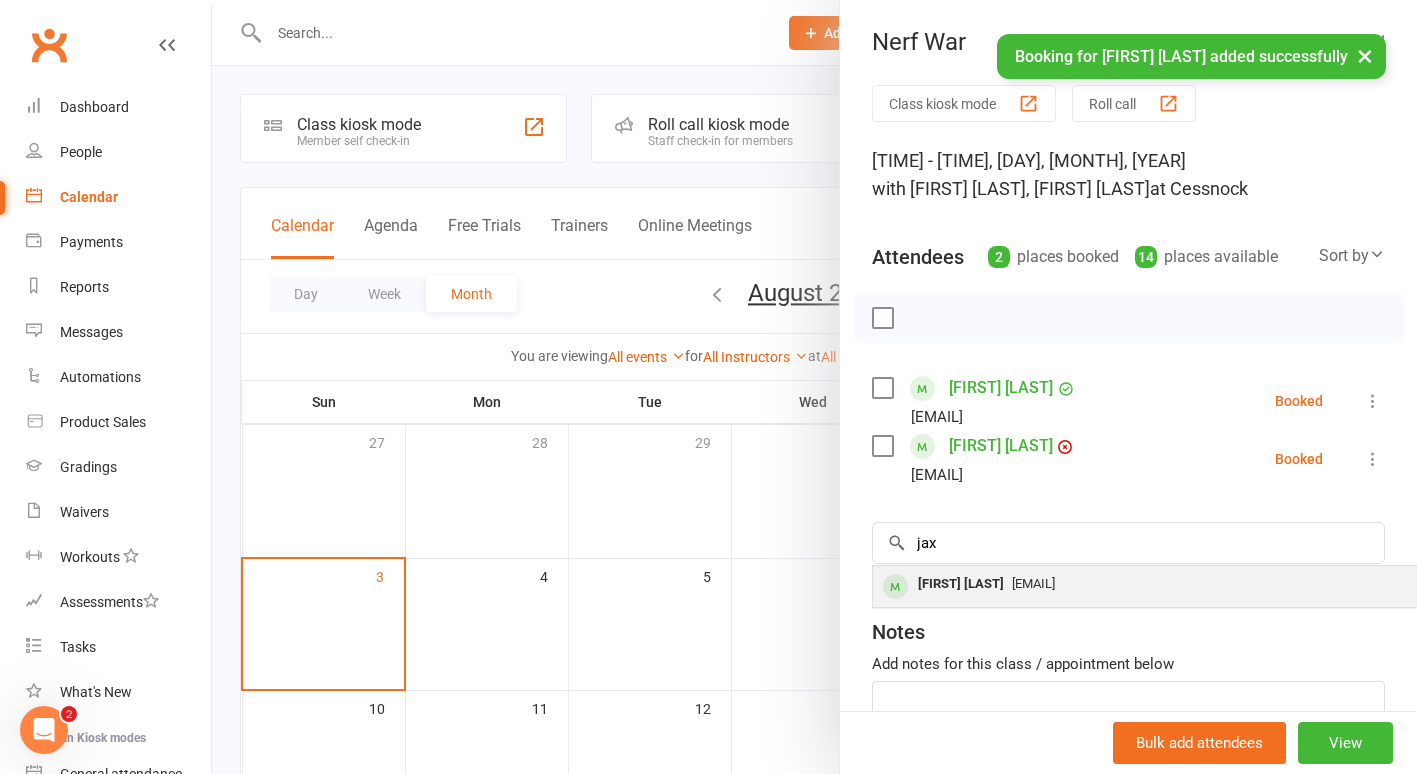 click on "[FIRST] [LAST]" at bounding box center [961, 584] 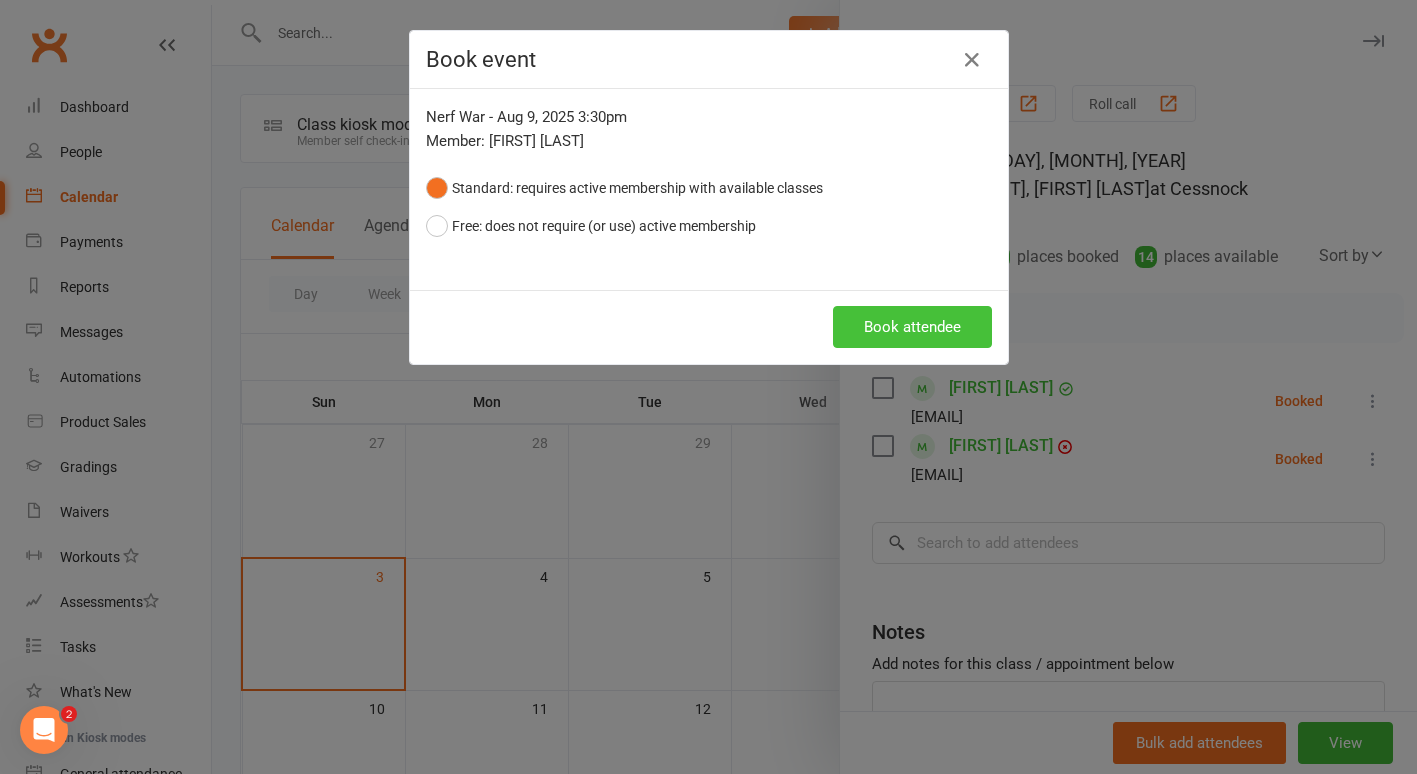 click on "Book attendee" at bounding box center (912, 327) 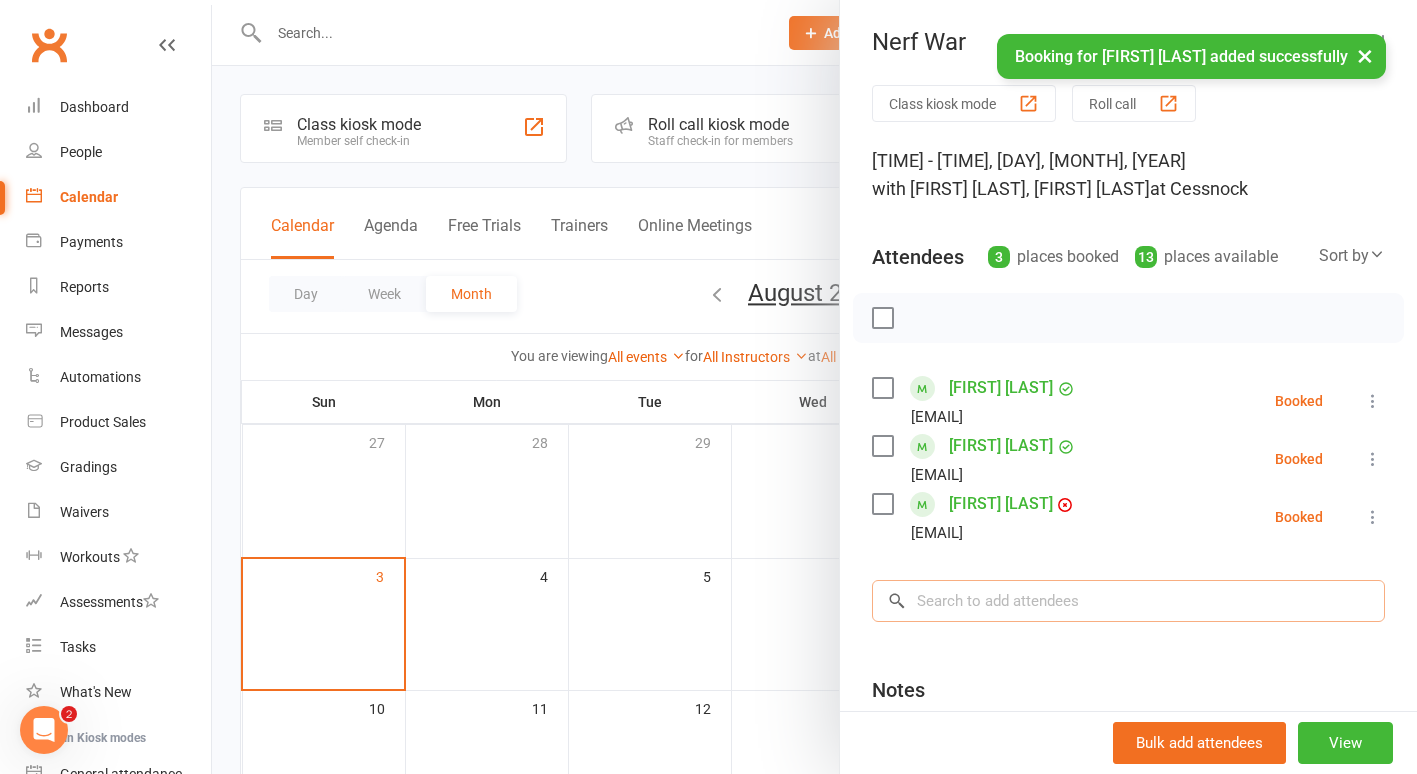 click at bounding box center (1128, 601) 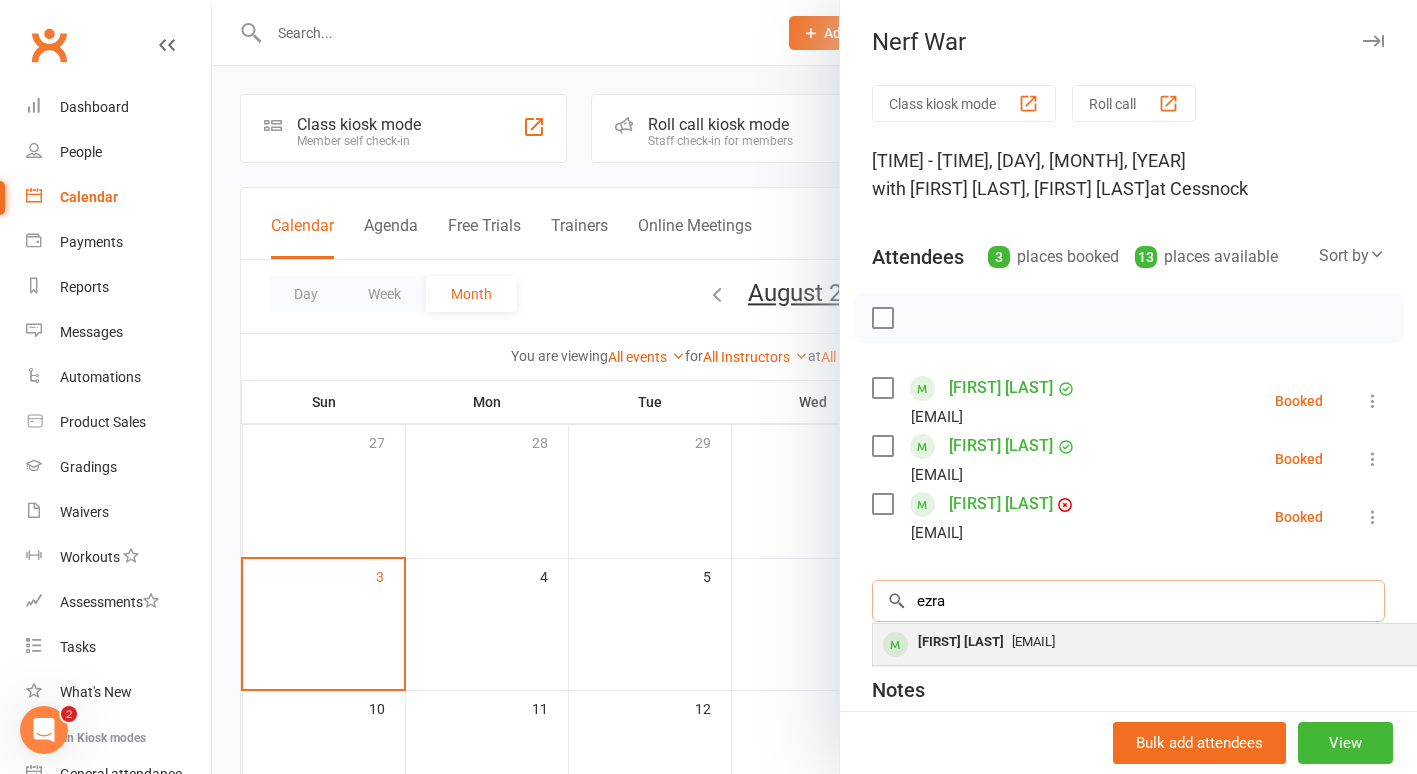 type on "ezra" 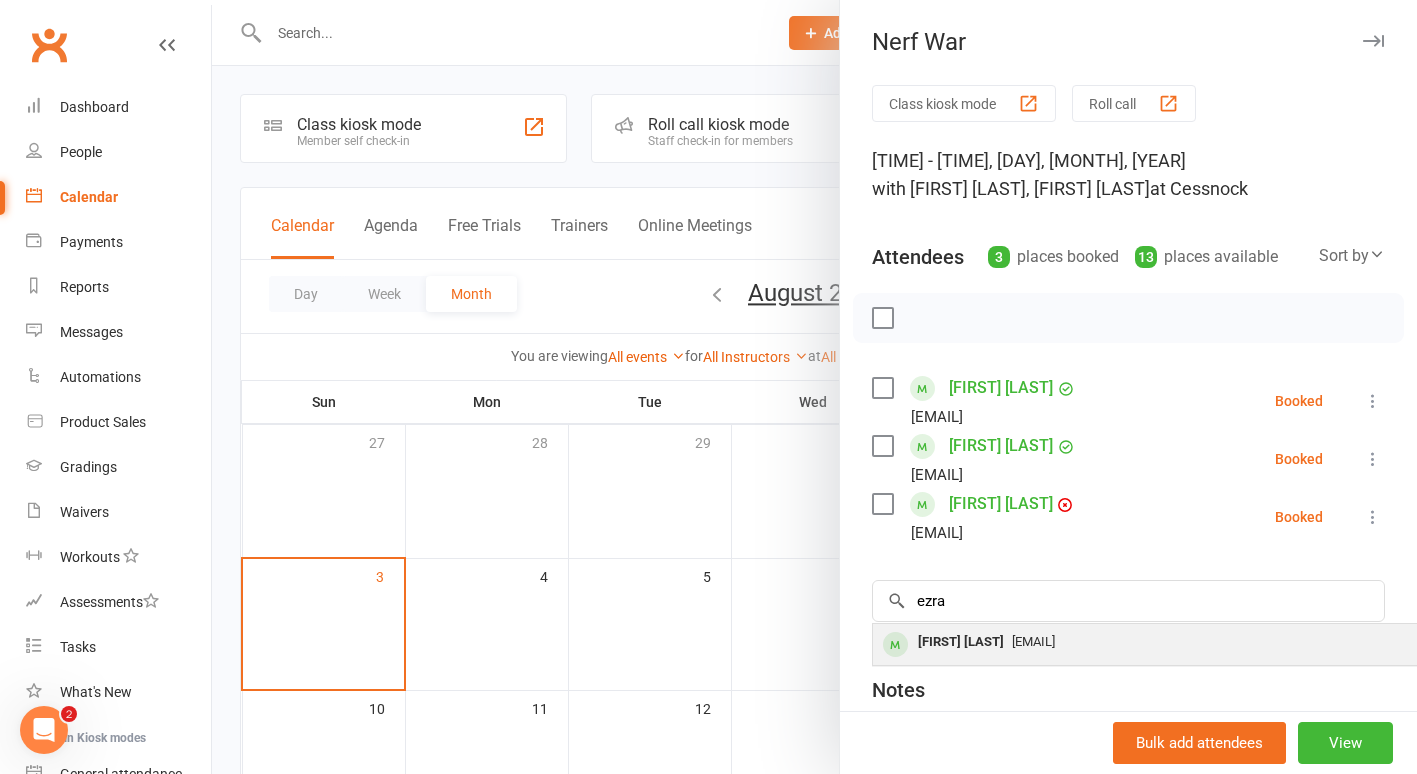 click on "[FIRST] [LAST]" at bounding box center (961, 642) 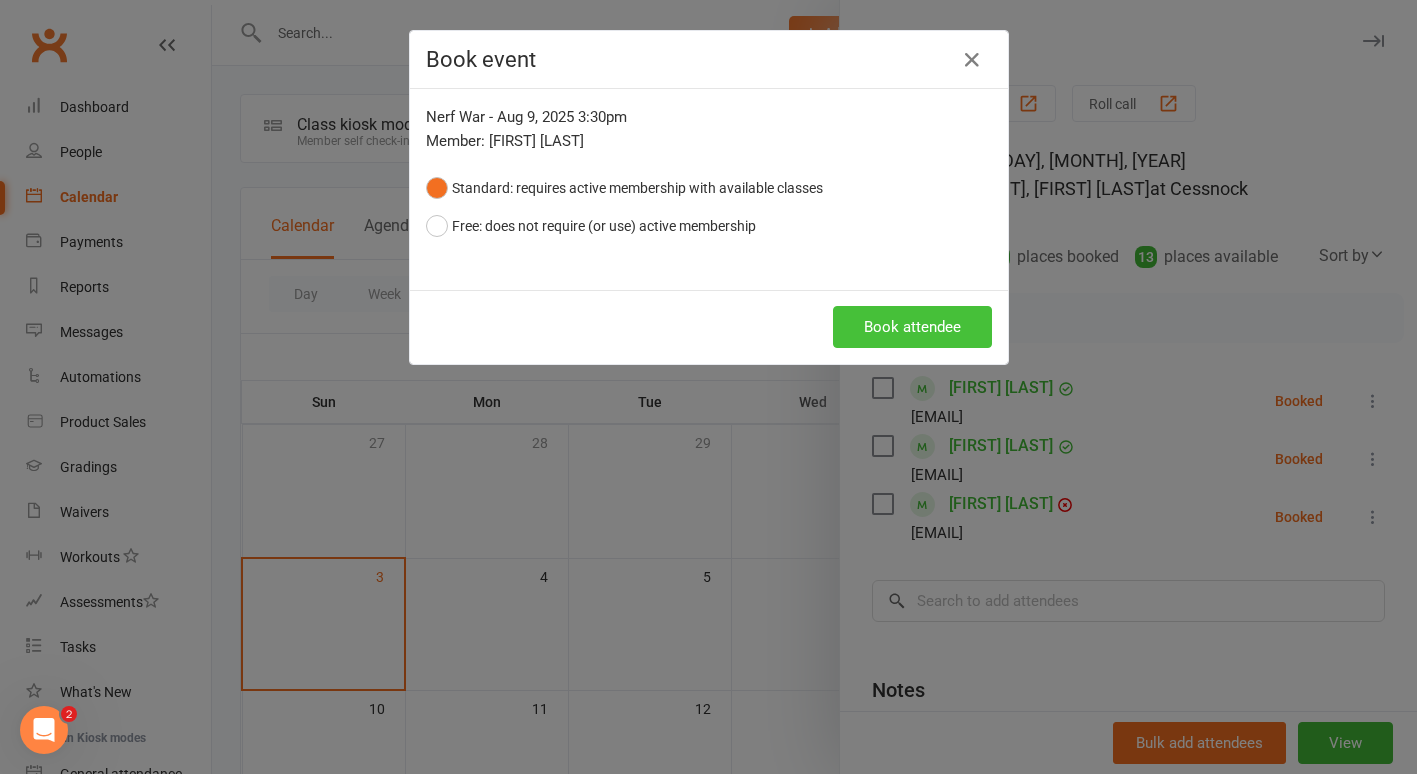 click on "Book attendee" at bounding box center [912, 327] 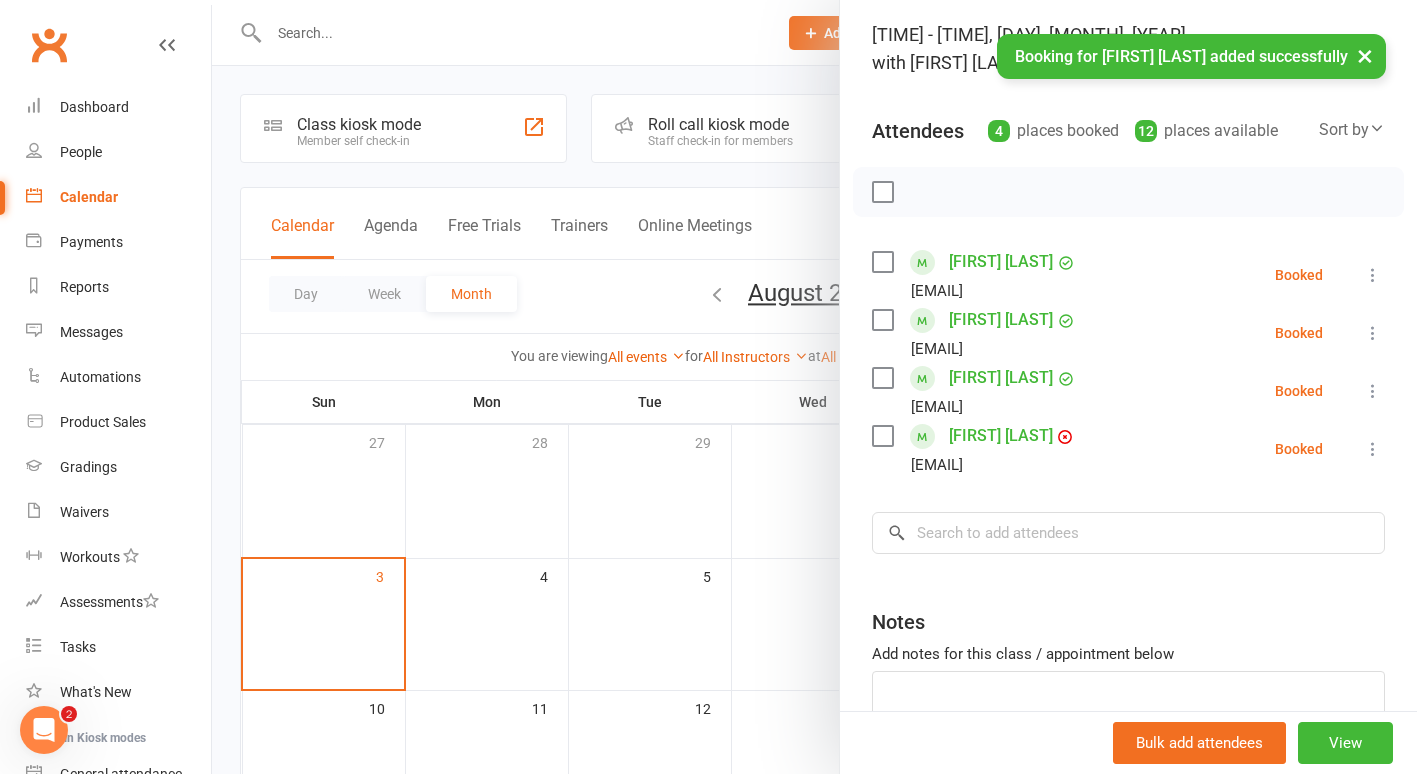 scroll, scrollTop: 129, scrollLeft: 0, axis: vertical 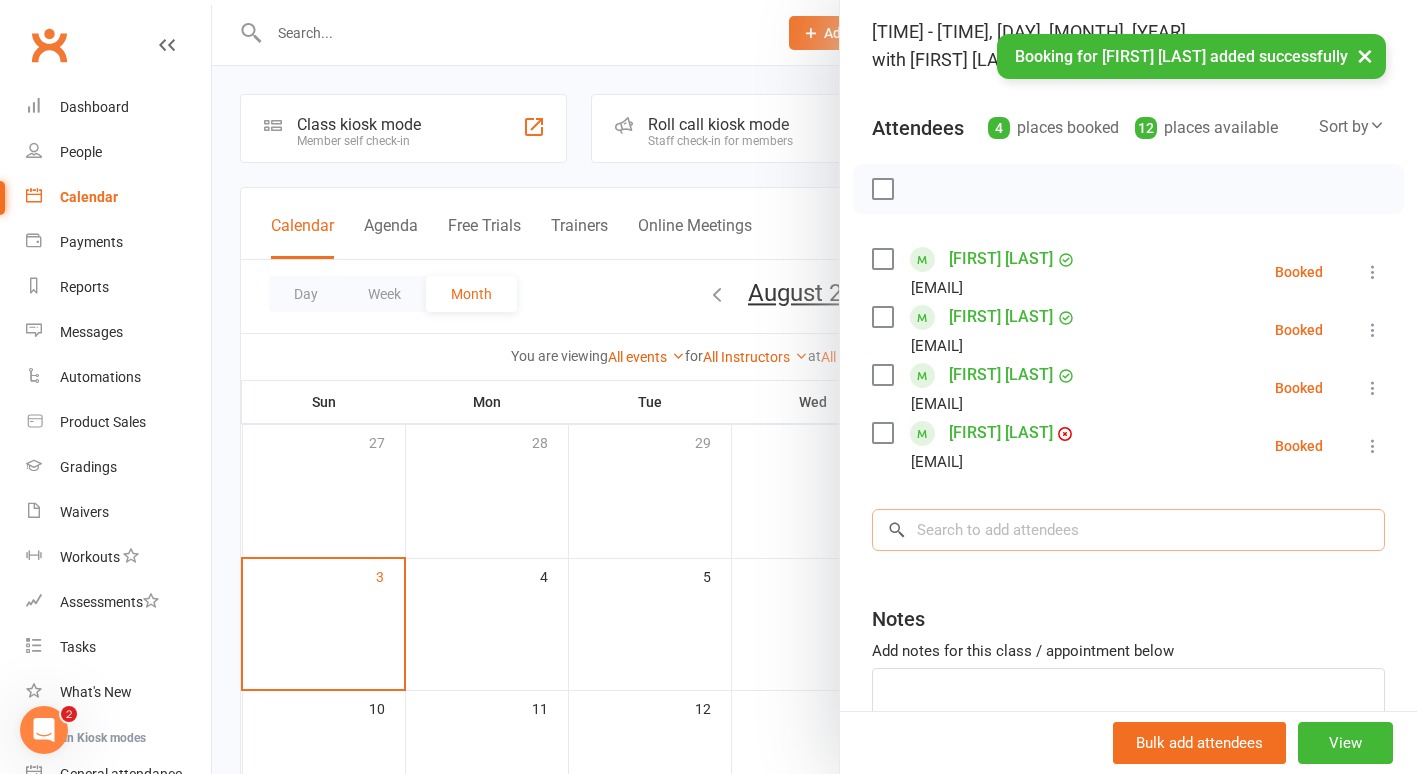 click at bounding box center (1128, 530) 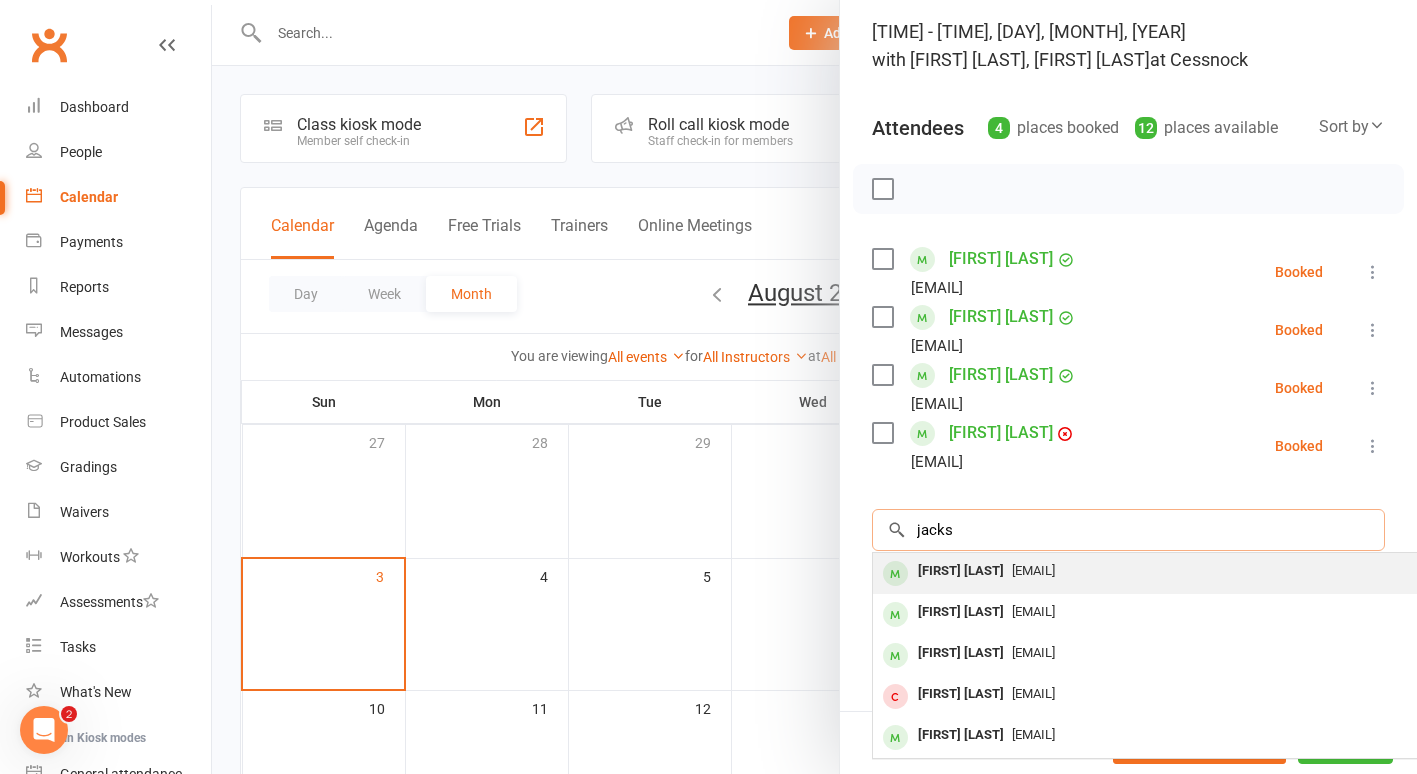 type on "jacks" 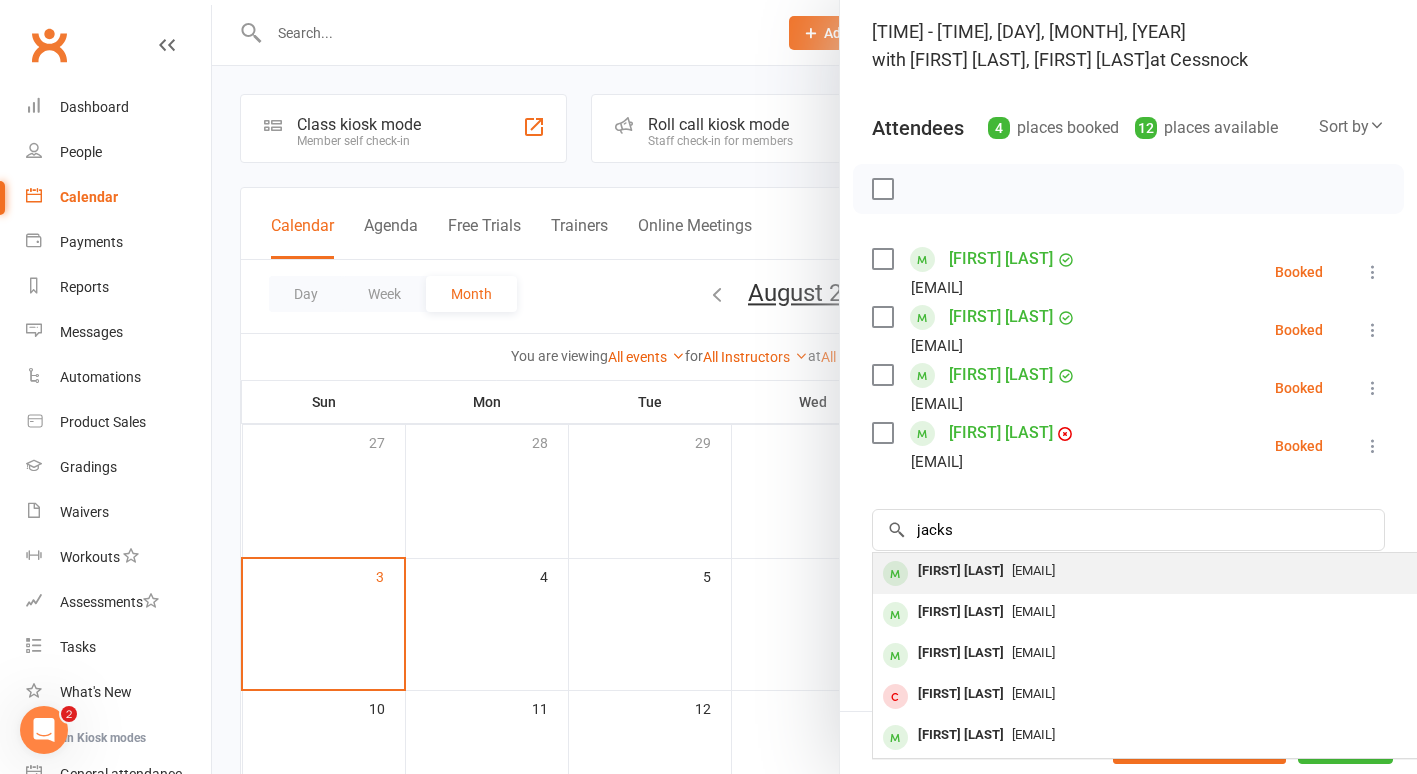 click on "[FIRST] [LAST]" at bounding box center (961, 571) 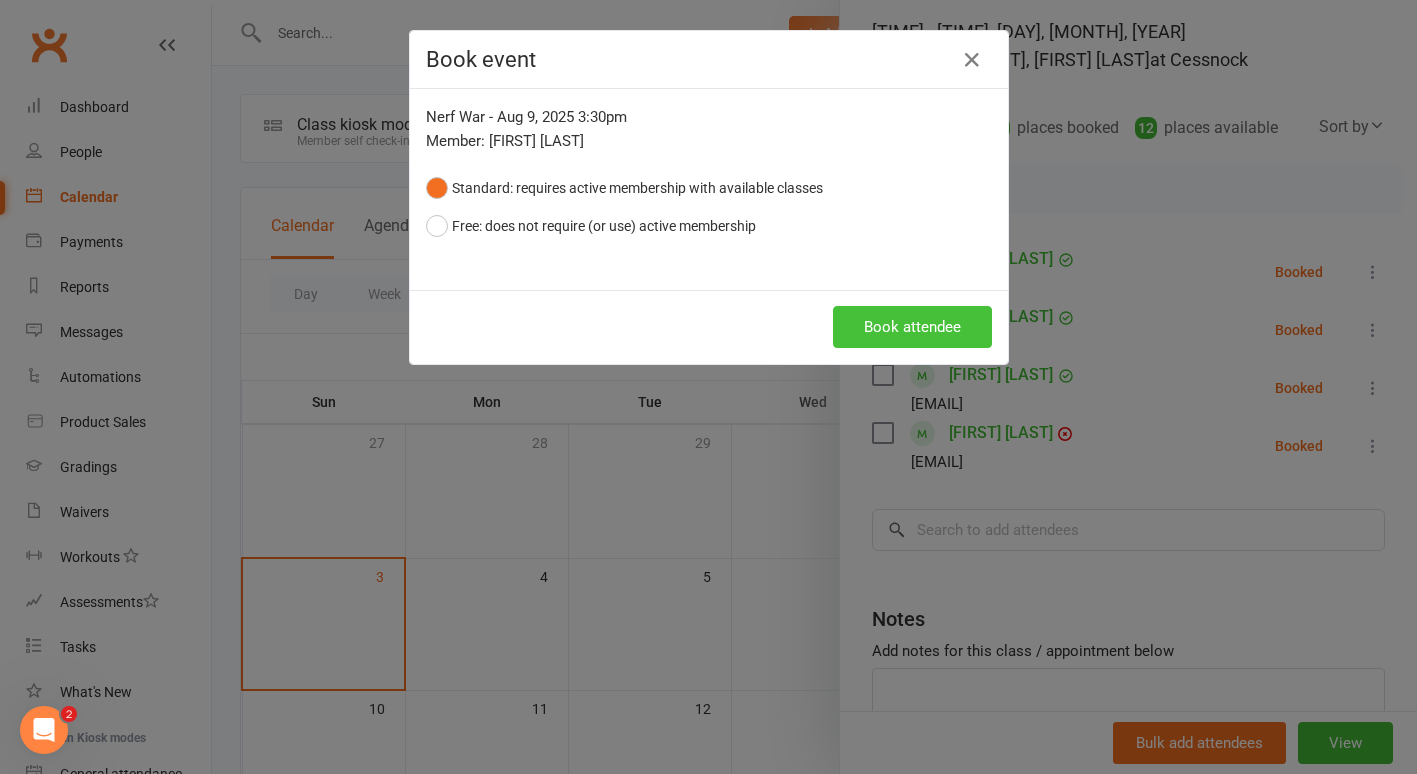 click on "Book attendee" at bounding box center (912, 327) 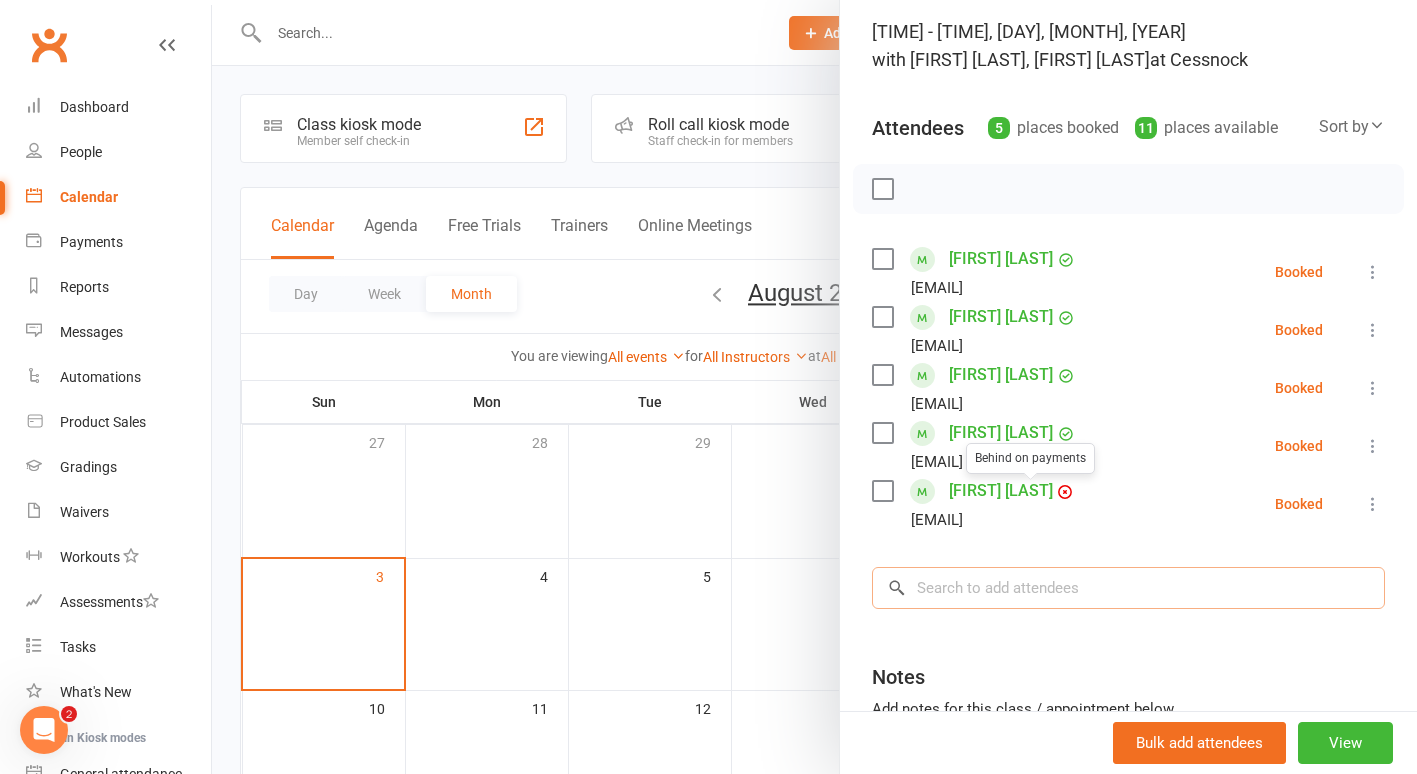 click at bounding box center (1128, 588) 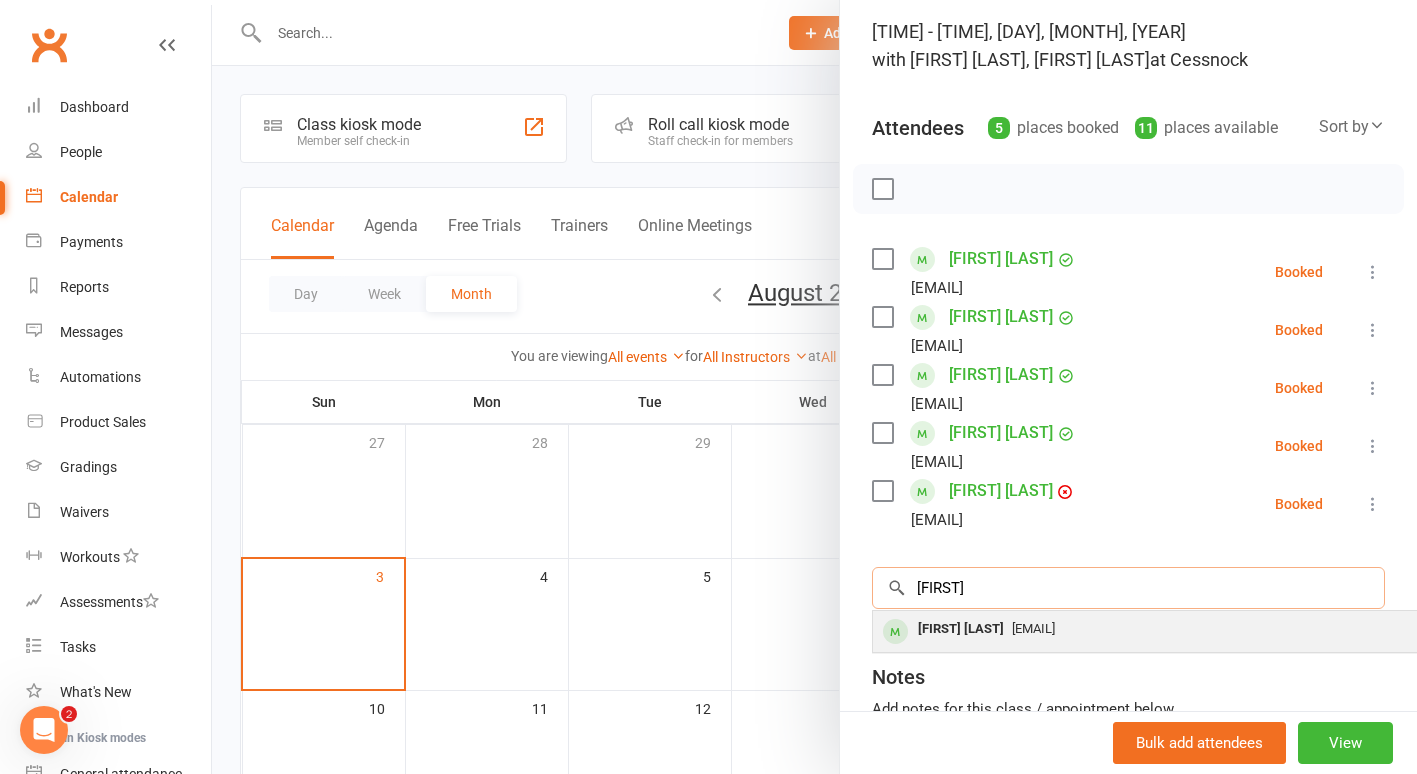 type on "[FIRST]" 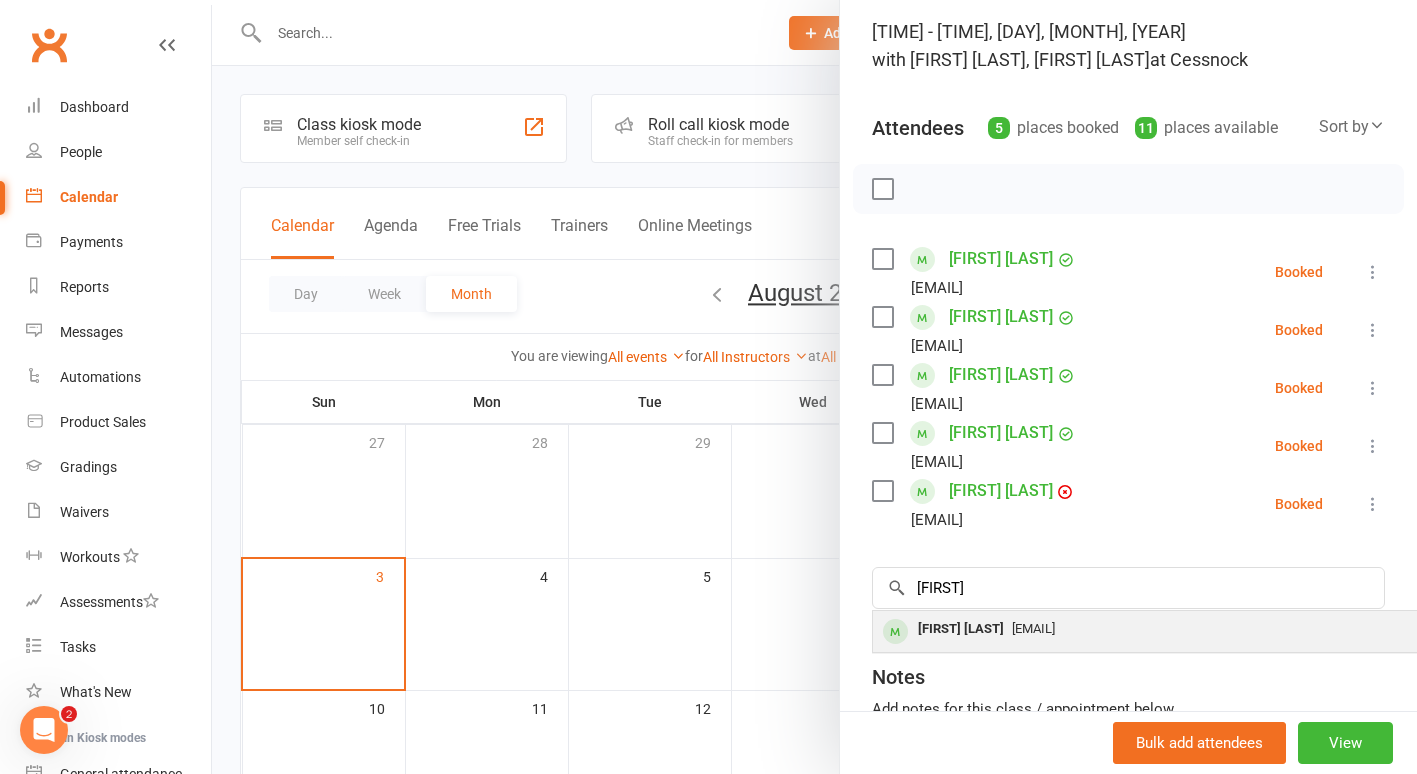 click on "[FIRST] [LAST]" at bounding box center [961, 629] 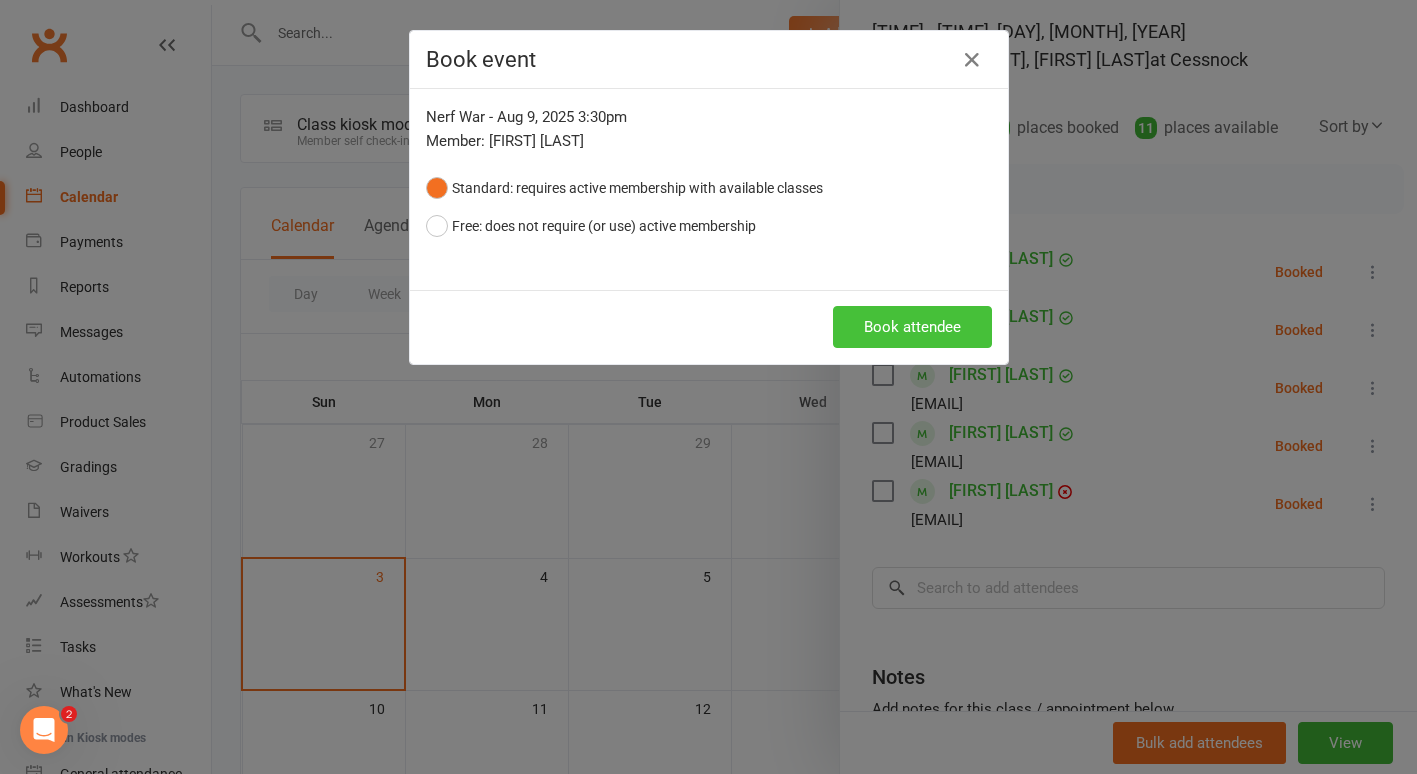 click on "Book attendee" at bounding box center [912, 327] 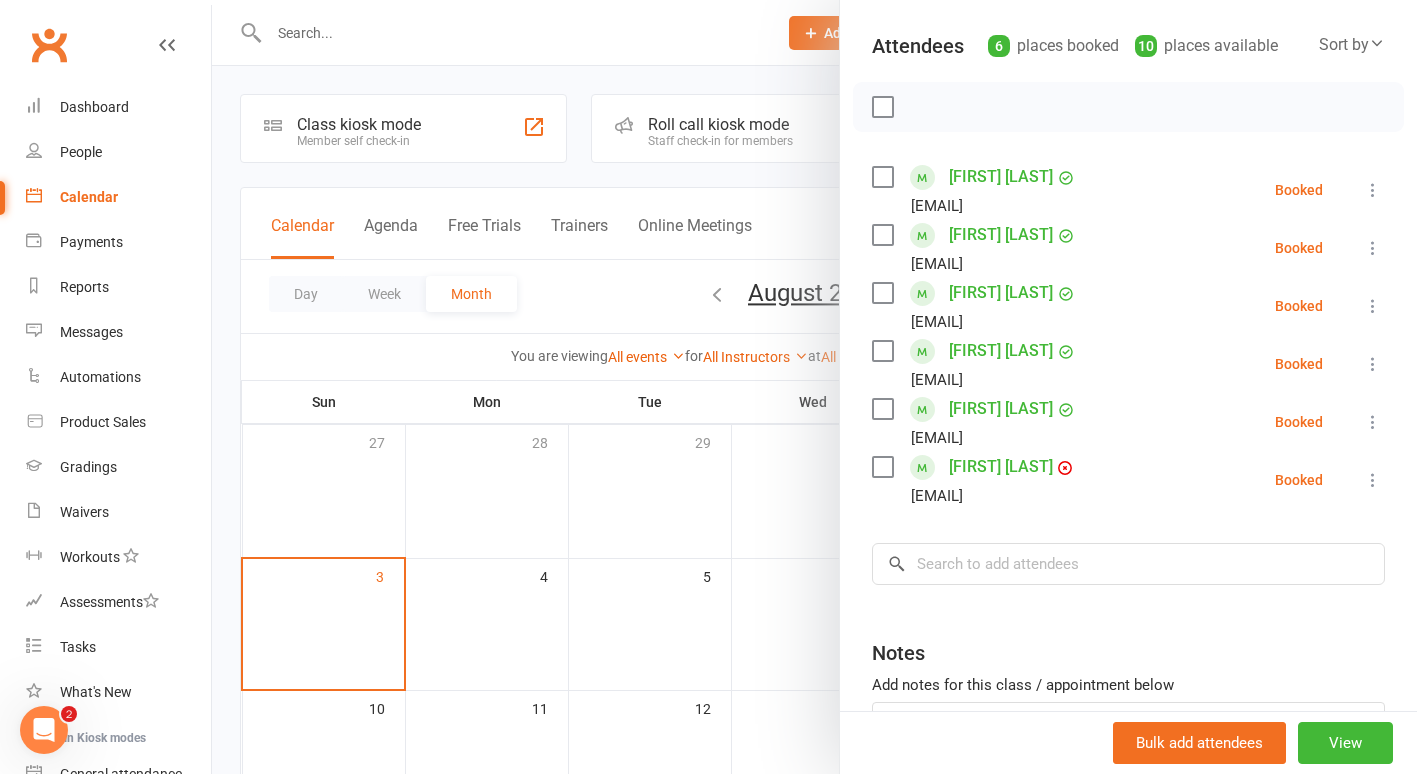 scroll, scrollTop: 212, scrollLeft: 0, axis: vertical 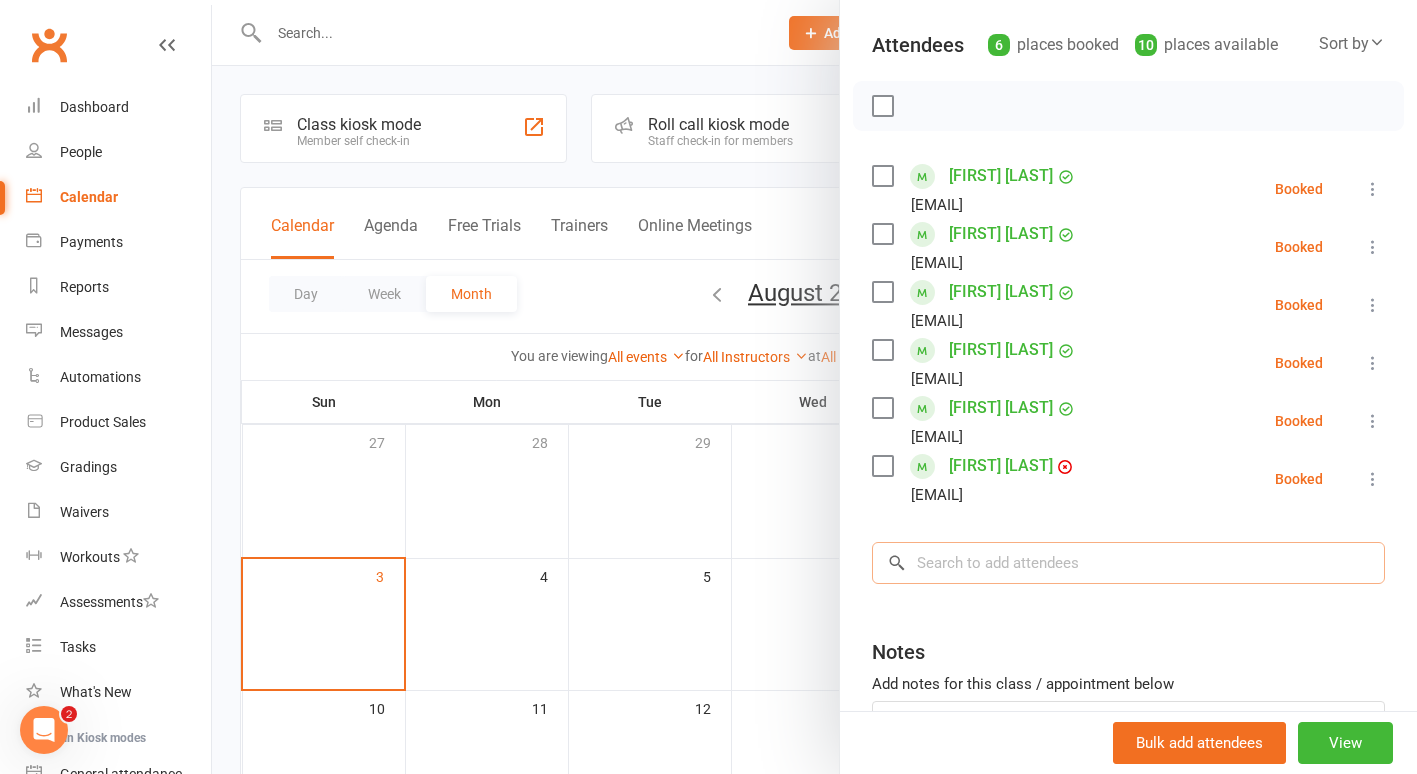click at bounding box center [1128, 563] 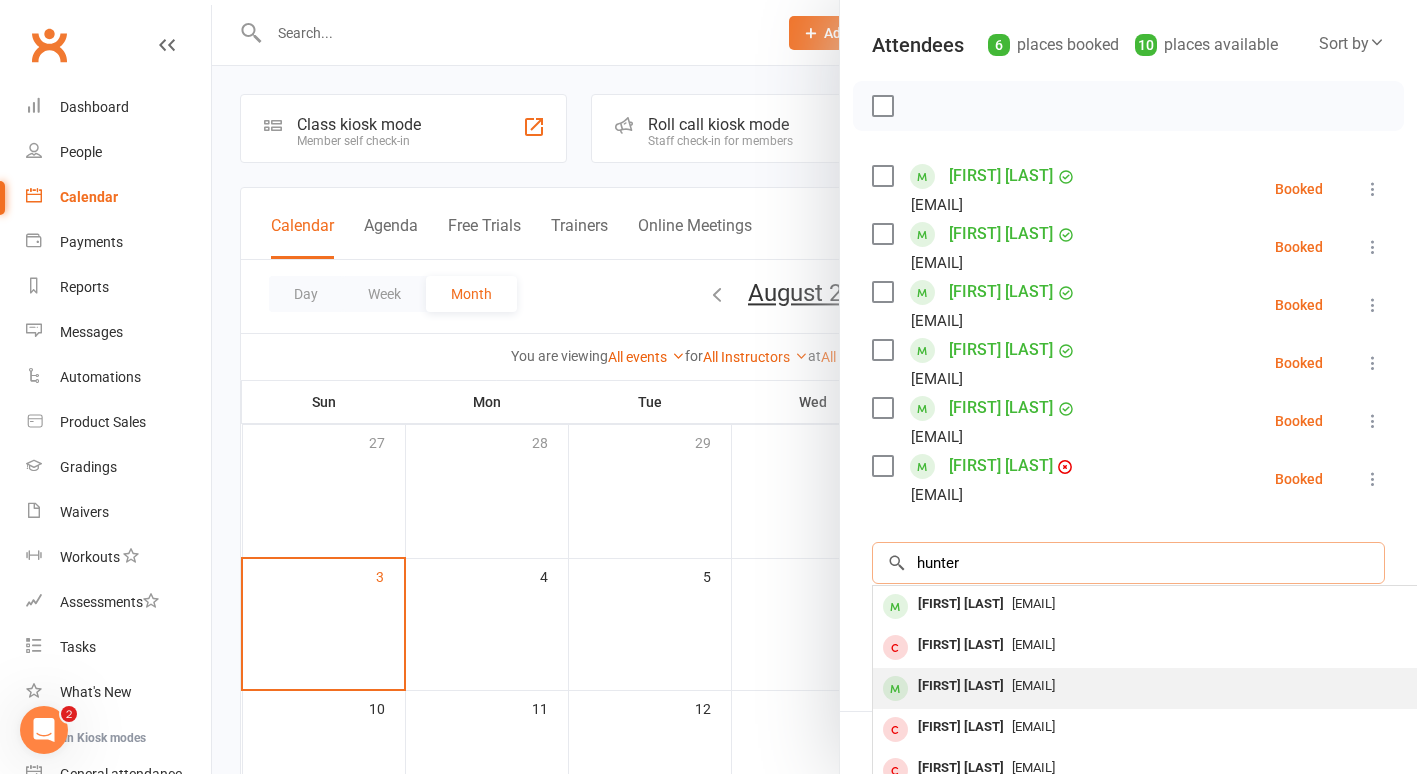 type on "hunter" 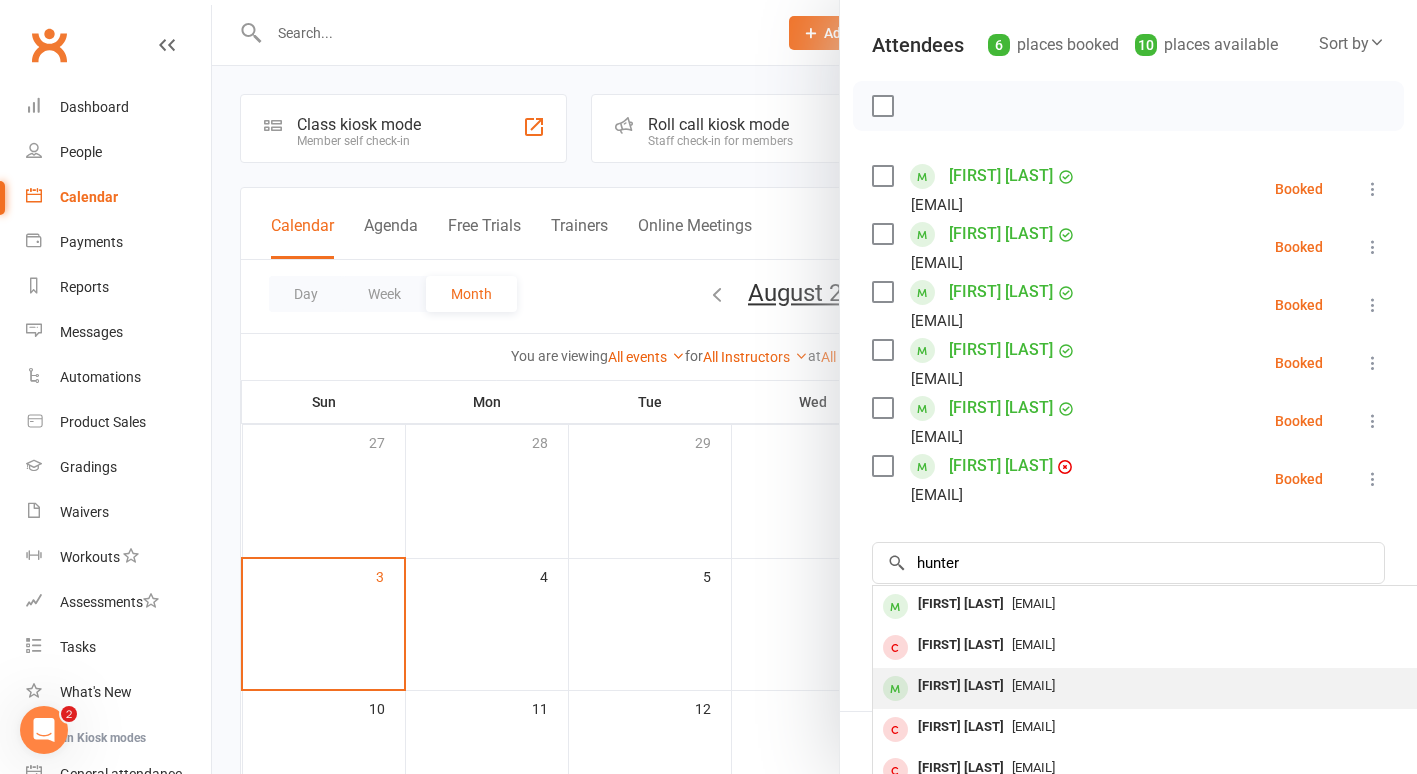 click on "[FIRST] [LAST]" at bounding box center (961, 686) 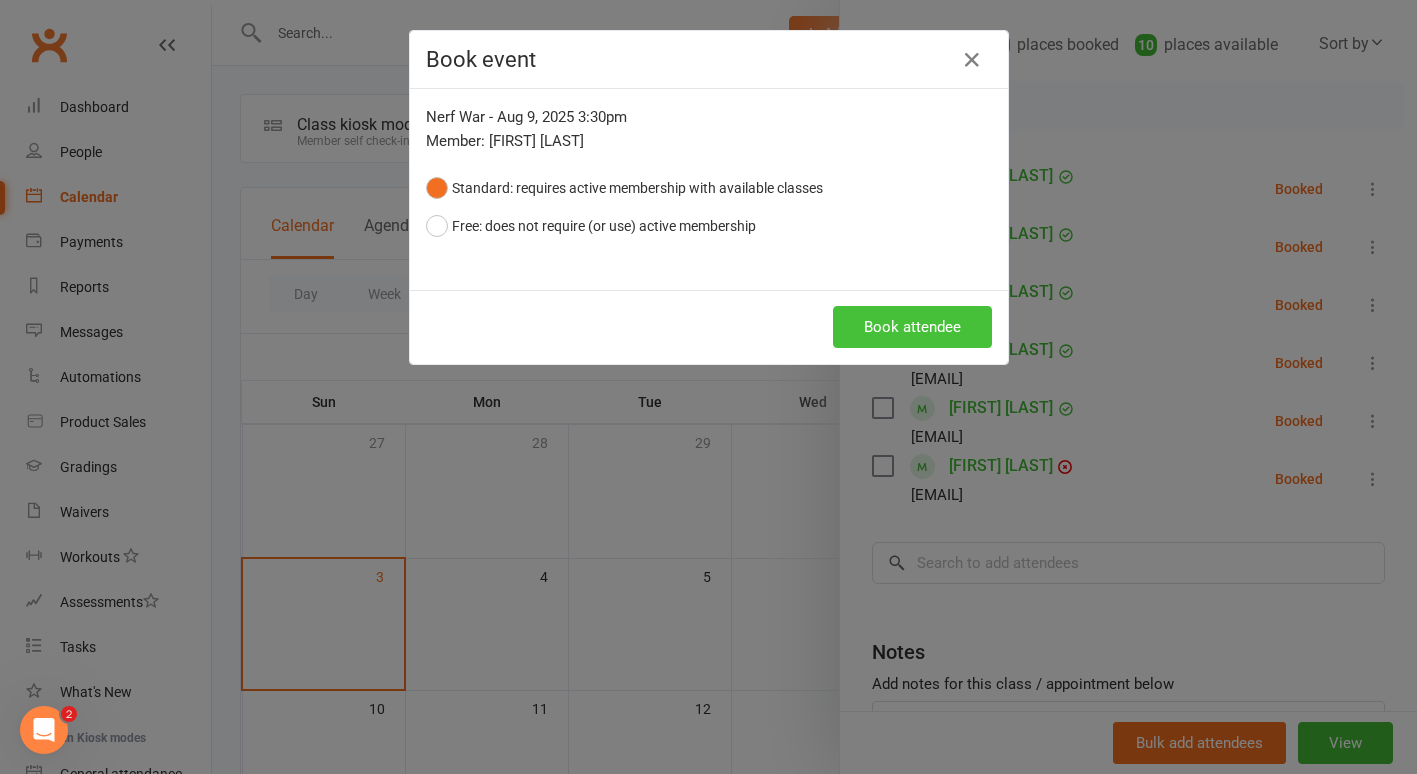 click on "Book attendee" at bounding box center (912, 327) 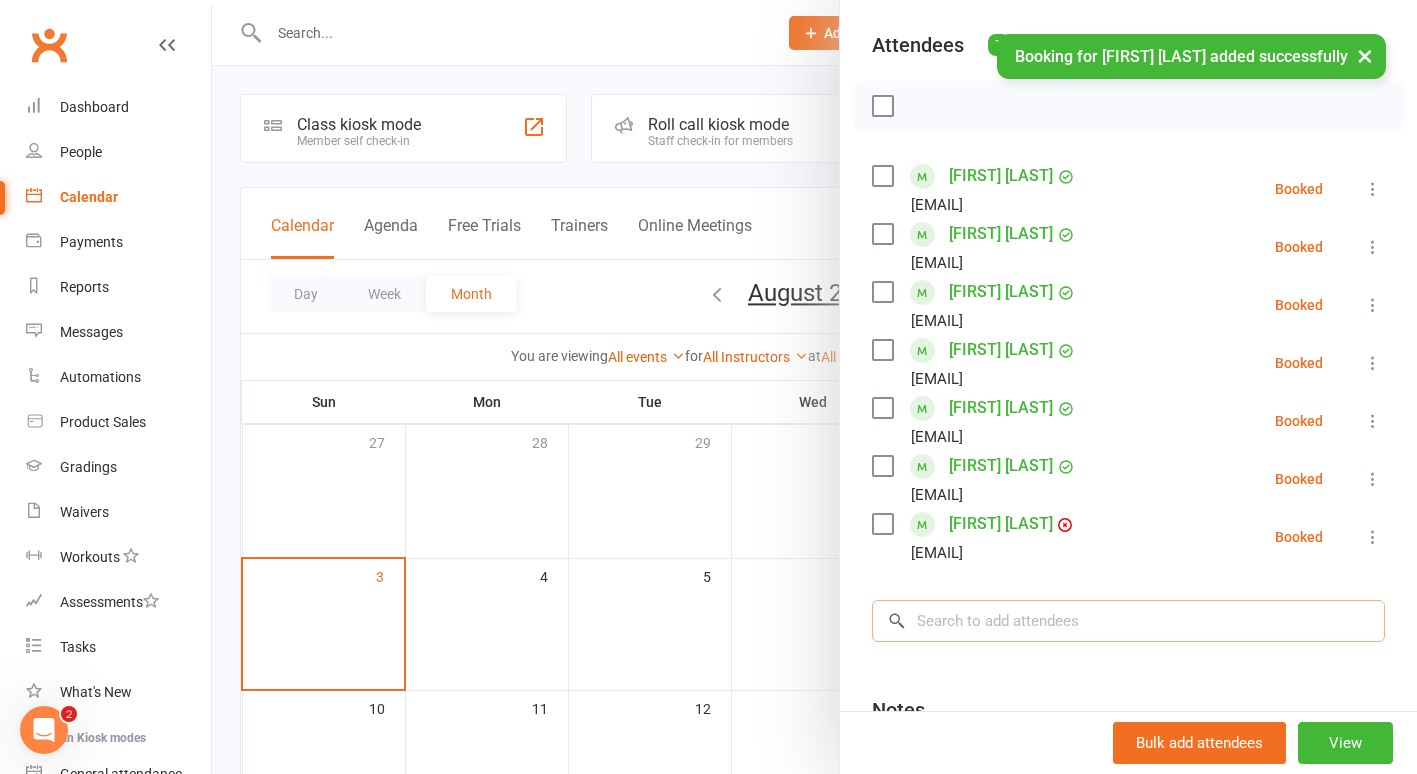 click at bounding box center [1128, 621] 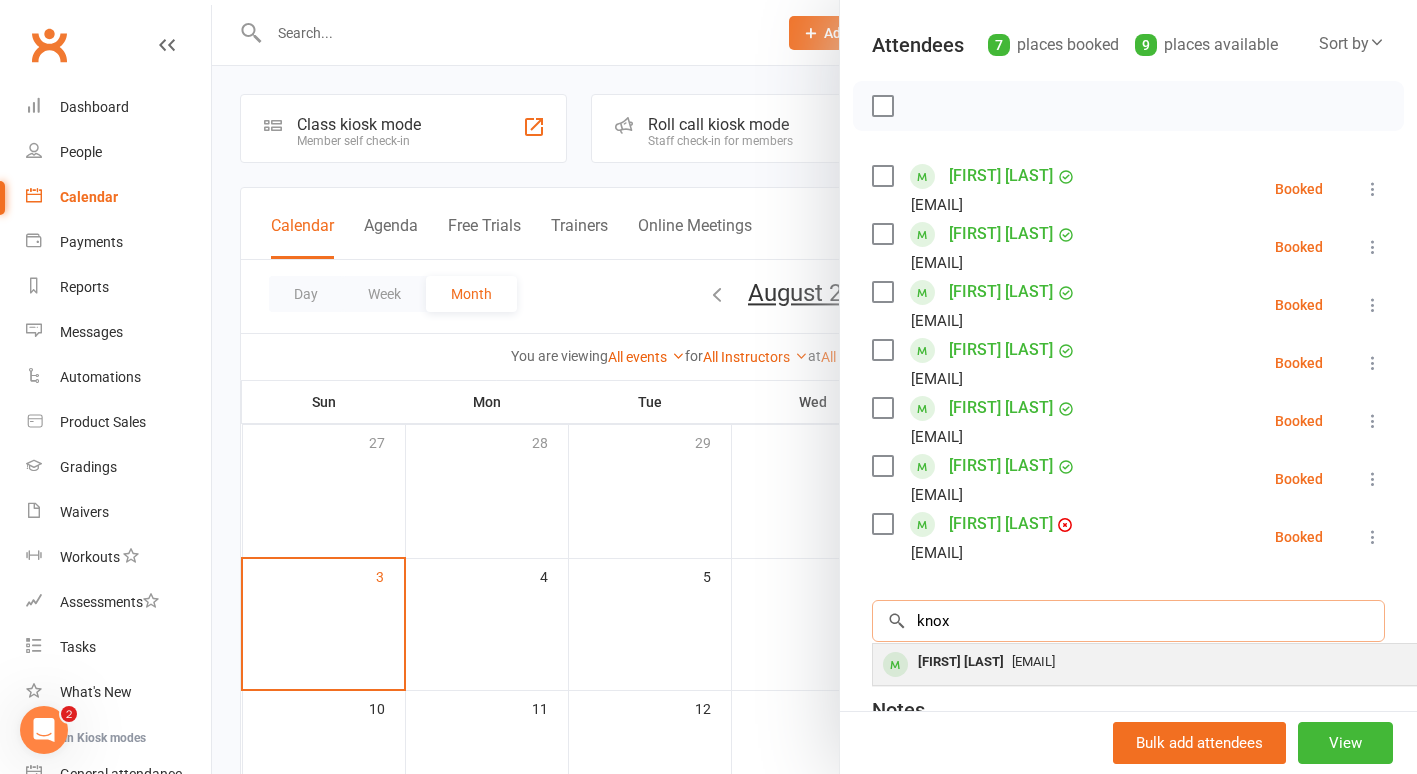 type on "knox" 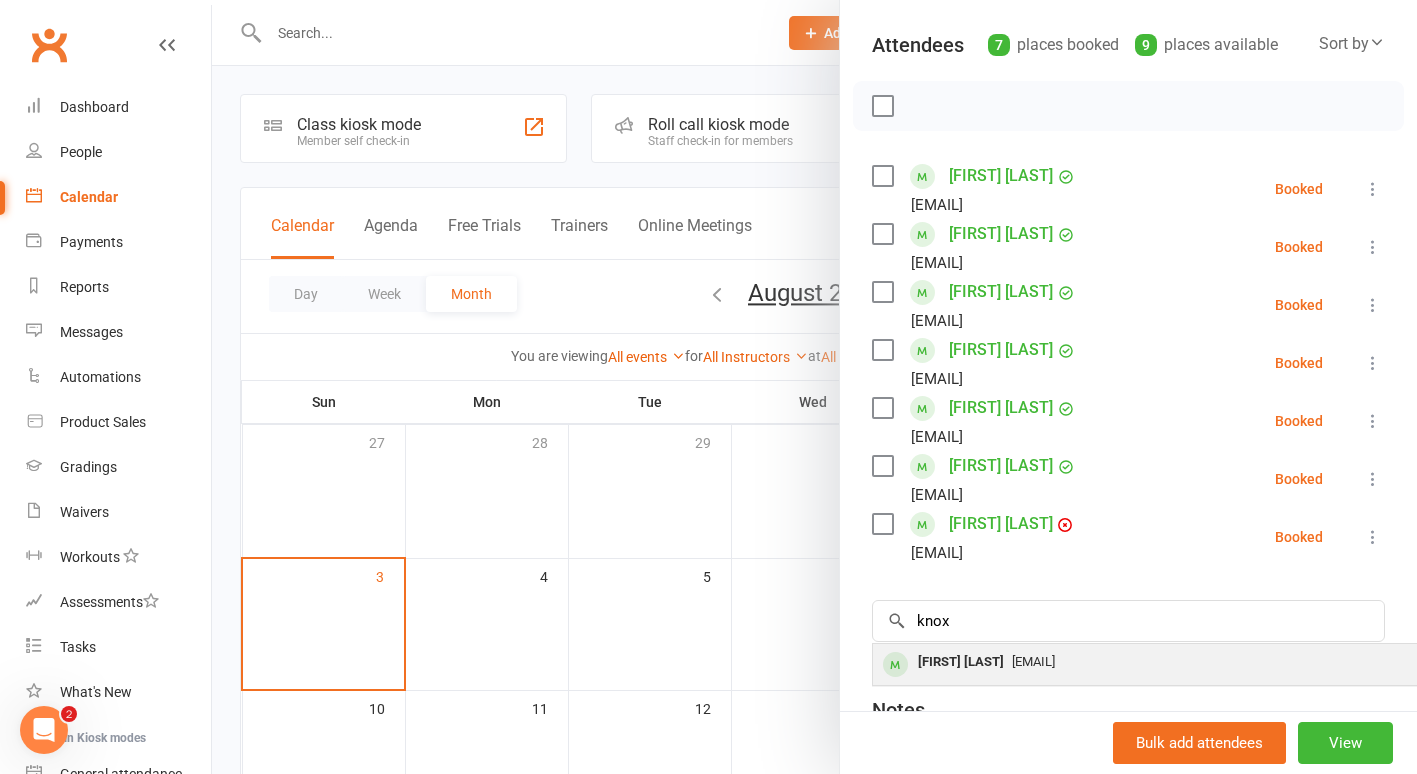 click on "[FIRST] [LAST]" at bounding box center [961, 662] 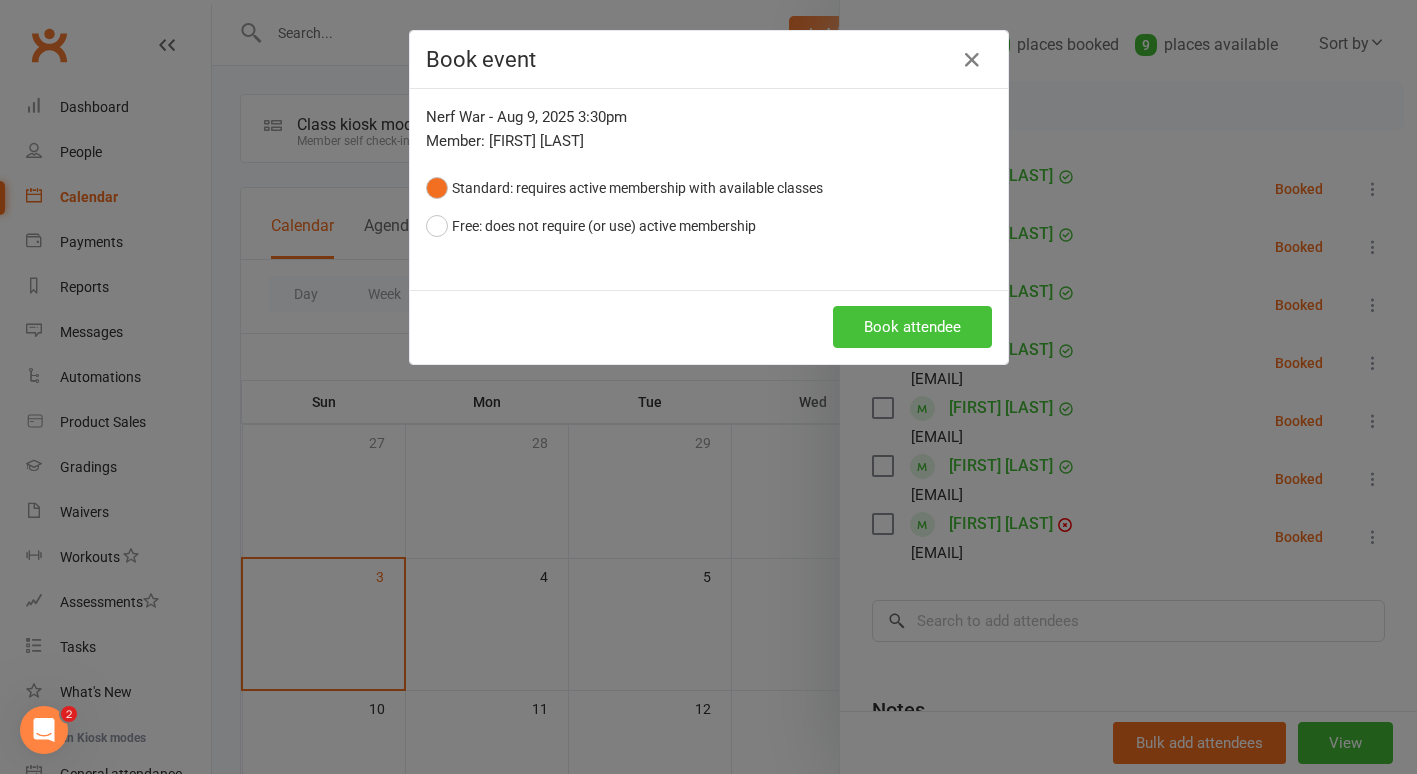click on "Book attendee" at bounding box center (912, 327) 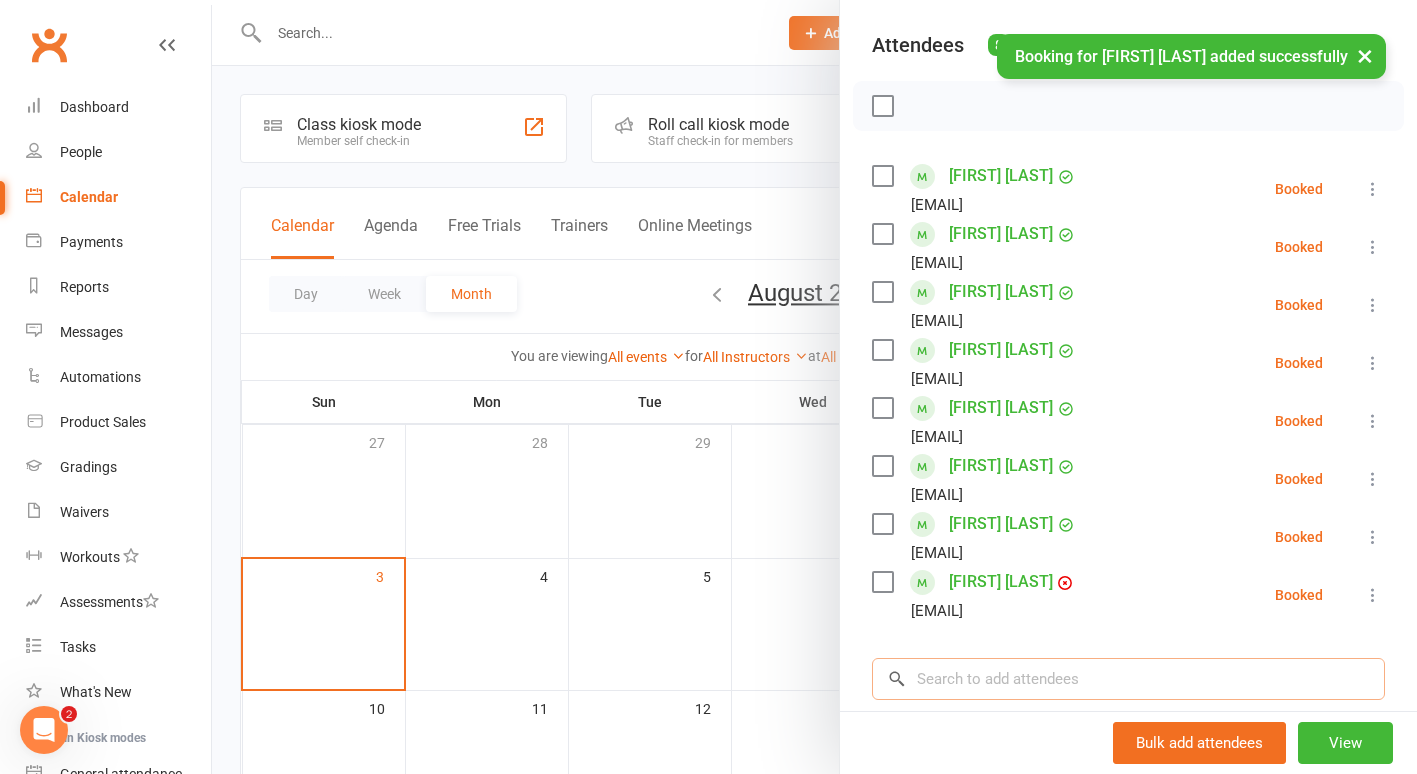 click at bounding box center (1128, 679) 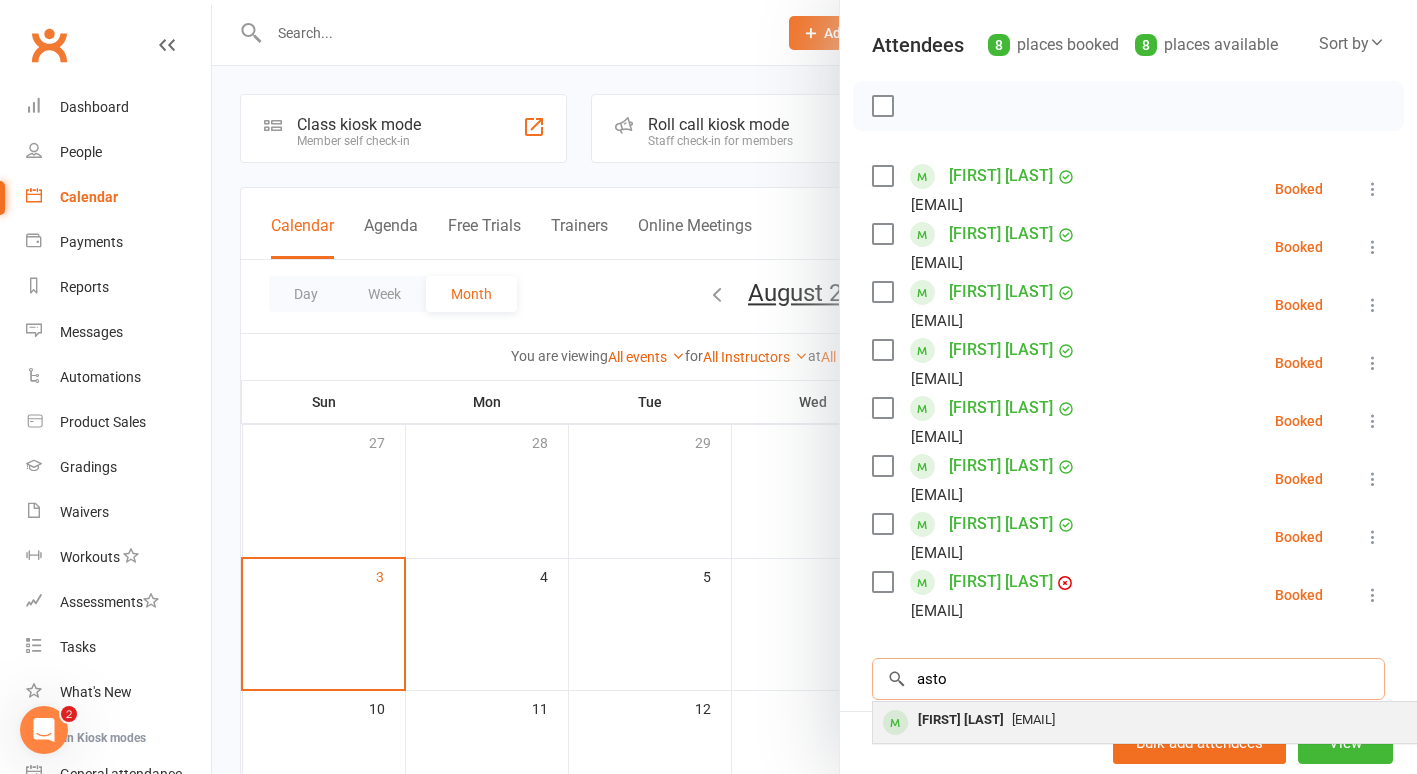 type on "asto" 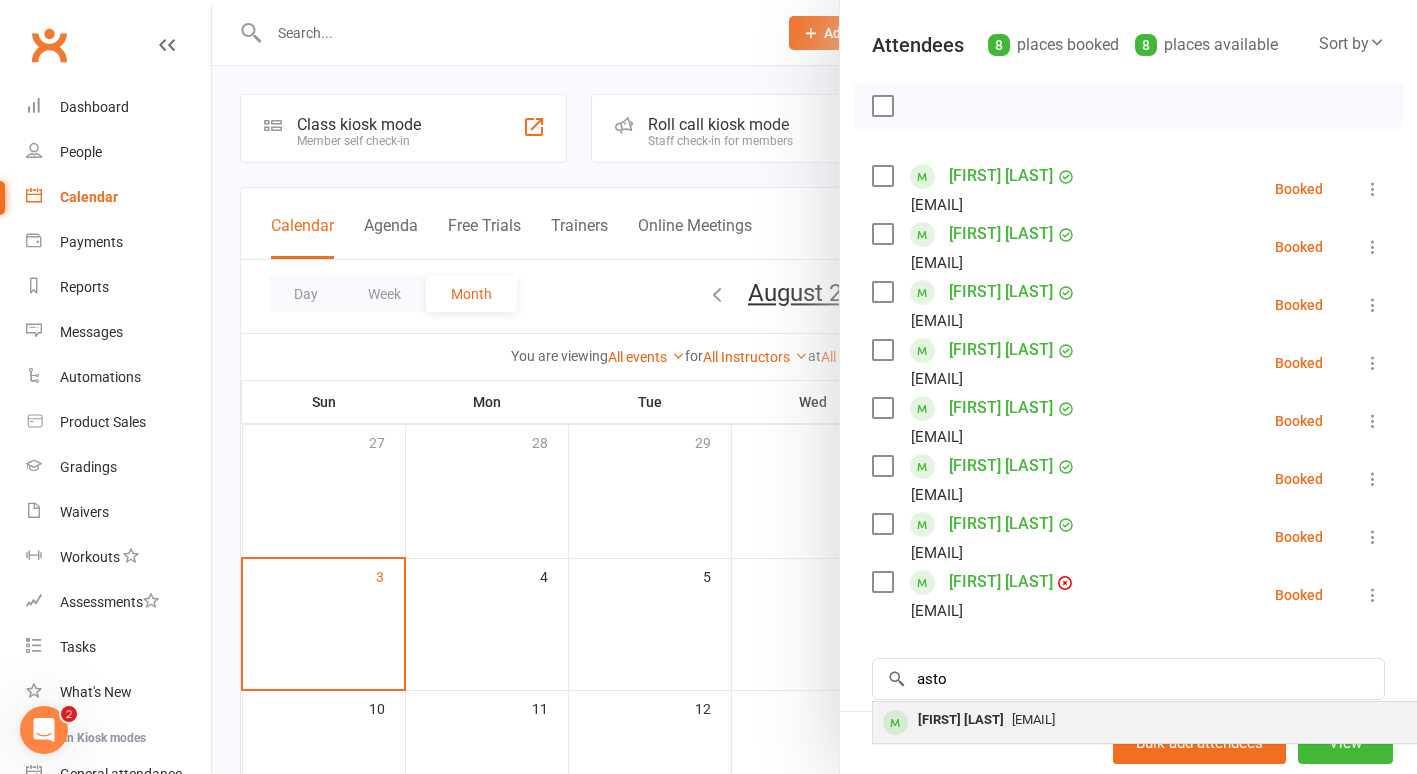 click on "[FIRST] [LAST]" at bounding box center (961, 720) 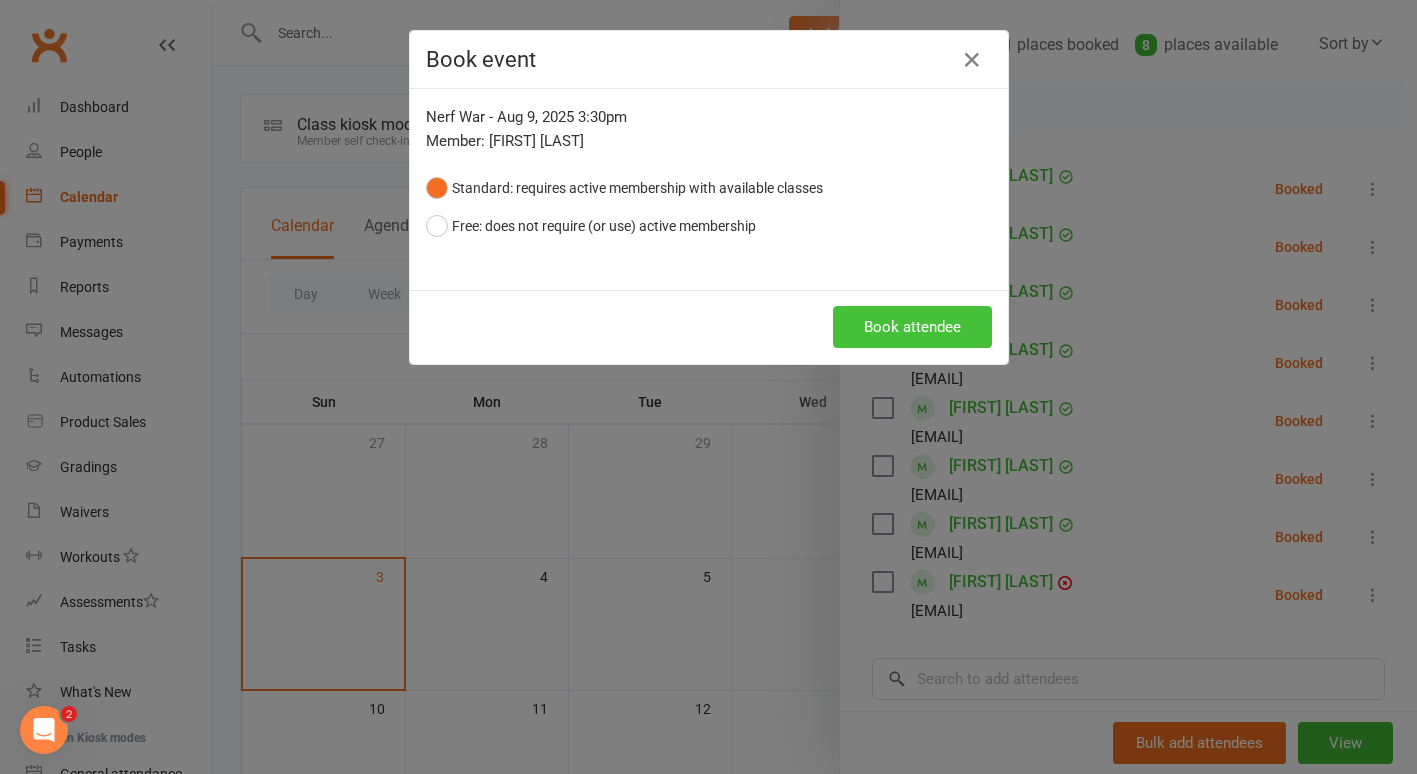 click on "Book attendee" at bounding box center [912, 327] 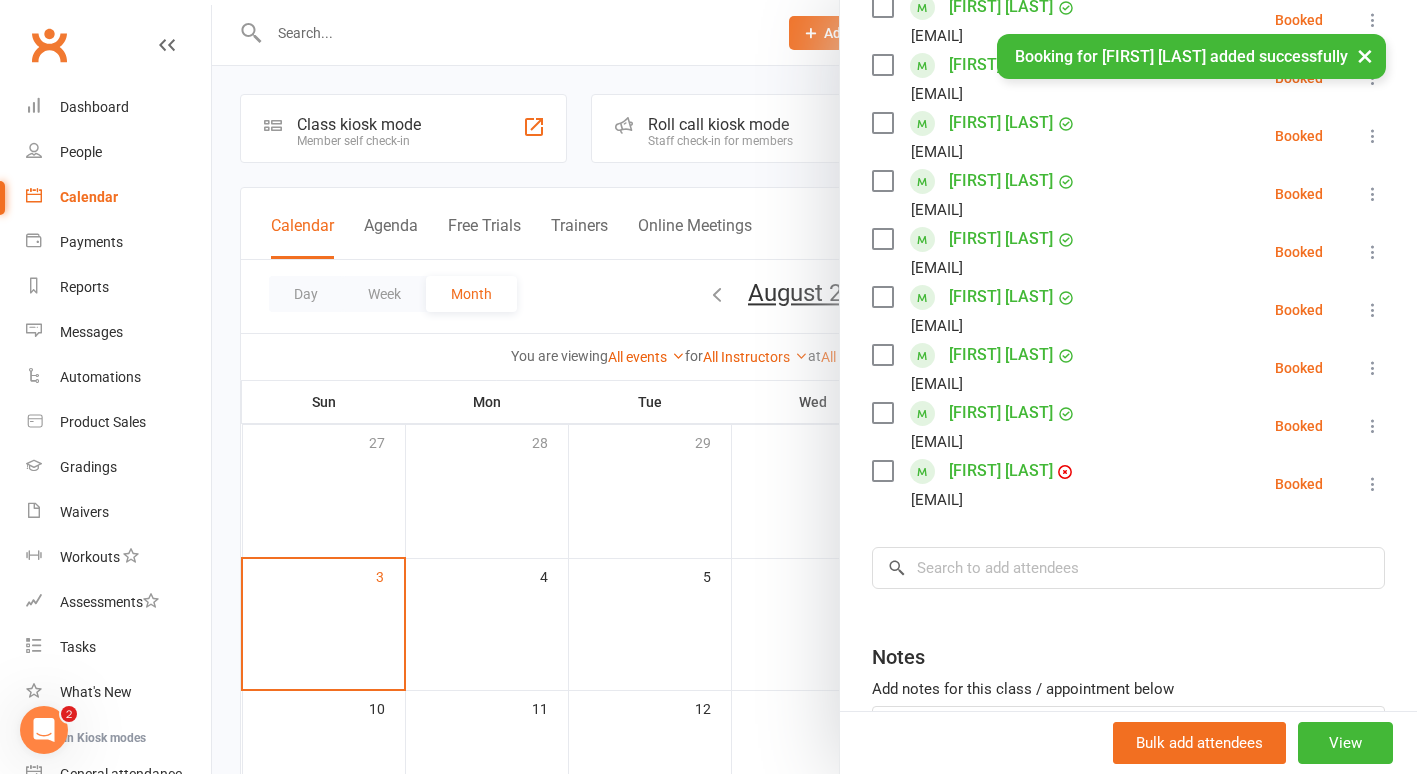 scroll, scrollTop: 396, scrollLeft: 0, axis: vertical 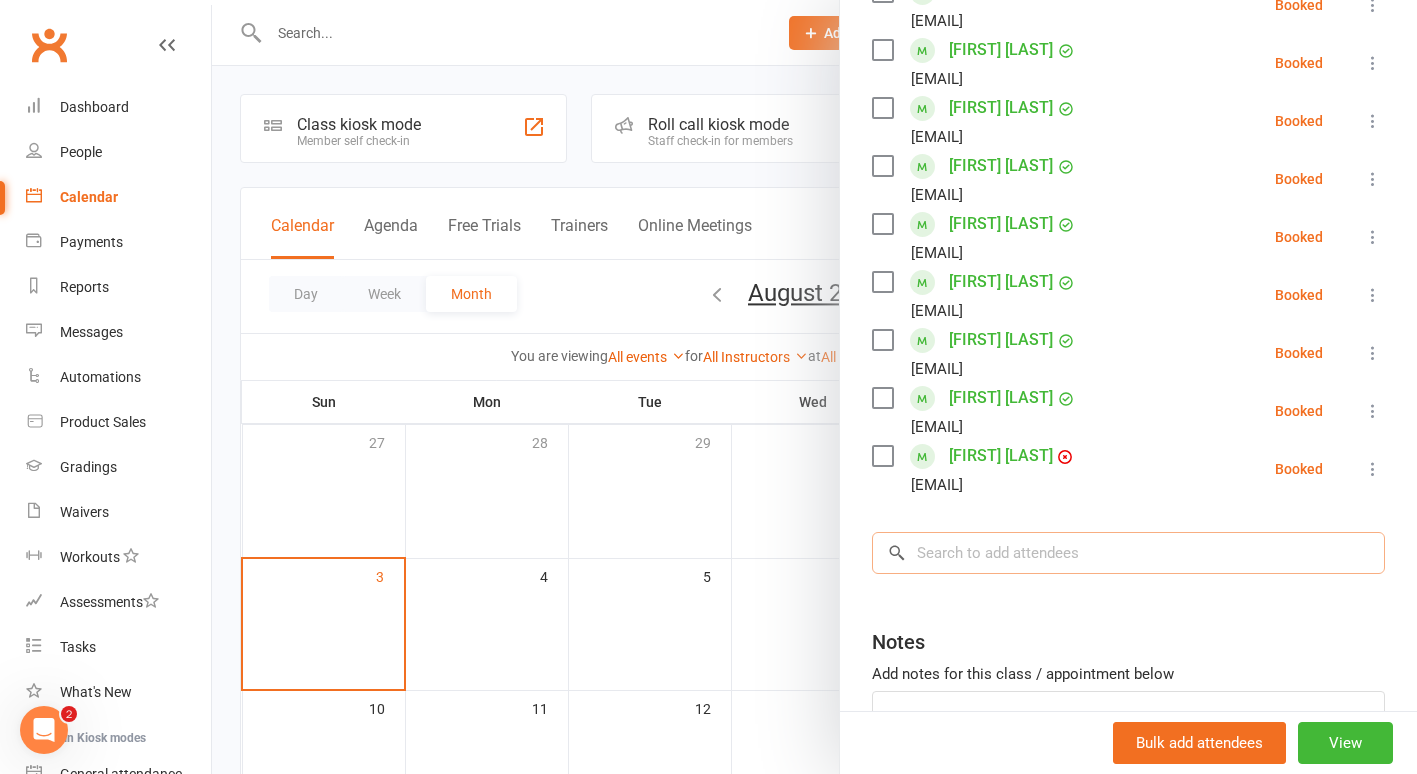 click at bounding box center (1128, 553) 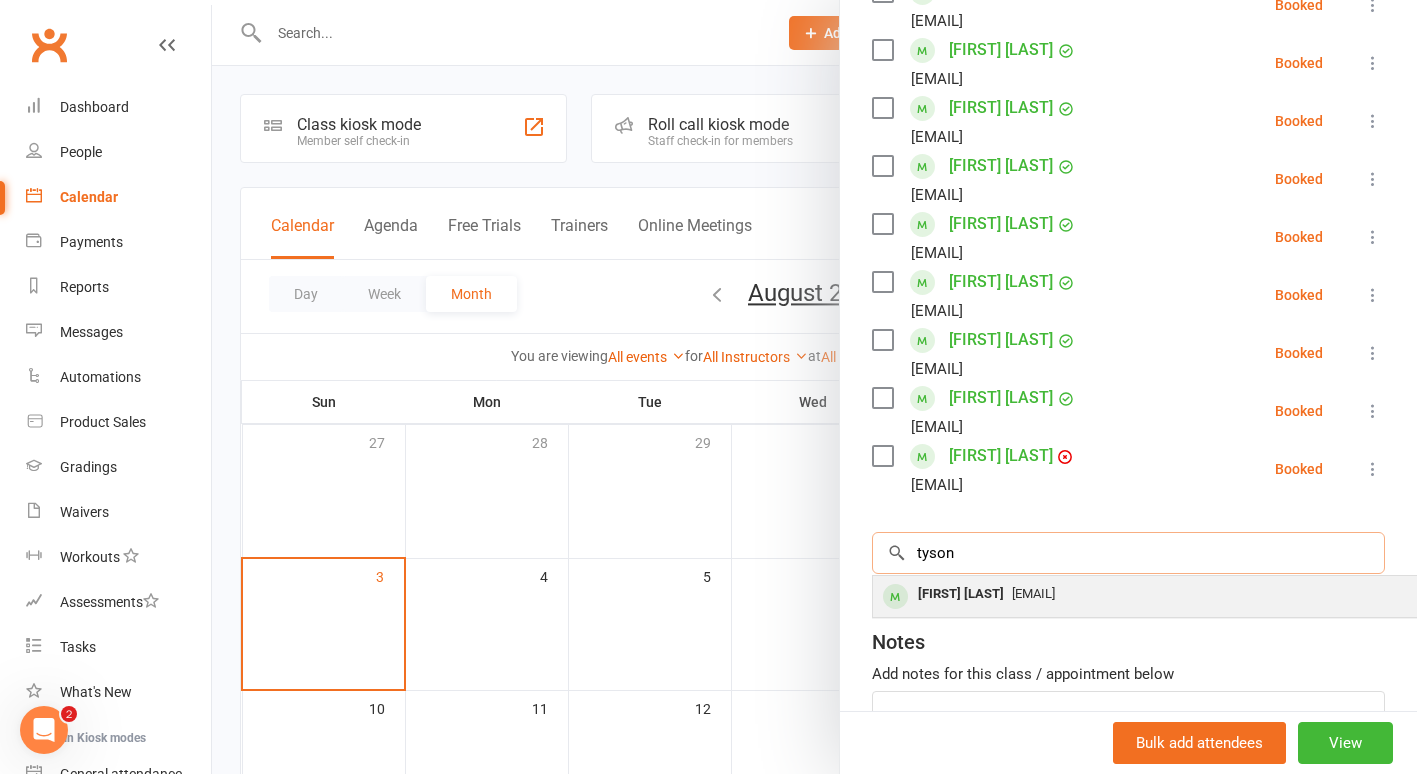type on "tyson" 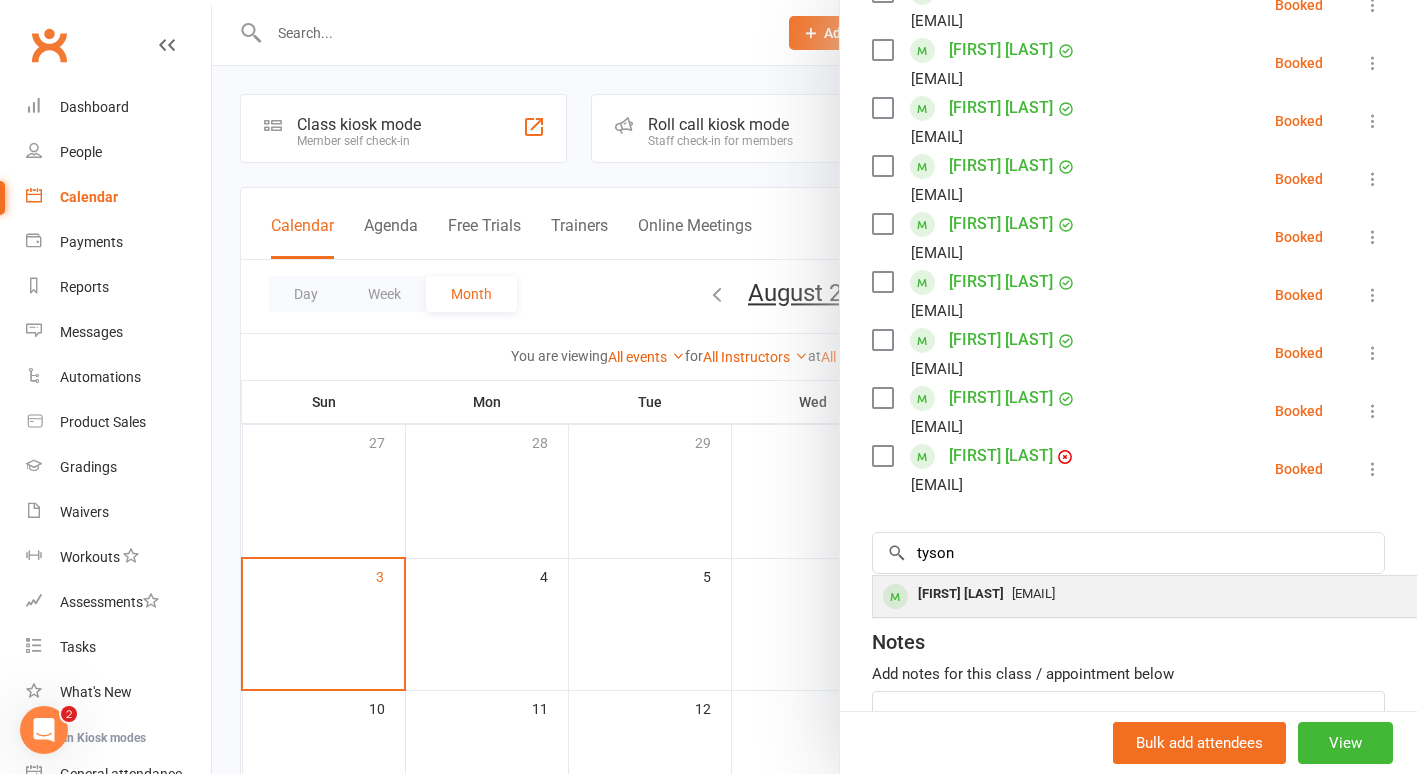 click on "[FIRST] [LAST]" at bounding box center (961, 594) 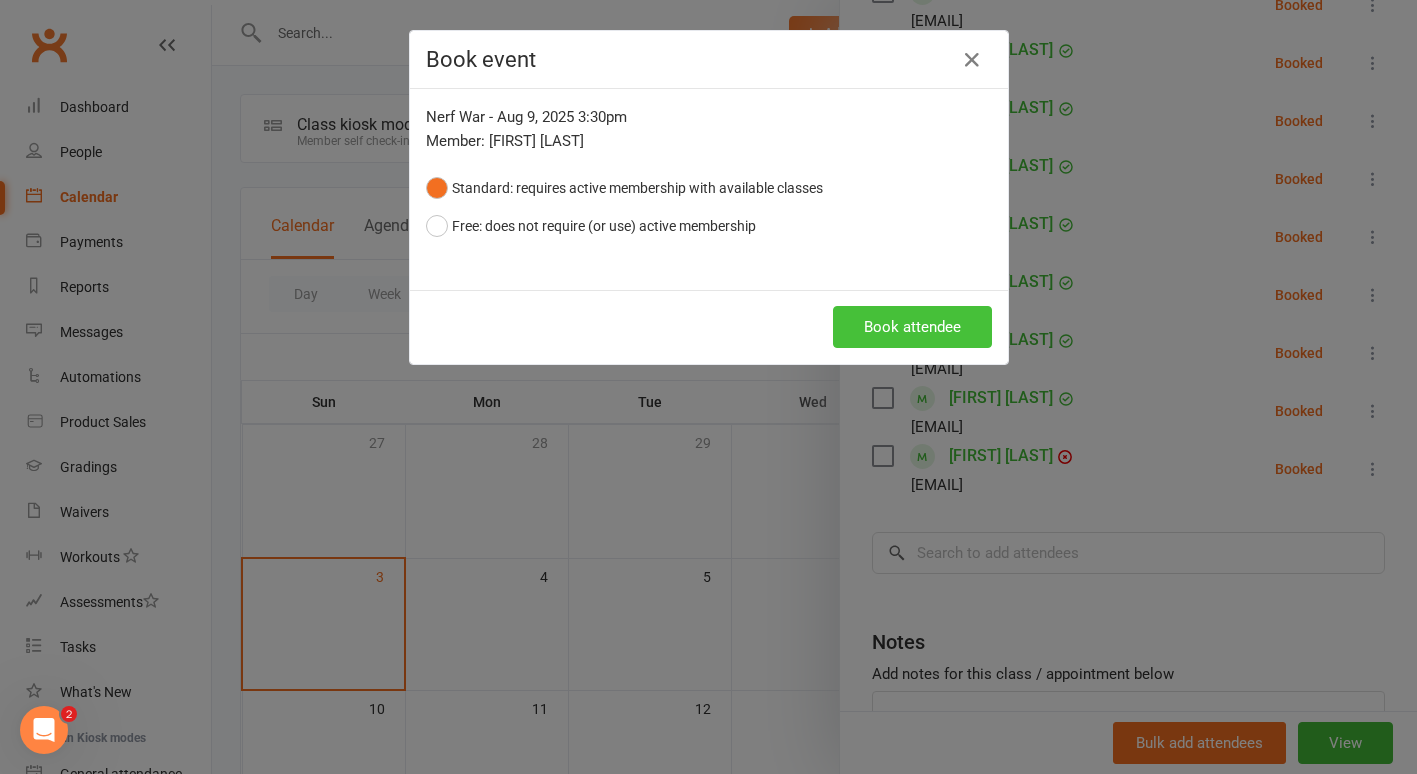 click on "Book attendee" at bounding box center (912, 327) 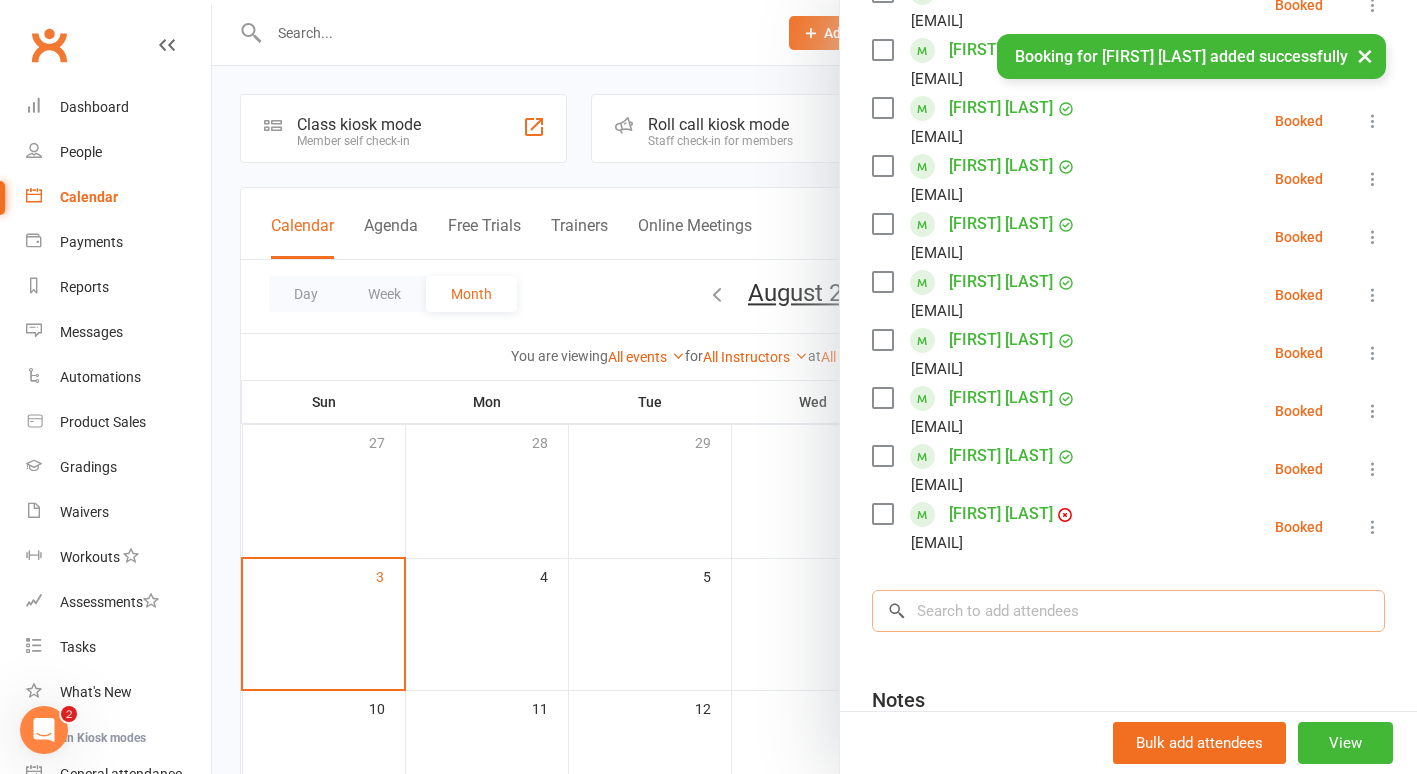click at bounding box center (1128, 611) 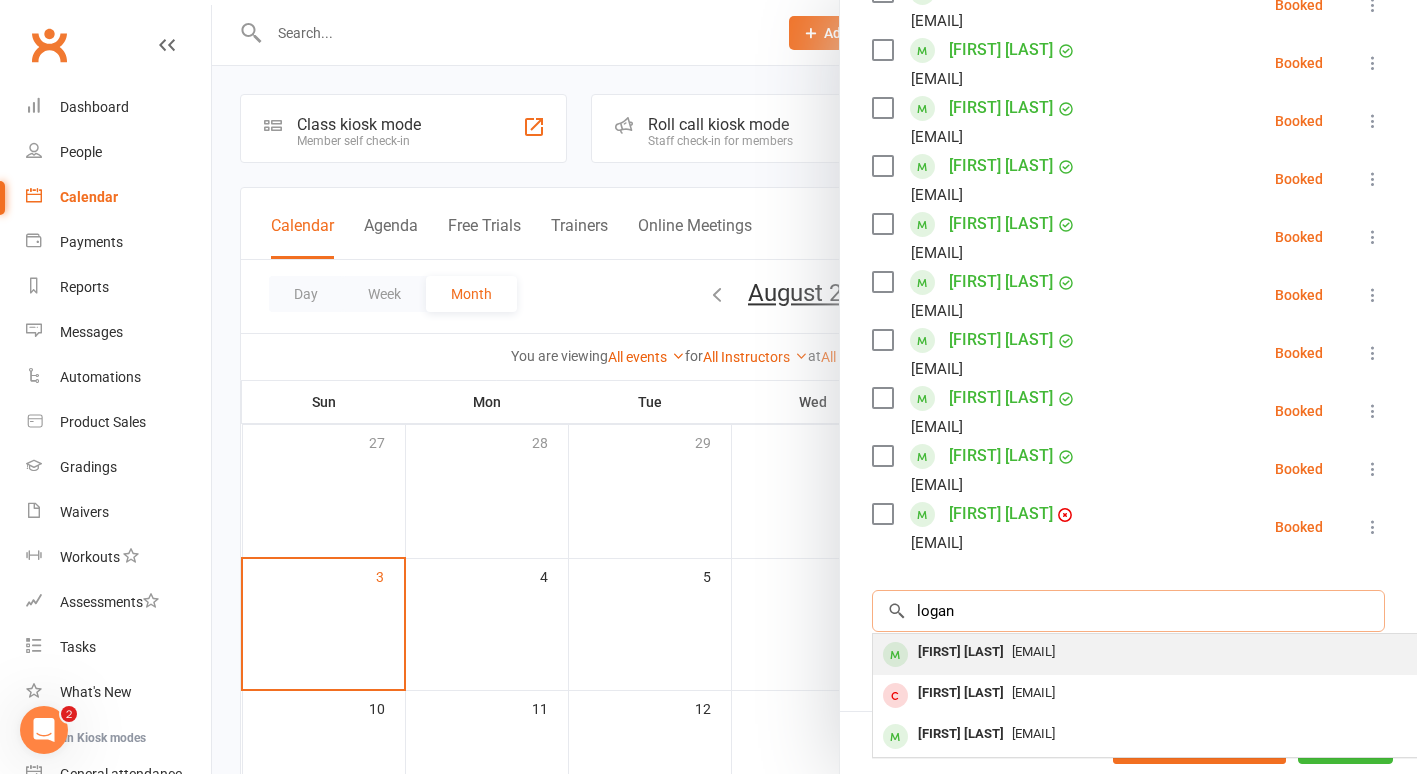 type on "logan" 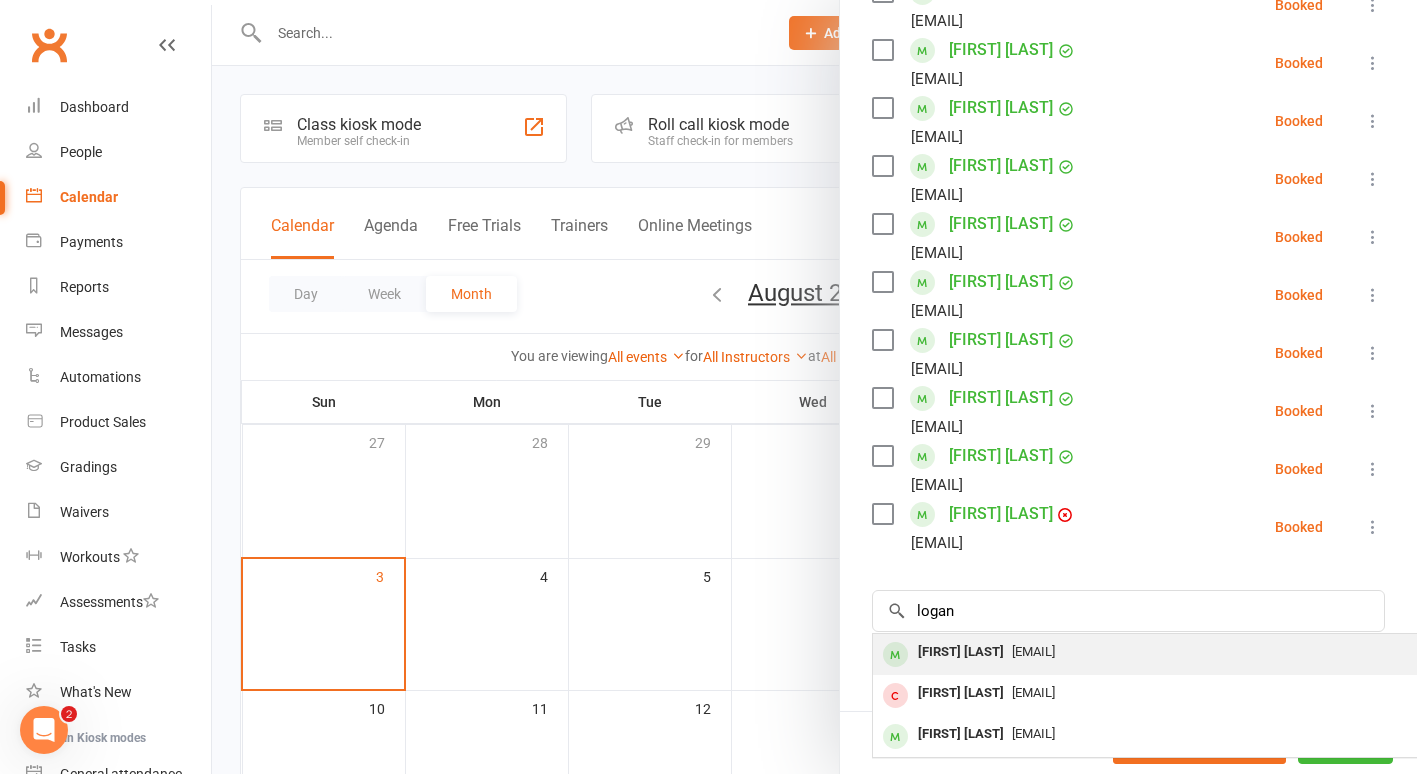 click on "[FIRST] [LAST]" at bounding box center [961, 652] 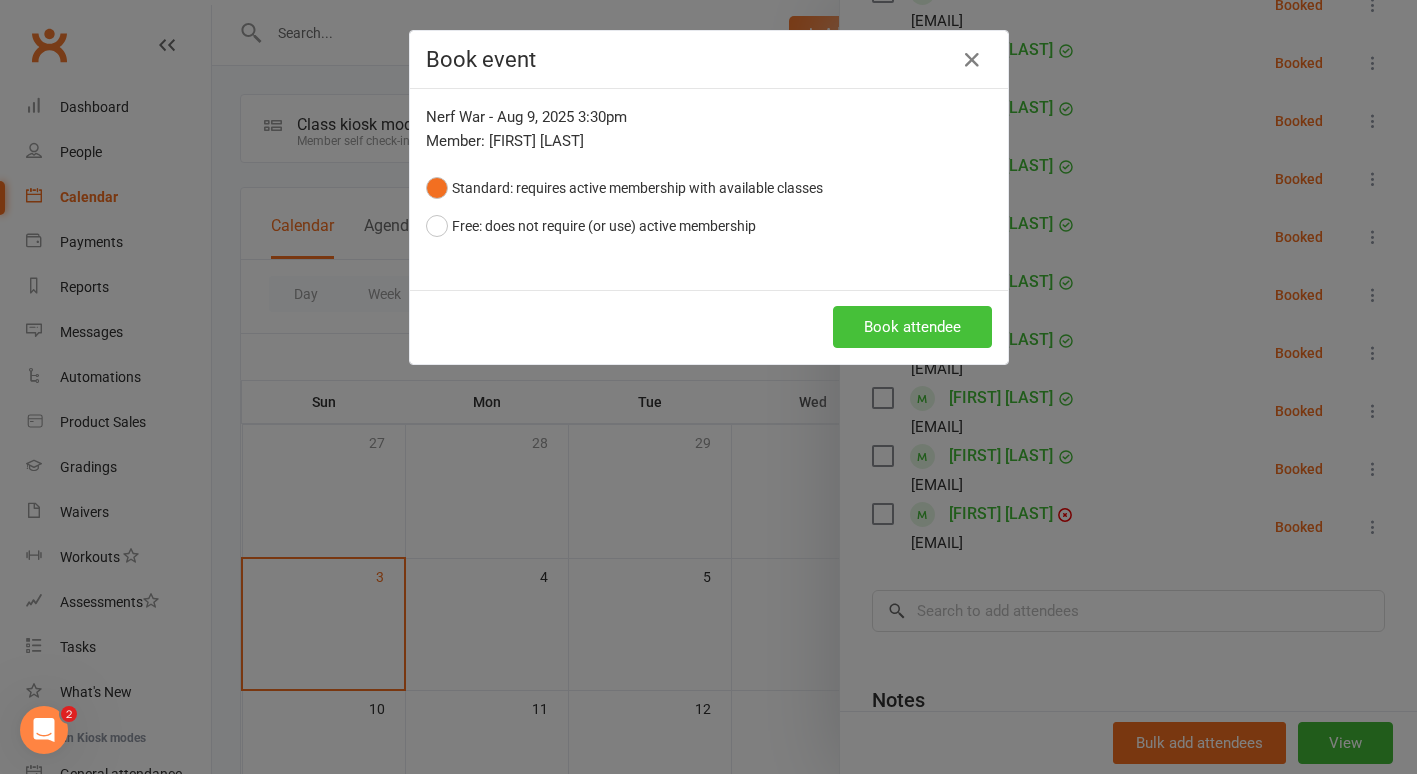 click on "Book attendee" at bounding box center [912, 327] 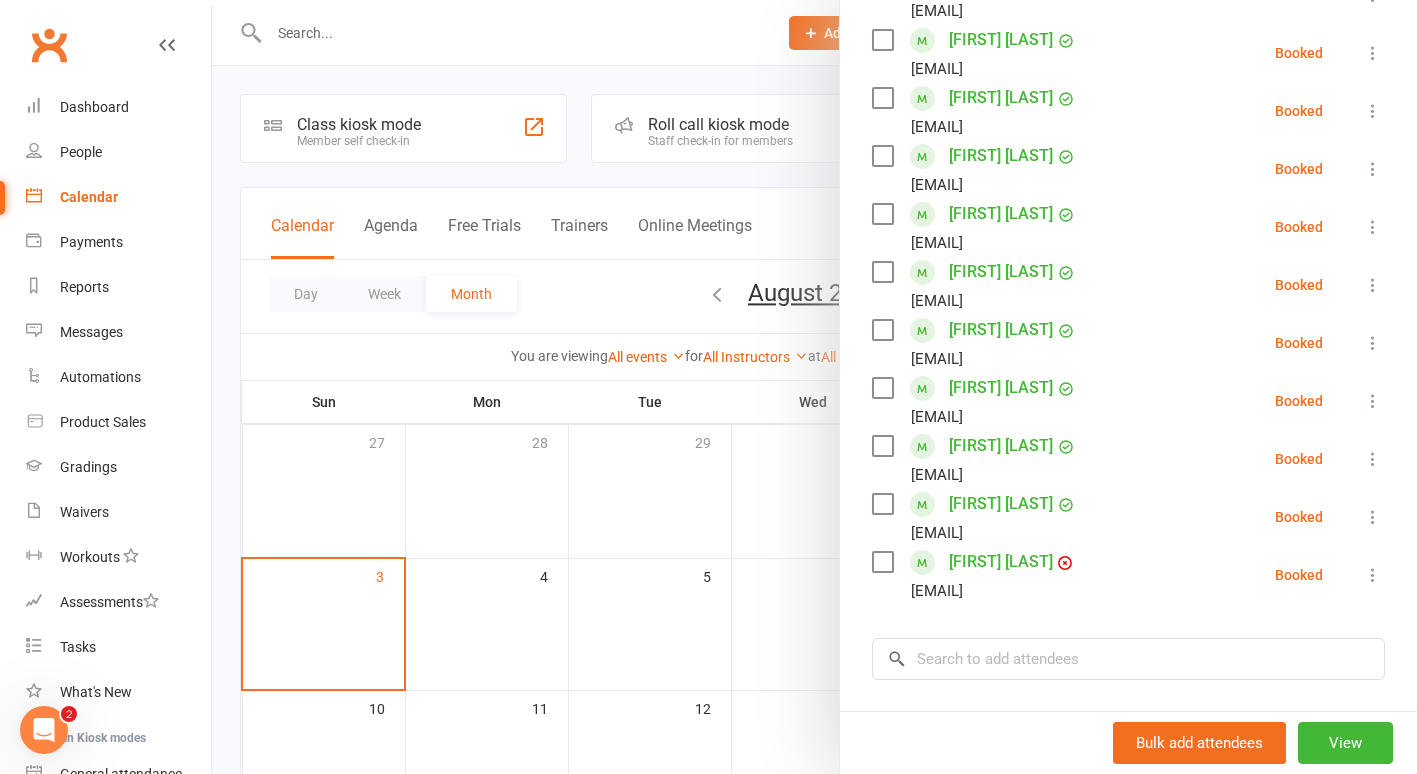 scroll, scrollTop: 408, scrollLeft: 0, axis: vertical 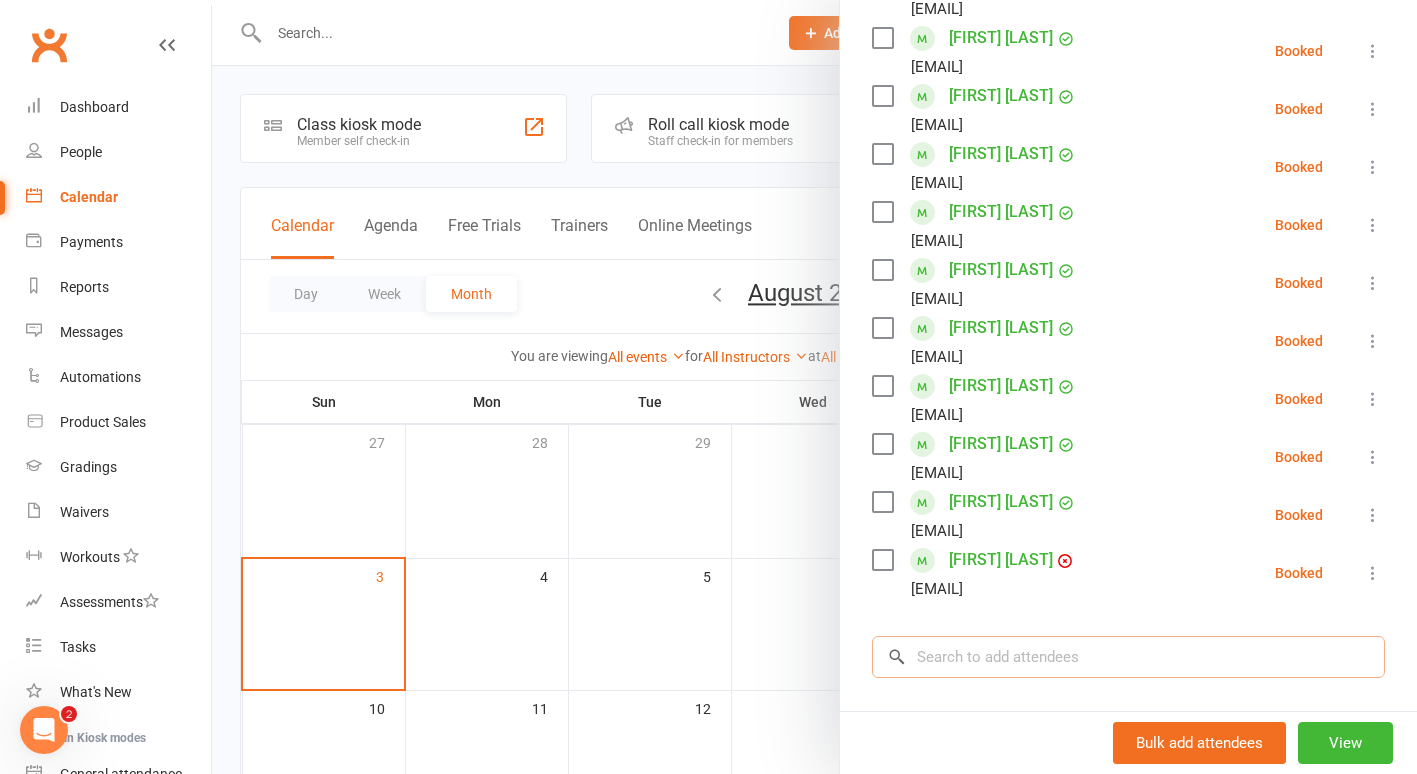 click at bounding box center [1128, 657] 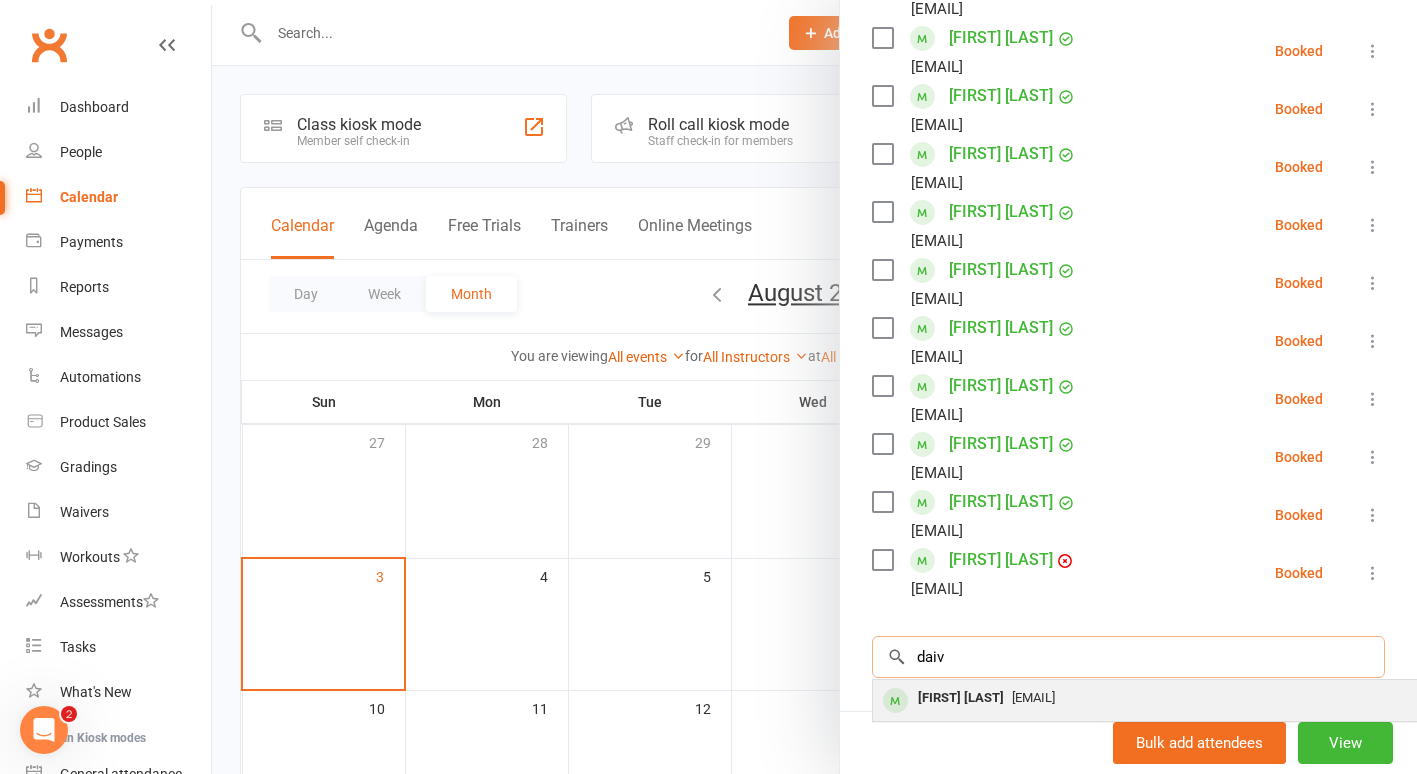 type on "daiv" 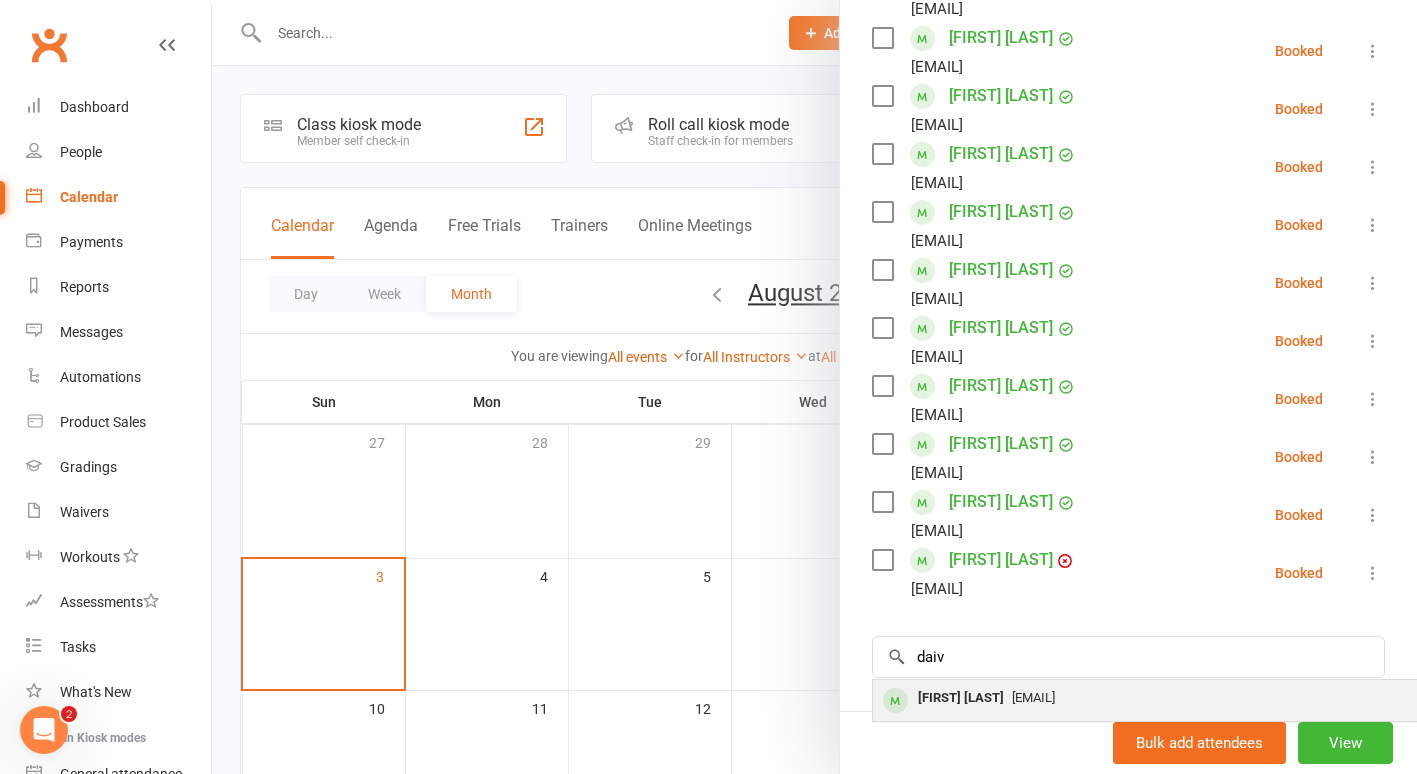 click on "[FIRST] [LAST]" at bounding box center [961, 698] 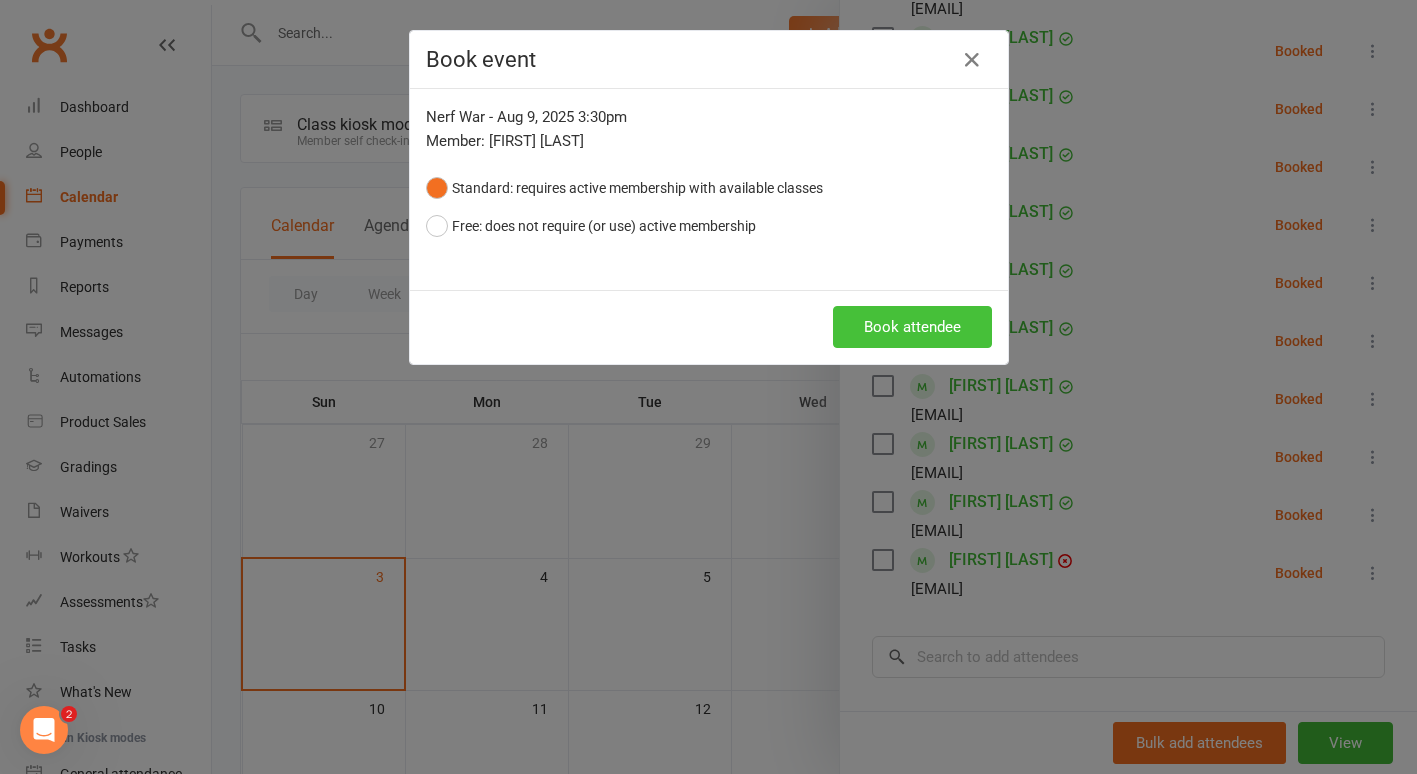click on "Book attendee" at bounding box center (912, 327) 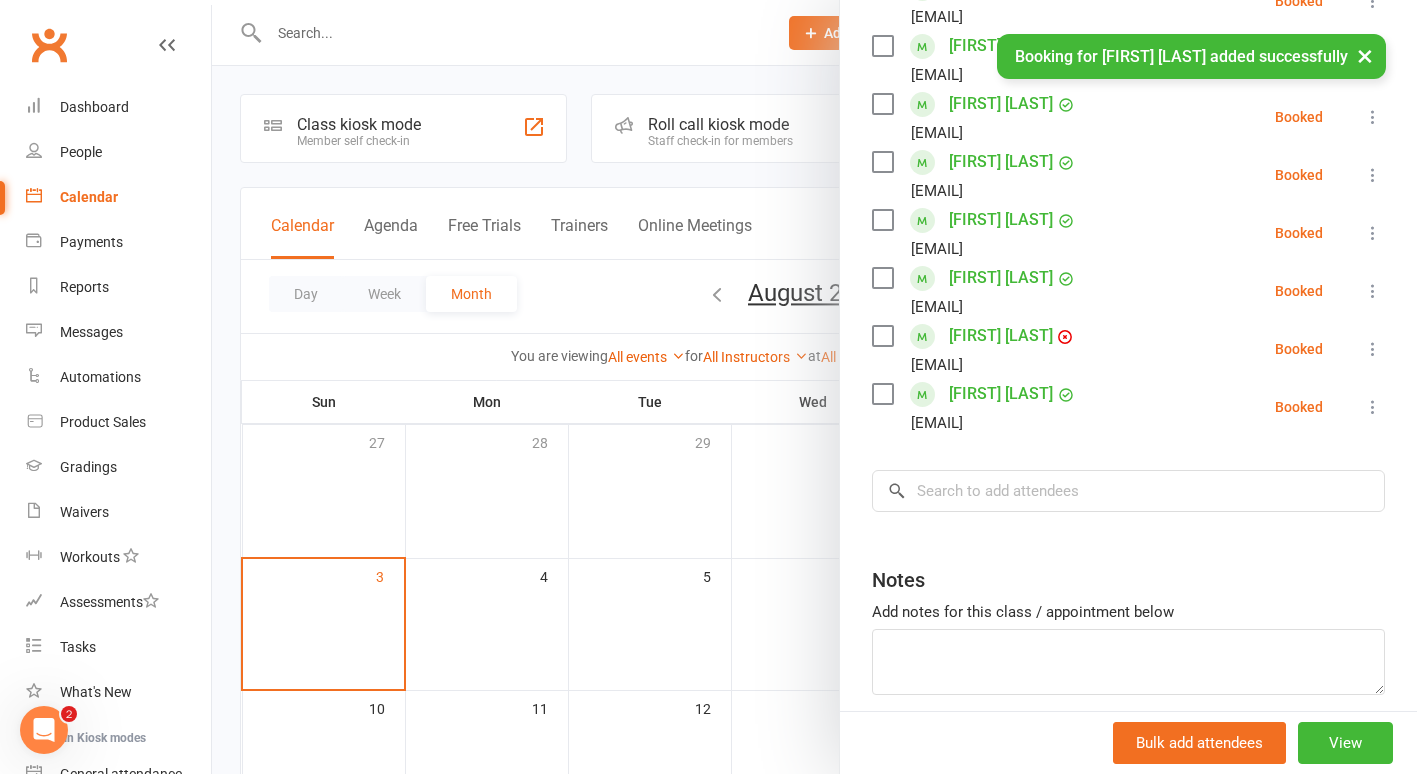 scroll, scrollTop: 716, scrollLeft: 0, axis: vertical 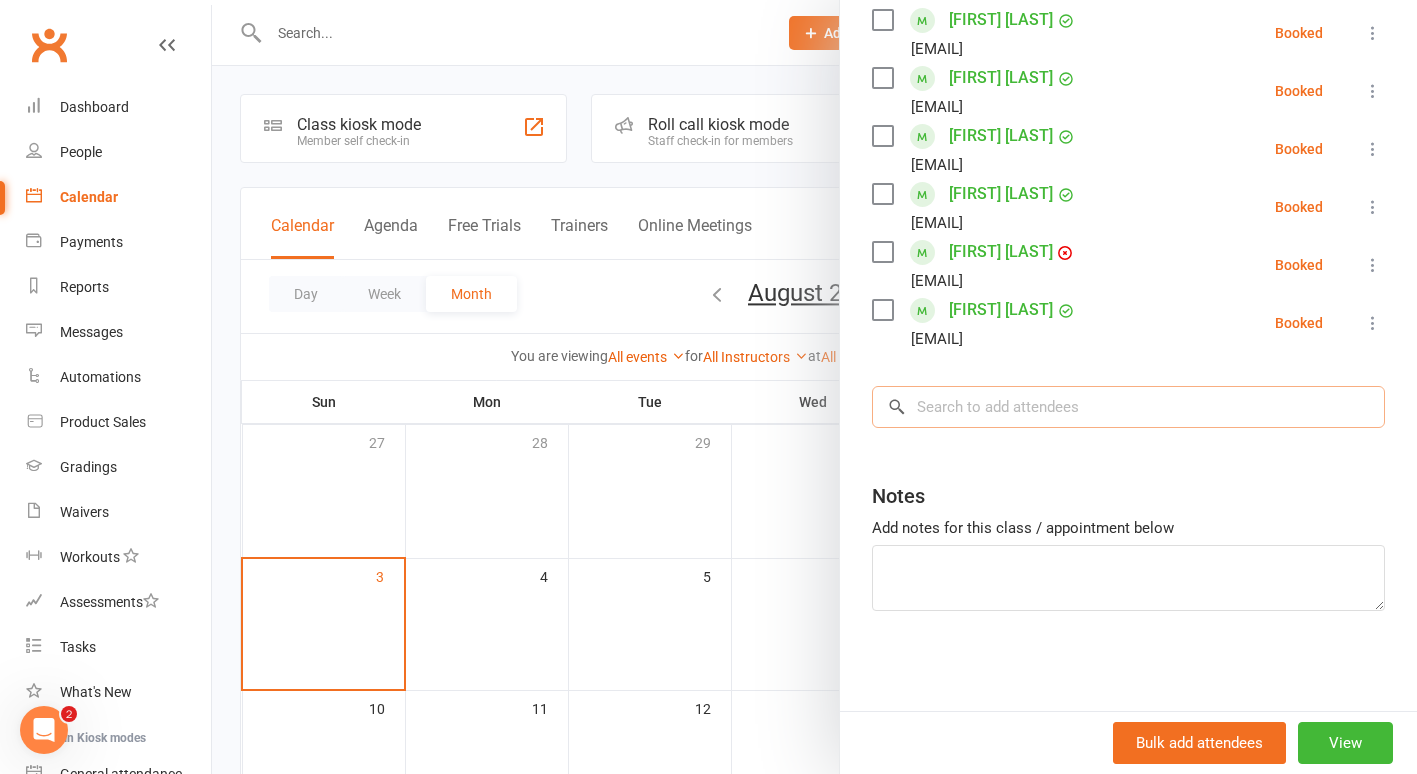 click at bounding box center [1128, 407] 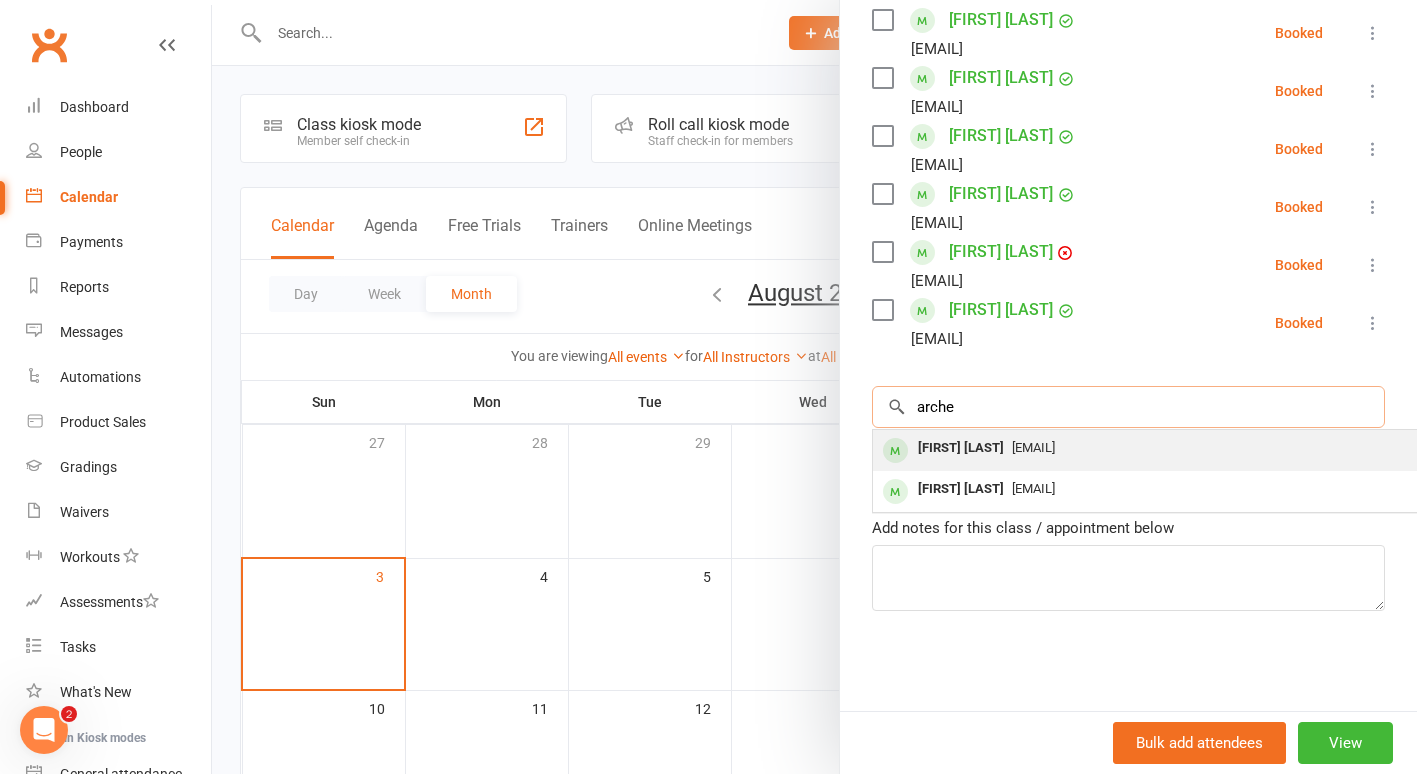type on "arche" 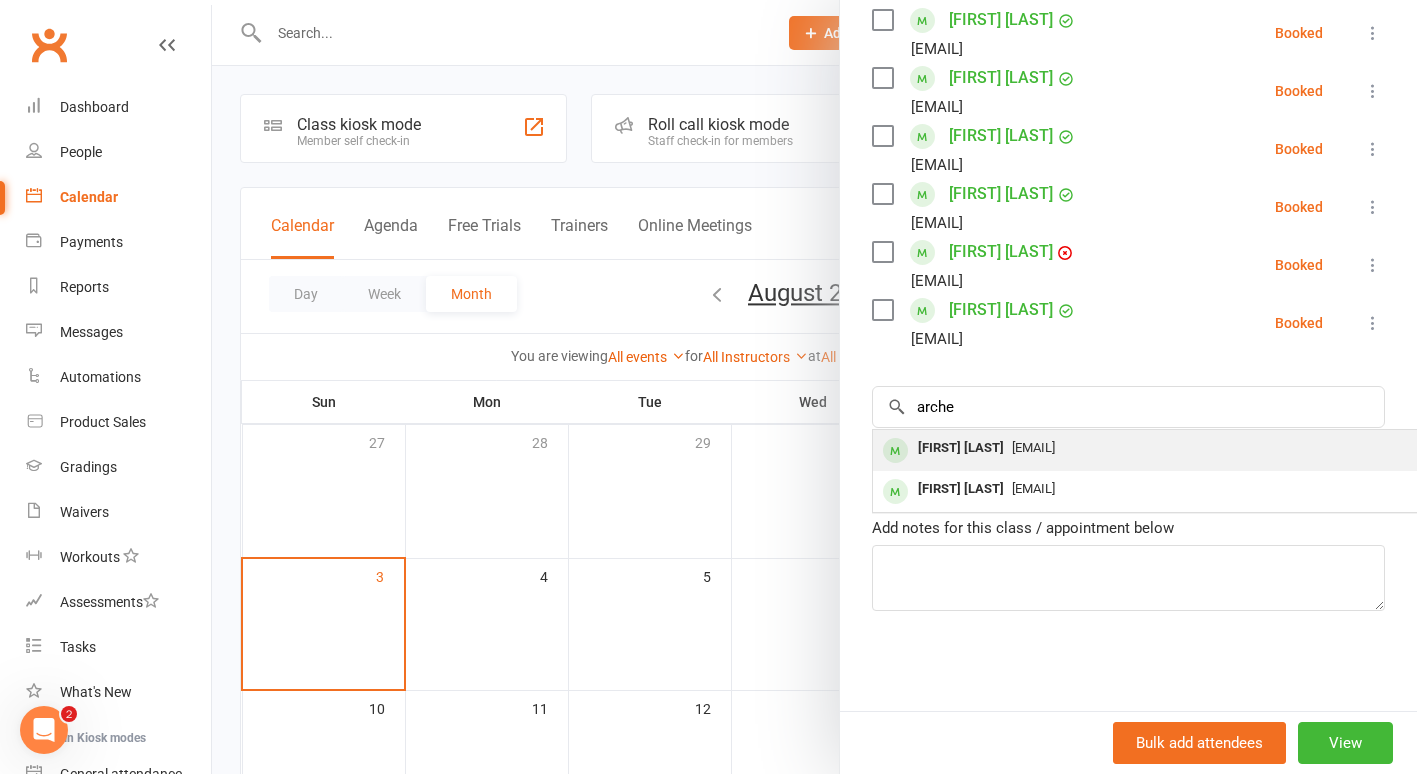 click on "[FIRST] [LAST]" at bounding box center (961, 448) 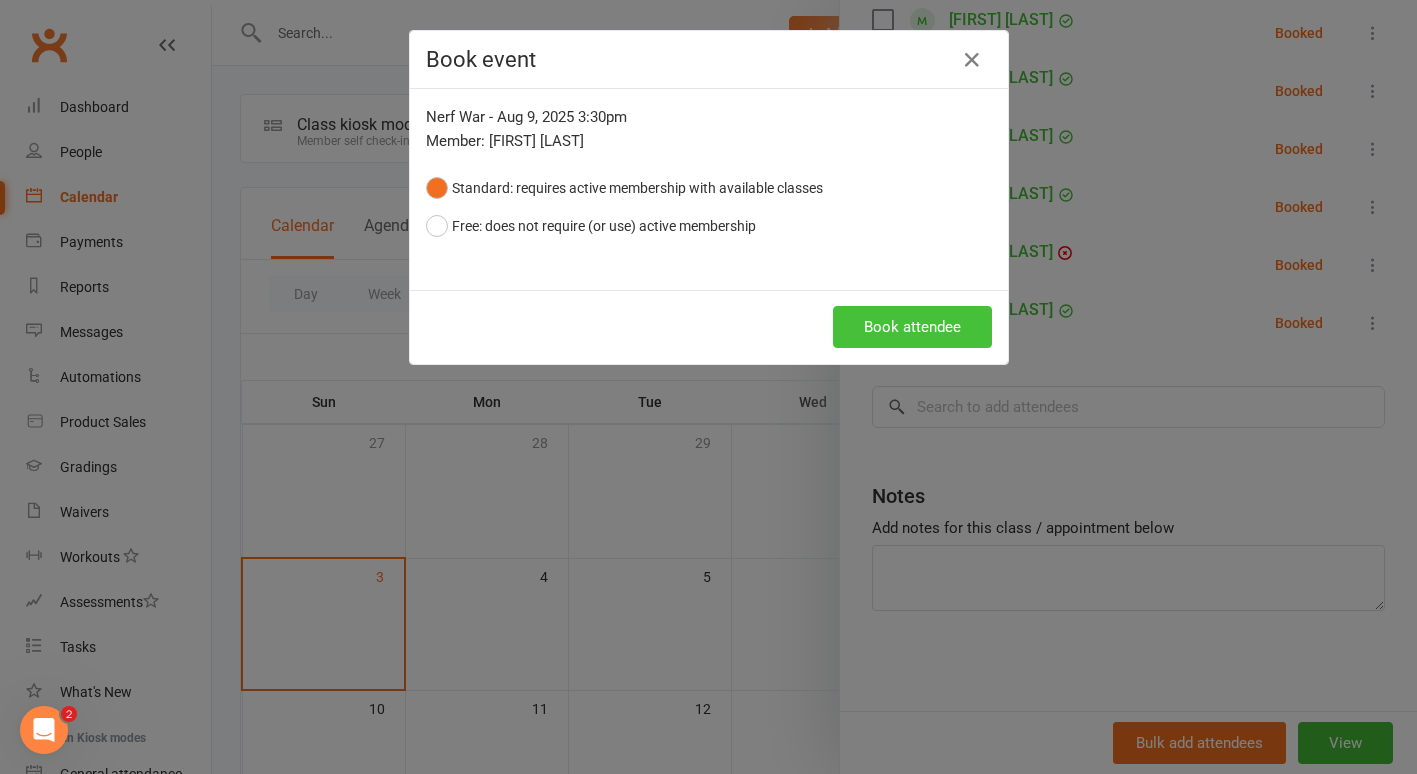 click on "Book attendee" at bounding box center [912, 327] 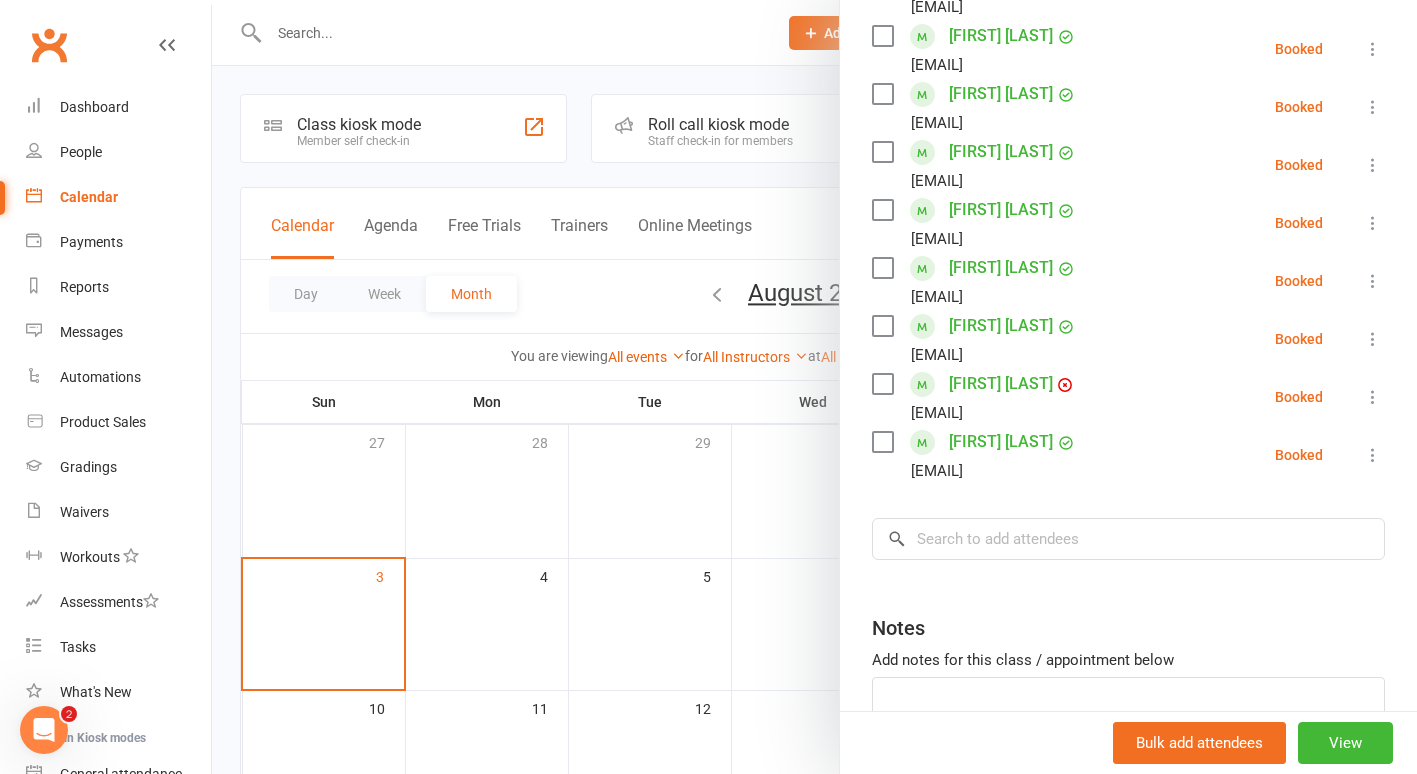scroll, scrollTop: 660, scrollLeft: 0, axis: vertical 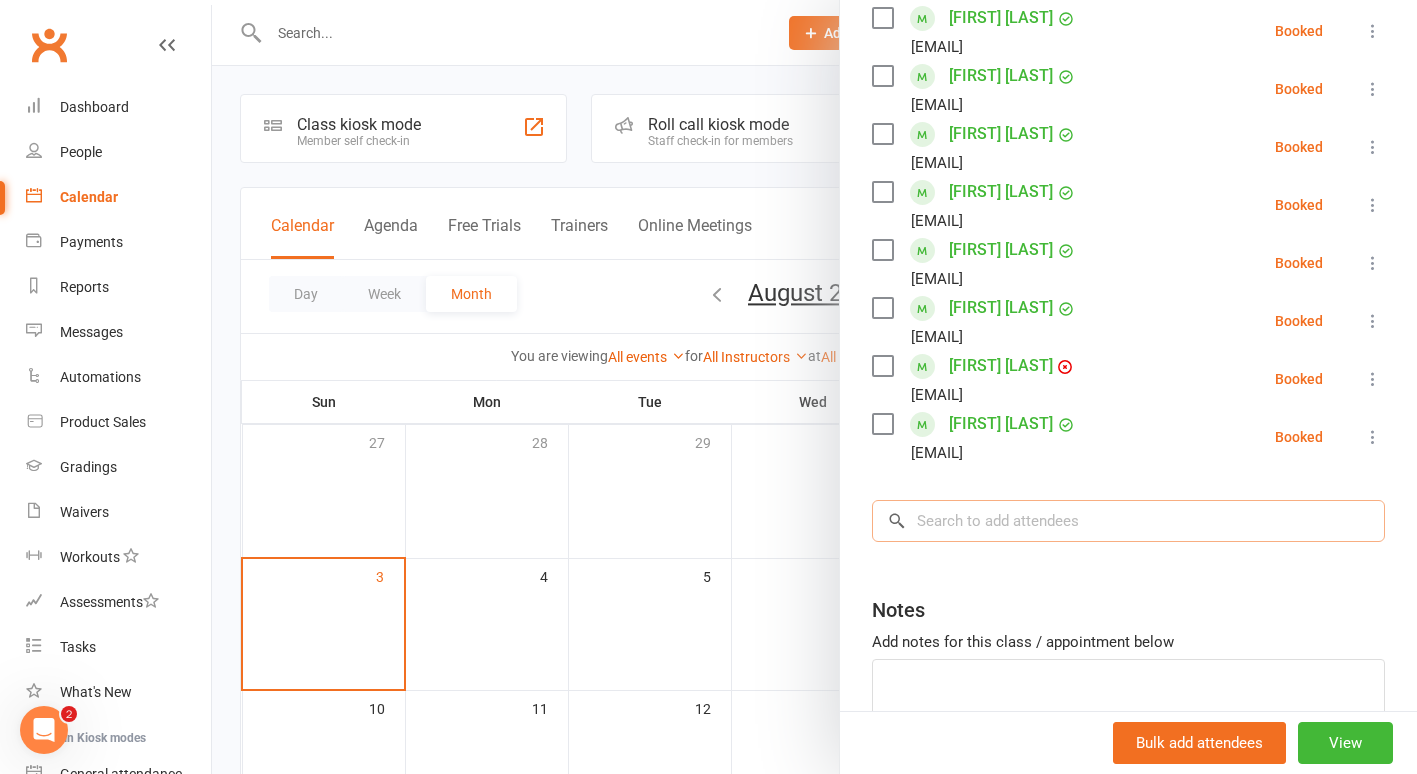 click at bounding box center (1128, 521) 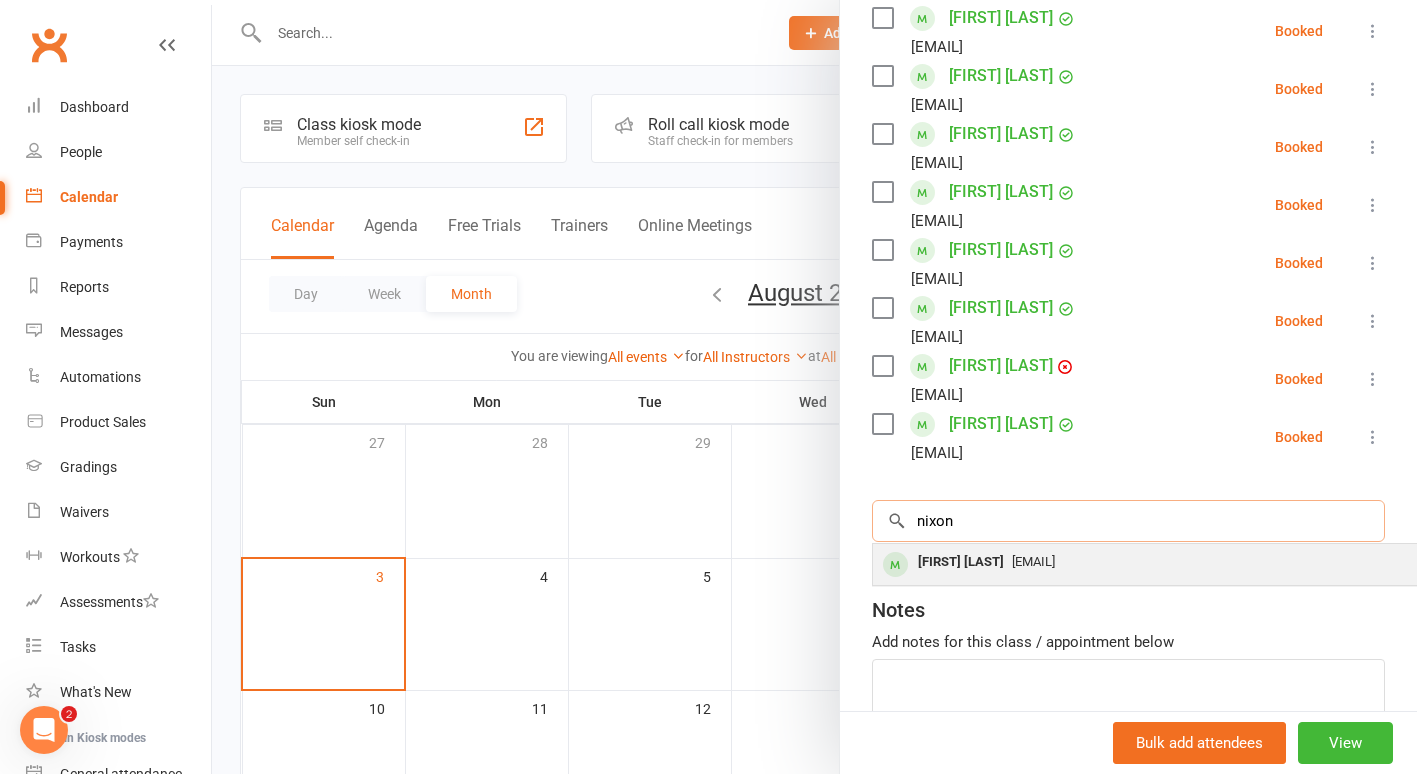 type on "nixon" 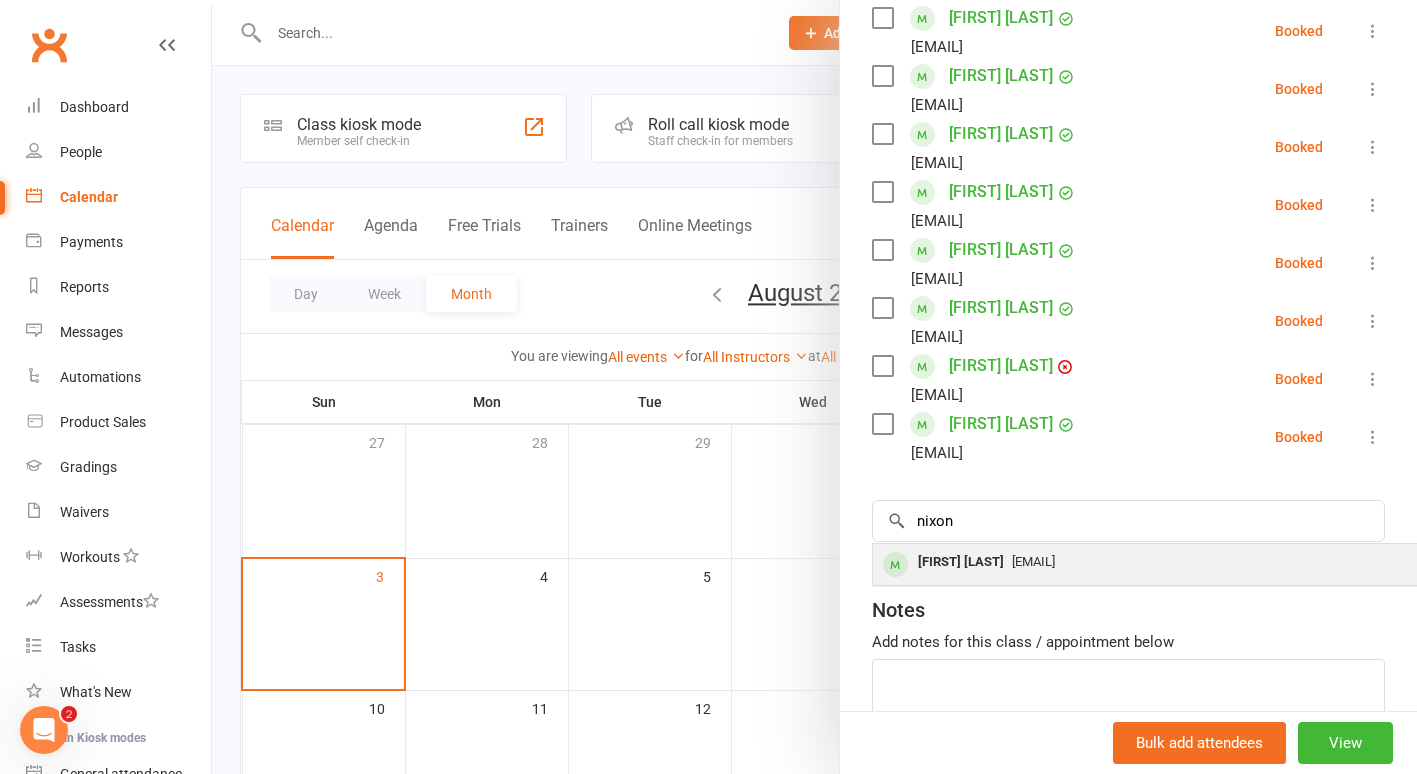 click on "[FIRST] [LAST]" at bounding box center [961, 562] 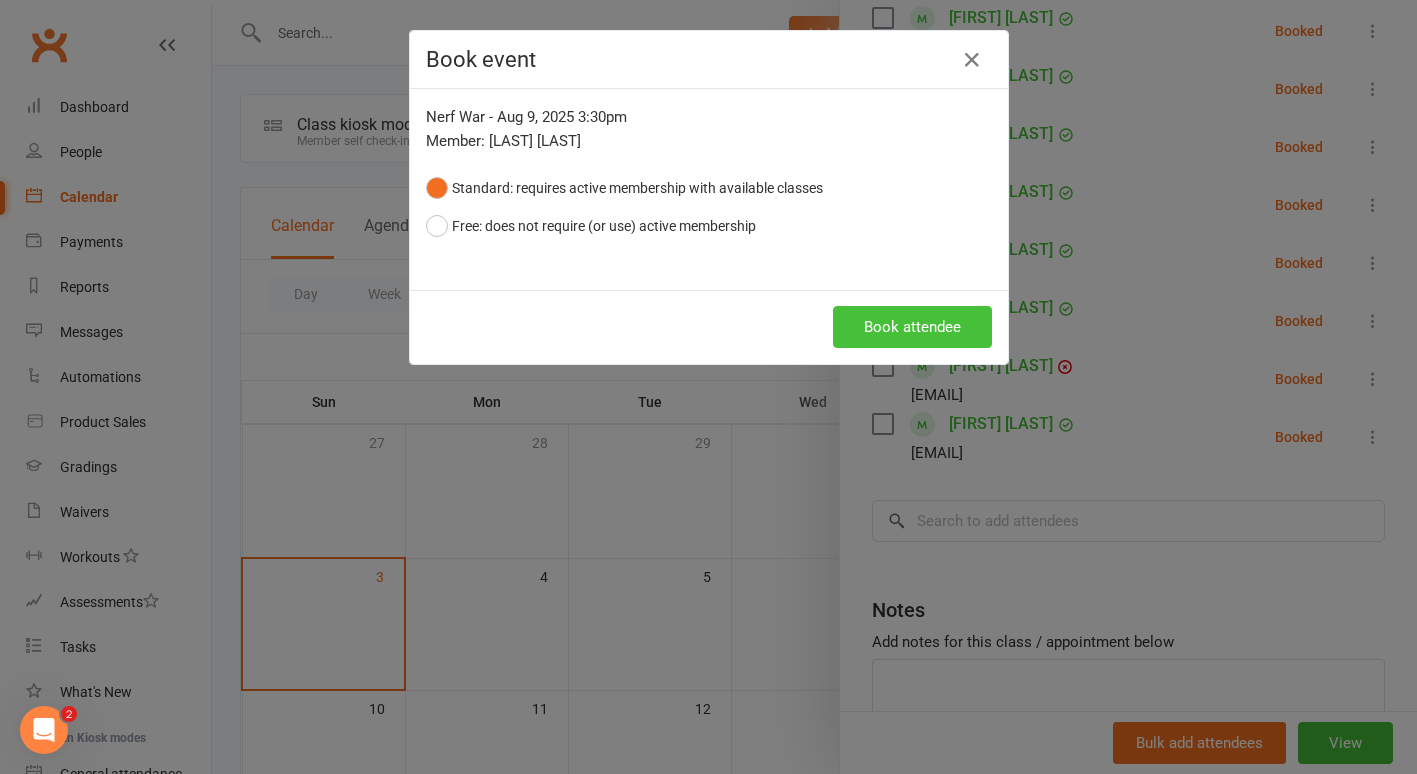 click on "Book attendee" at bounding box center [912, 327] 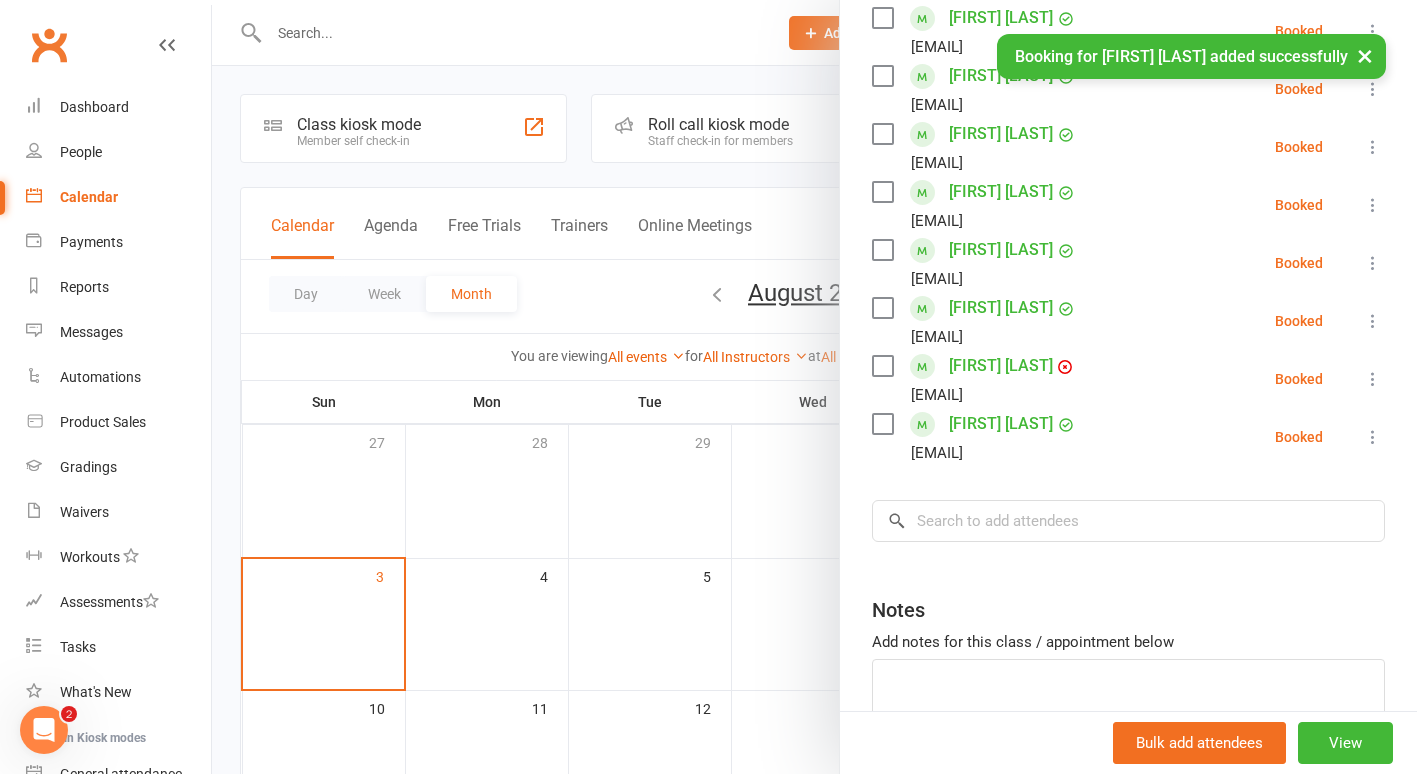 scroll, scrollTop: 718, scrollLeft: 0, axis: vertical 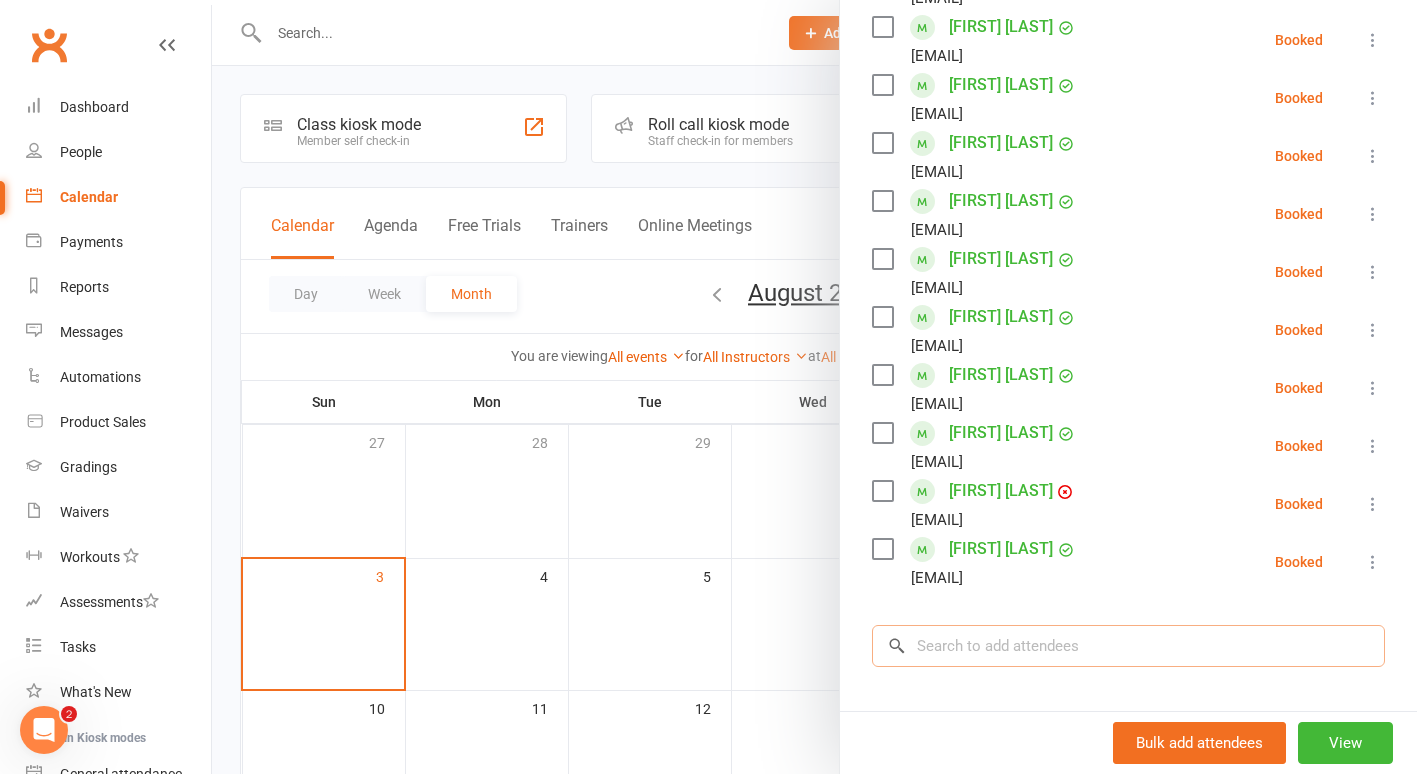 click at bounding box center (1128, 646) 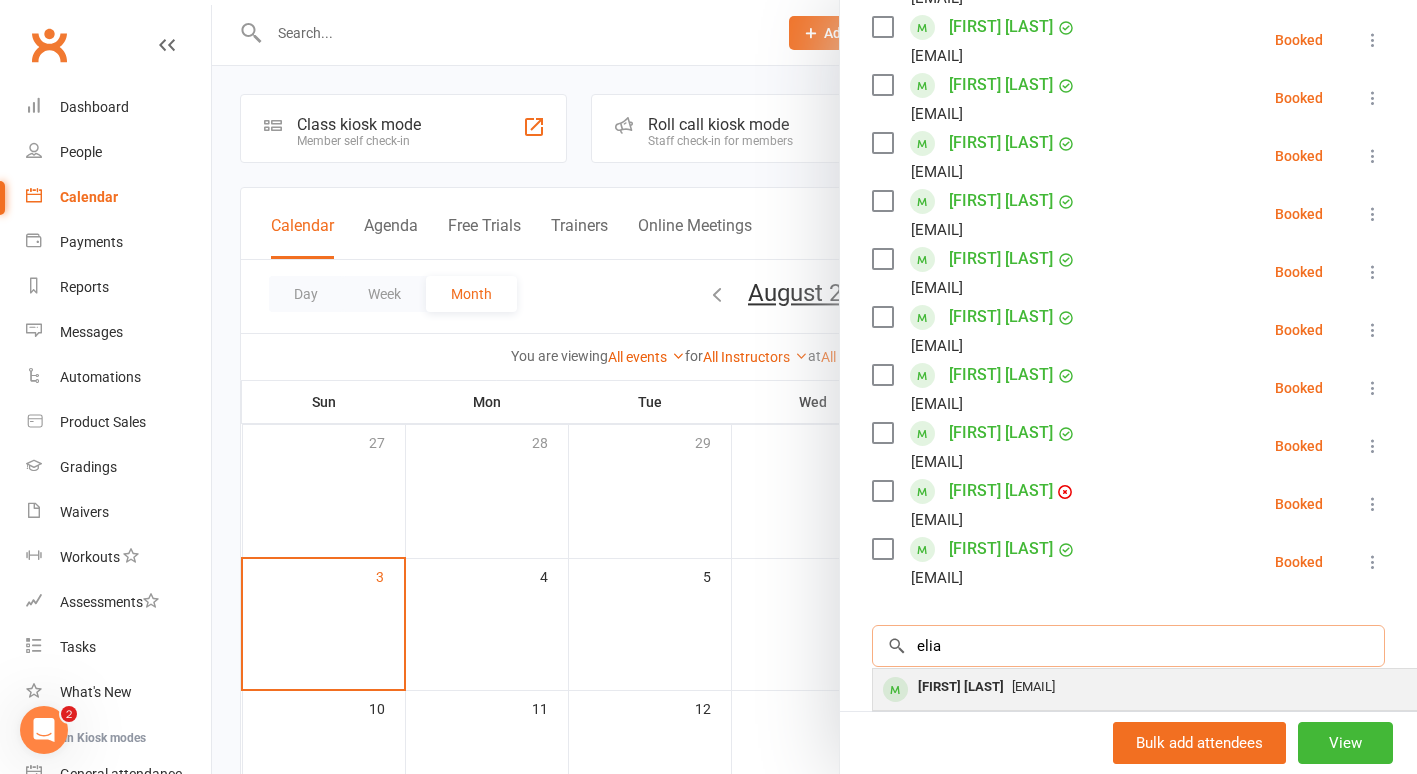 type on "elia" 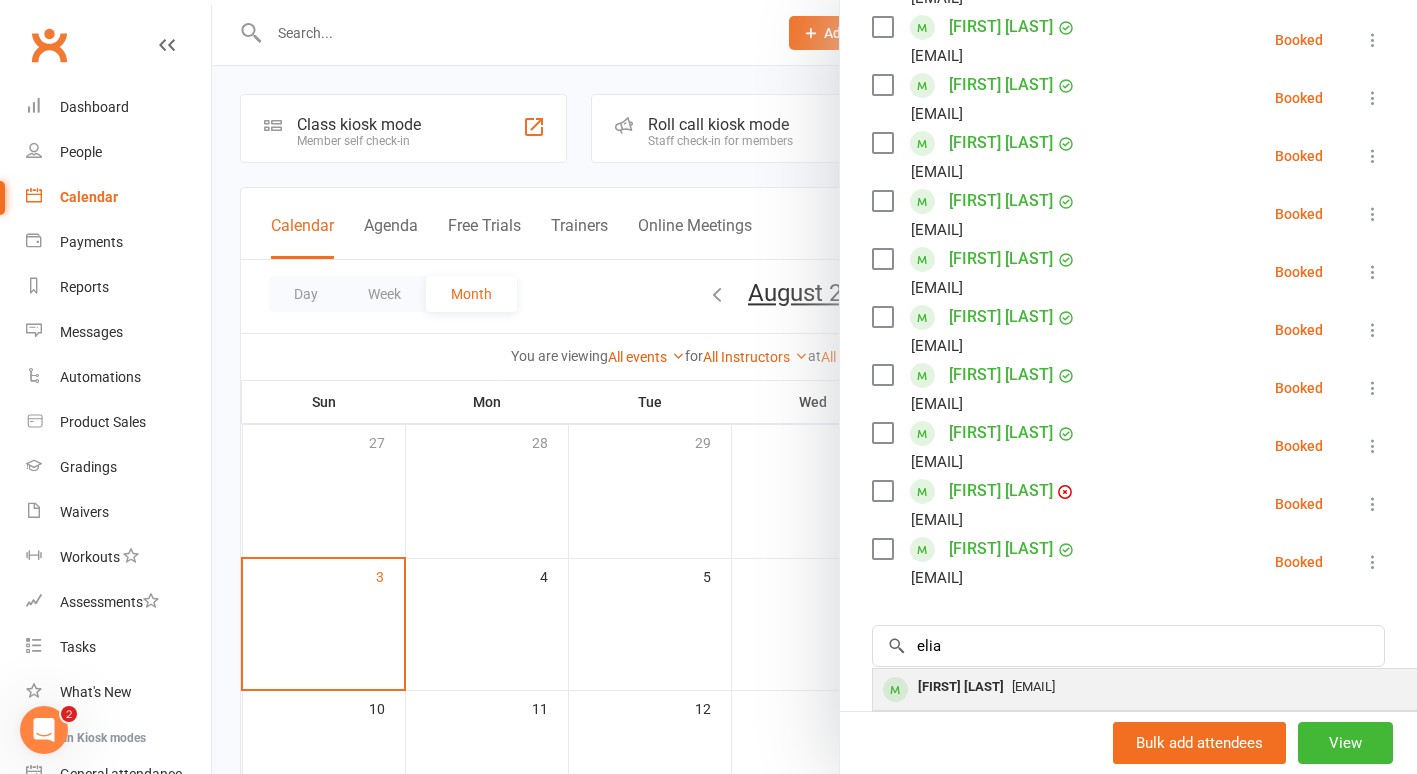 click on "[FIRST] [LAST]" at bounding box center (961, 687) 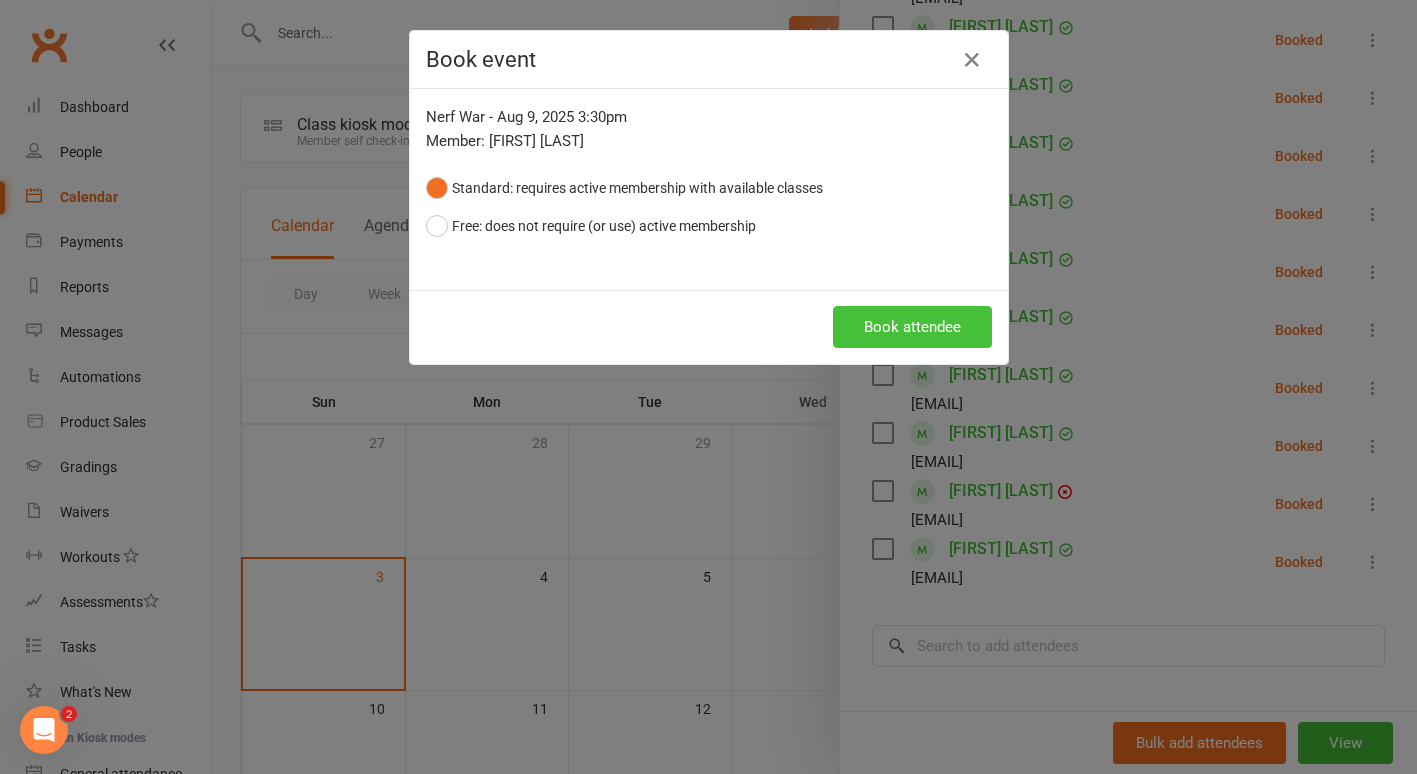 click on "Book attendee" at bounding box center [912, 327] 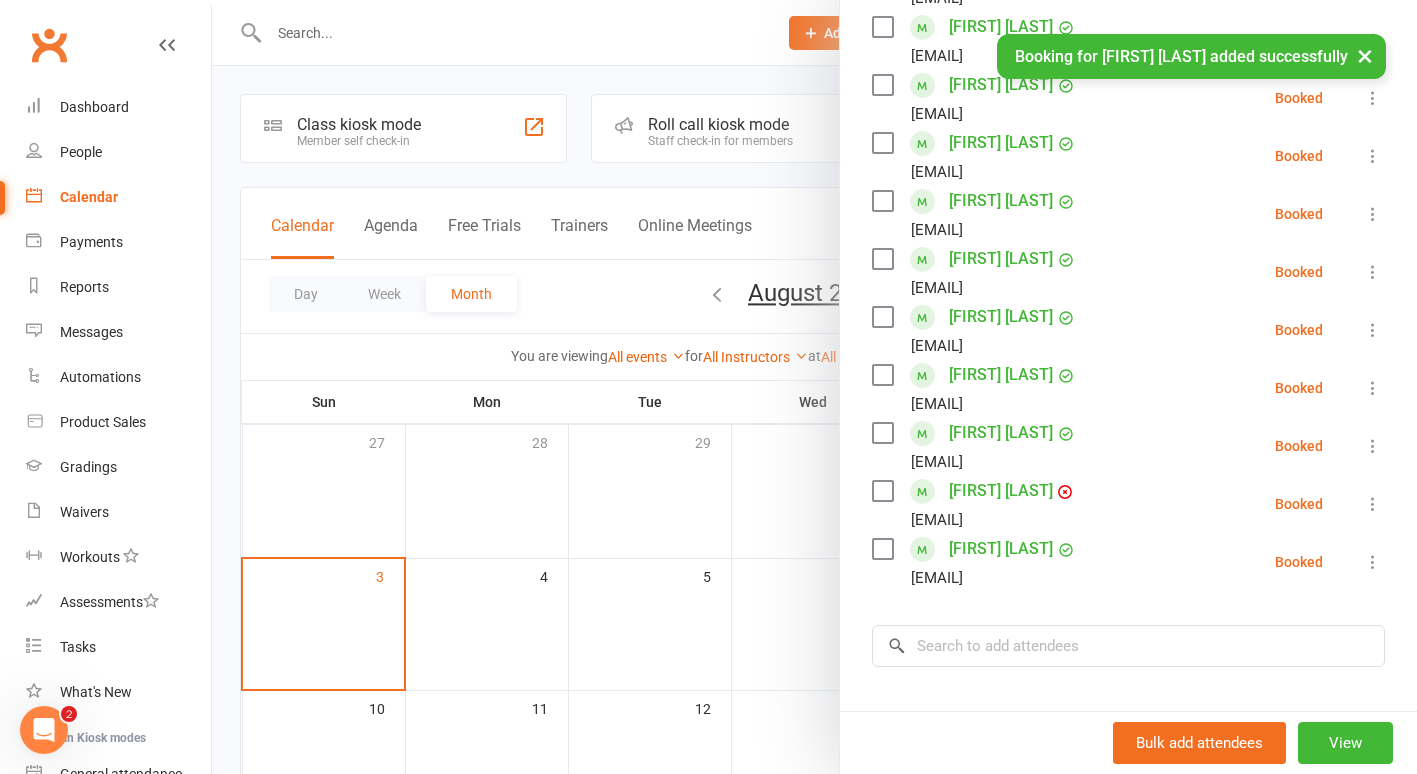 scroll, scrollTop: 651, scrollLeft: 0, axis: vertical 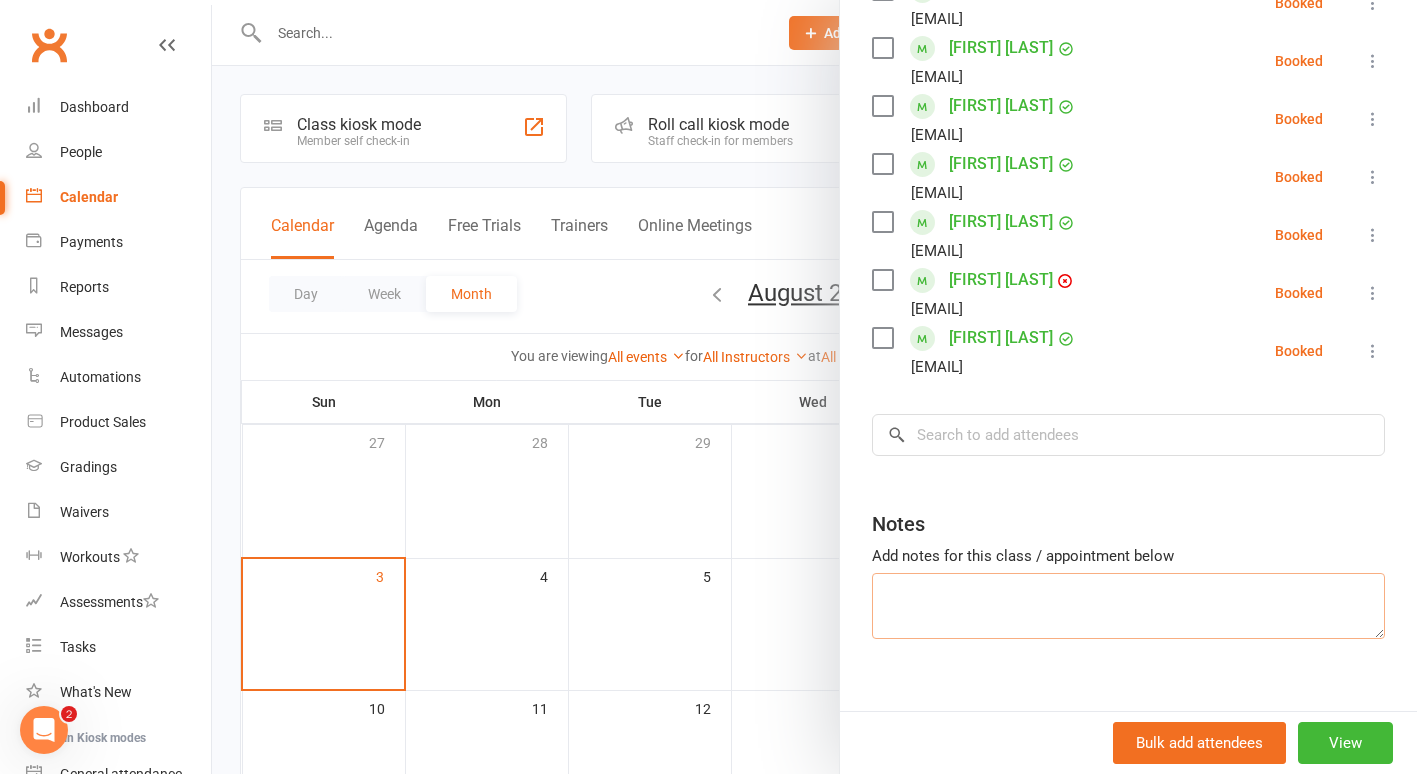 click at bounding box center [1128, 606] 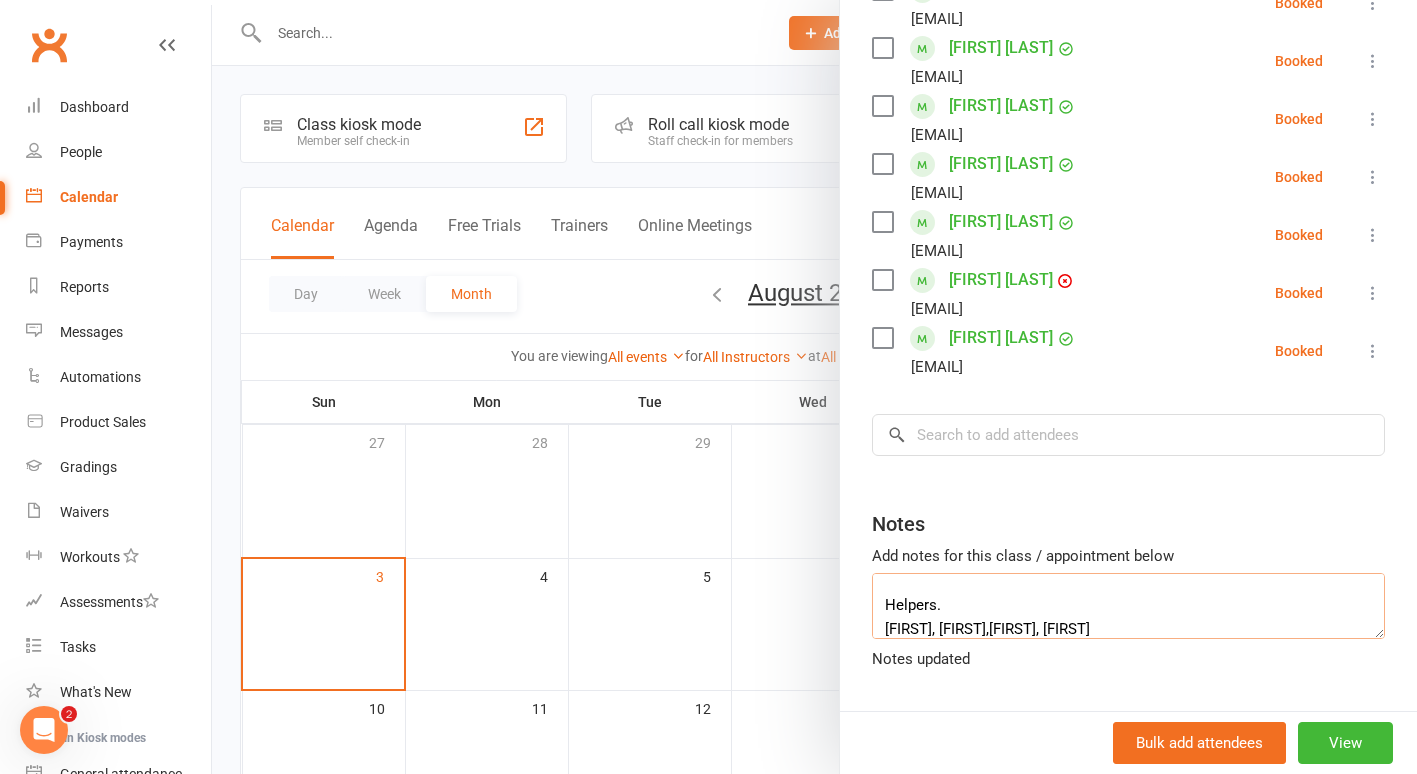 scroll, scrollTop: 61, scrollLeft: 0, axis: vertical 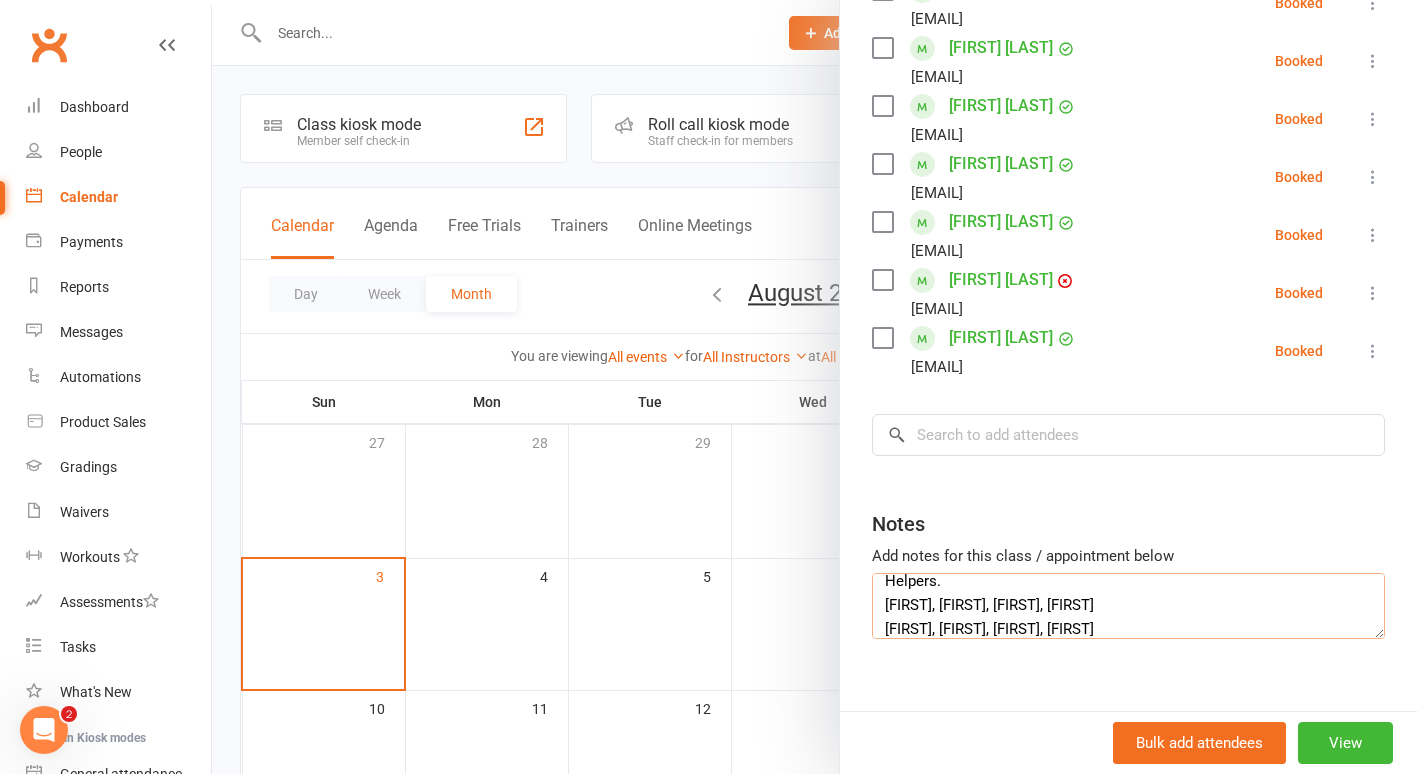 type on "attendee's from Wadalba- [FIRST] [LAST]
Helpers.
[FIRST], [FIRST], [FIRST], [FIRST]
[FIRST], [FIRST], [FIRST], [FIRST]" 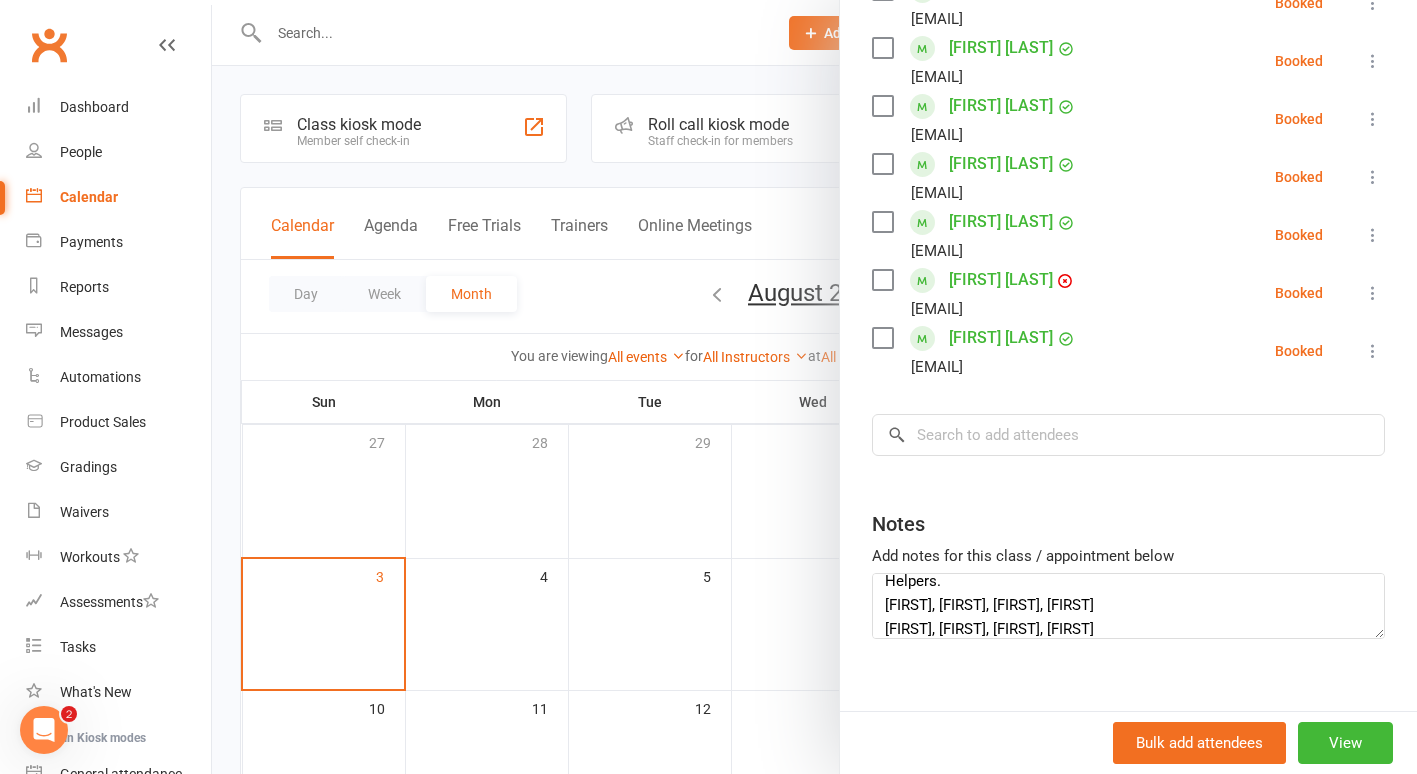 scroll, scrollTop: 890, scrollLeft: 0, axis: vertical 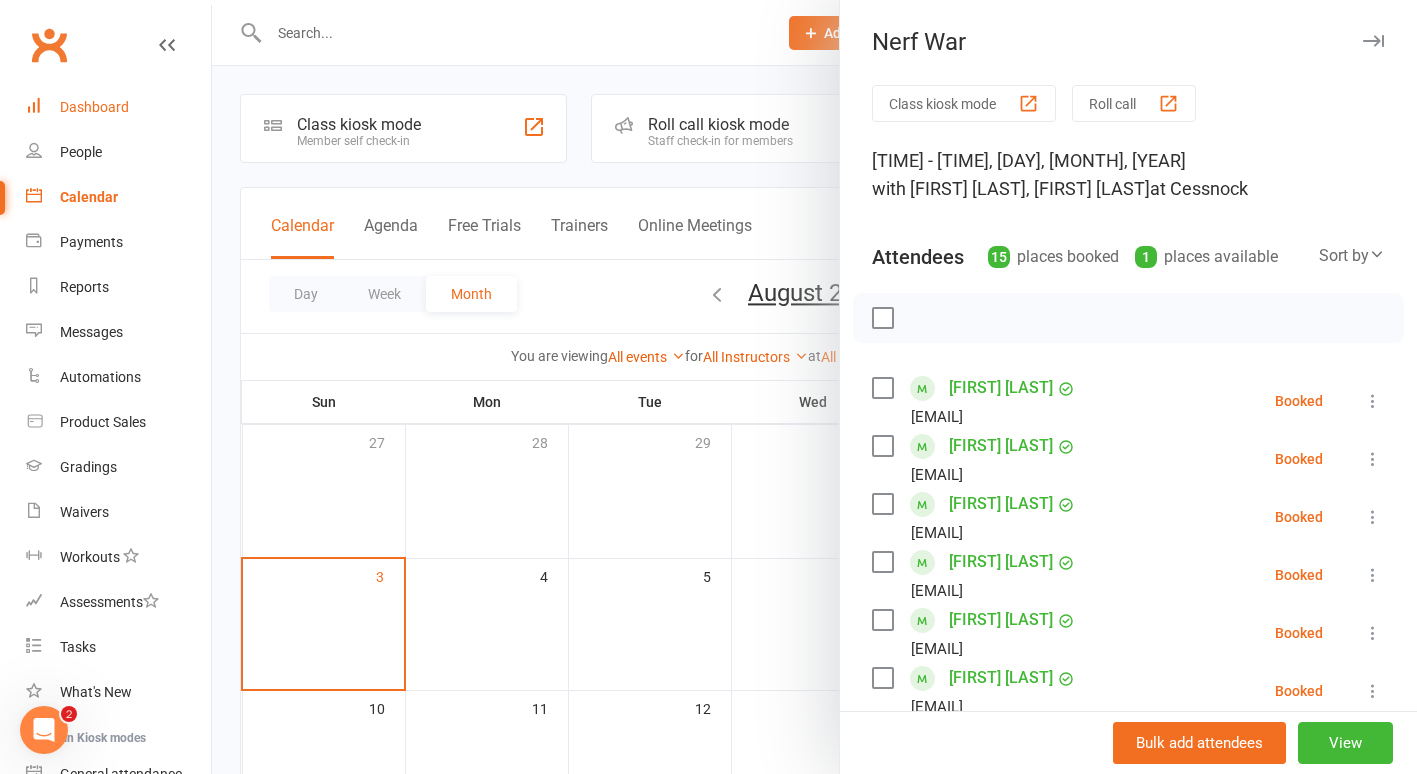 click on "Dashboard" at bounding box center (94, 107) 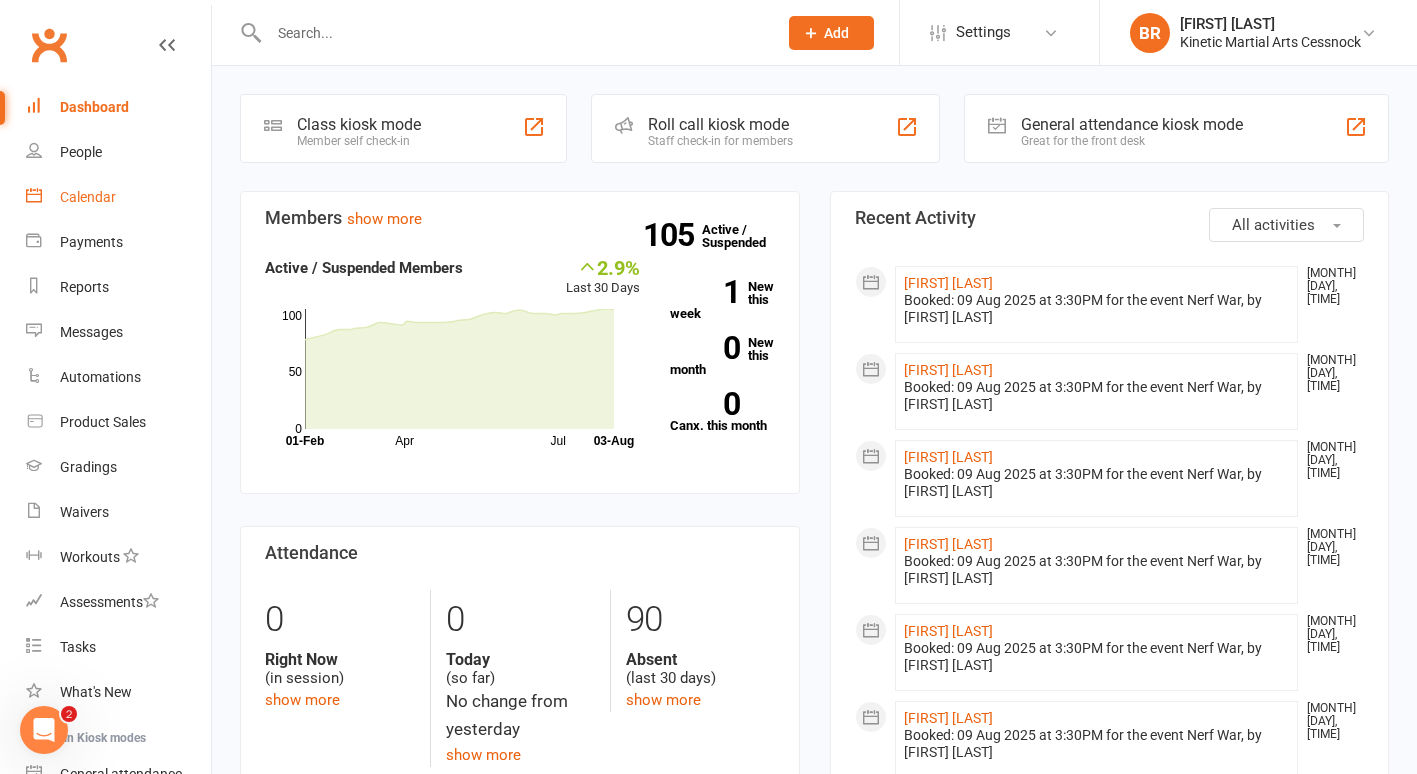 click on "Calendar" at bounding box center (88, 197) 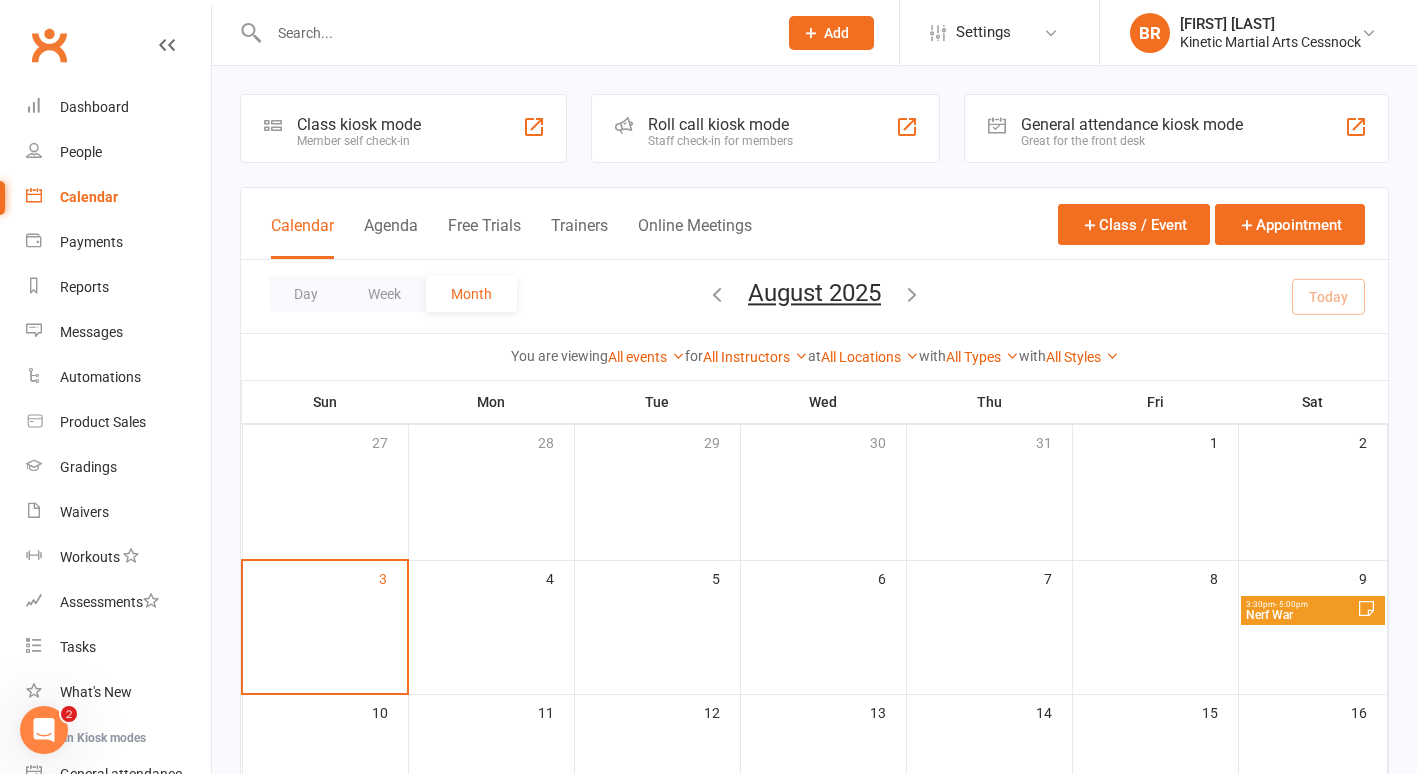 click on "3:30pm  - 5:00pm" at bounding box center (1301, 604) 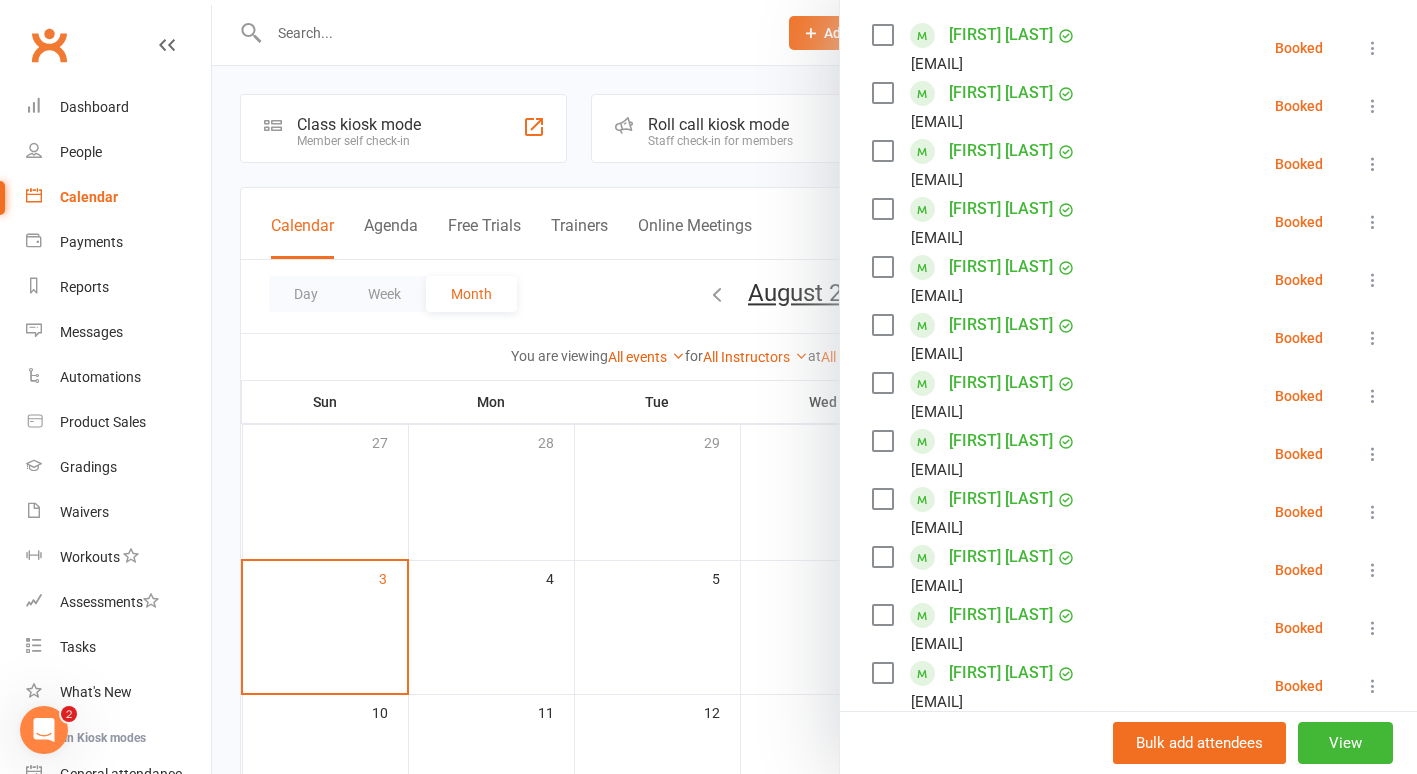scroll, scrollTop: 239, scrollLeft: 0, axis: vertical 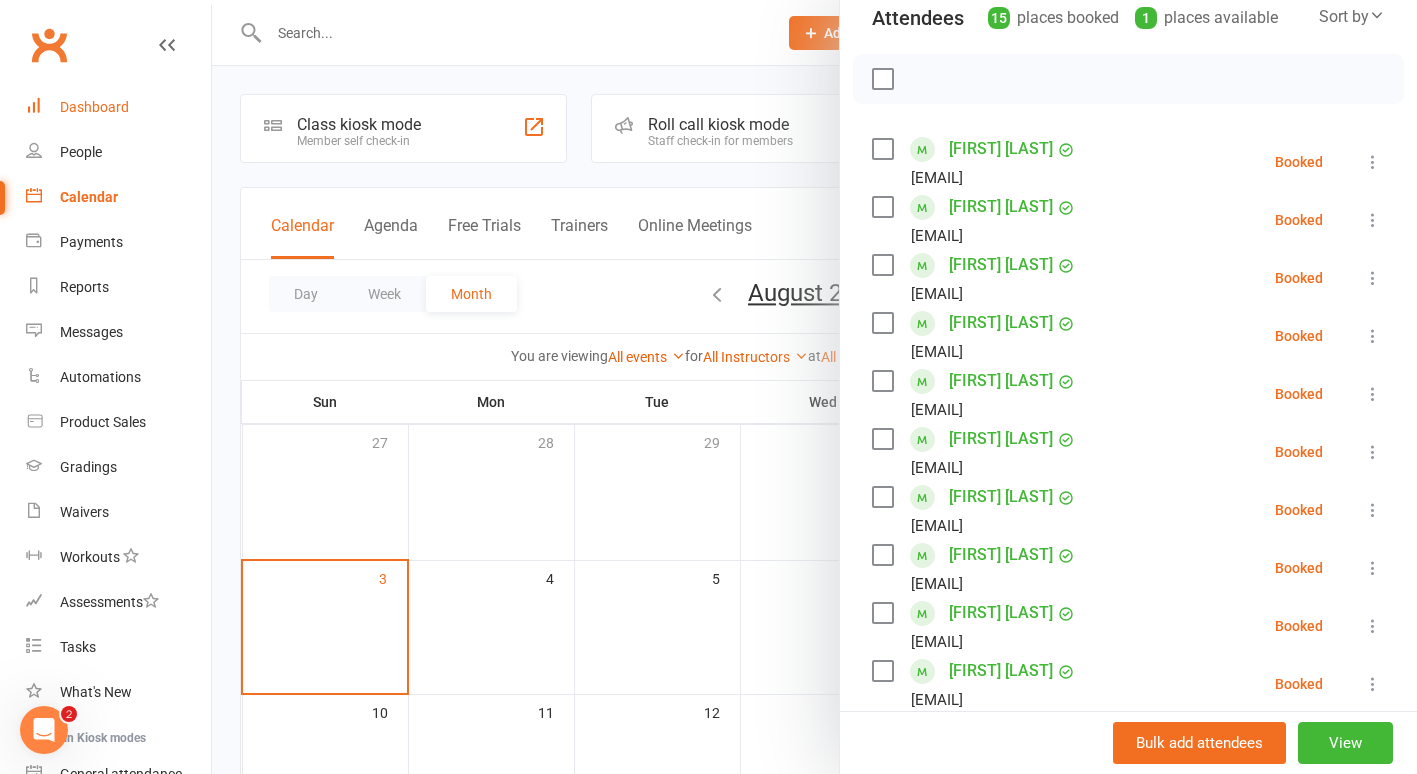 click on "Dashboard" at bounding box center (94, 107) 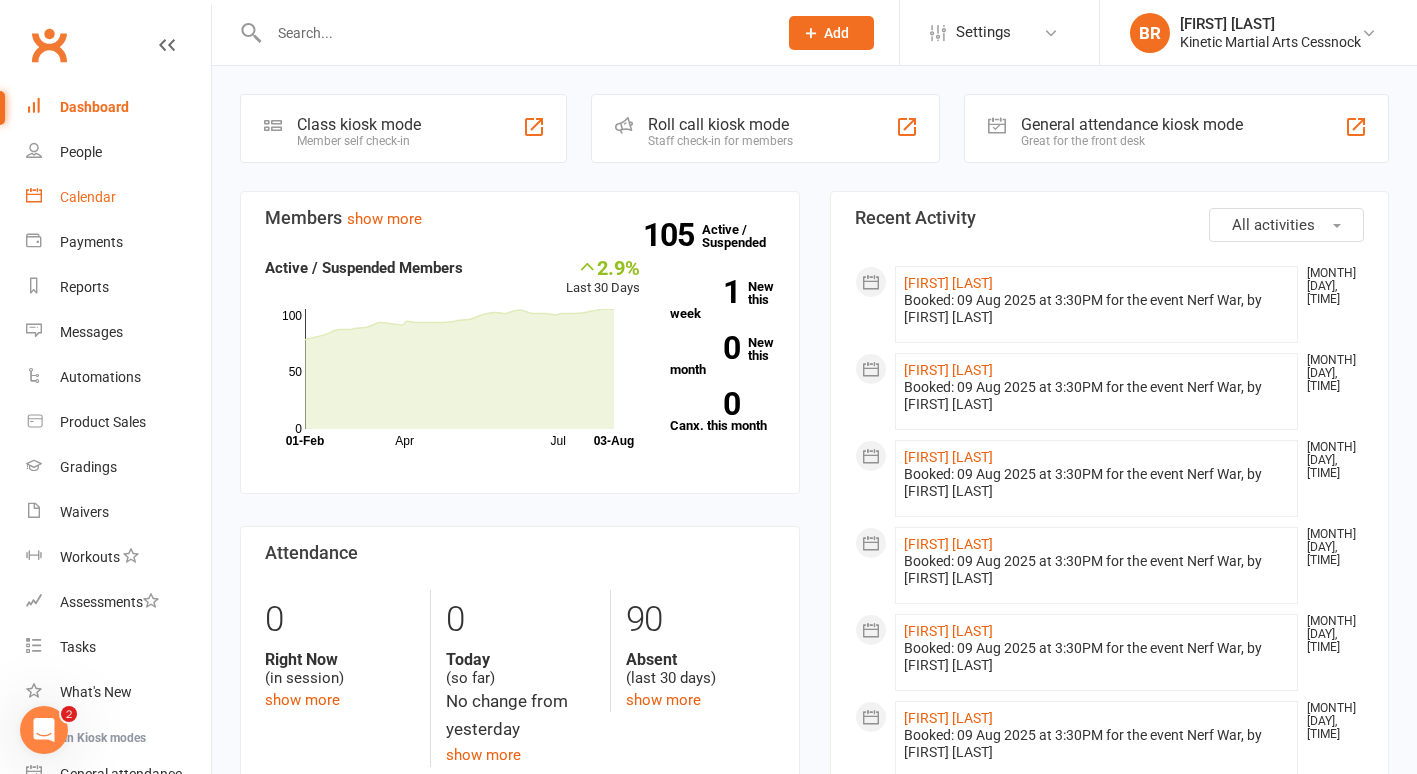 click on "Calendar" at bounding box center (88, 197) 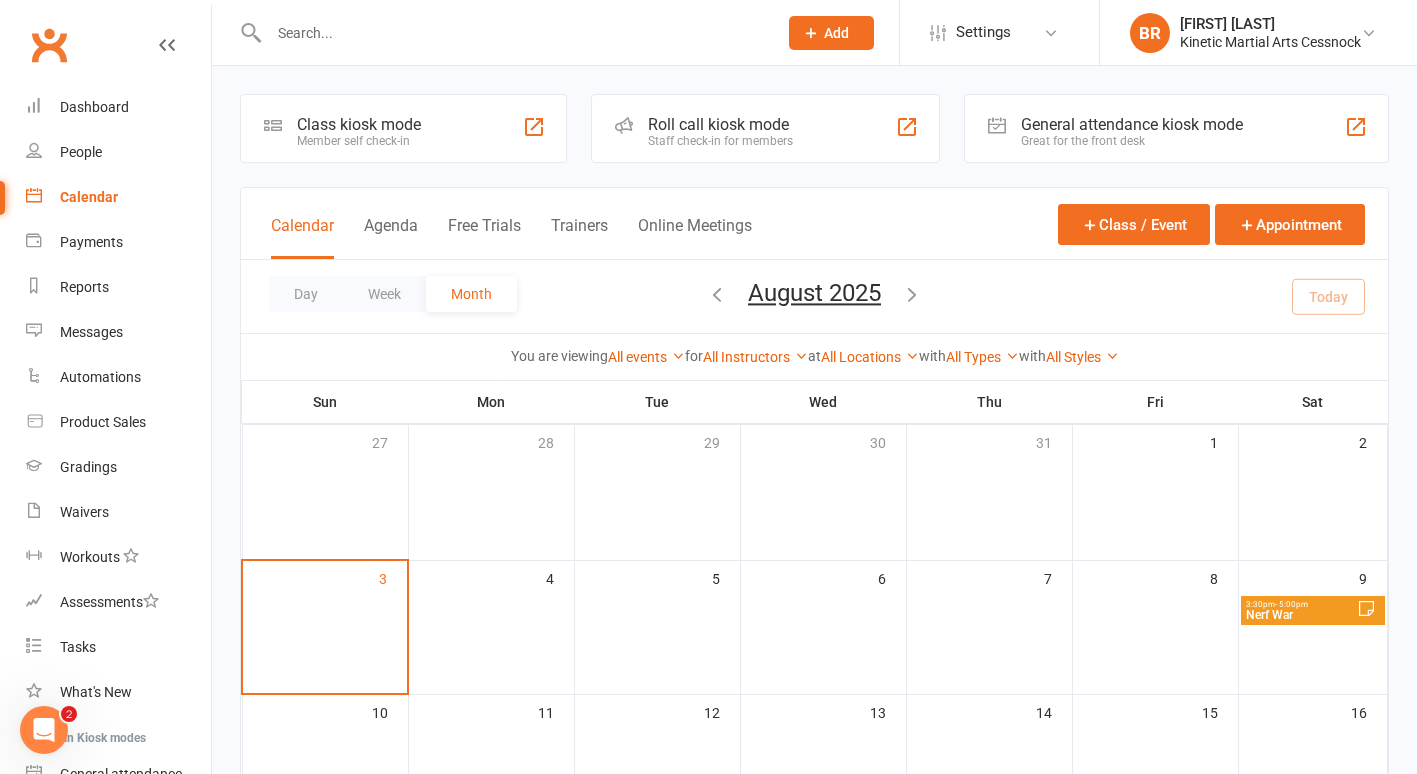 click at bounding box center (717, 294) 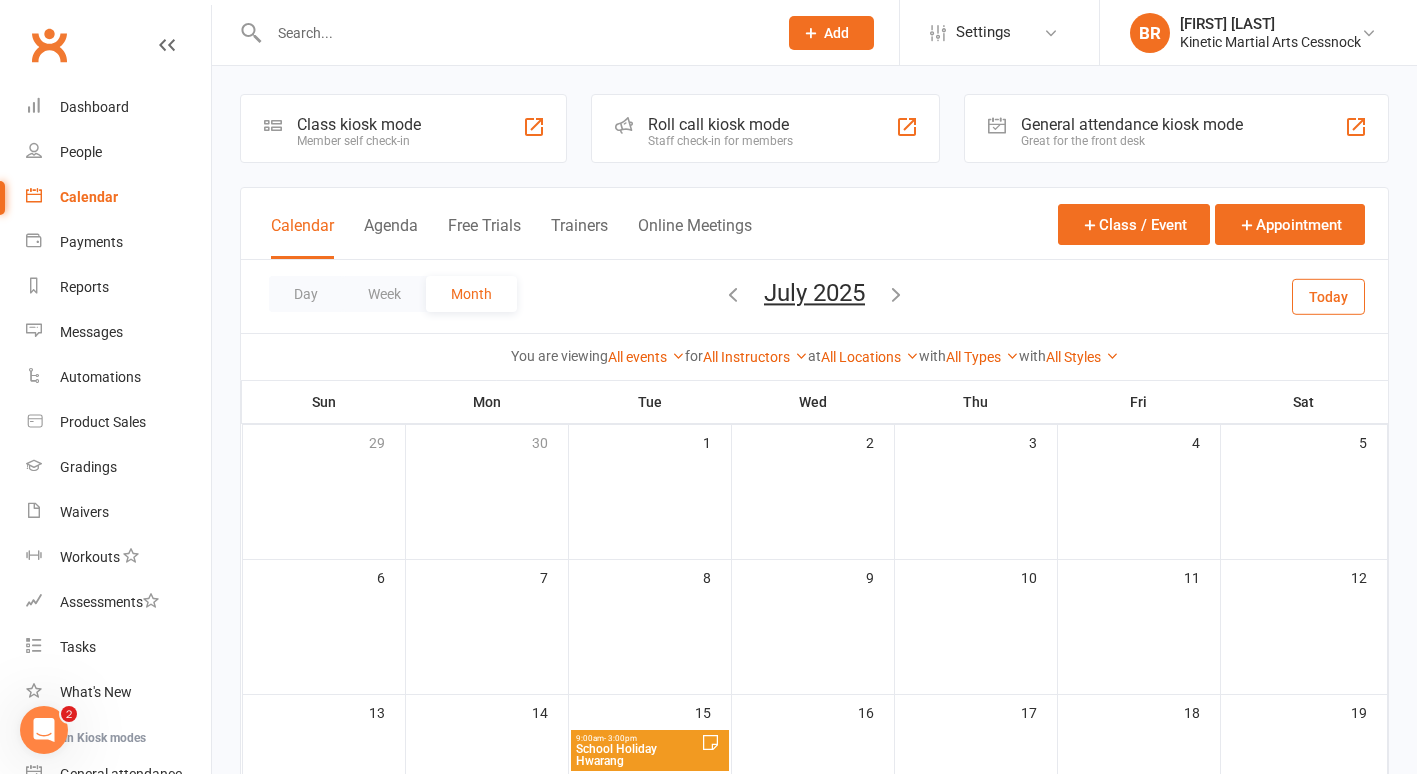 click on "School Holiday Hwarang" at bounding box center (638, 755) 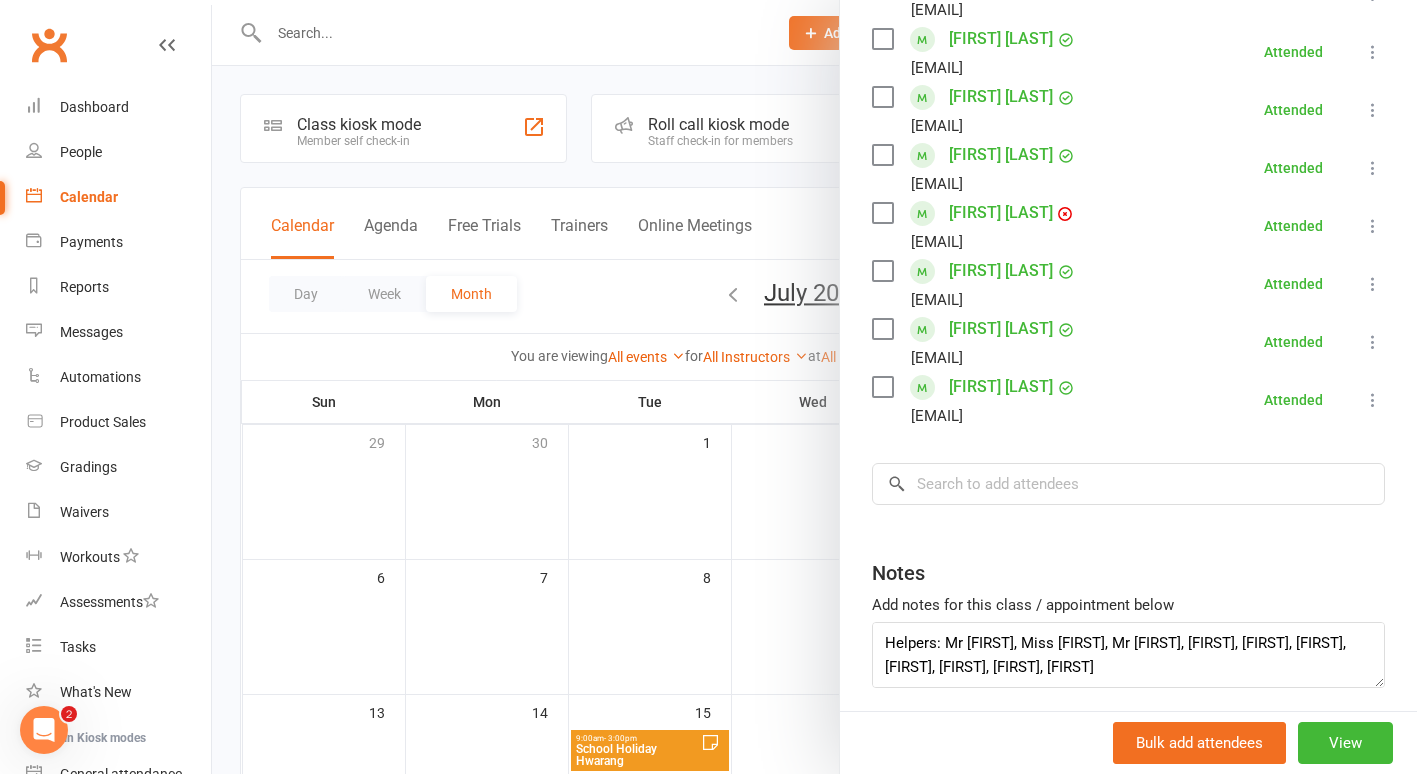 scroll, scrollTop: 0, scrollLeft: 0, axis: both 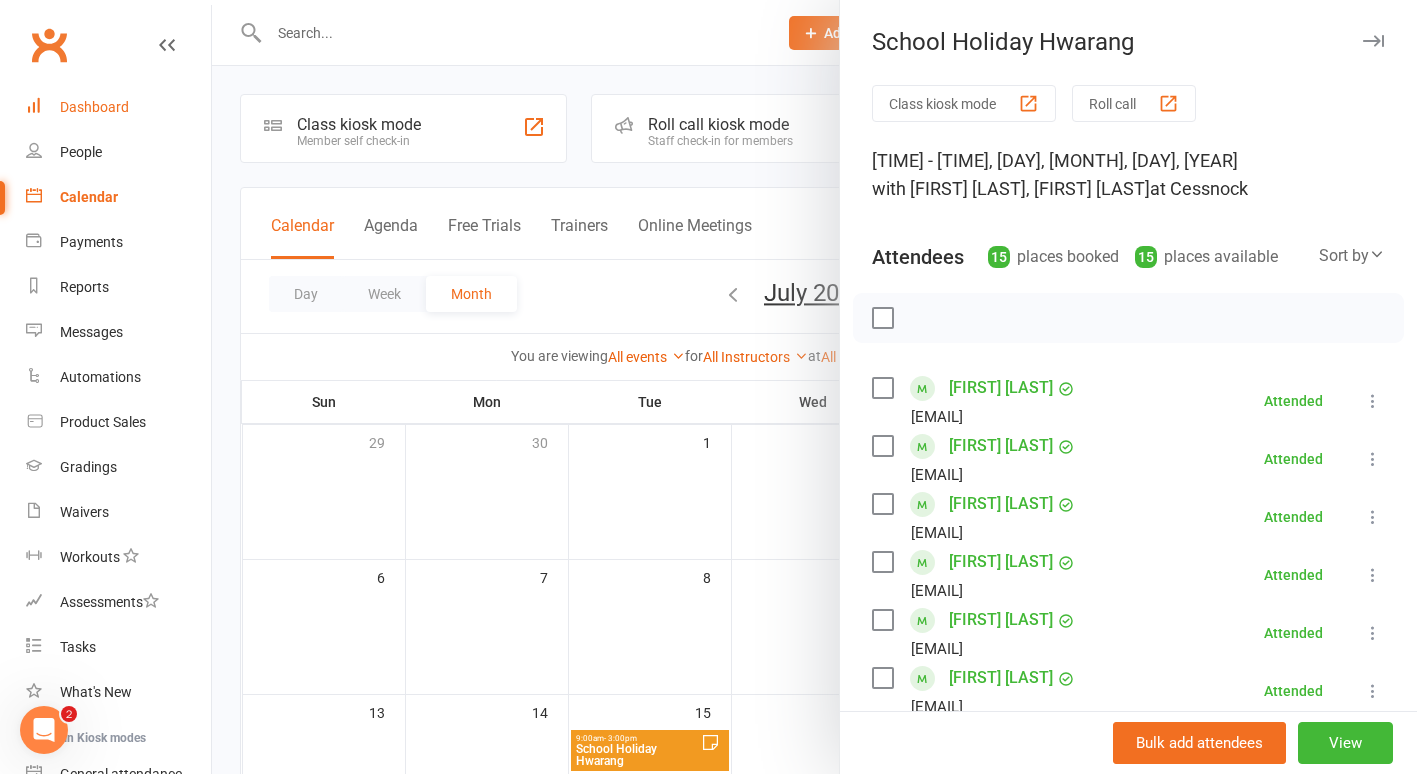 click on "Dashboard" at bounding box center [94, 107] 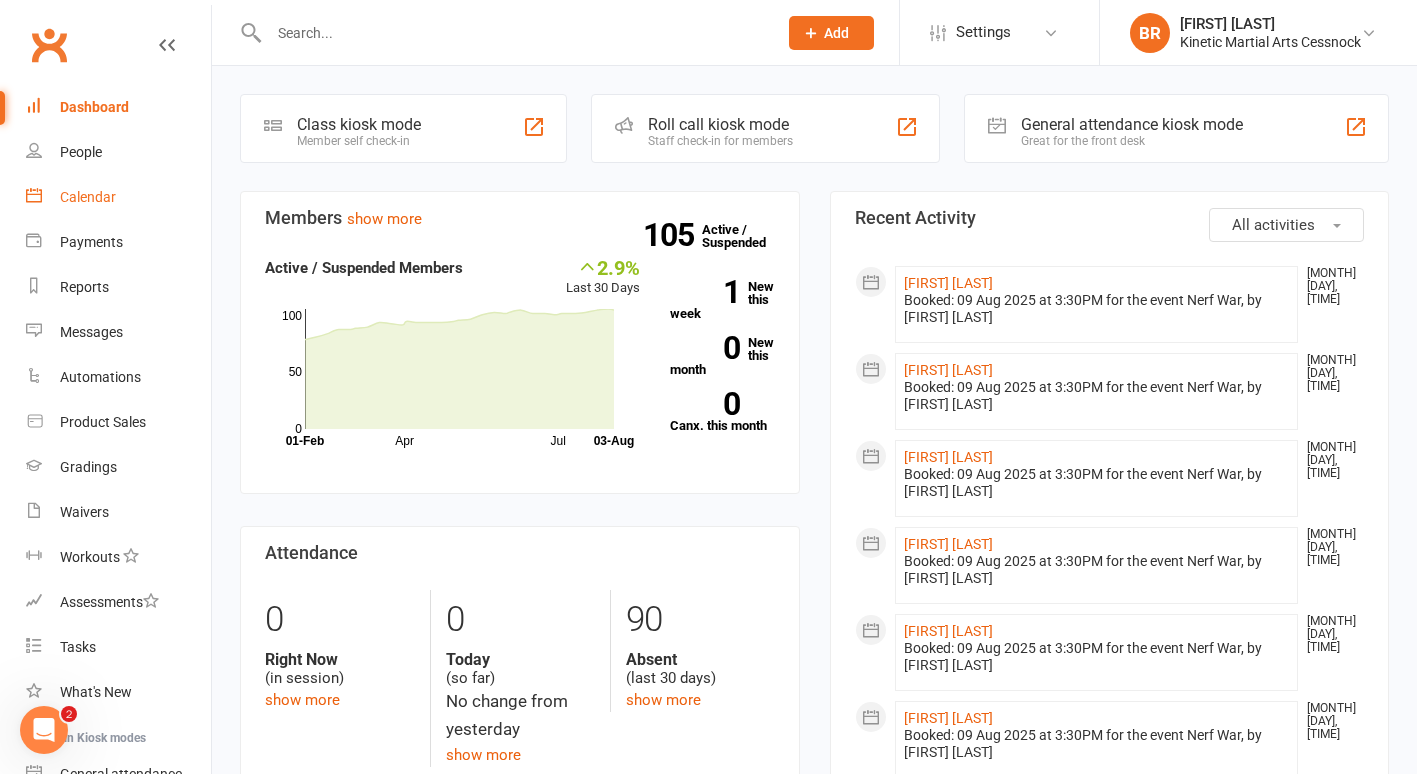 click on "Calendar" at bounding box center [88, 197] 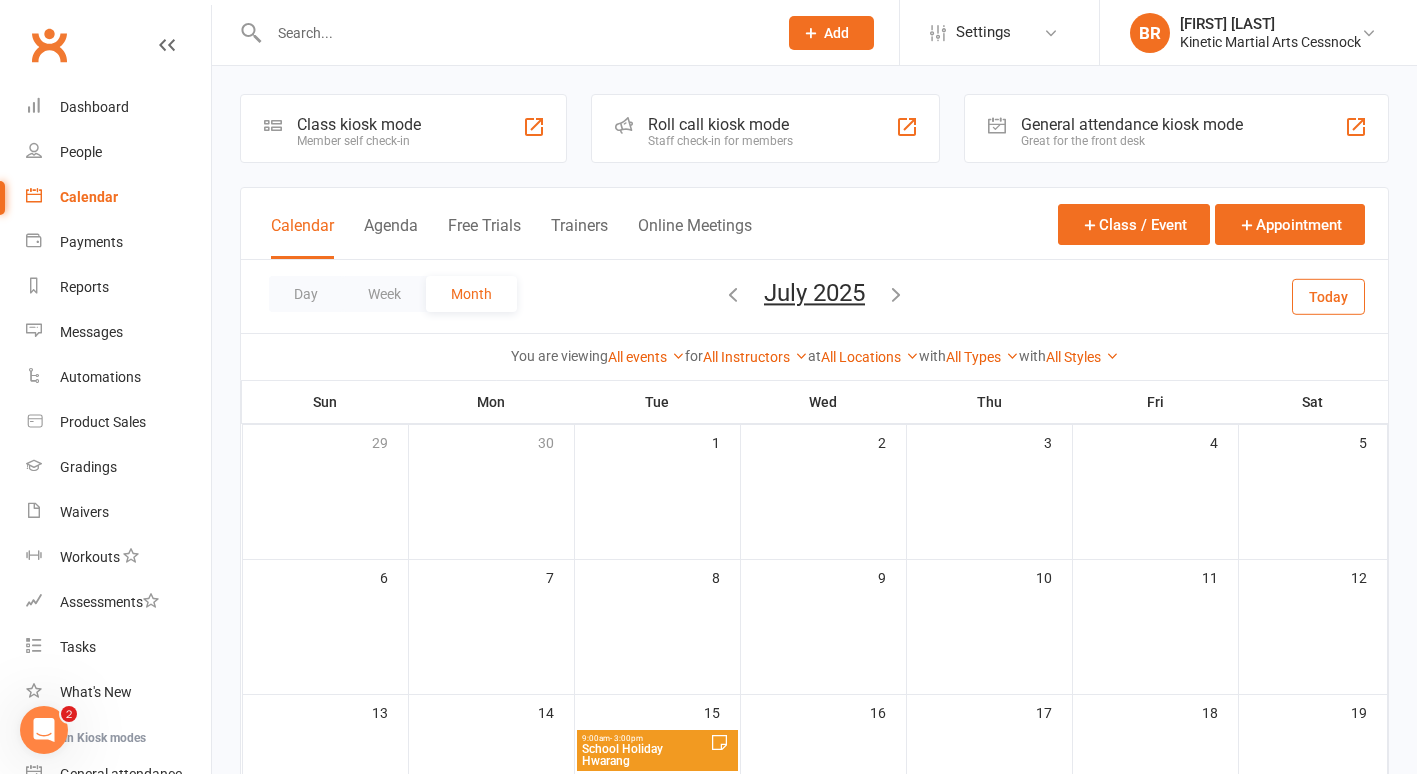 click at bounding box center (733, 294) 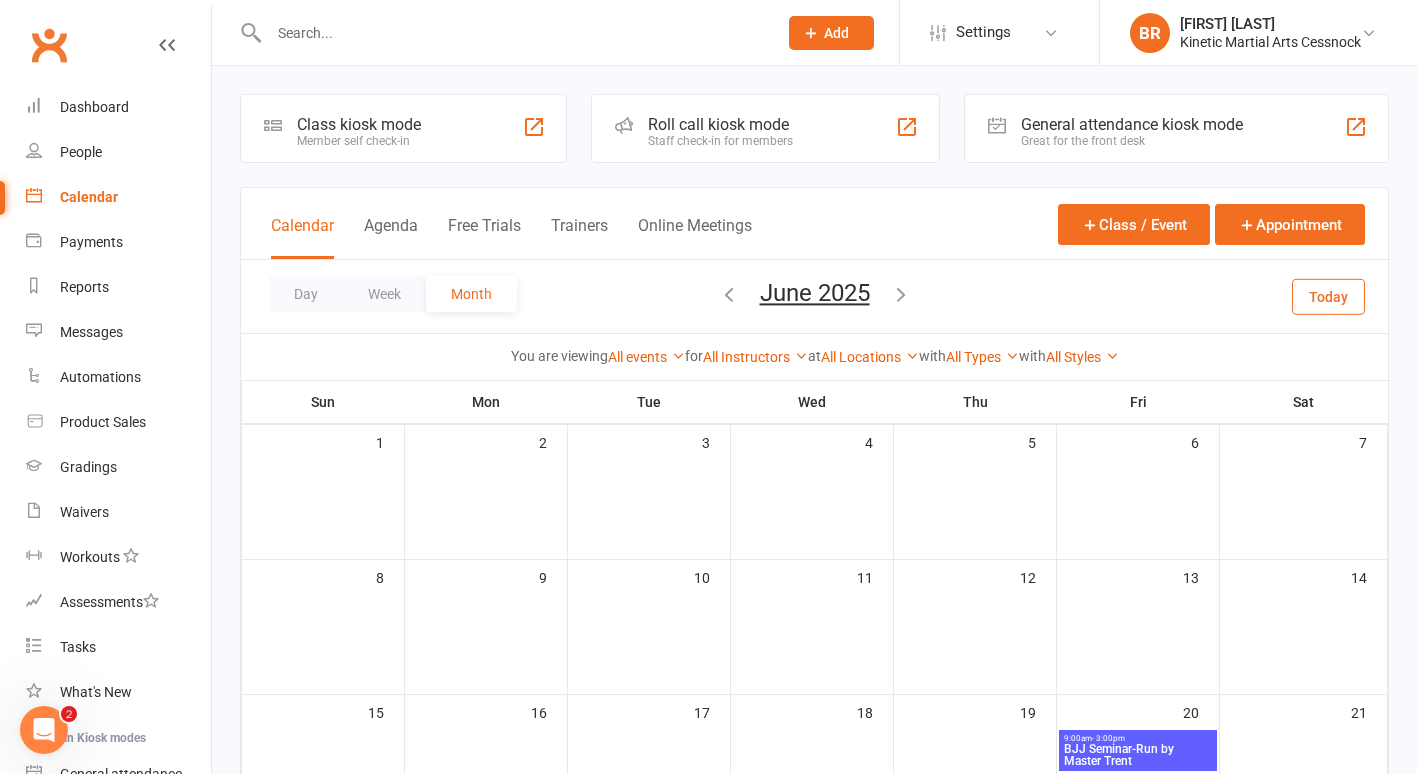 click on "June 2025
August 2025
Sun Mon Tue Wed Thu Fri Sat
27
28
29
30
31
01
02
03
04
05
06
07
08
09
10
11
12
13
14
15
16
17
18
19
20
21
22
23
24
25
26
27
28
29
30
31
01 02" at bounding box center [815, 296] 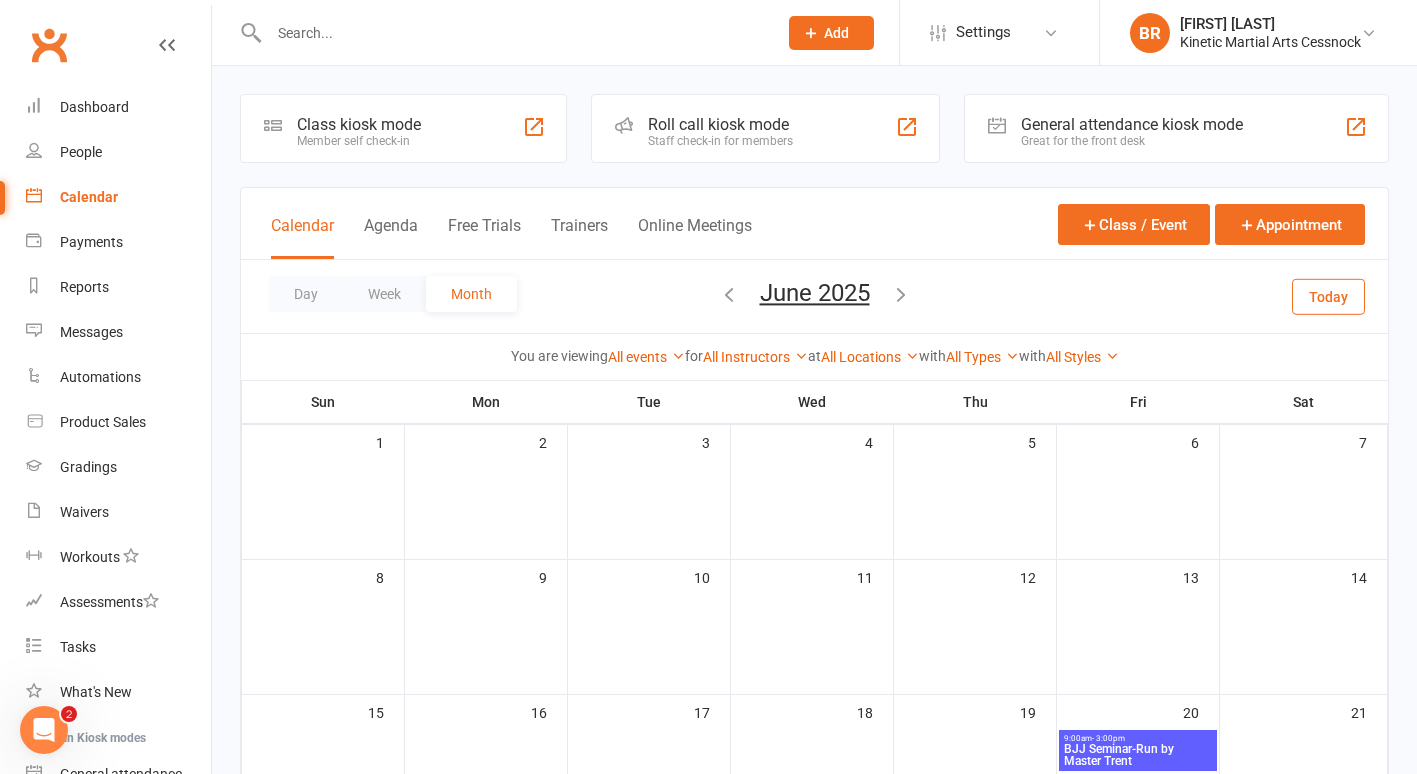 click on "June 2025
August 2025
Sun Mon Tue Wed Thu Fri Sat
27
28
29
30
31
01
02
03
04
05
06
07
08
09
10
11
12
13
14
15
16
17
18
19
20
21
22
23
24
25
26
27
28
29
30
31
01 02" at bounding box center [815, 296] 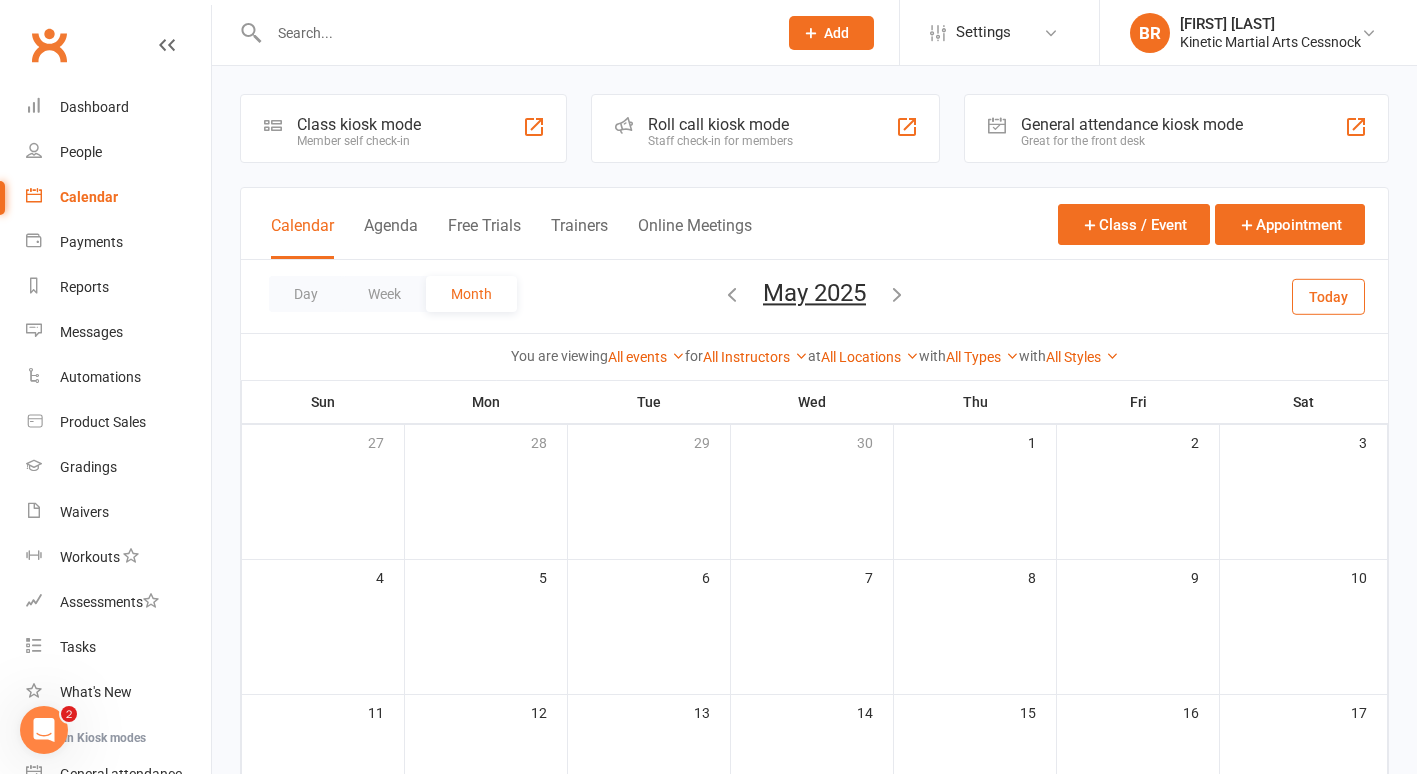 click at bounding box center (732, 294) 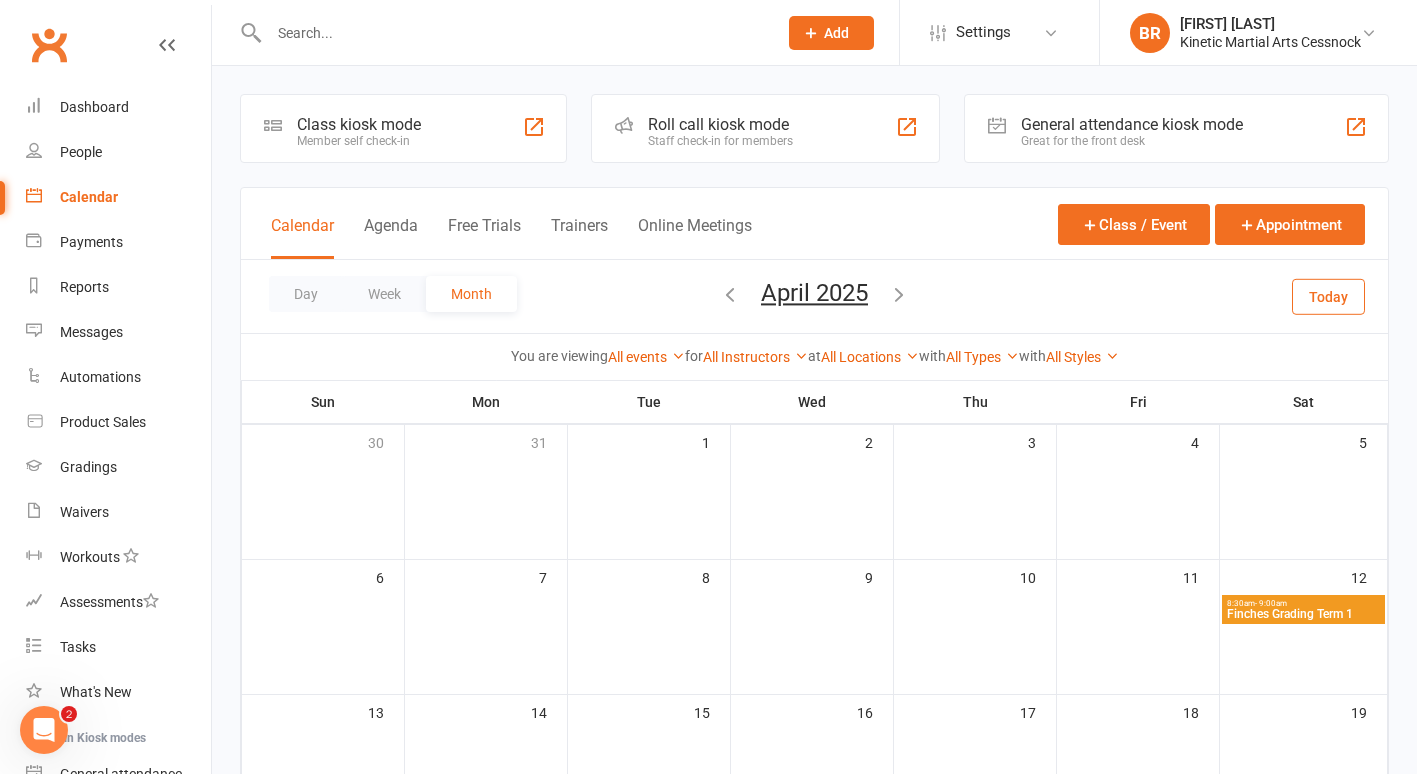 click at bounding box center (730, 294) 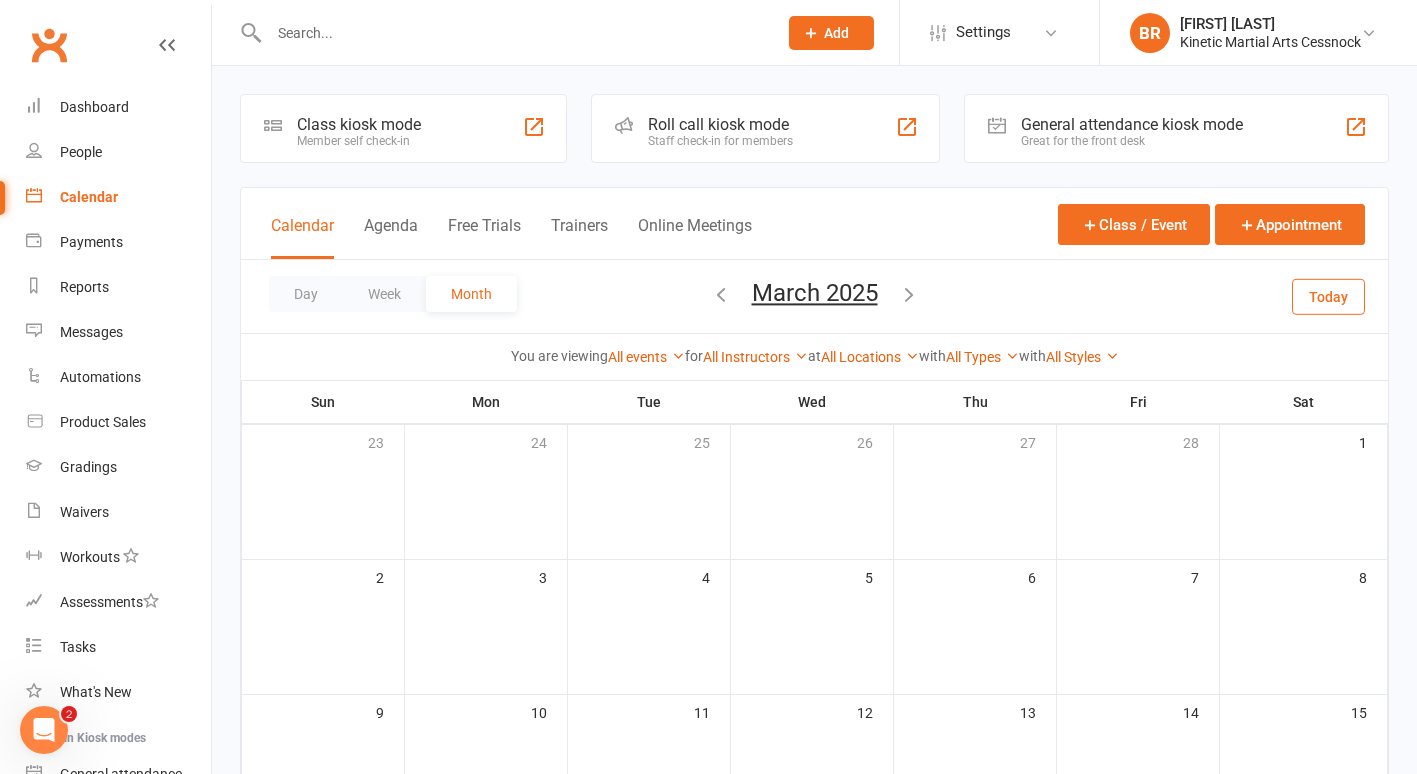 click at bounding box center (721, 294) 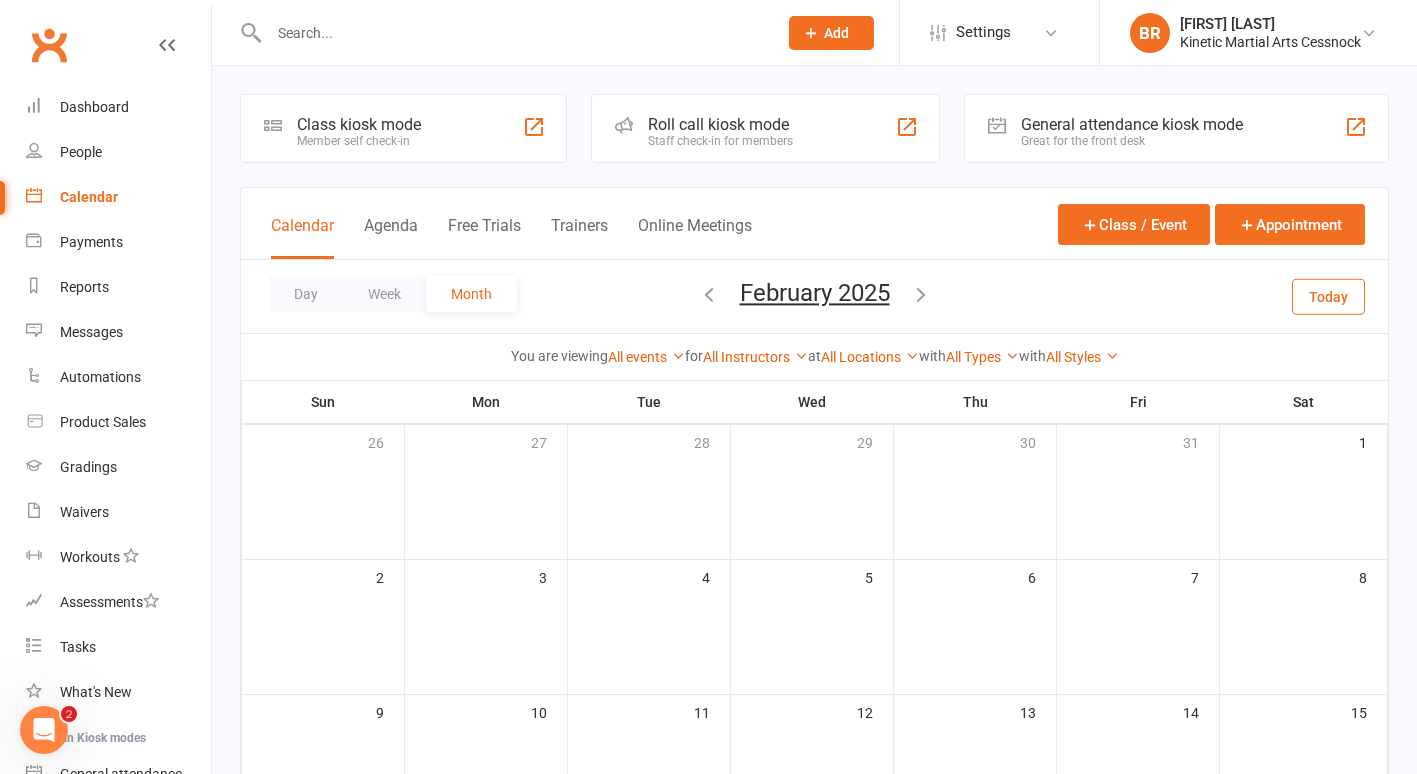 click on "February 2025
August 2025
Sun Mon Tue Wed Thu Fri Sat
27
28
29
30
31
01
02
03
04
05
06
07
08
09
10
11
12
13
14
15
16
17
18
19
20
21
22
23
24
25
26
27
28
29
30
31
01" at bounding box center [815, 296] 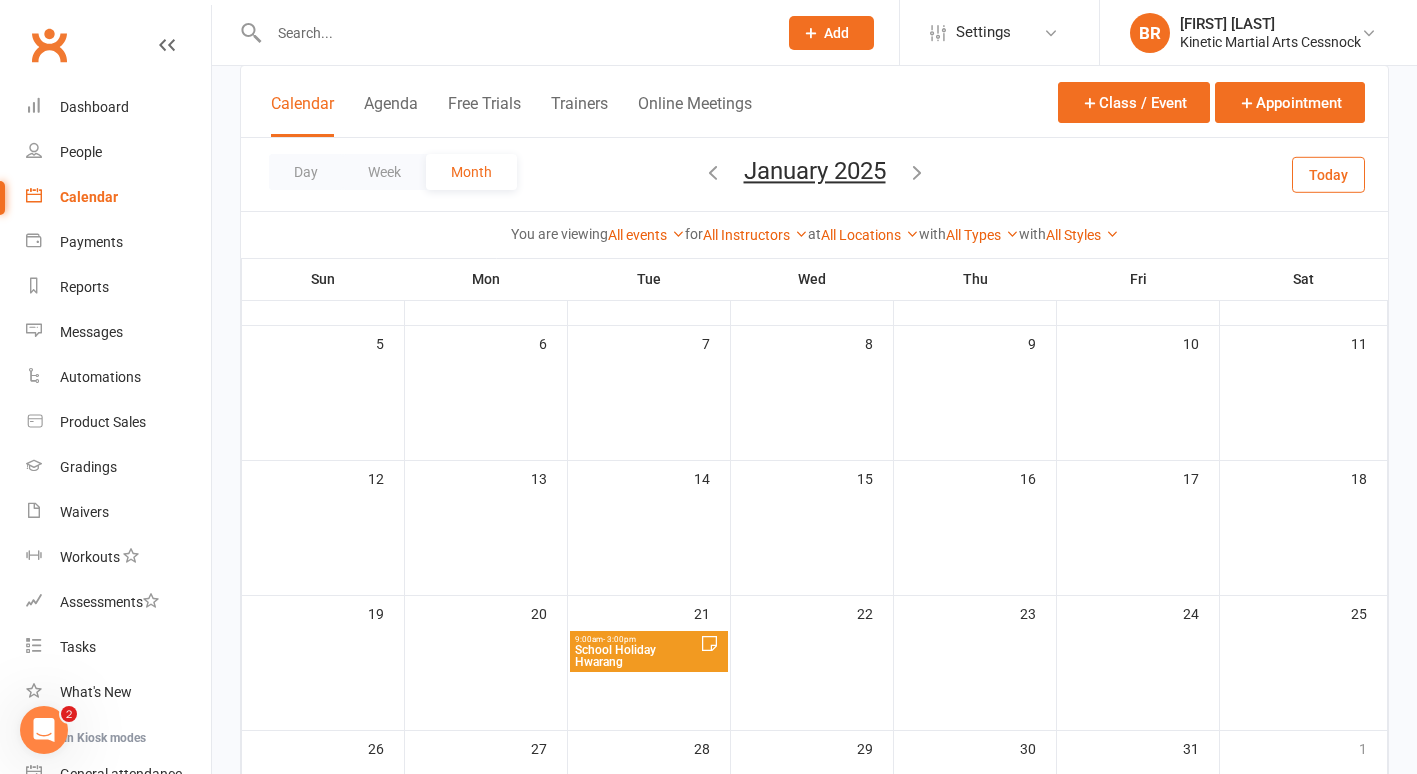 scroll, scrollTop: 240, scrollLeft: 0, axis: vertical 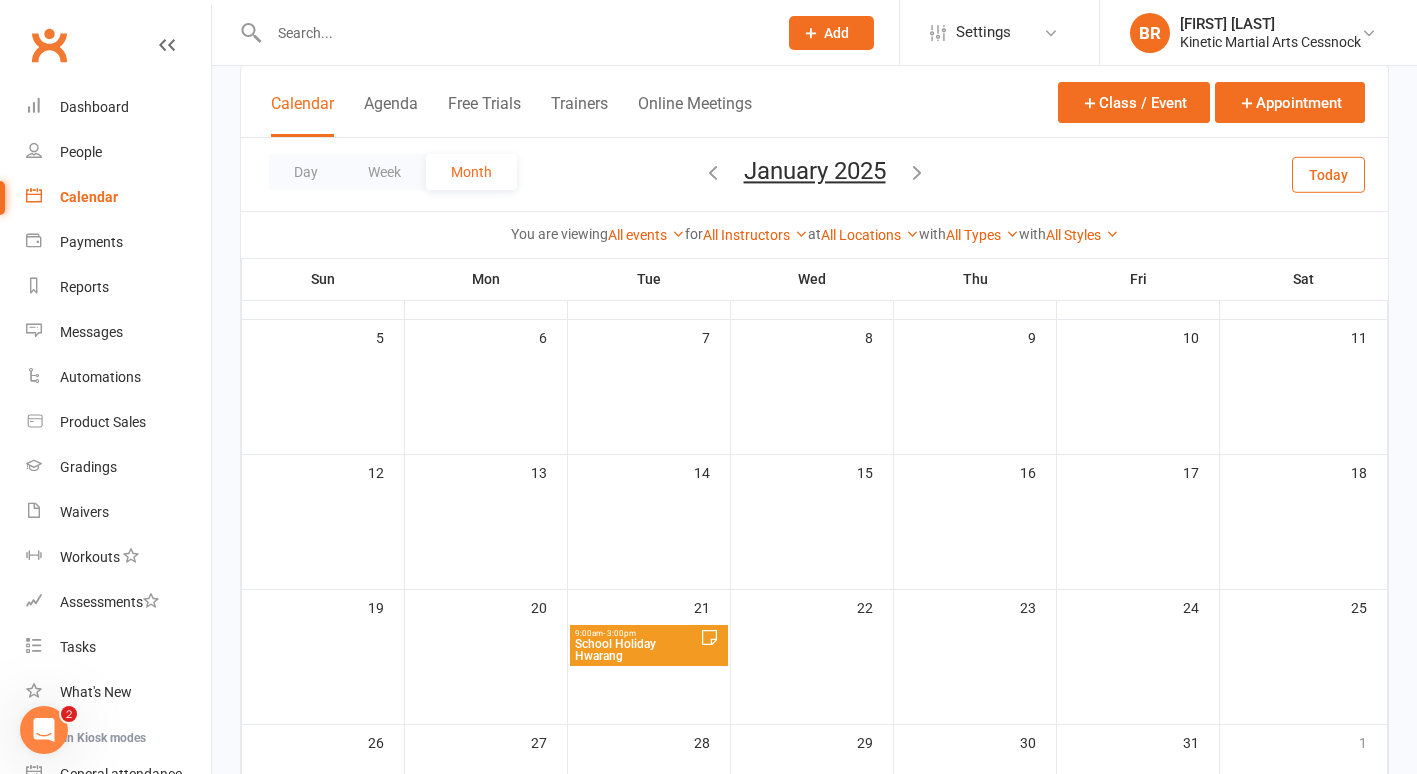 click on "School Holiday Hwarang" at bounding box center [637, 650] 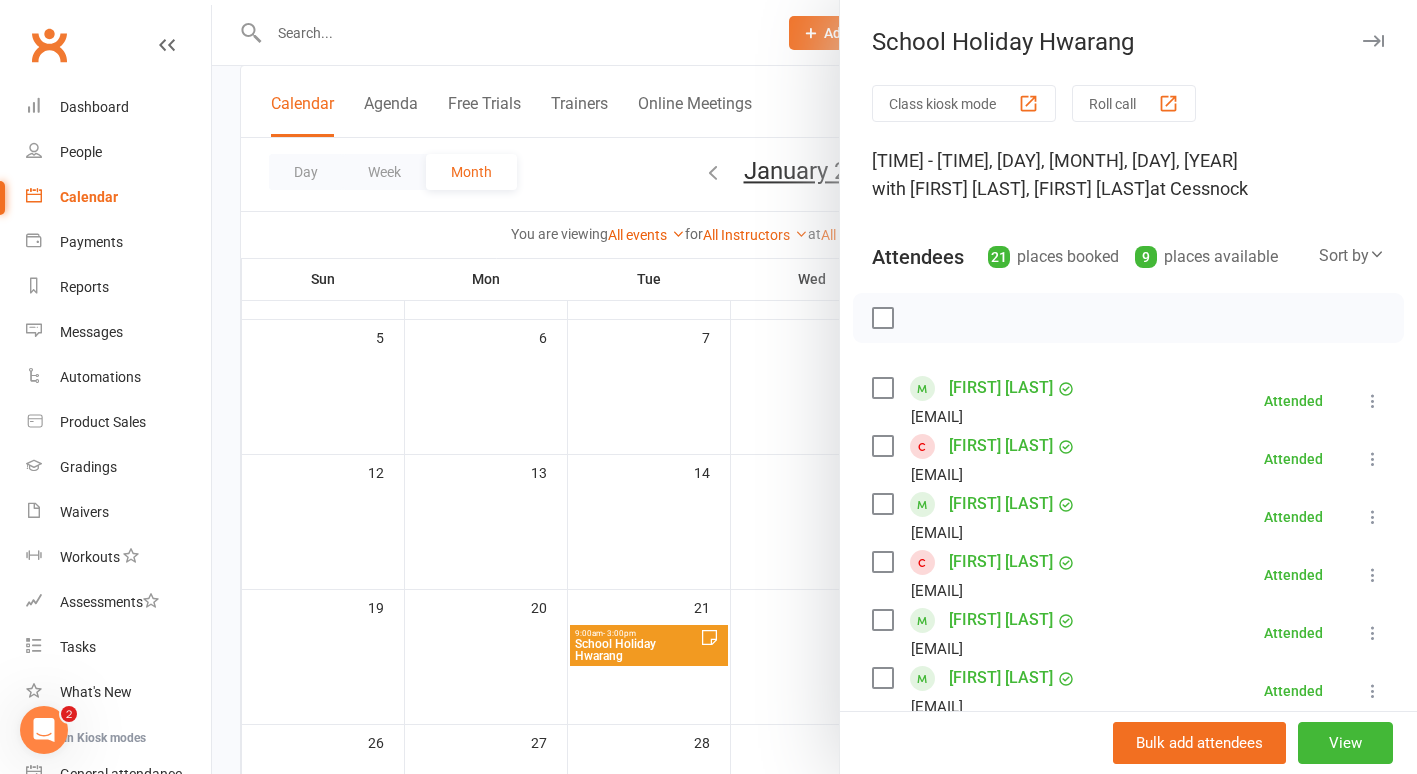 click at bounding box center [814, 387] 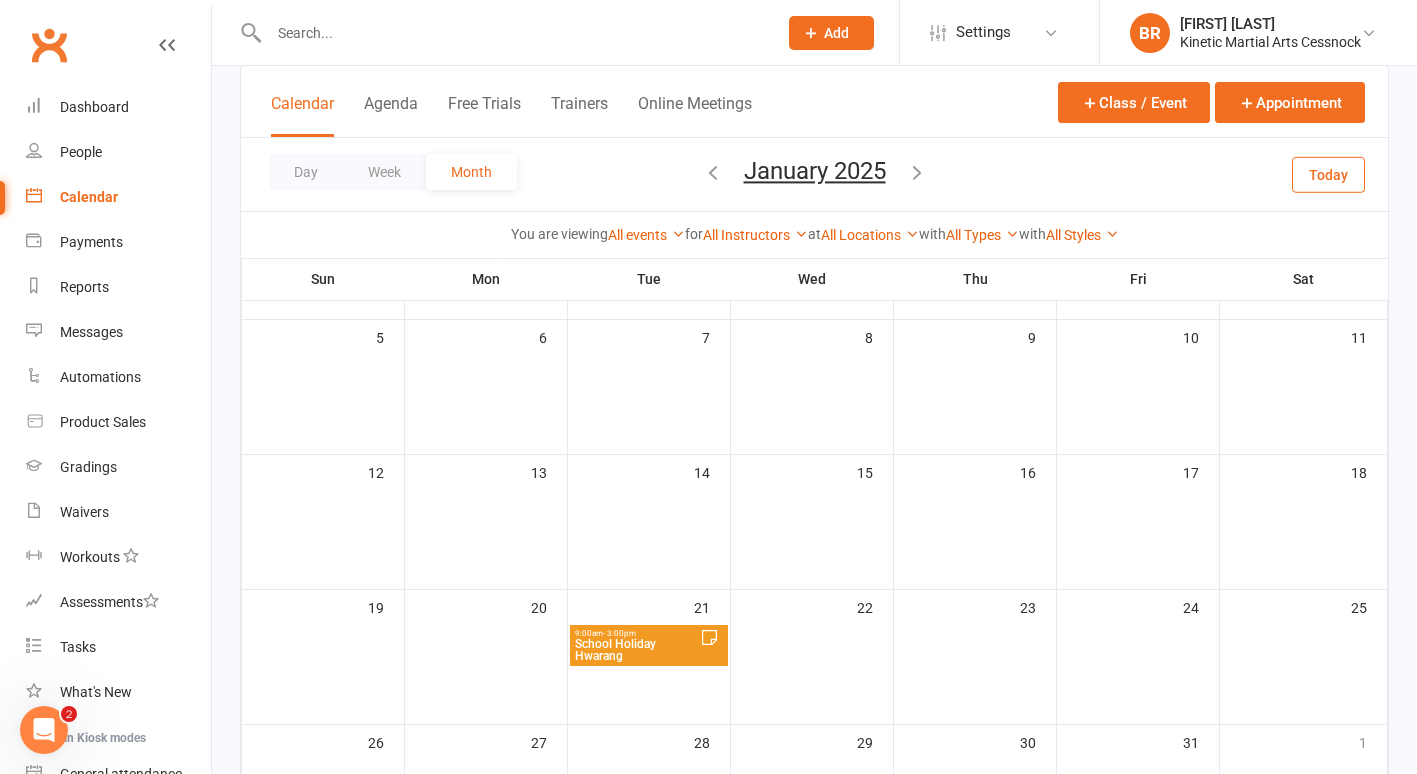 click at bounding box center [713, 172] 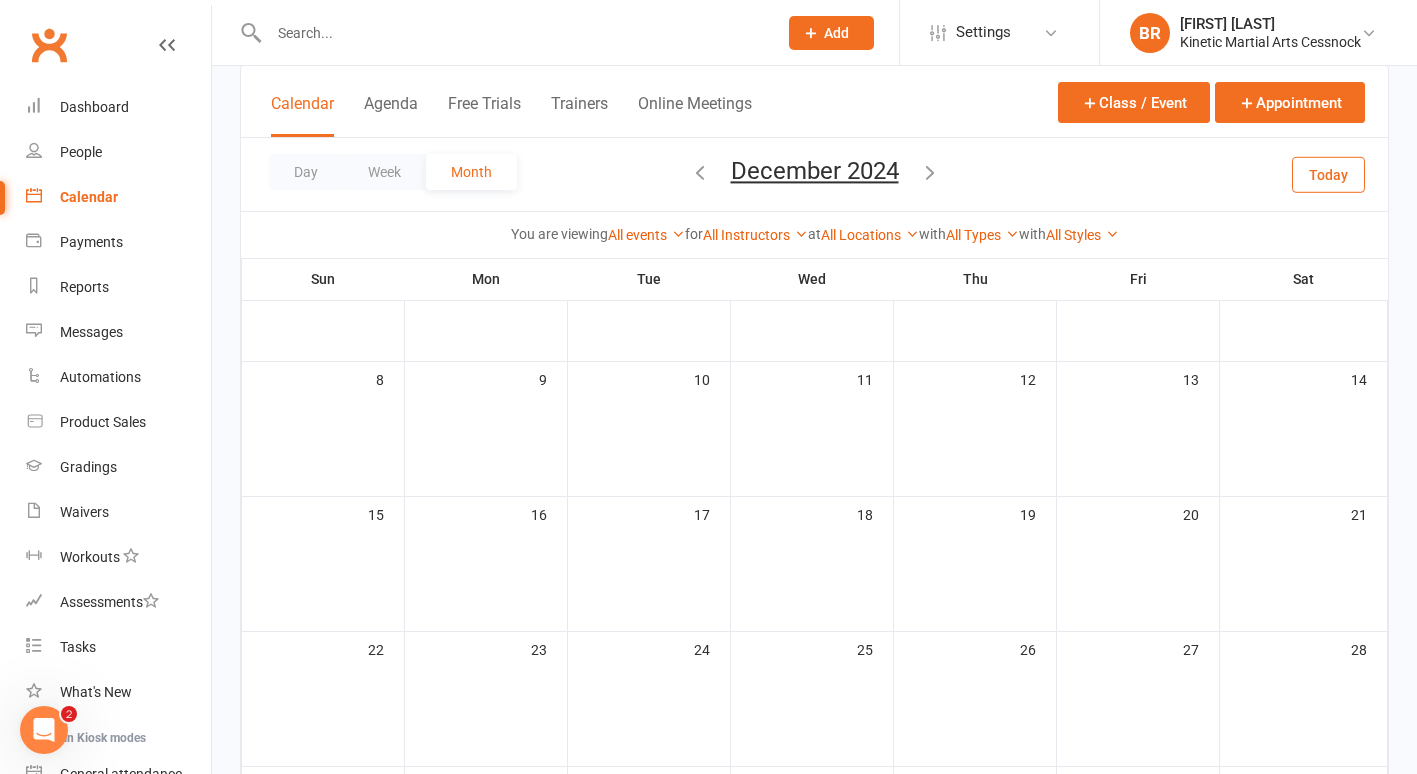 scroll, scrollTop: 158, scrollLeft: 0, axis: vertical 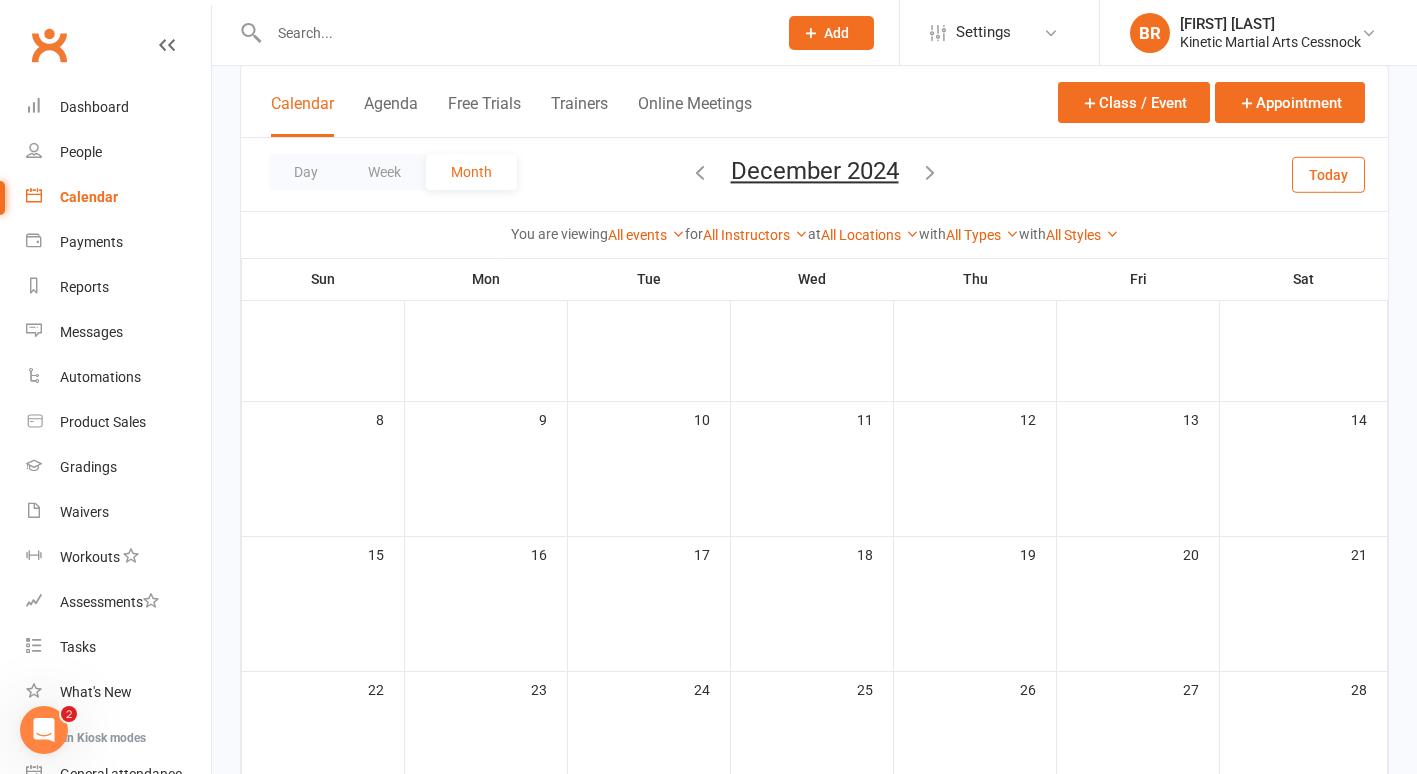 click at bounding box center [700, 172] 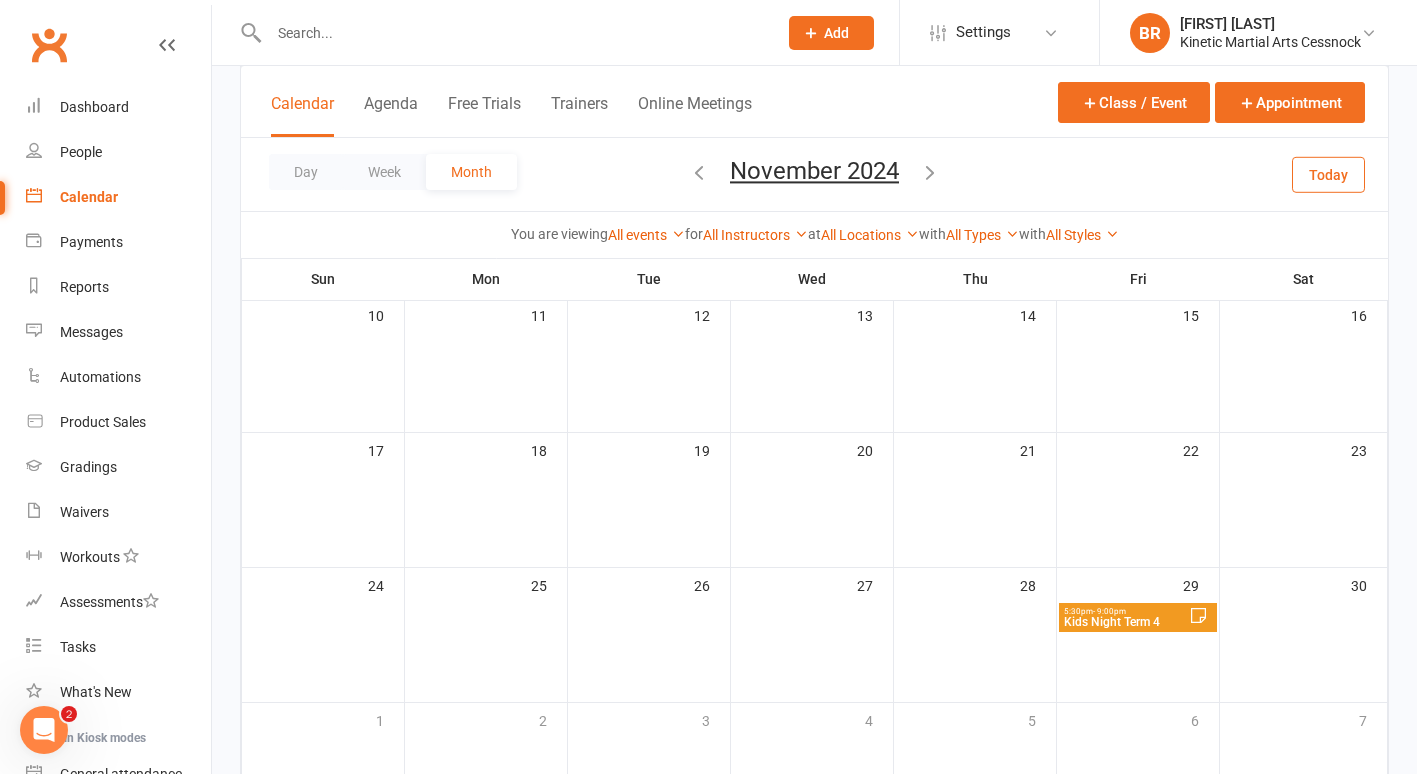 scroll, scrollTop: 405, scrollLeft: 0, axis: vertical 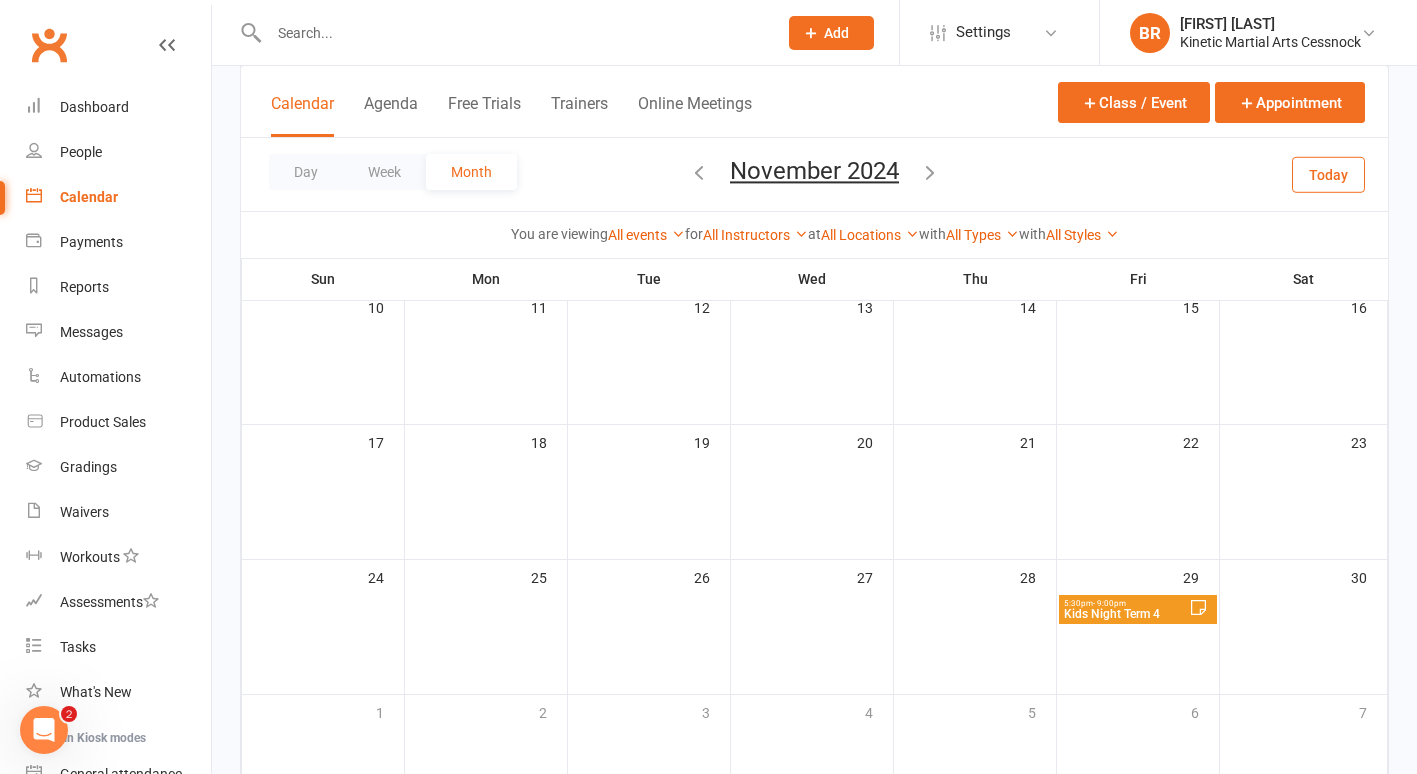 click on "Kids Night Term 4" at bounding box center (1126, 614) 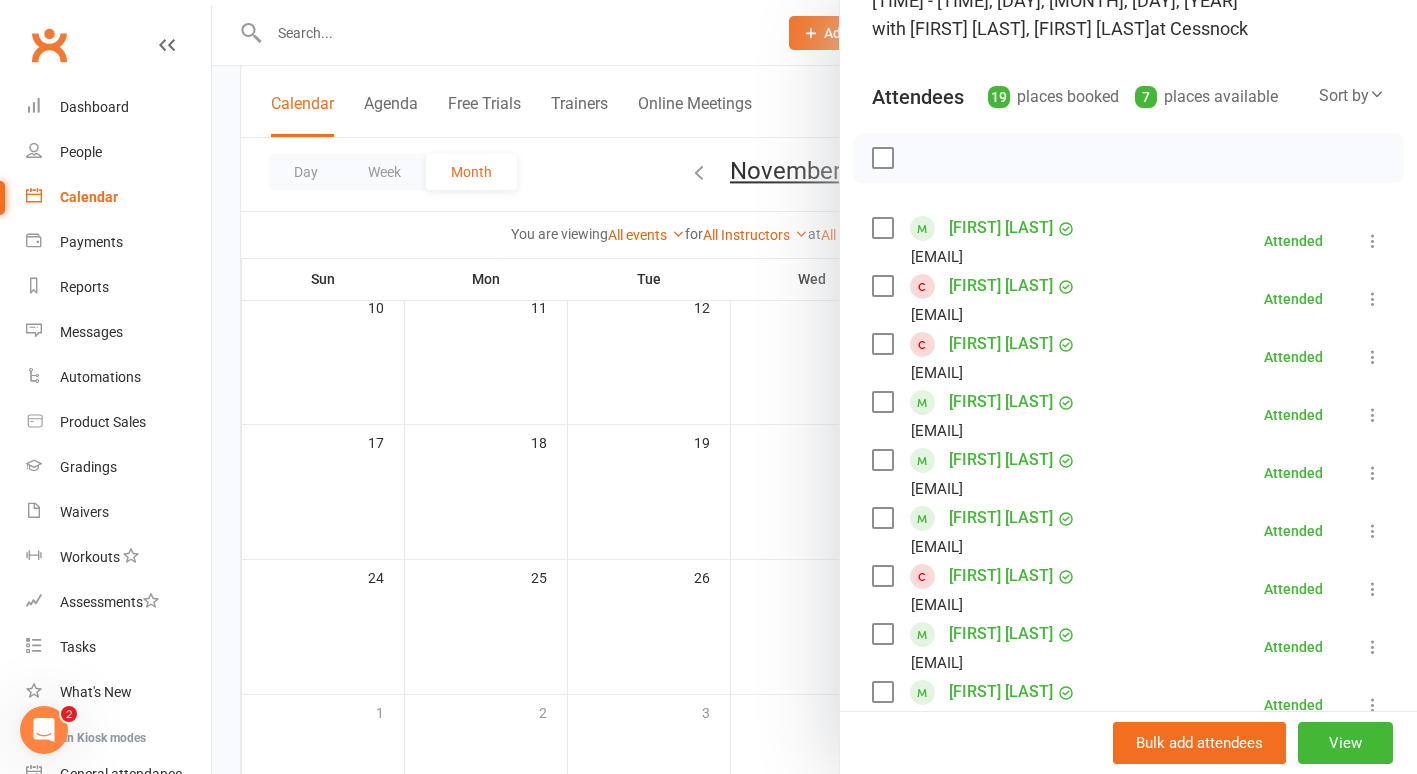 scroll, scrollTop: 0, scrollLeft: 0, axis: both 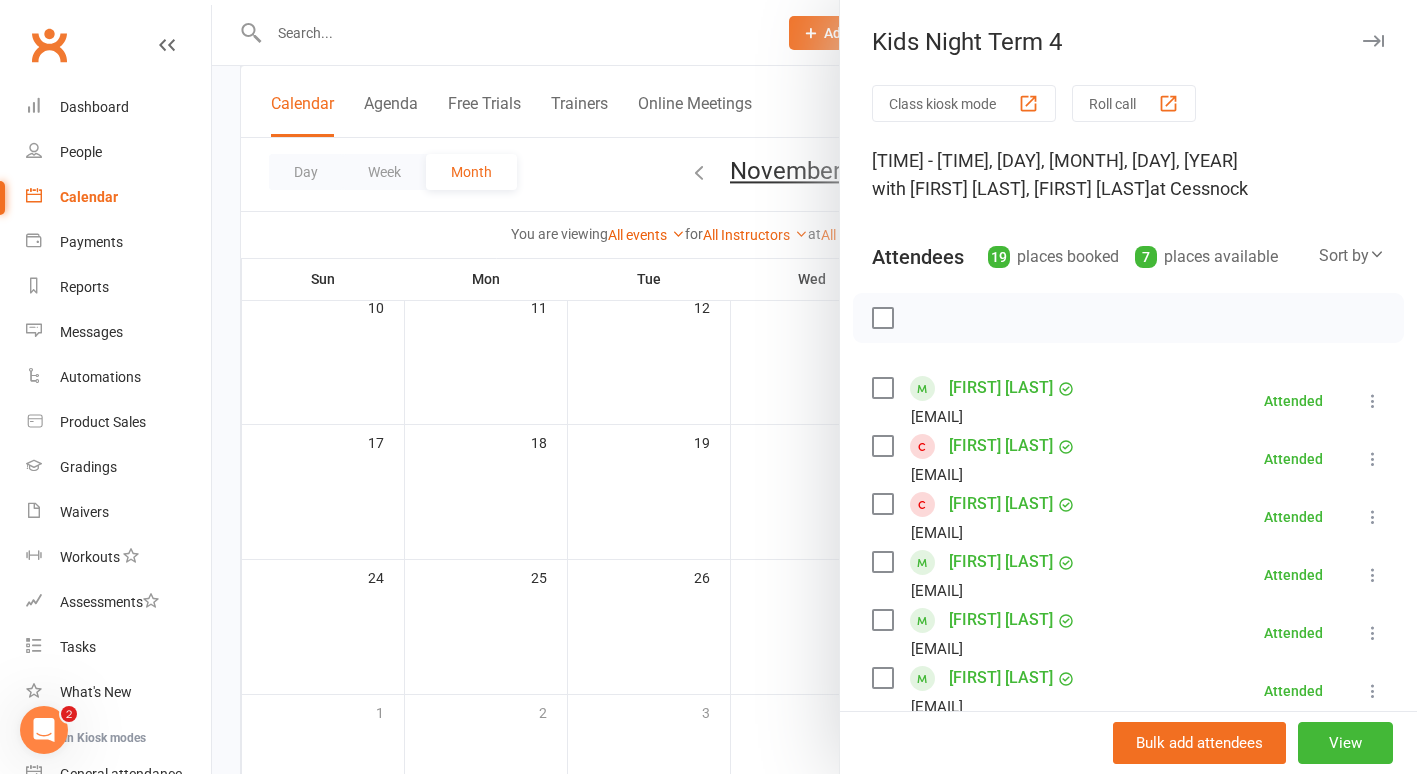 click at bounding box center [814, 387] 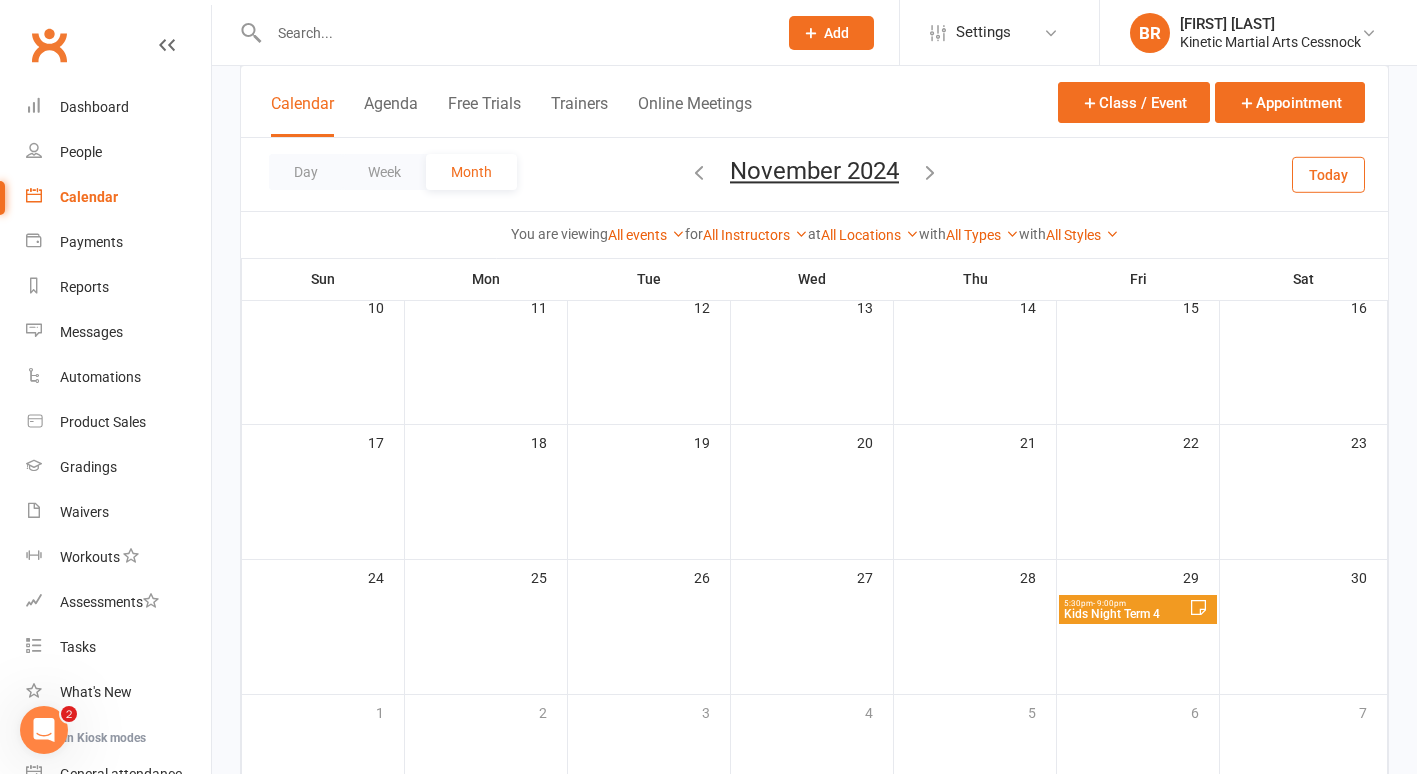 click at bounding box center [699, 172] 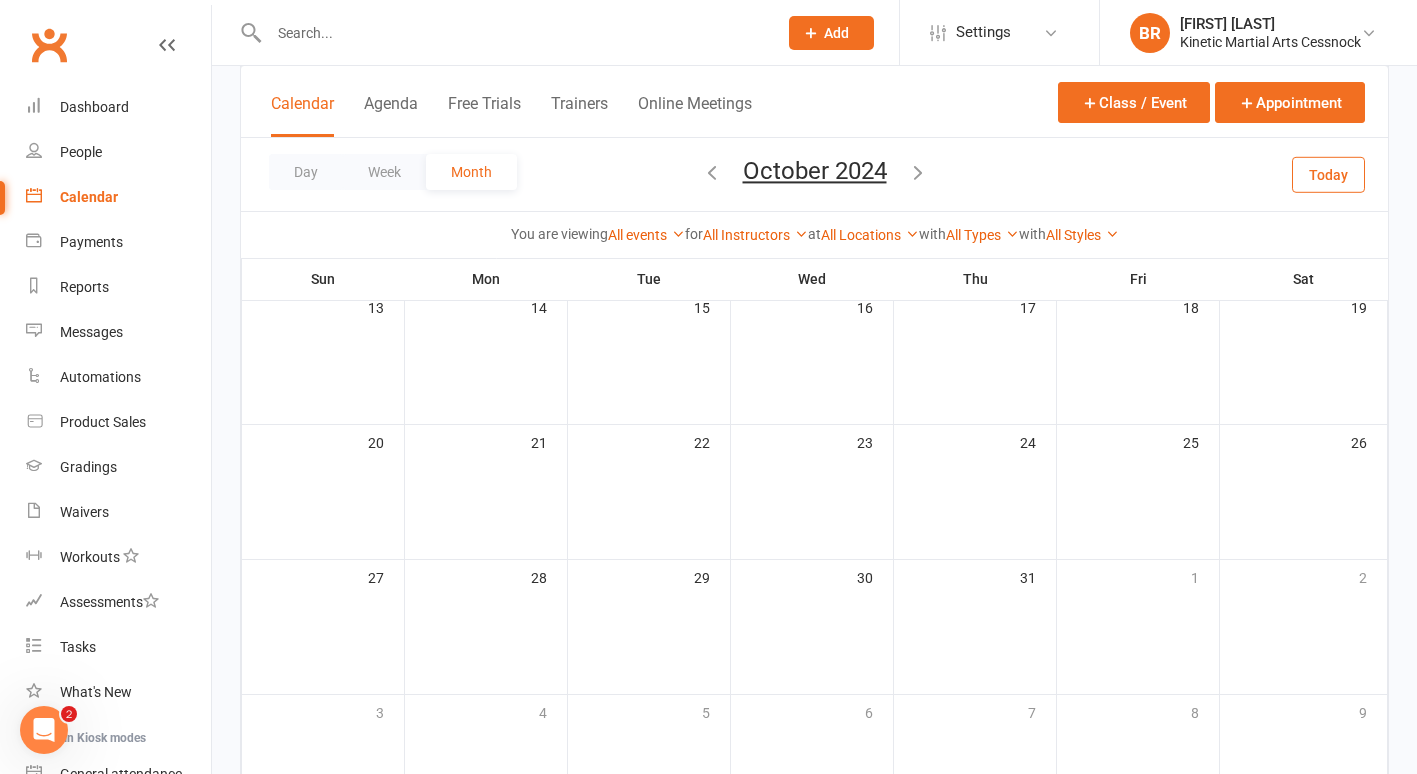 click at bounding box center (712, 172) 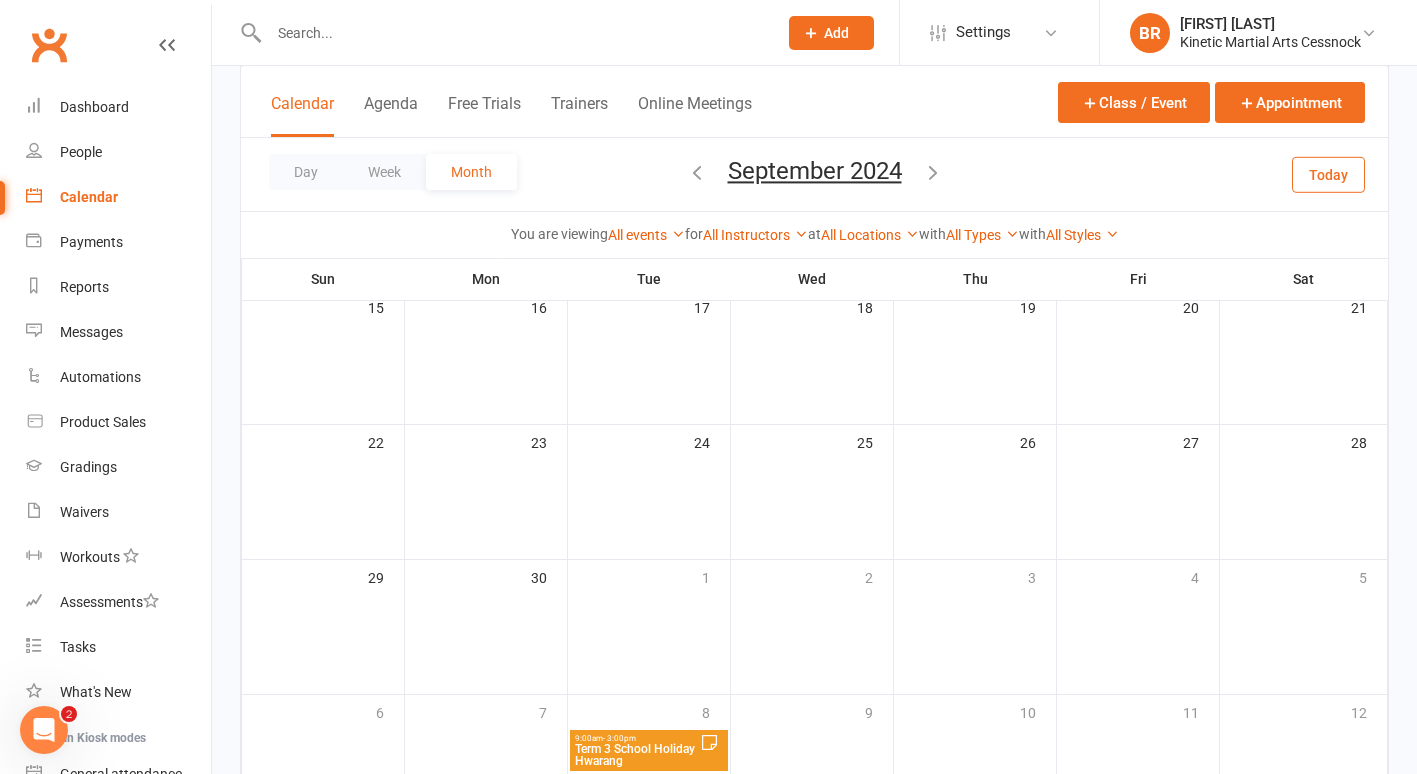 click on "9:00am  - 3:00pm" at bounding box center [637, 738] 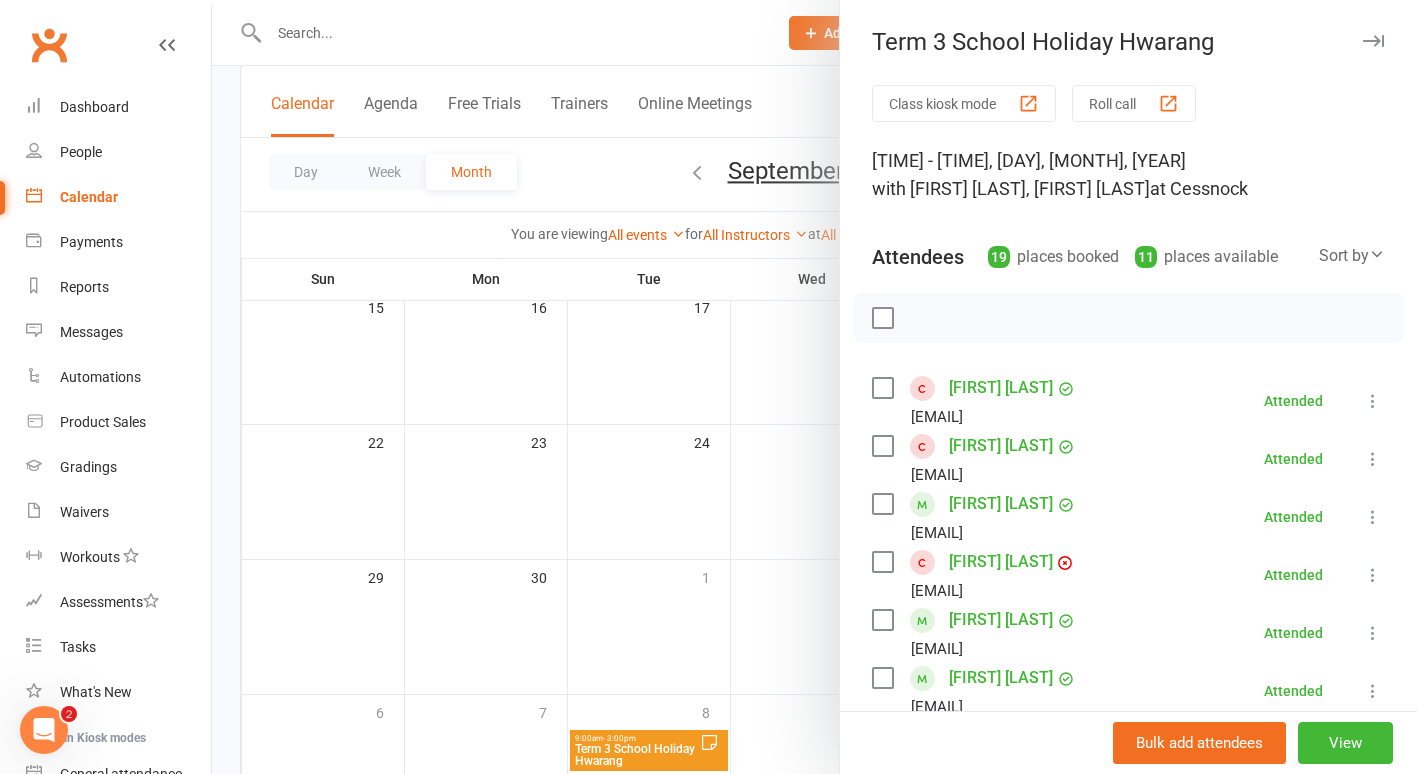click at bounding box center (814, 387) 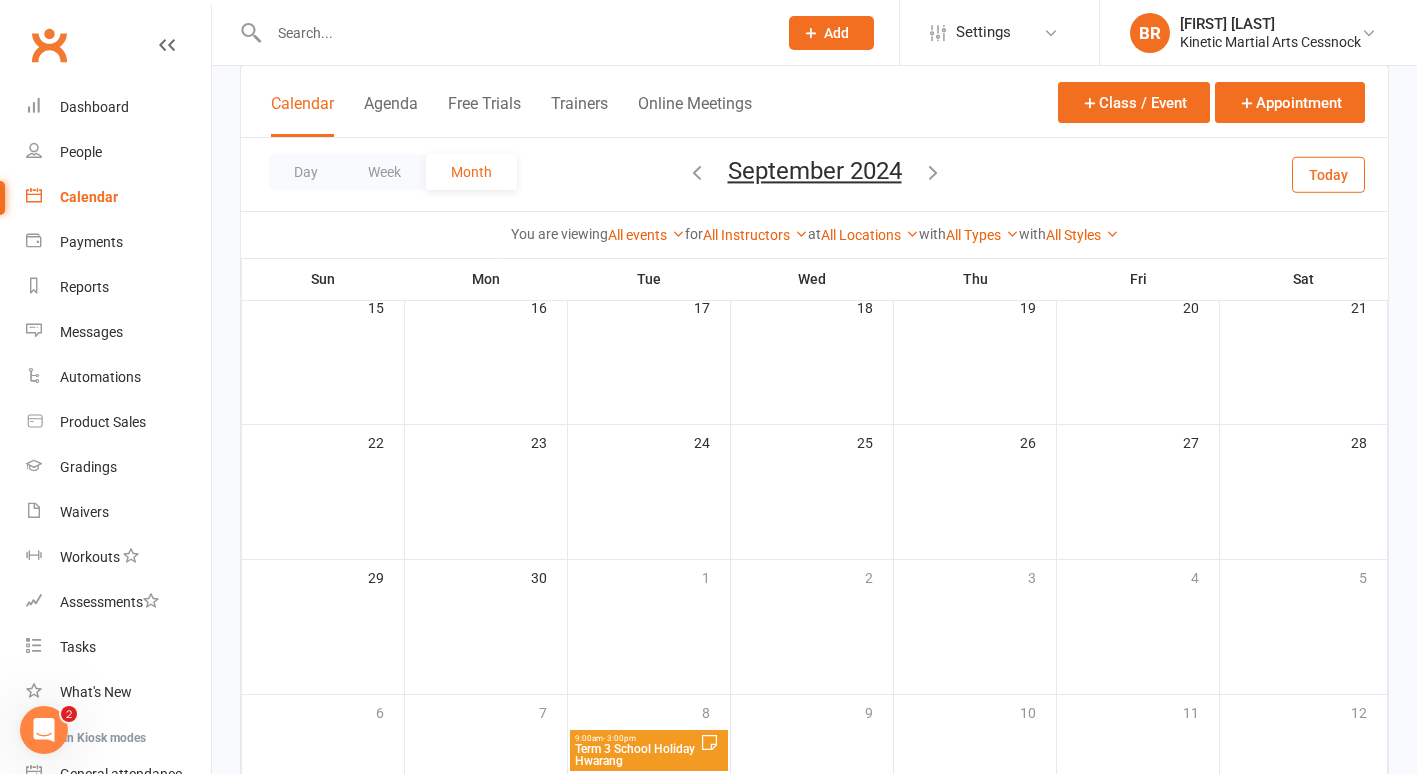 click at bounding box center [697, 172] 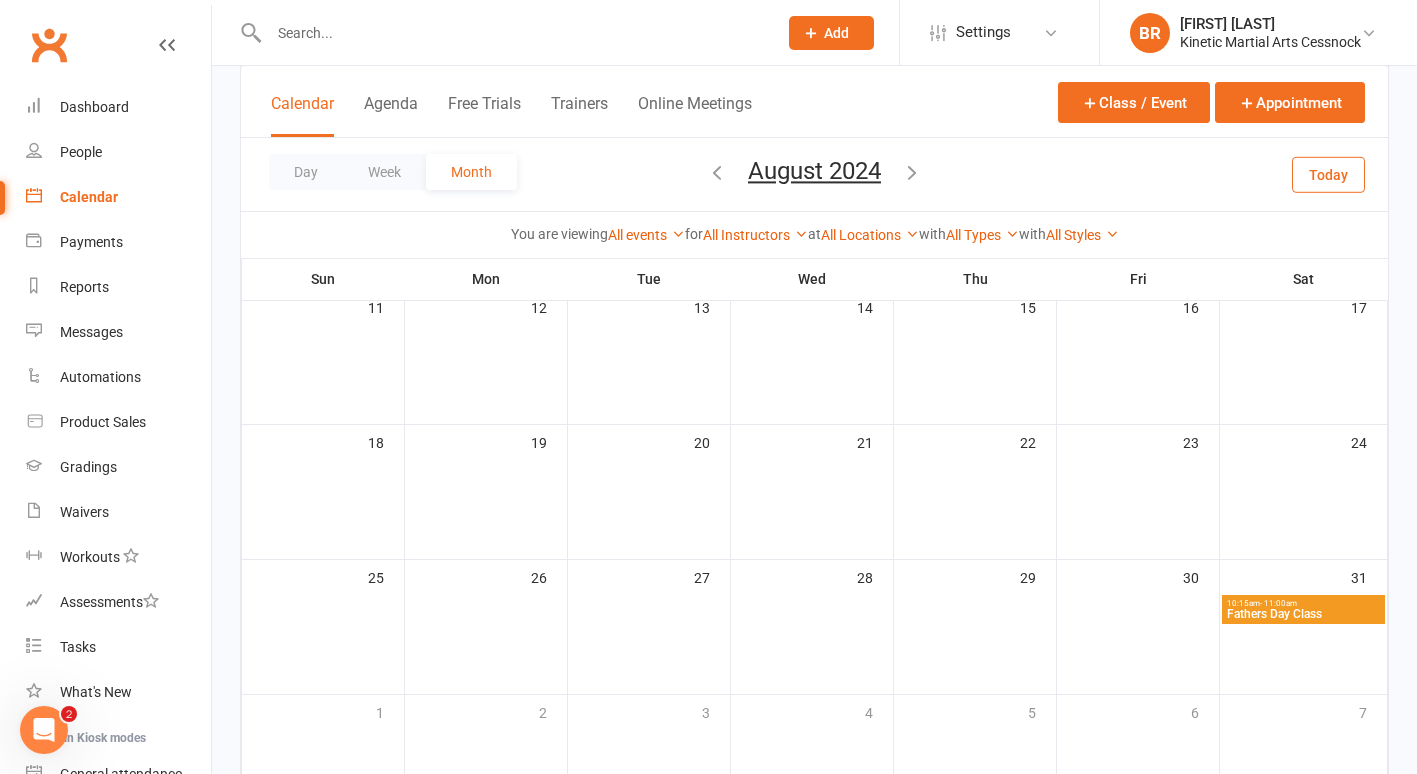 click on "Day Week Month August 2024
August 2025
Sun Mon Tue Wed Thu Fri Sat
27
28
29
30
31
01
02
03
04
05
06
07
08
09
10
11
12
13
14
15
16
17
18
19
20
21
22
23
24
25
26
27
28
29
30
31
01" at bounding box center (814, 174) 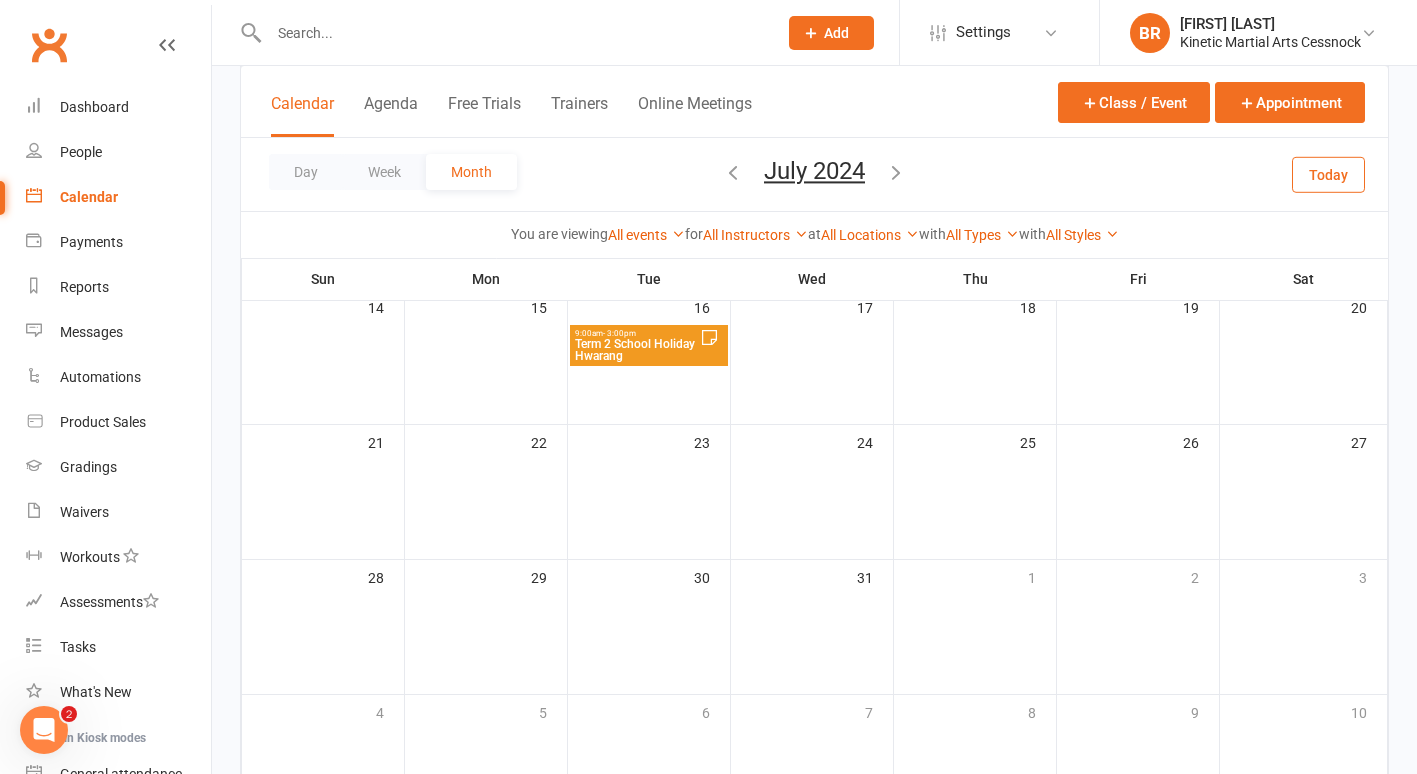click at bounding box center [733, 172] 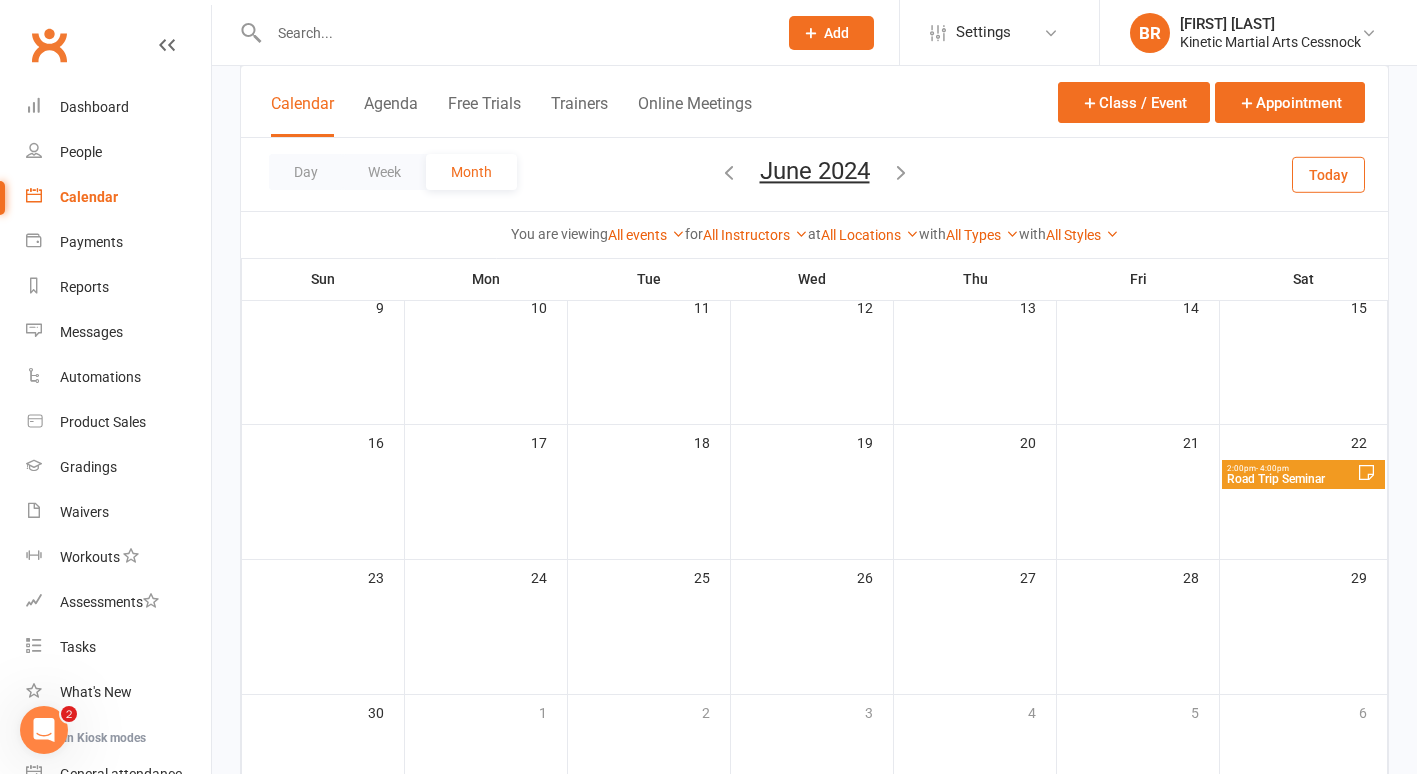 click at bounding box center [729, 172] 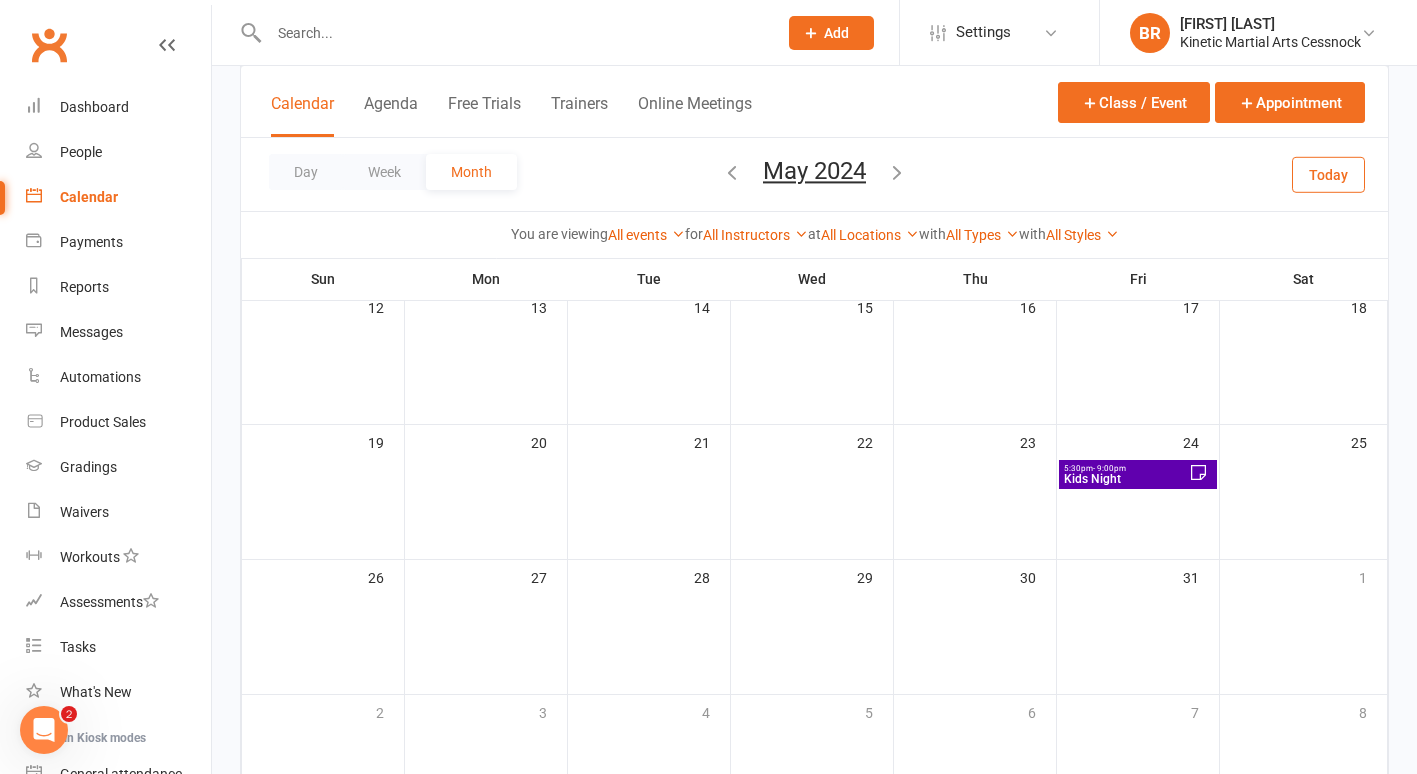 click at bounding box center [732, 172] 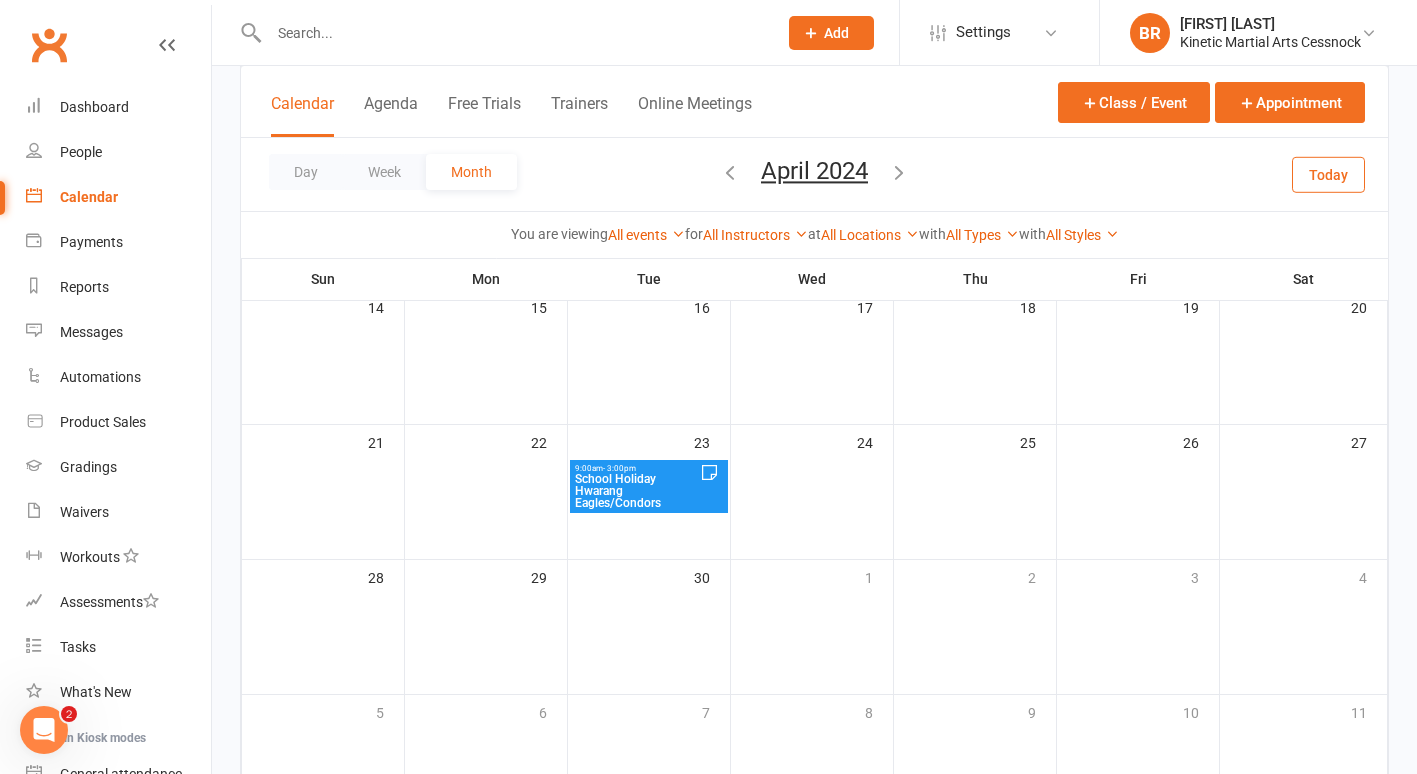 click at bounding box center [730, 172] 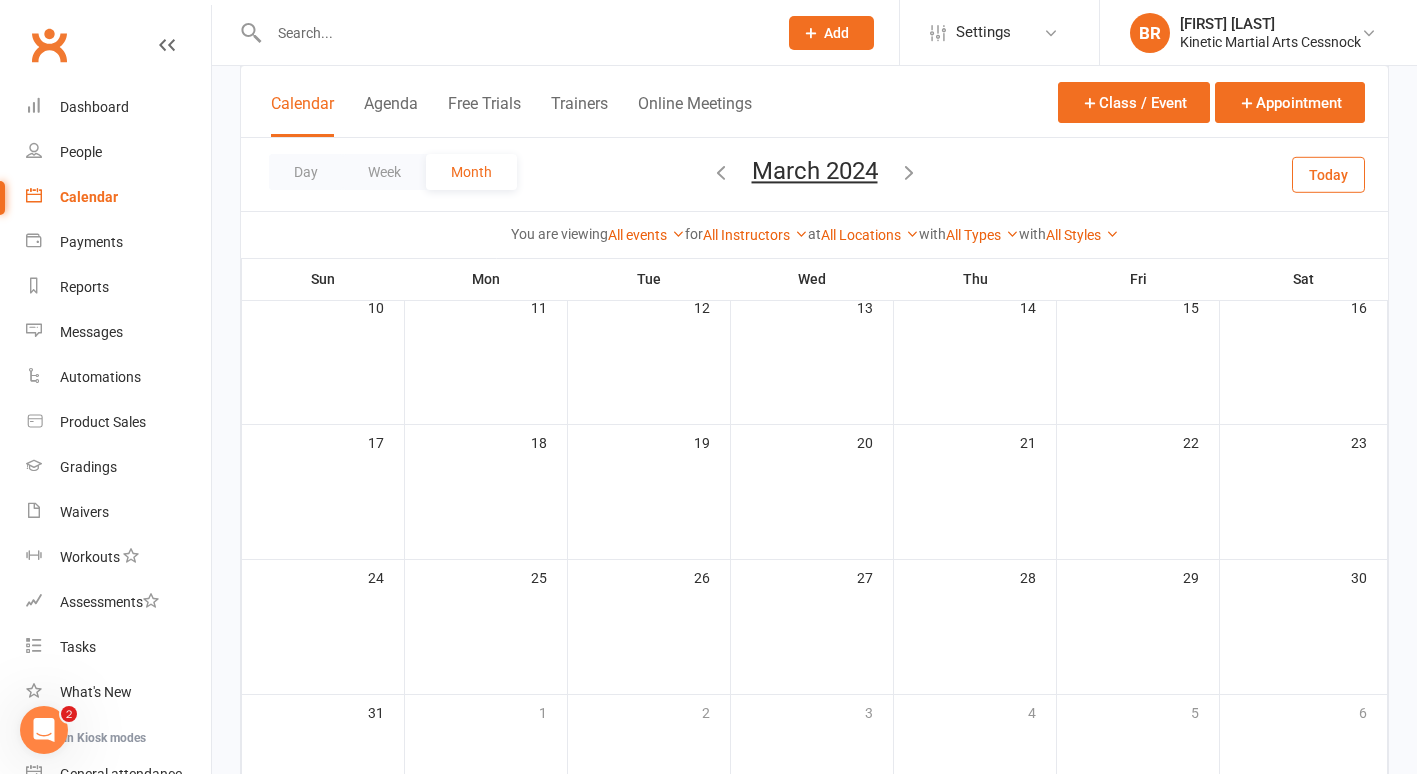 click at bounding box center (721, 172) 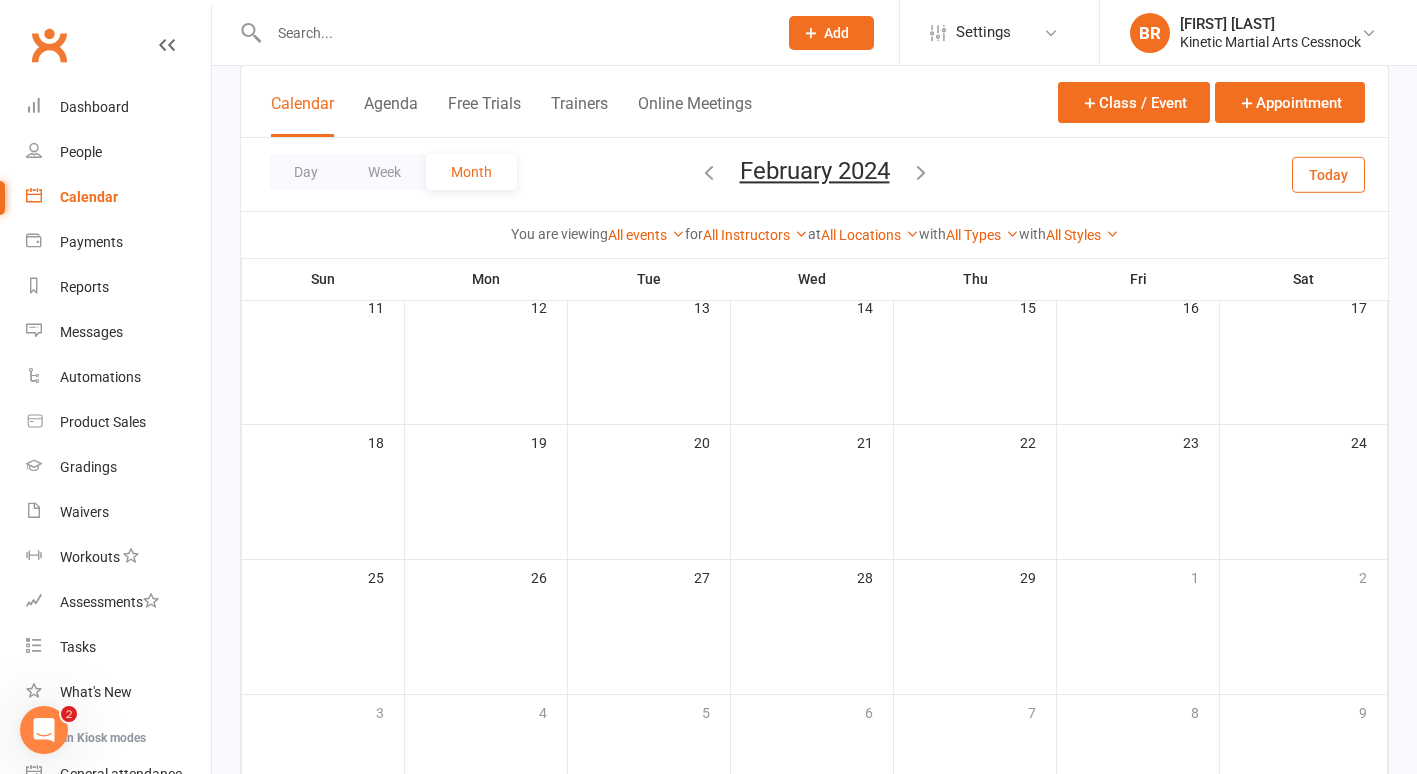 click on "[MONTH] [YEAR]
[MONTH] [YEAR]
Sun Mon Tue Wed Thu Fri Sat
27
28
29
30
31
01
02
03
04
05
06
07
08
09
10
11
12
13
14
15
16
17
18
19
20
21
22
23
24
25
26
27
28
29
30
31
01" at bounding box center [815, 174] 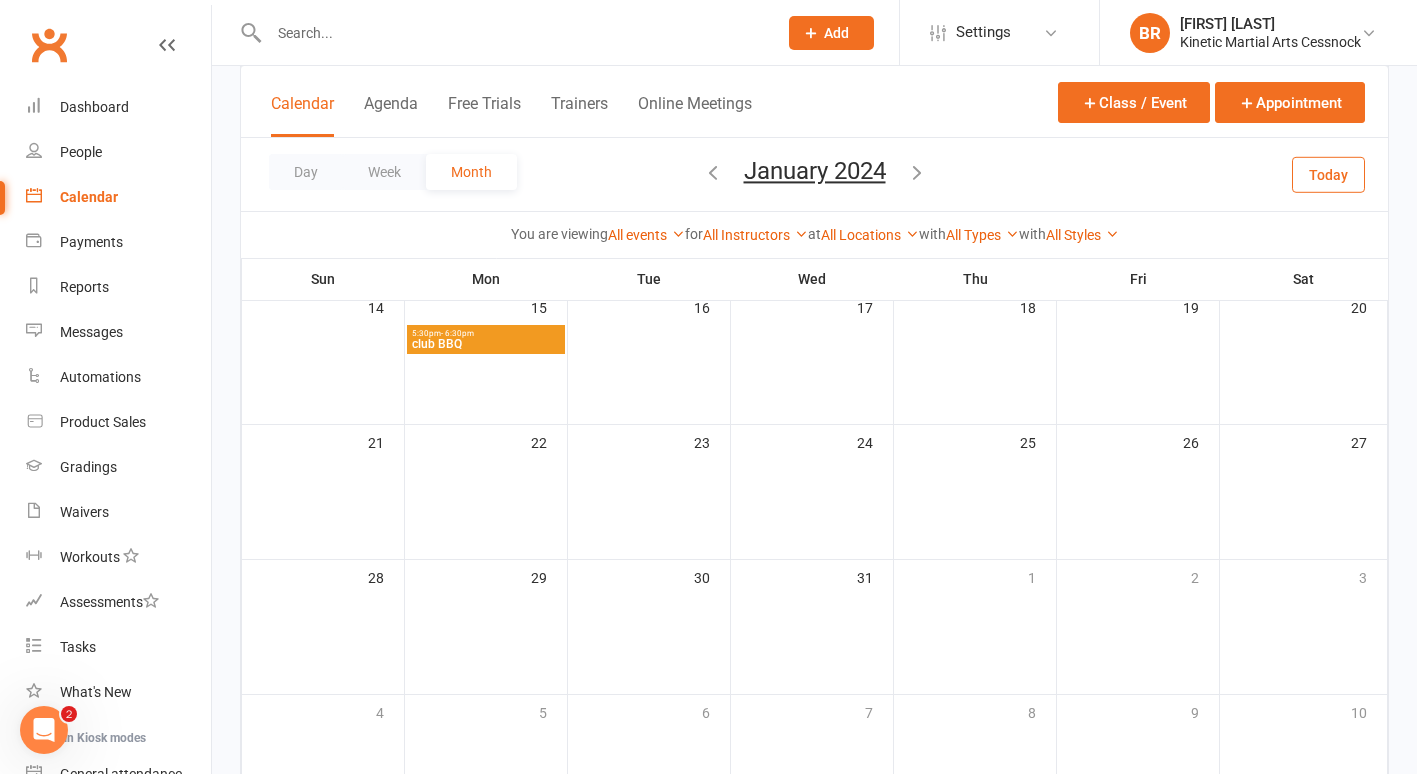 click at bounding box center [713, 172] 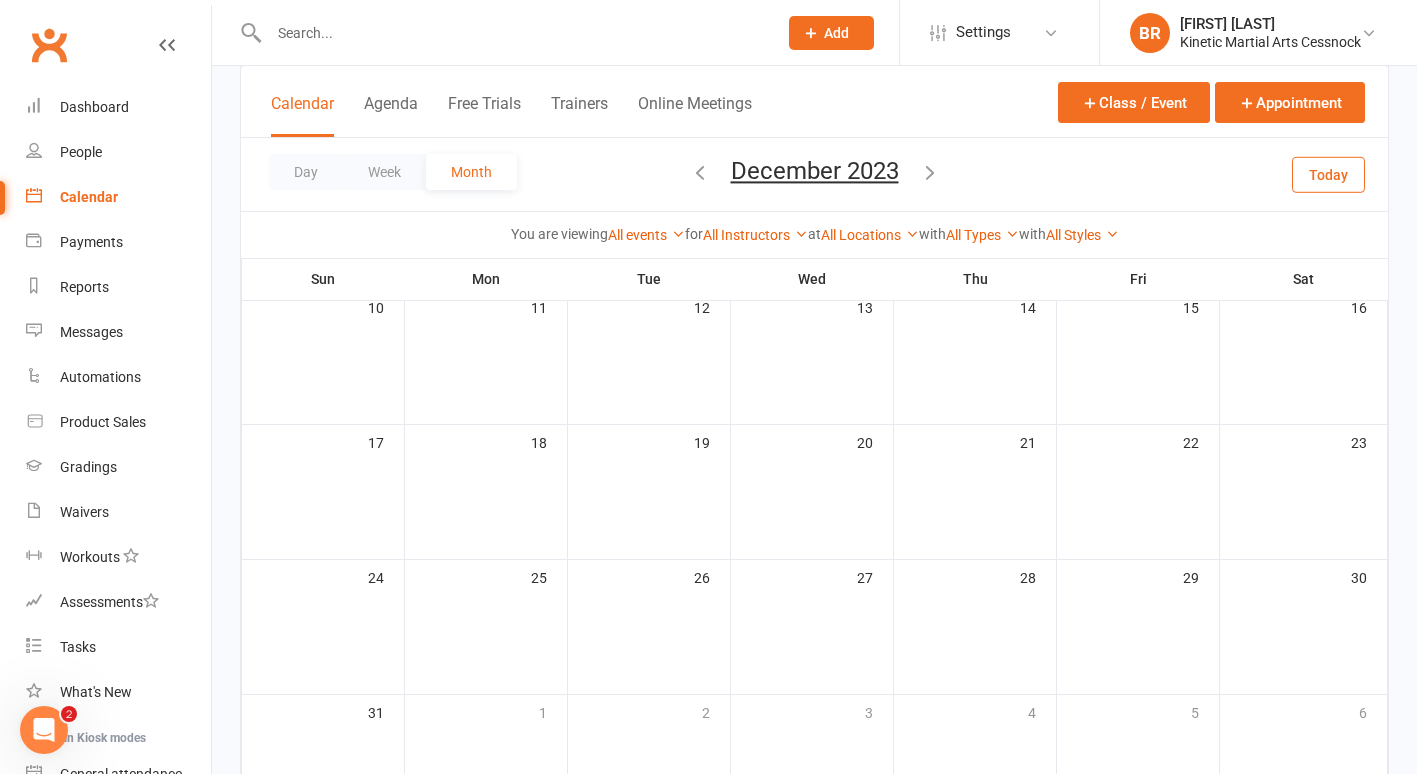 scroll, scrollTop: 520, scrollLeft: 0, axis: vertical 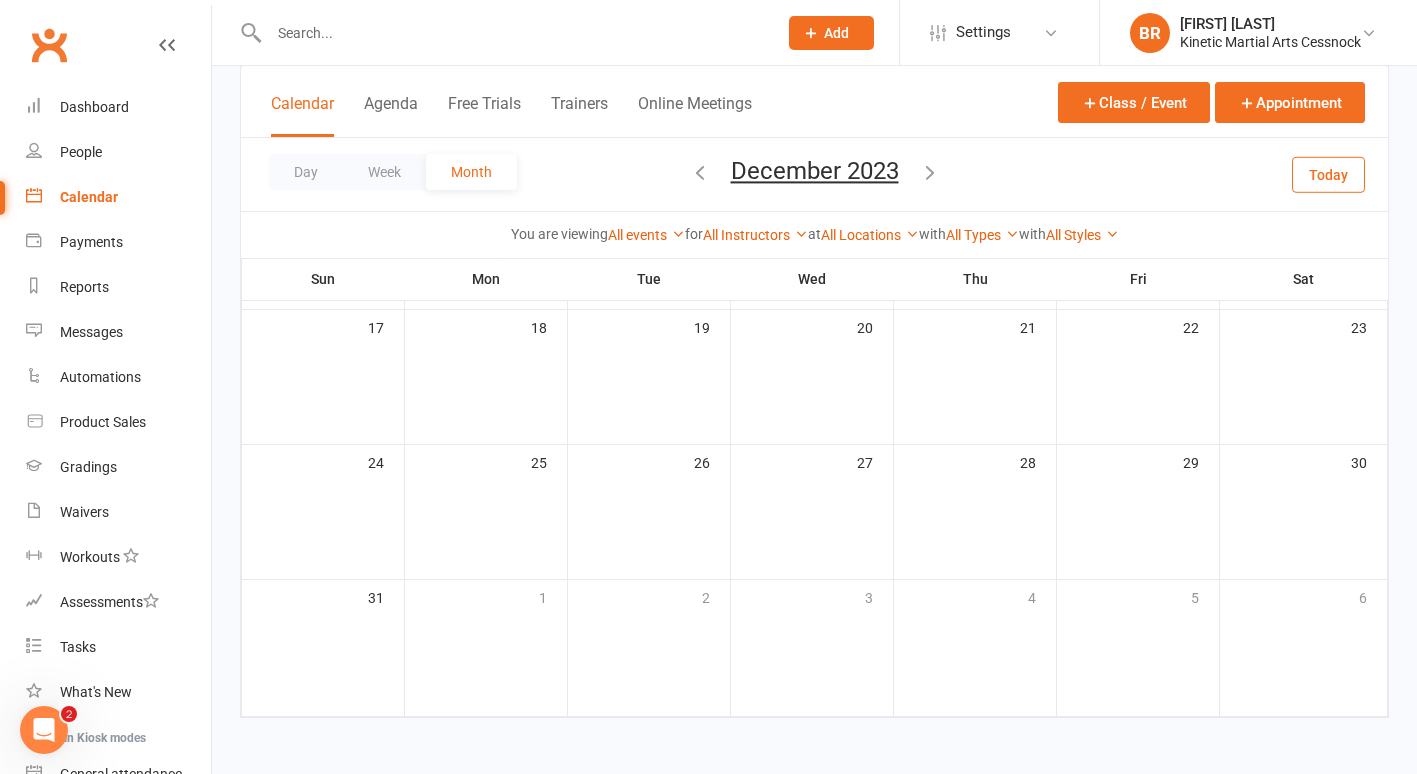 click at bounding box center (700, 172) 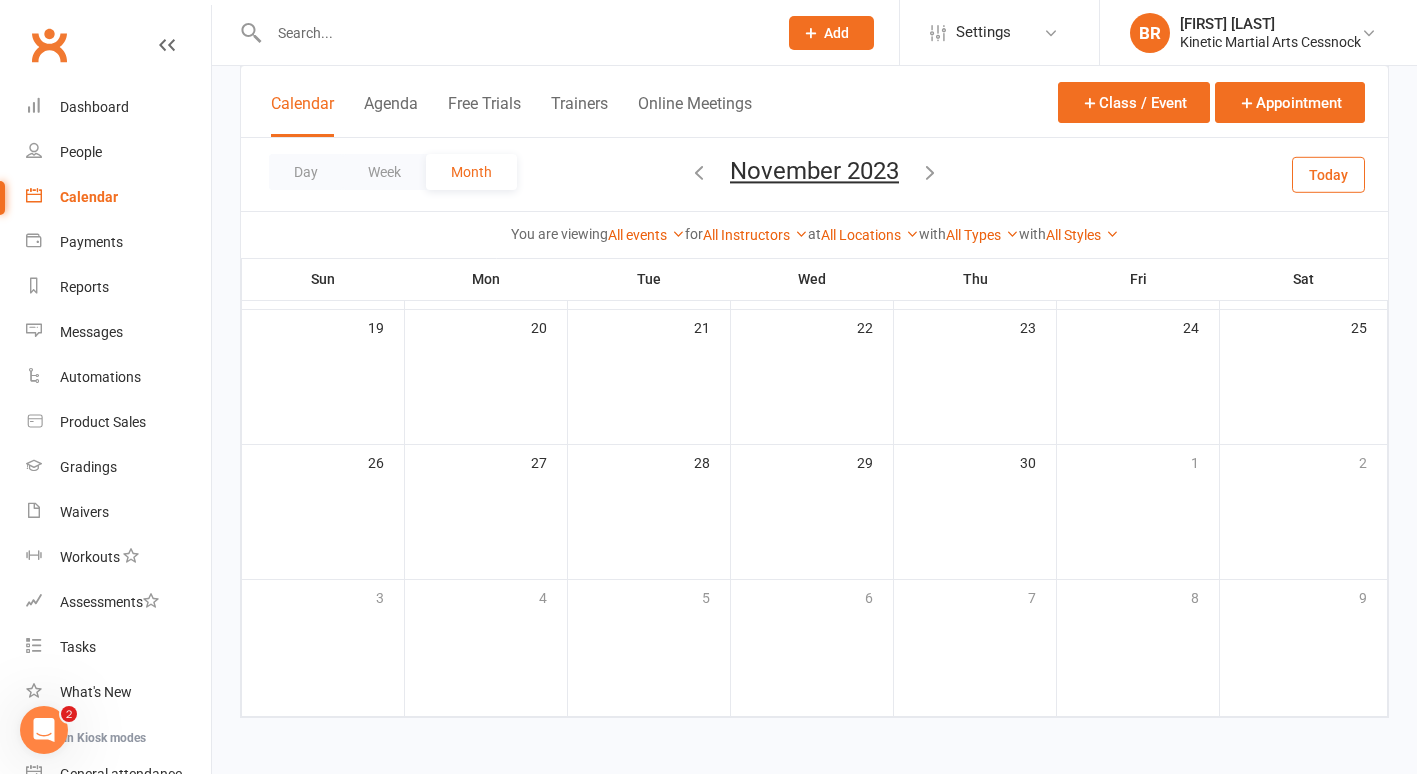 click at bounding box center [699, 172] 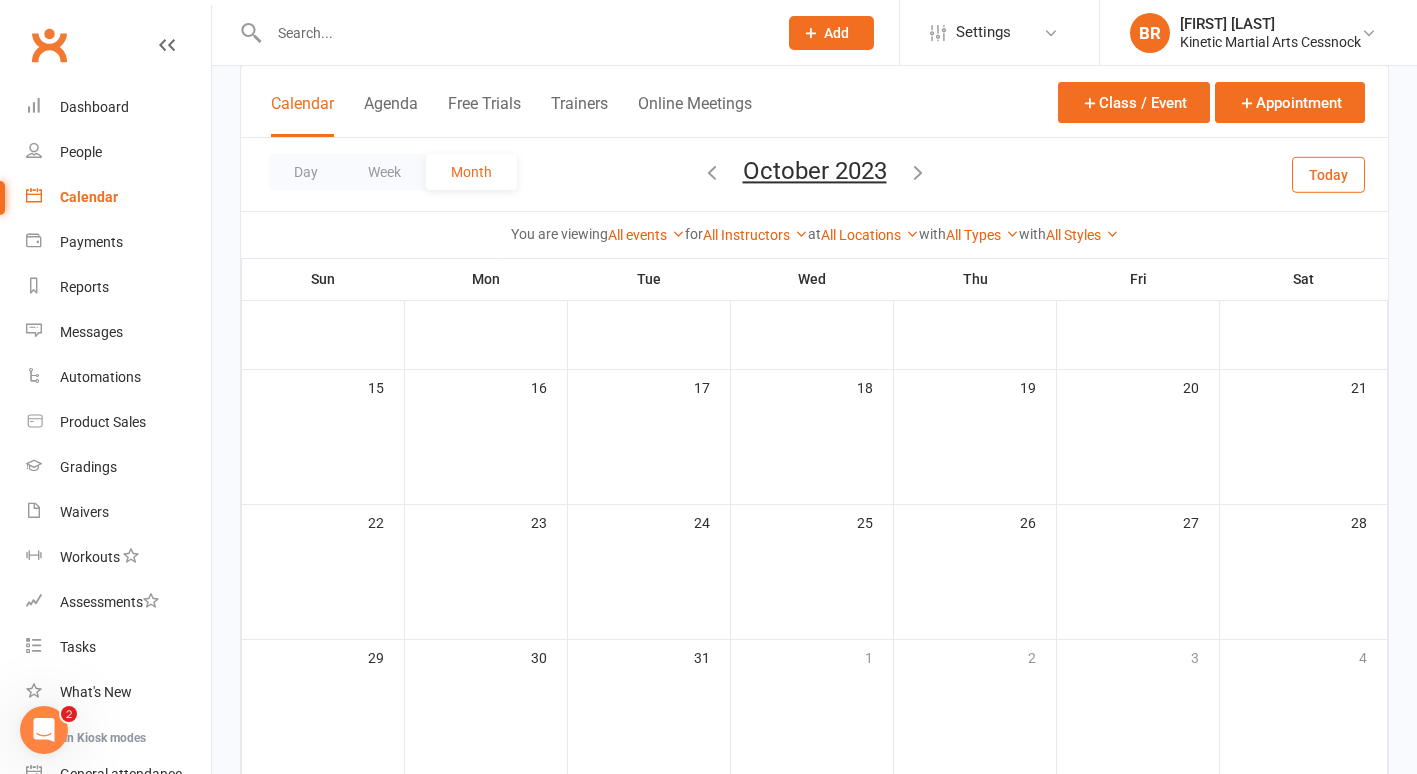 scroll, scrollTop: 322, scrollLeft: 0, axis: vertical 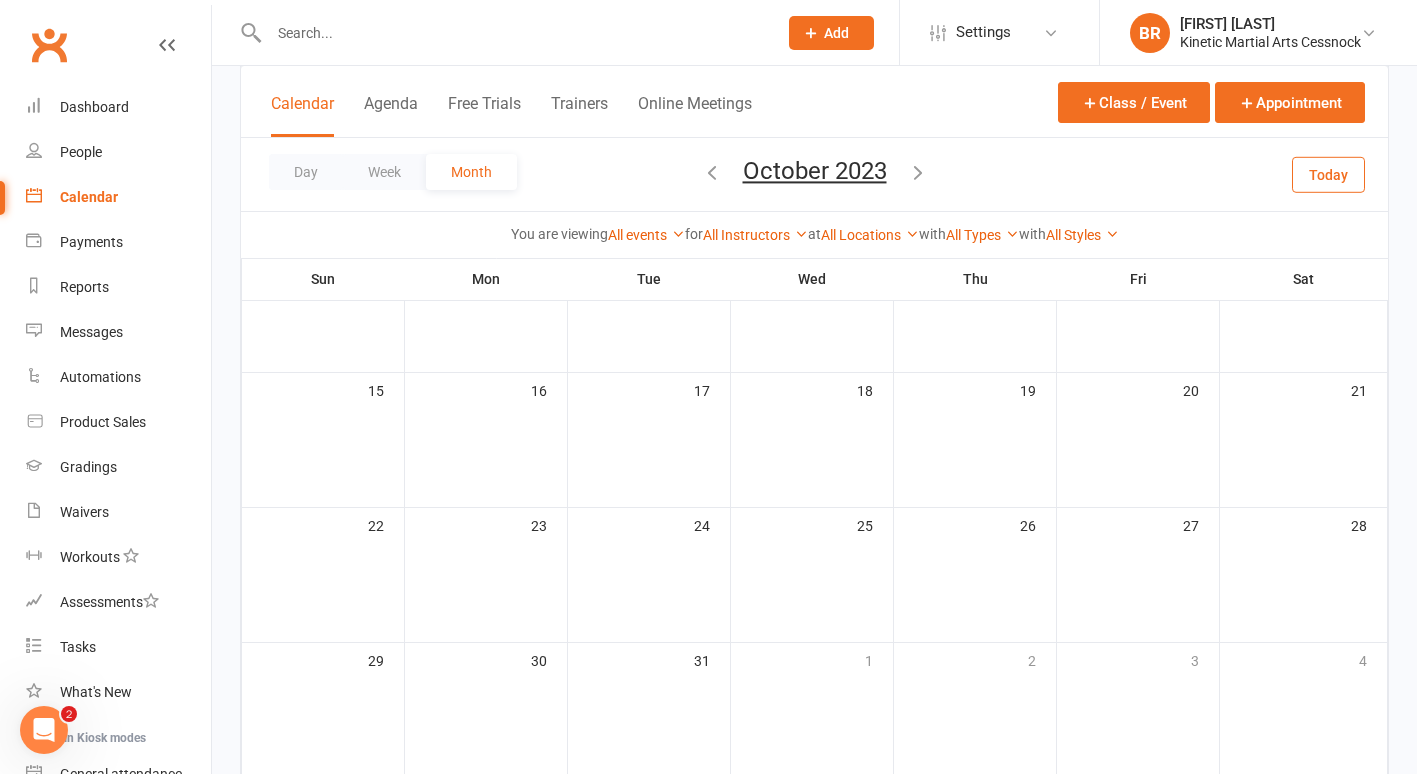 click at bounding box center [918, 172] 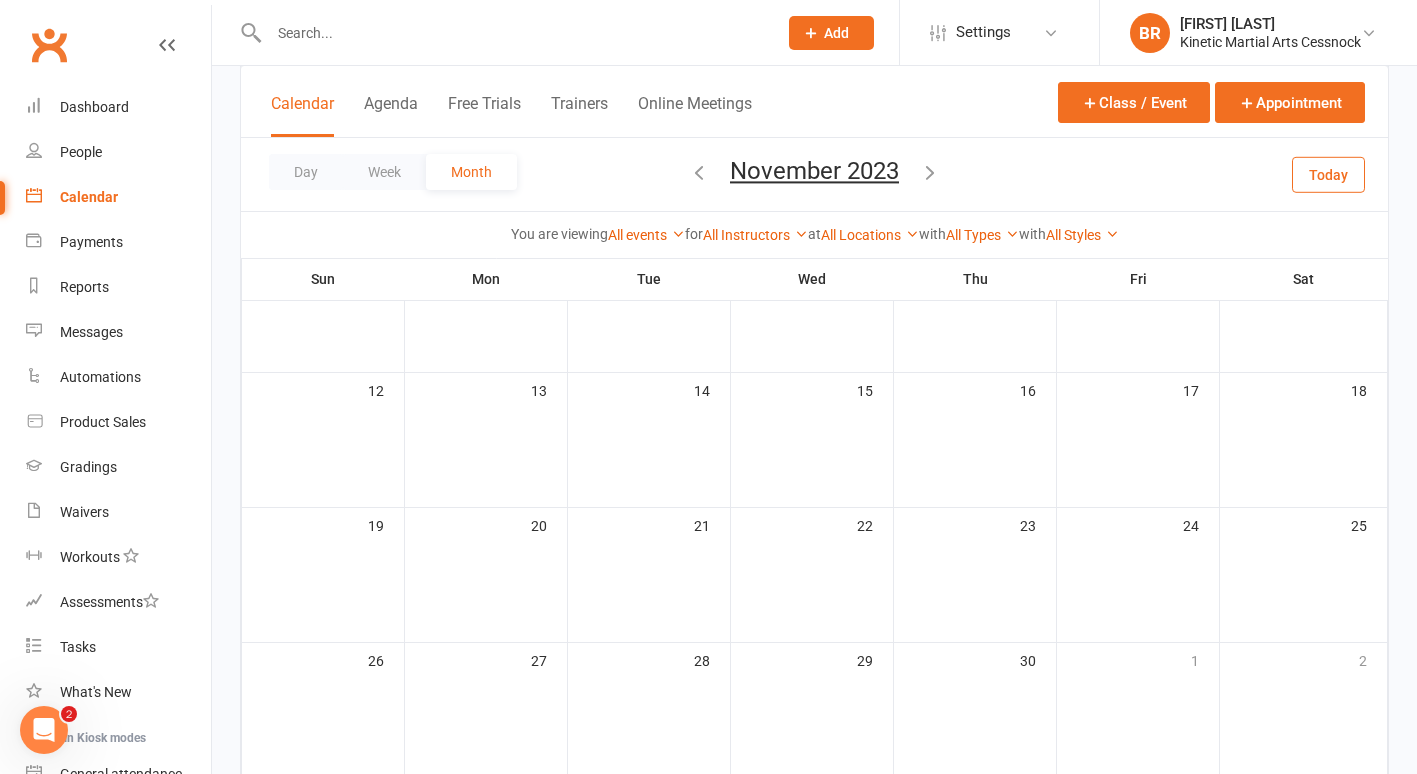 click on "[MONTH] [YEAR]
[MONTH] [YEAR]
Sun Mon Tue Wed Thu Fri Sat
27
28
29
30
31
01
02
03
04
05
06
07
08
09
10
11
12
13
14
15
16
17
18
19
20
21
22
23
24
25
26
27
28
29
30
31" at bounding box center [814, 174] 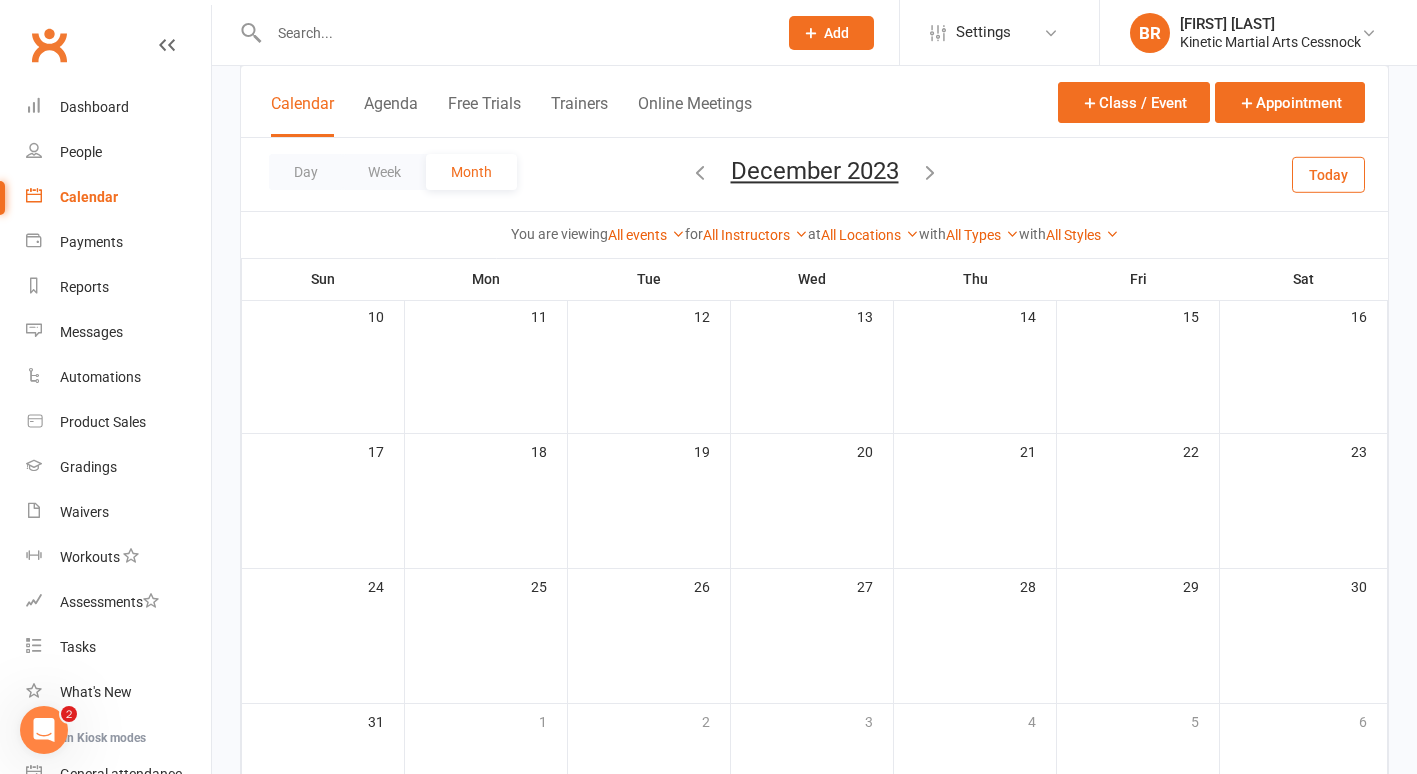 scroll, scrollTop: 393, scrollLeft: 0, axis: vertical 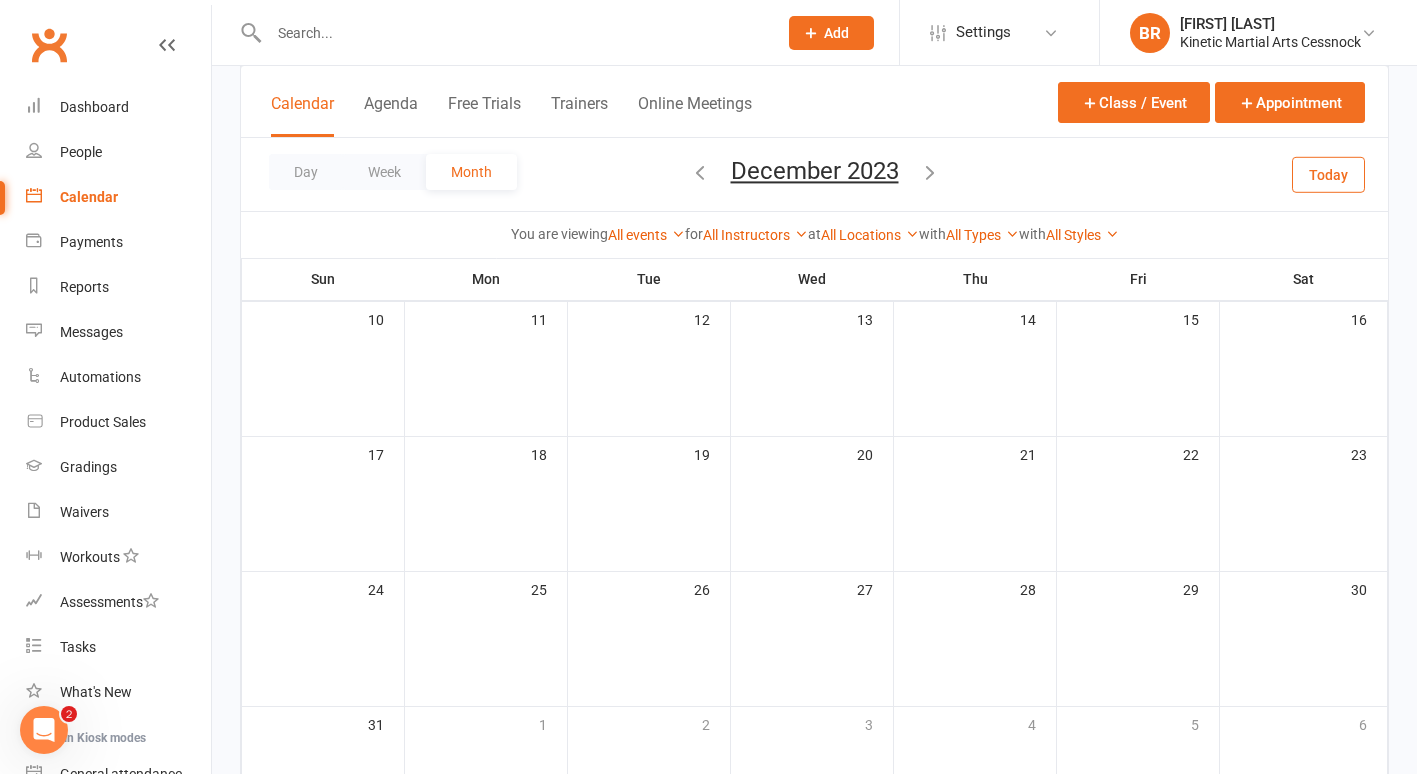 click at bounding box center (930, 172) 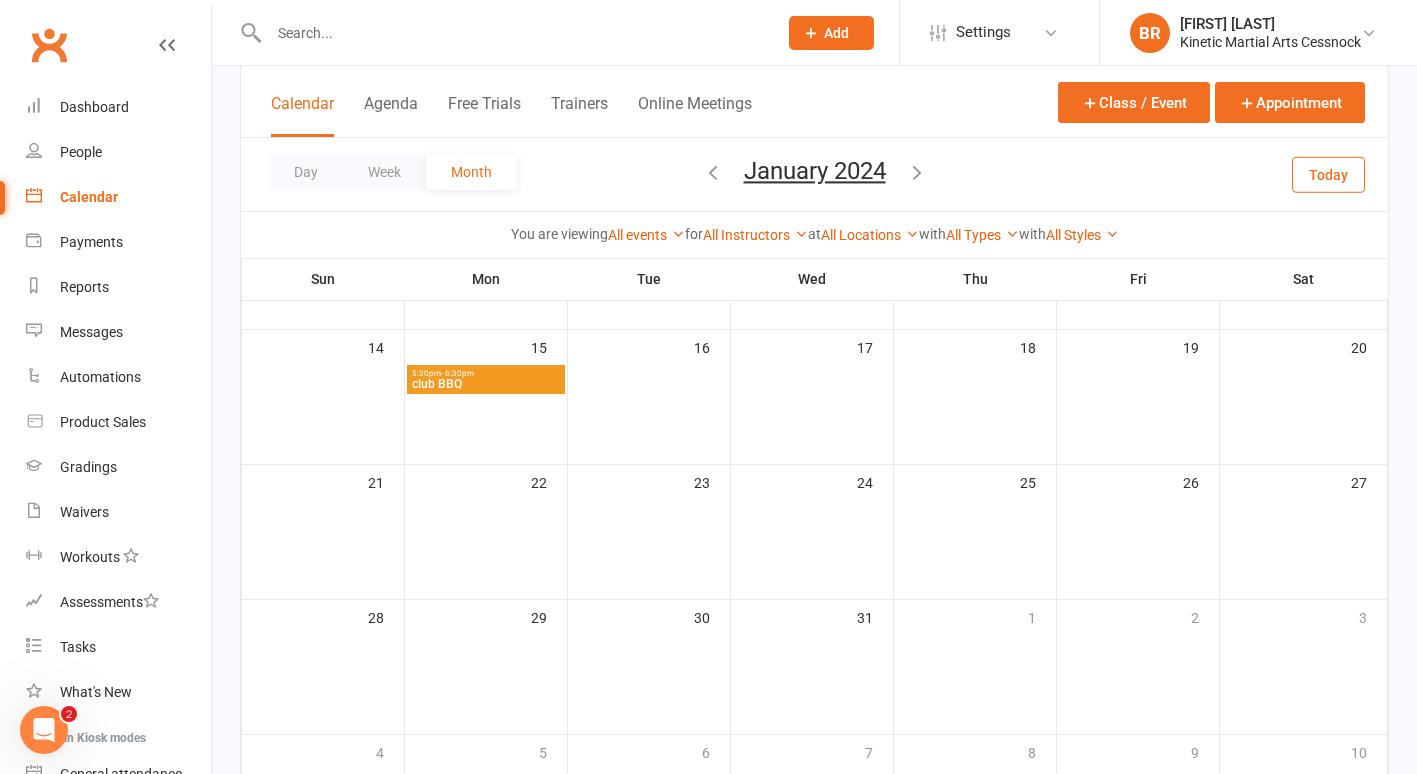 scroll, scrollTop: 272, scrollLeft: 0, axis: vertical 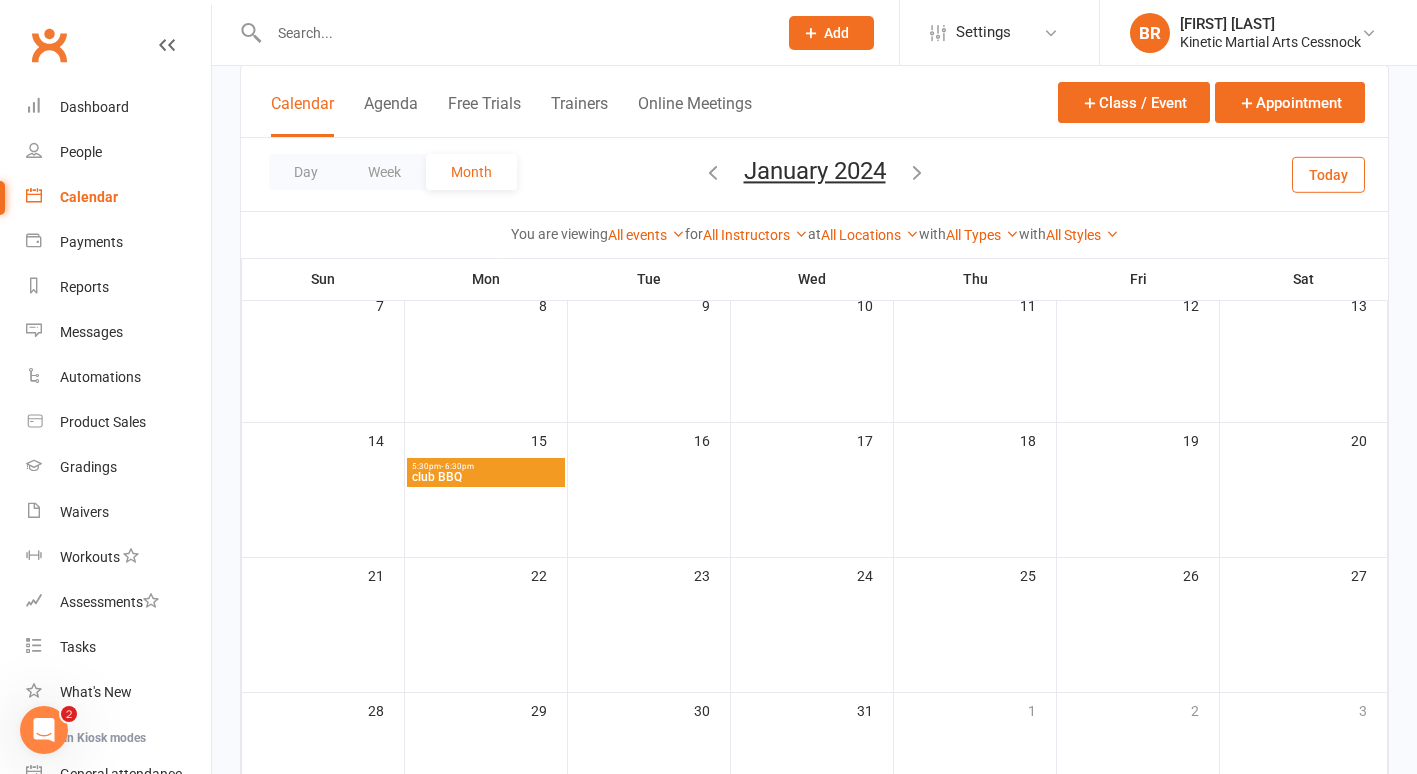 click at bounding box center (917, 172) 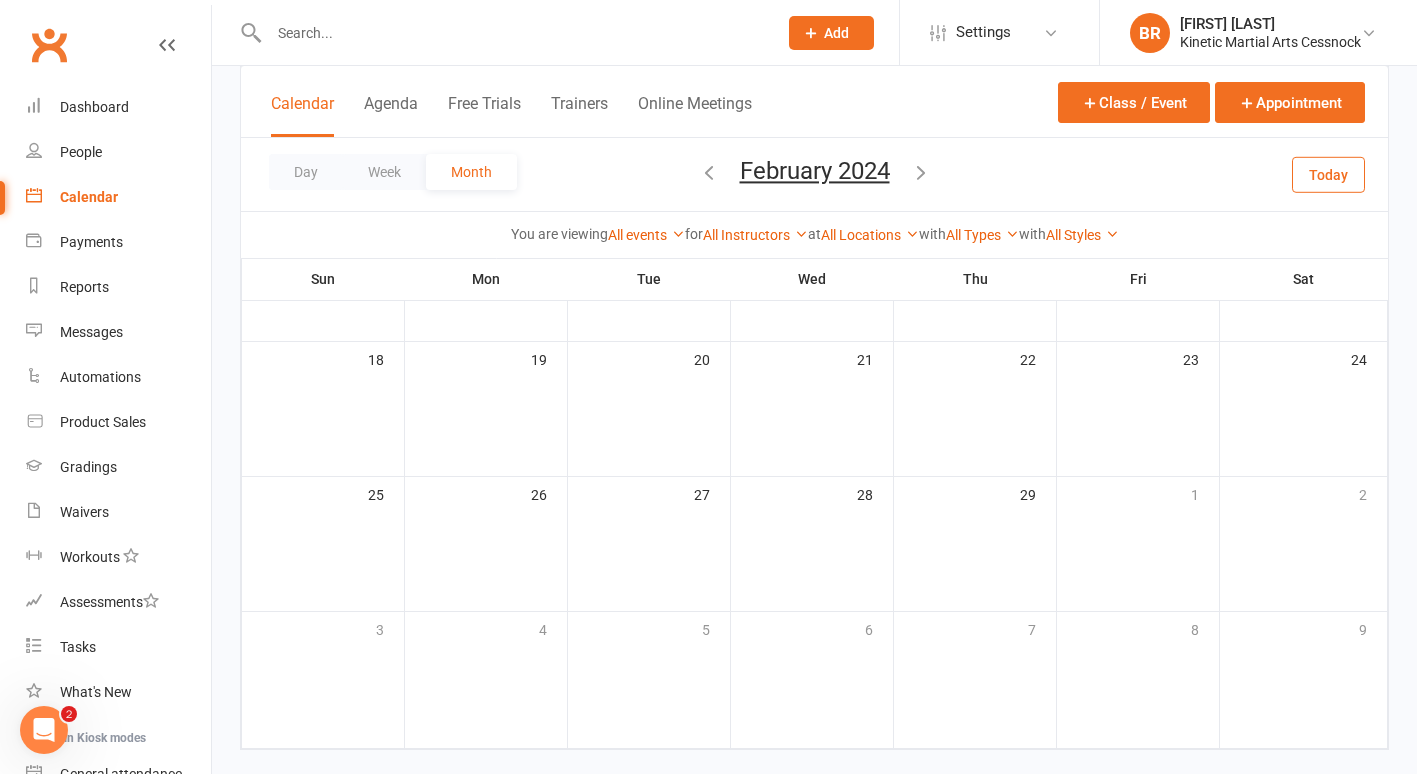 scroll, scrollTop: 520, scrollLeft: 0, axis: vertical 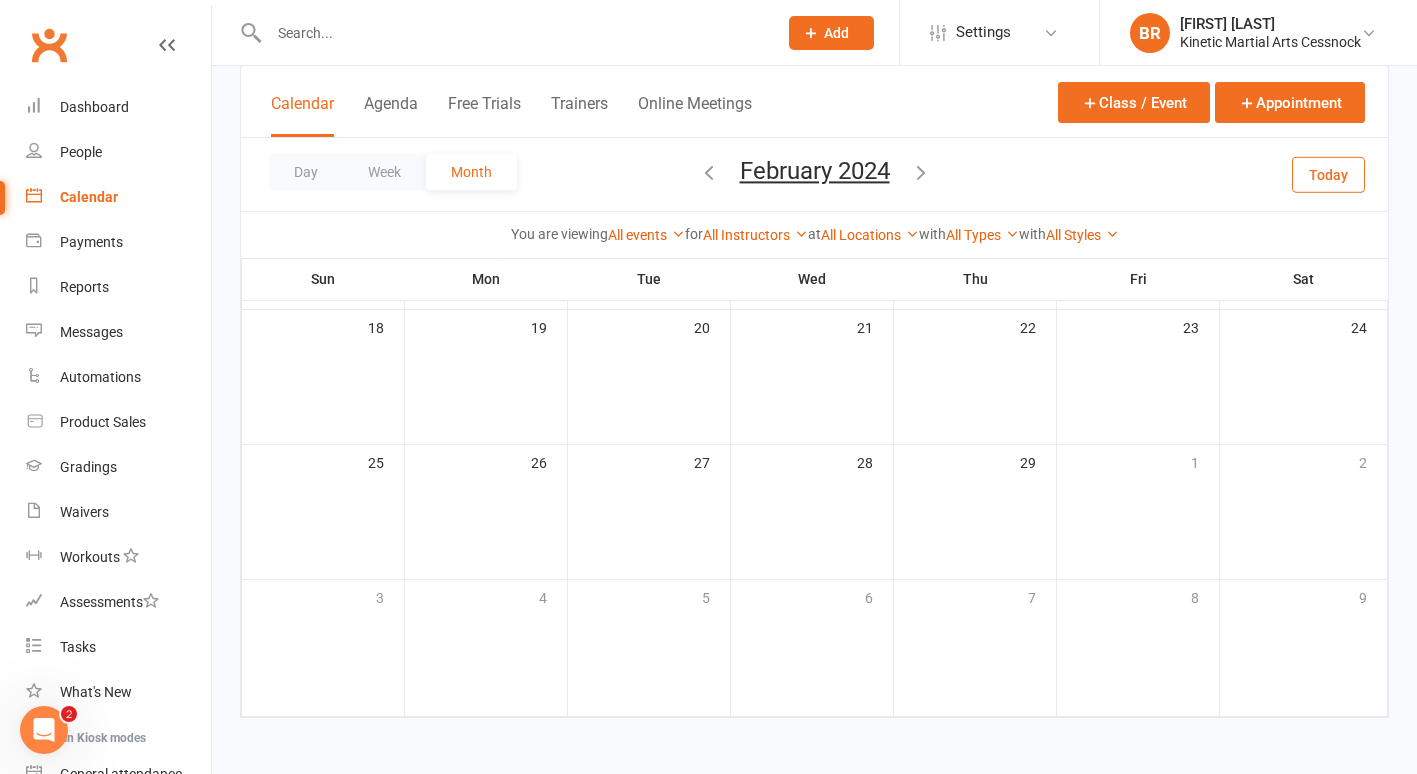 click at bounding box center (921, 172) 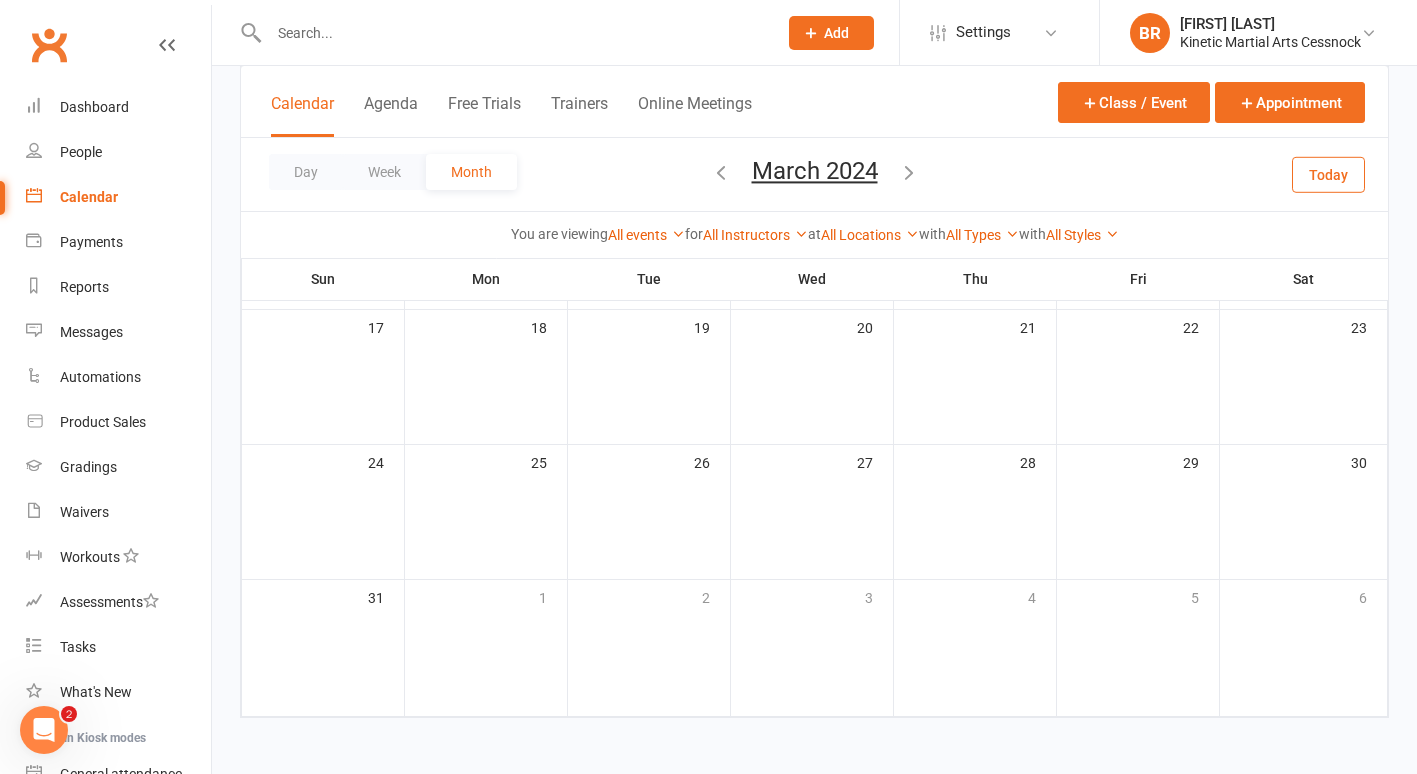 click at bounding box center (909, 172) 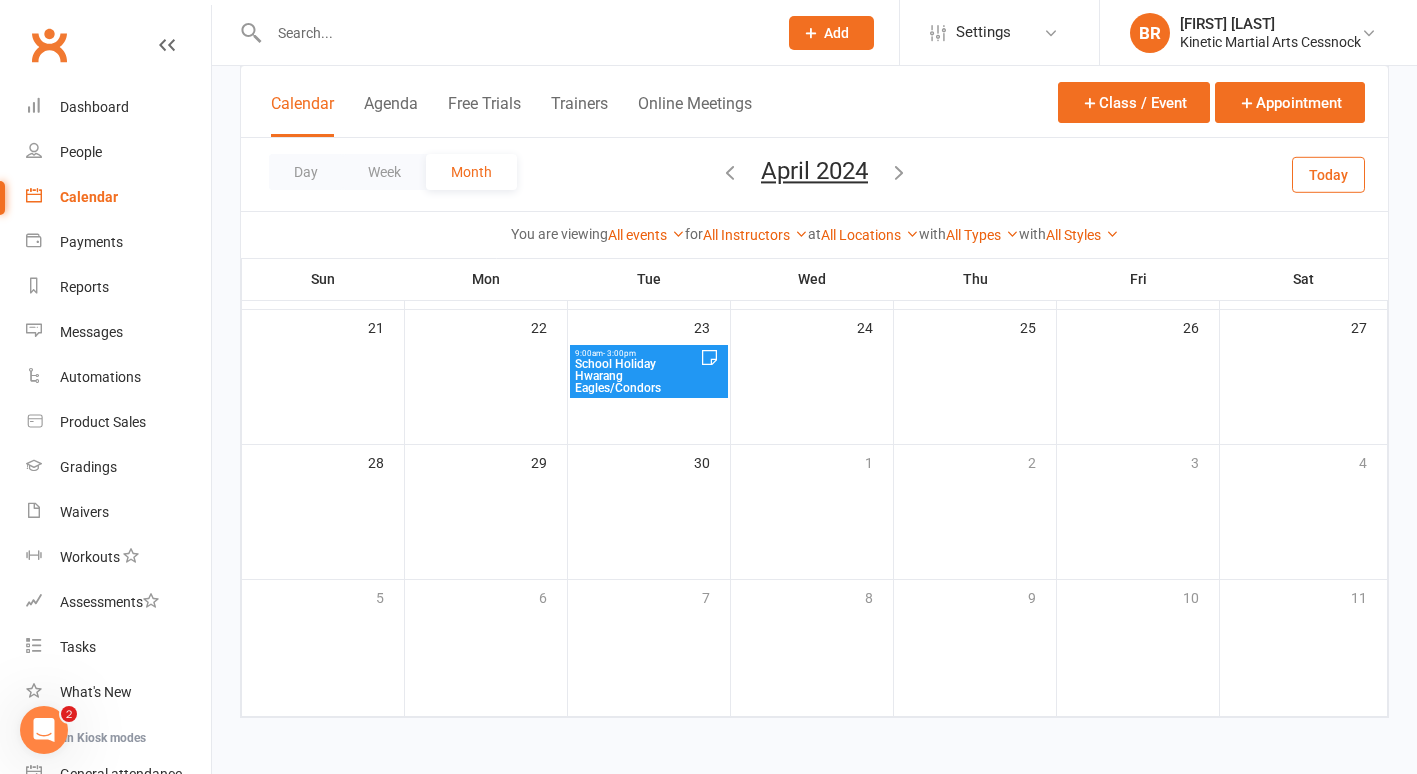 click on "9:00am  - 3:00pm" at bounding box center [637, 353] 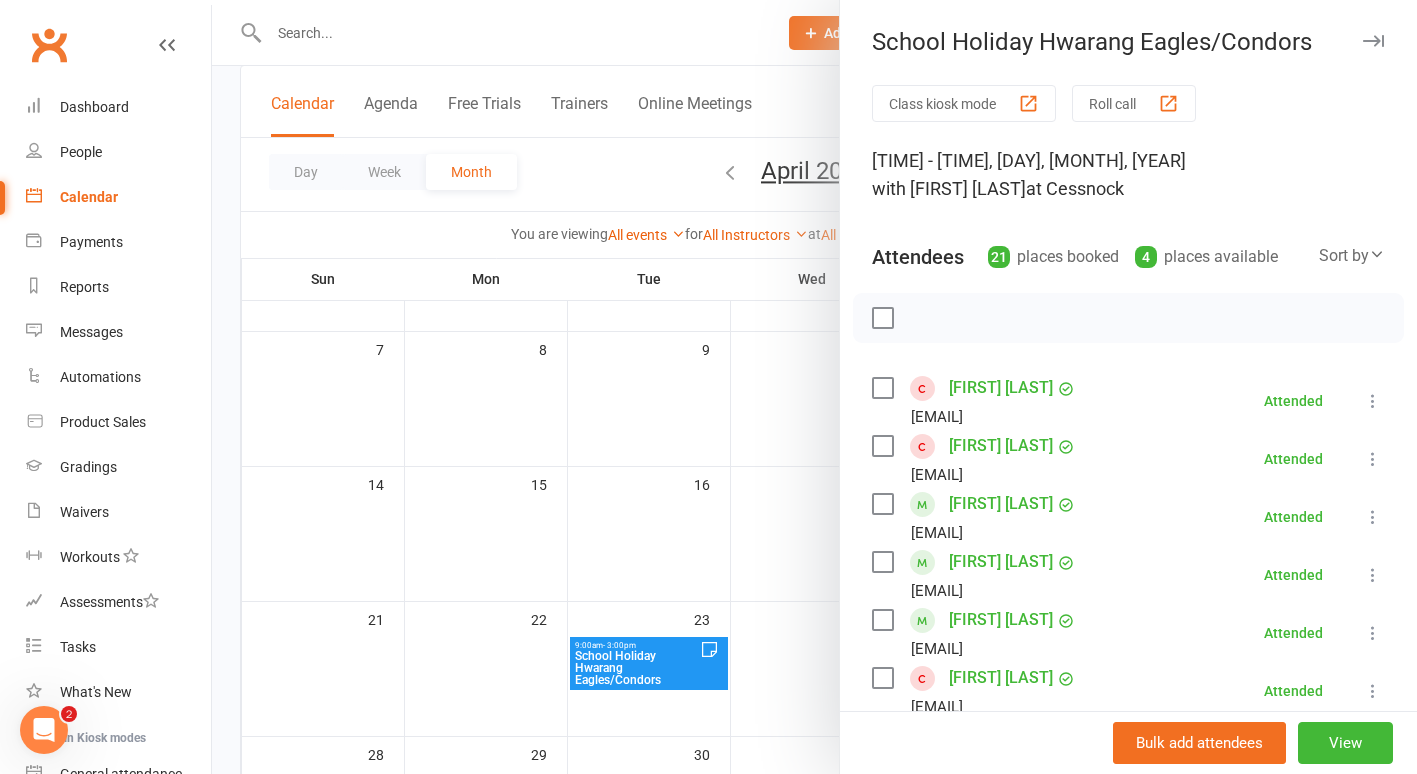 scroll, scrollTop: 220, scrollLeft: 0, axis: vertical 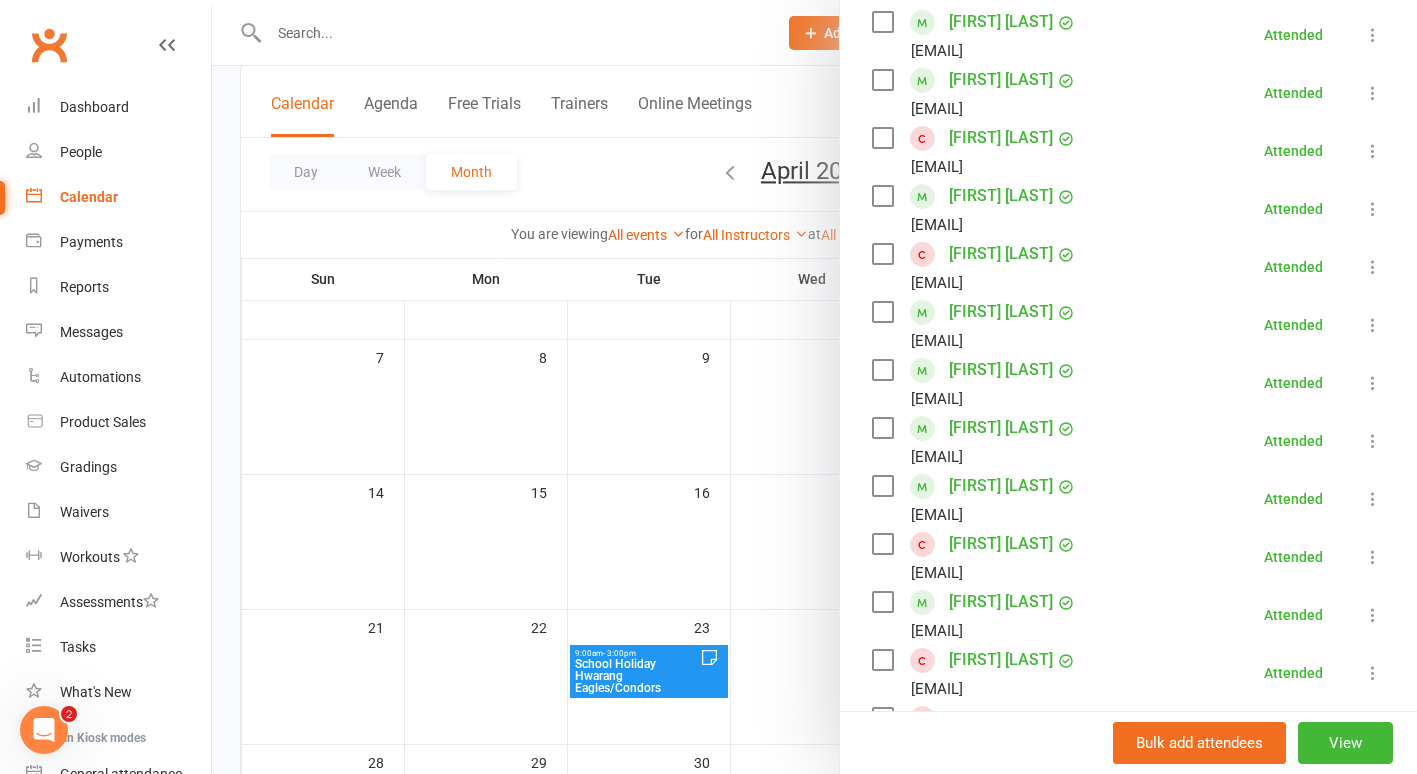 click at bounding box center (814, 387) 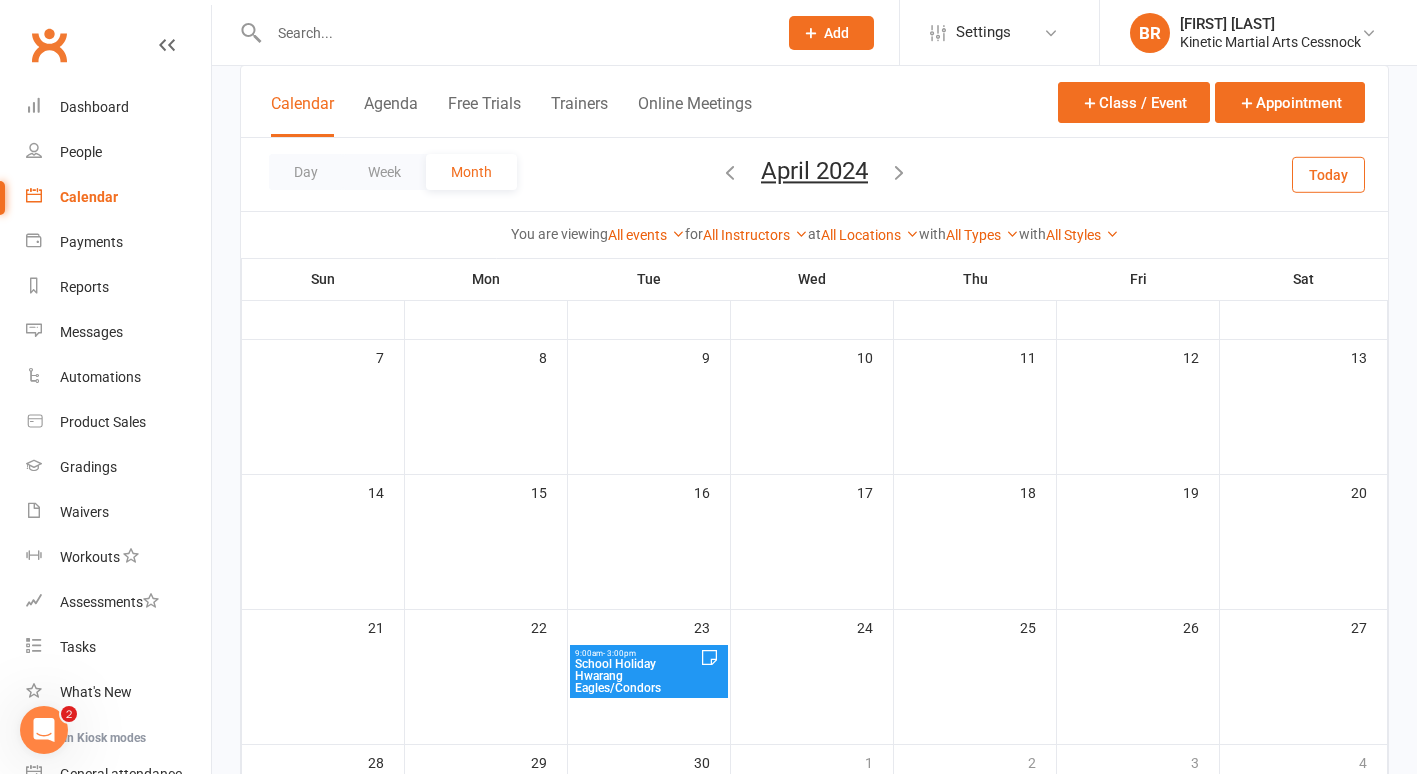click on "School Holiday Hwarang Eagles/Condors" at bounding box center [637, 676] 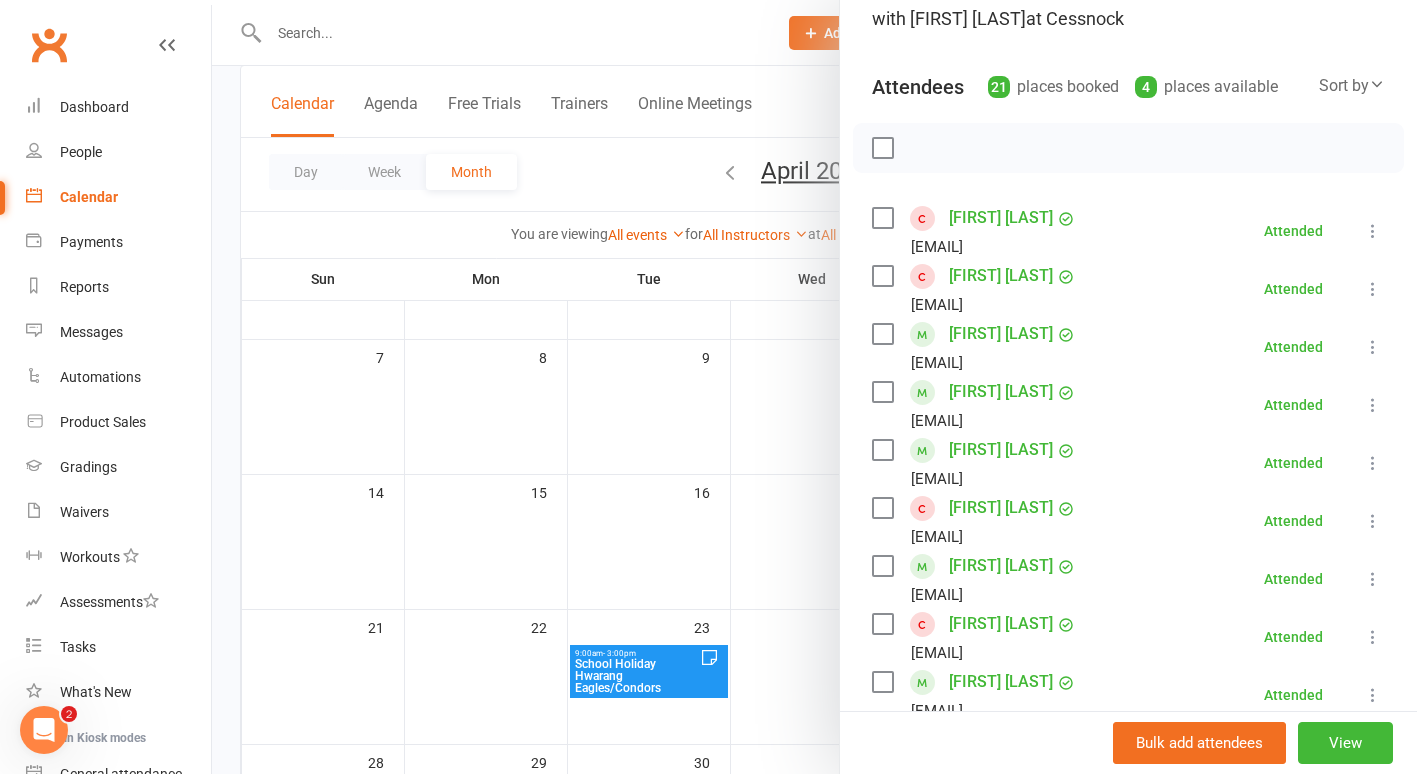 scroll, scrollTop: 174, scrollLeft: 0, axis: vertical 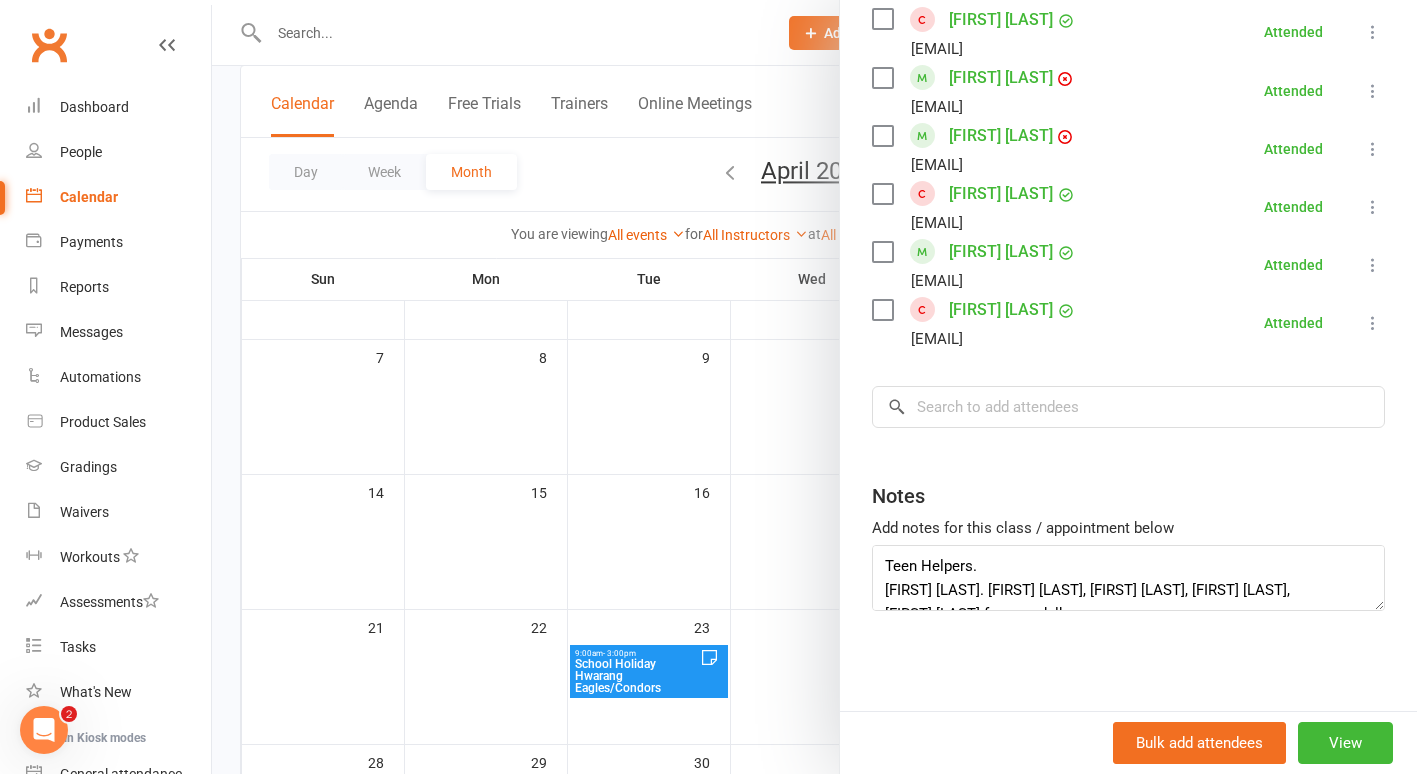click at bounding box center (814, 387) 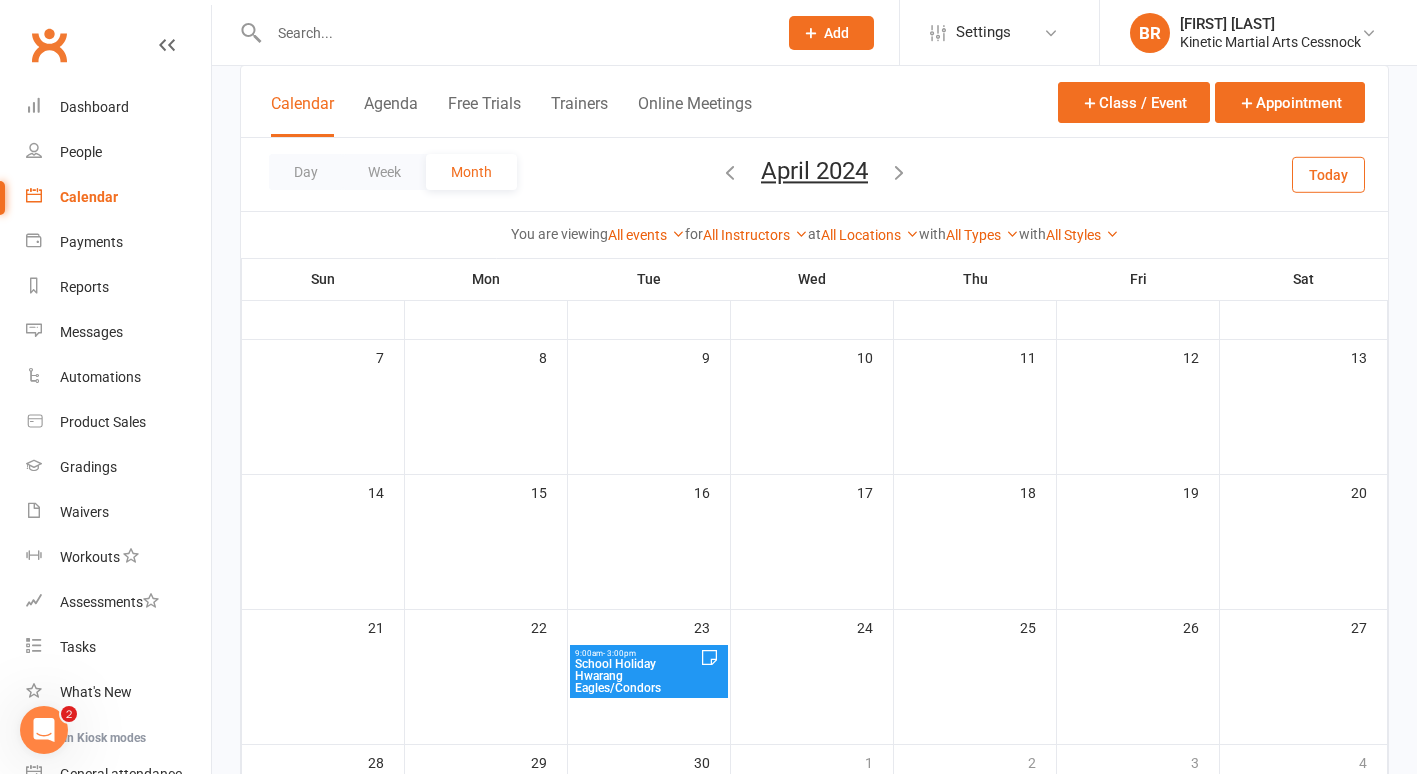 click on "April 2024" at bounding box center [814, 171] 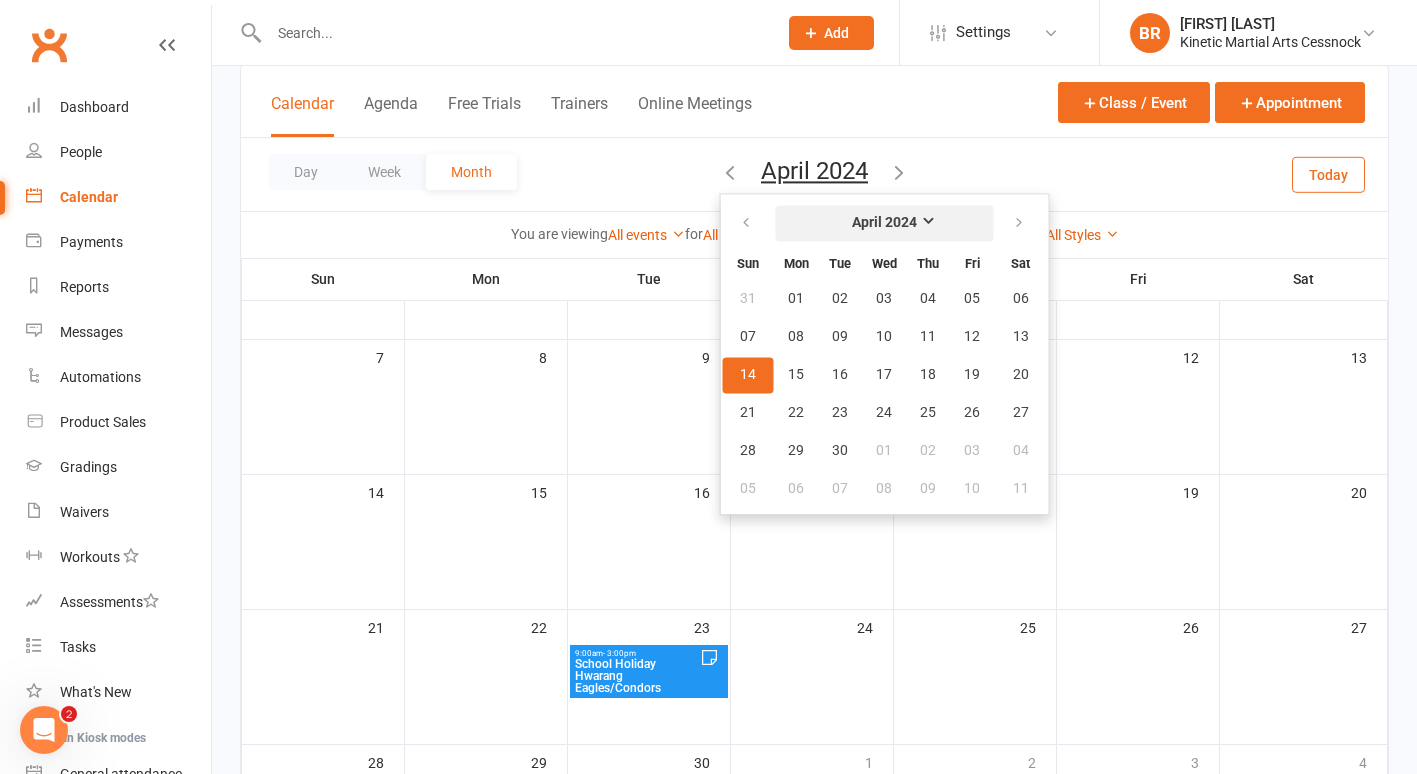 click on "April 2024" at bounding box center [884, 223] 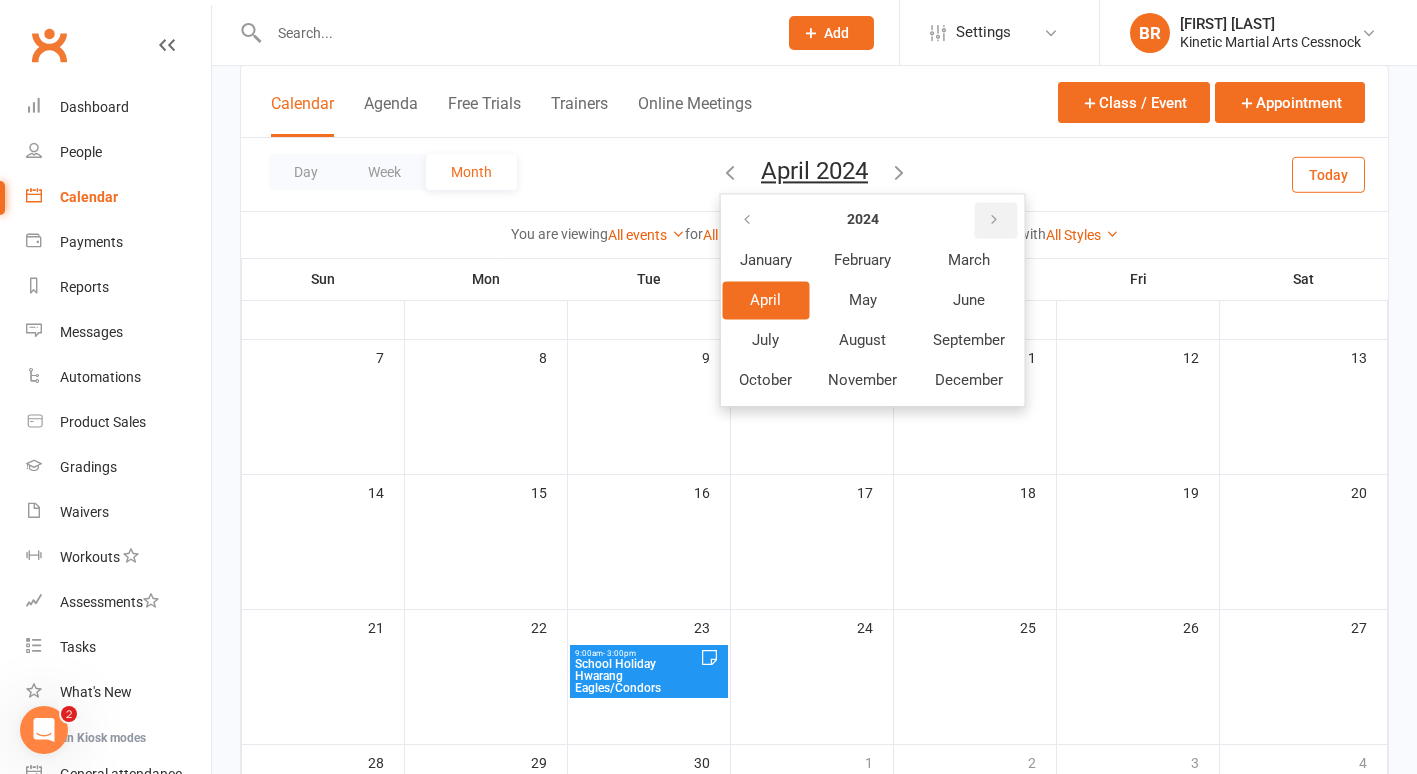 click at bounding box center (994, 220) 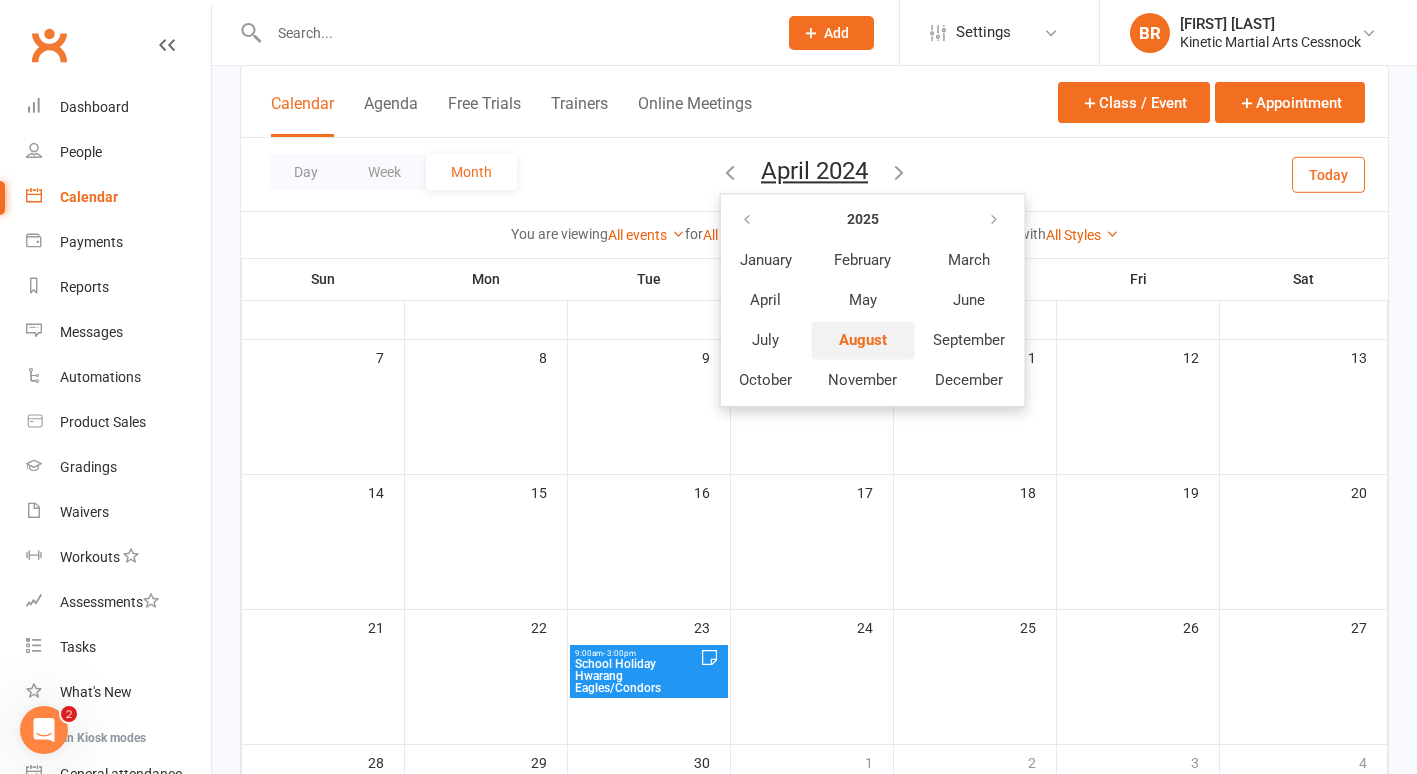 click on "August" at bounding box center [863, 340] 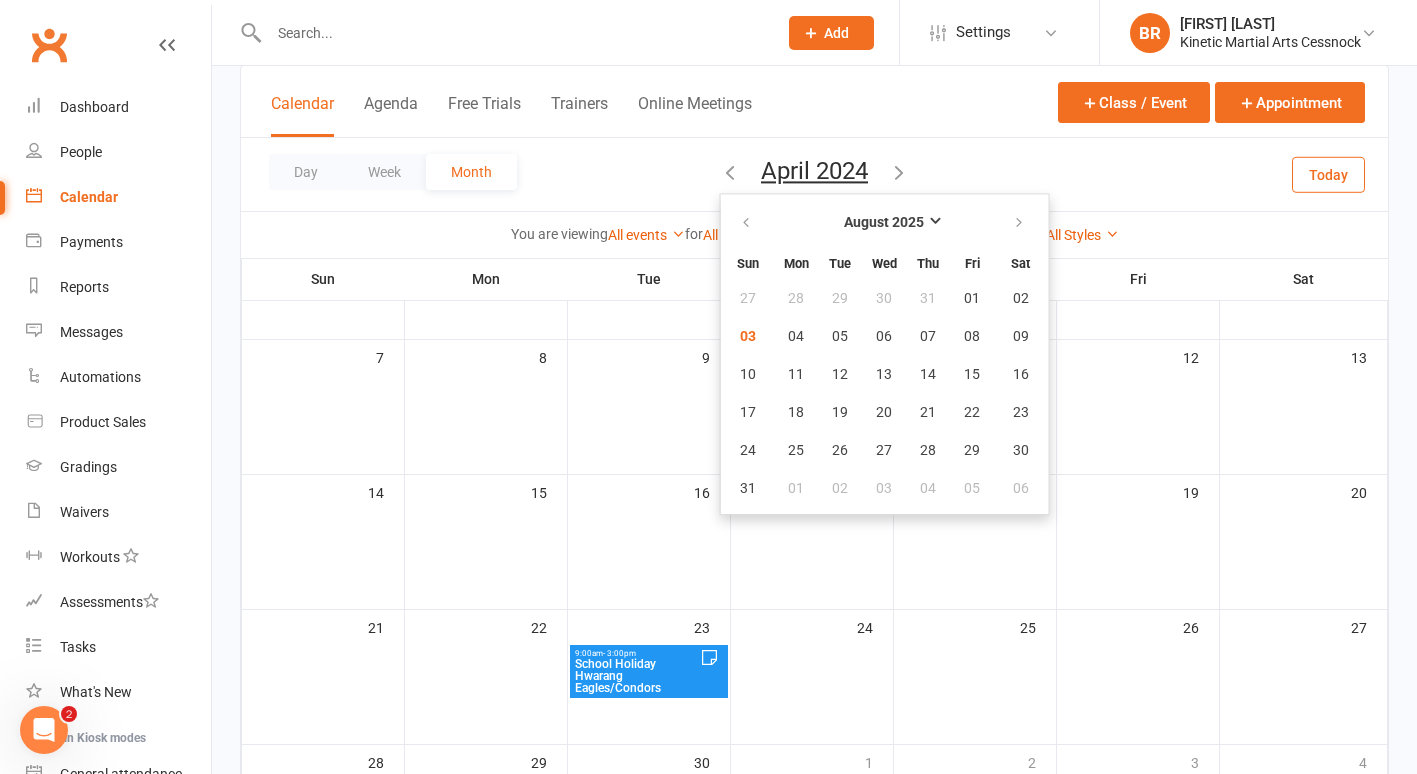 click on "You are viewing  All events All events  Empty events  Full events  Non-empty events  Non-full events  "Free" events  Non-"free" events  Website-visible events  Website-hidden events  Waitlist-enabled events  Waitlist-disabled events  Events with non-empty waitlists   for  All Instructors [FIRST] [LAST]  [FIRST] [LAST]   at  All Locations Cessnock  Example Room (Rename me!)   with  All Types Class  Course  Kids/Teens/Adults Hwarang  Other  Private Class  Road Trip  Seminar  Social - Xmas Party/Club BBQ  Training Session  No type set   with  All Styles BJJ  Condors  Eagles  Finches  Hapkido  Kumdo  Leadership Progam  No style set" at bounding box center (814, 234) 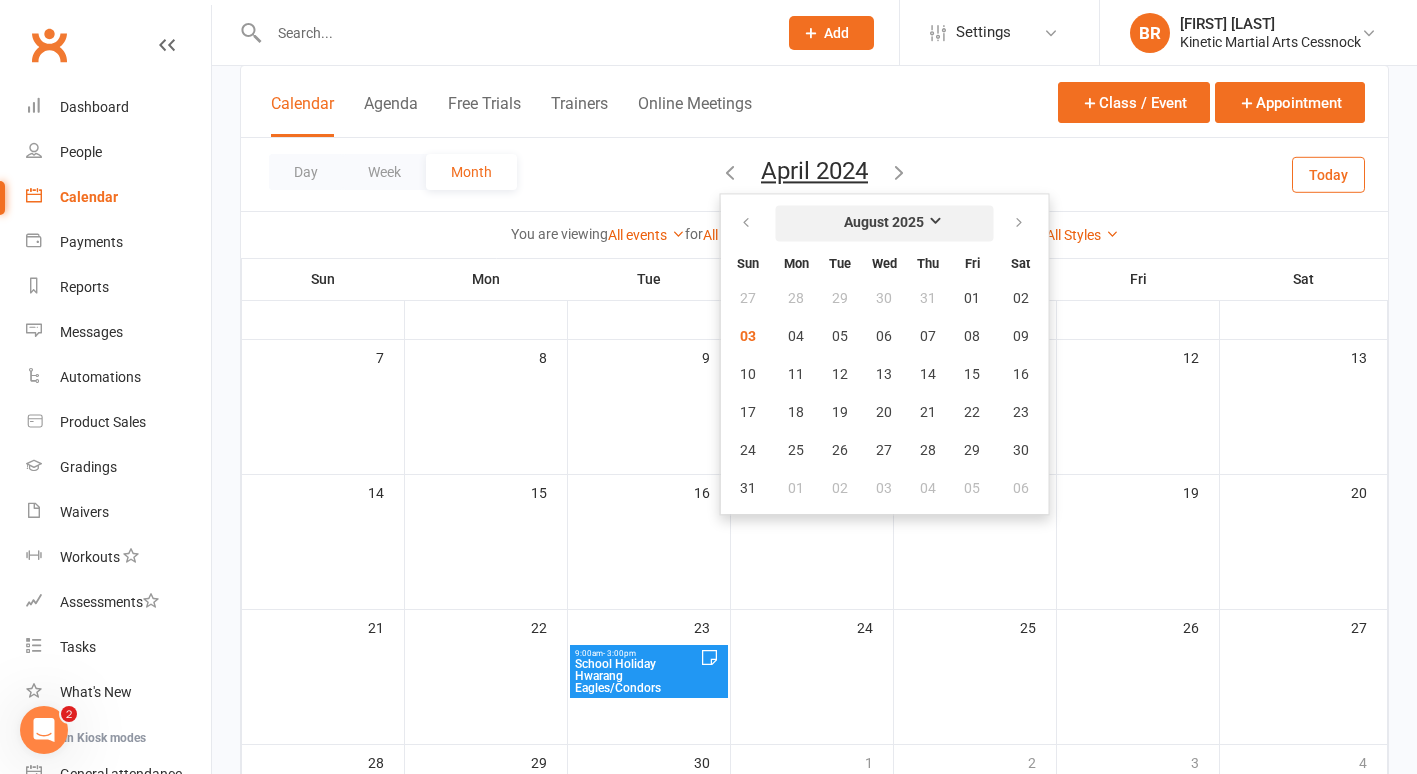 click on "August 2025" at bounding box center [884, 223] 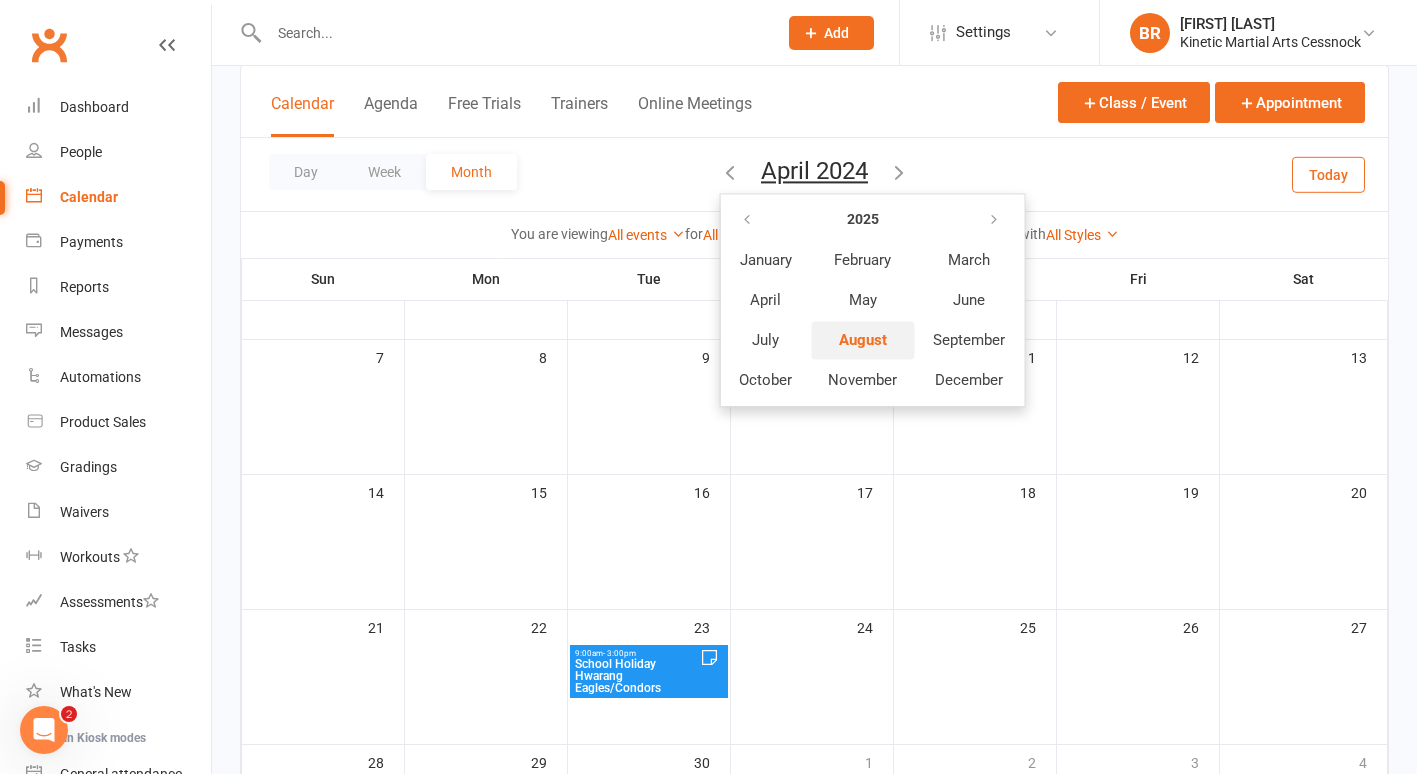 click on "August" at bounding box center (863, 340) 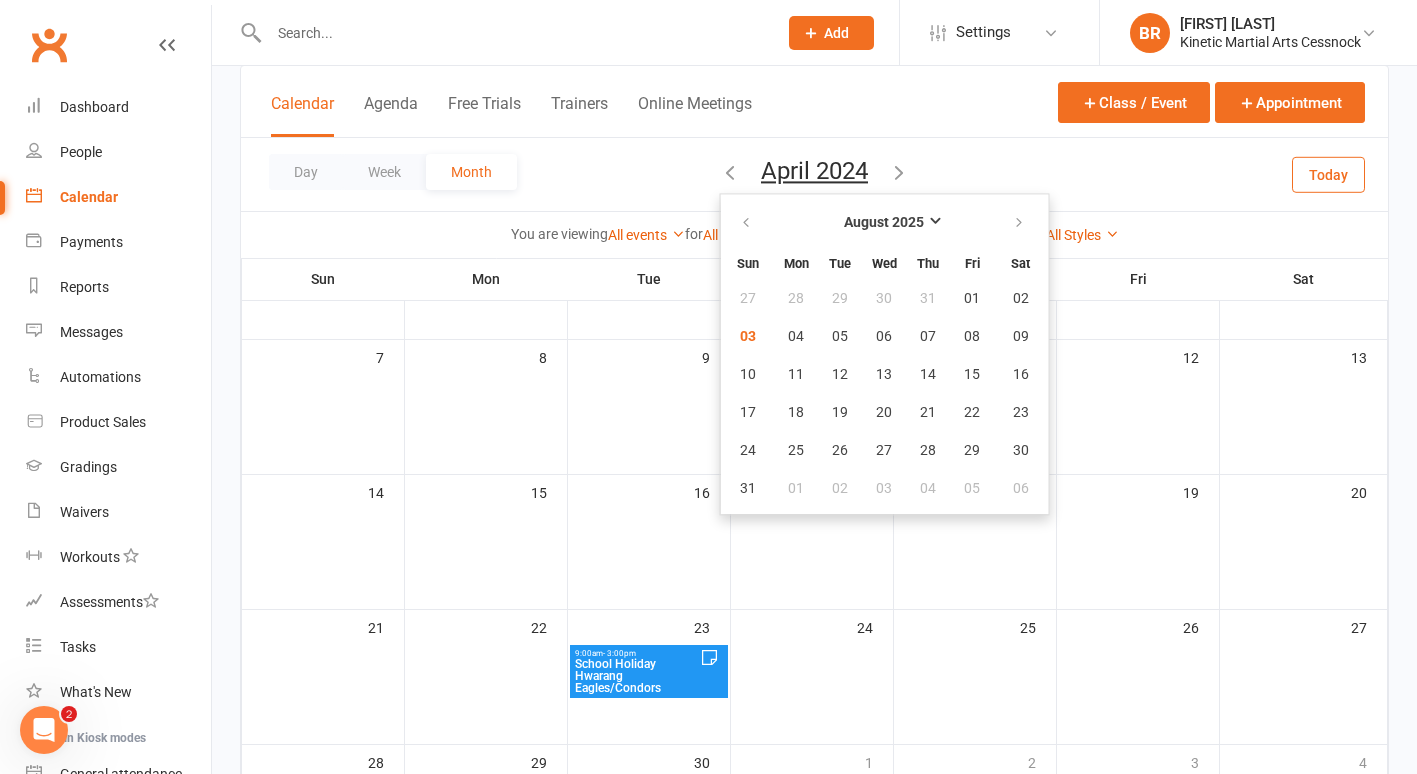 click on "Class kiosk mode Member self check-in Roll call kiosk mode Staff check-in for members General attendance kiosk mode Great for the front desk Kiosk modes:  General attendance  General attendance Class Roll call
Calendar Agenda Free Trials Trainers Online Meetings
Class / Event  Appointment Day Week Month [MONTH] [YEAR]
[MONTH] [YEAR]
Sun Mon Tue Wed Thu Fri Sat
27
28
29
30
31
01
02
03
04
05
06
07
08
09
10
11
12
13
14
15
16
17
18
19" at bounding box center [814, 446] 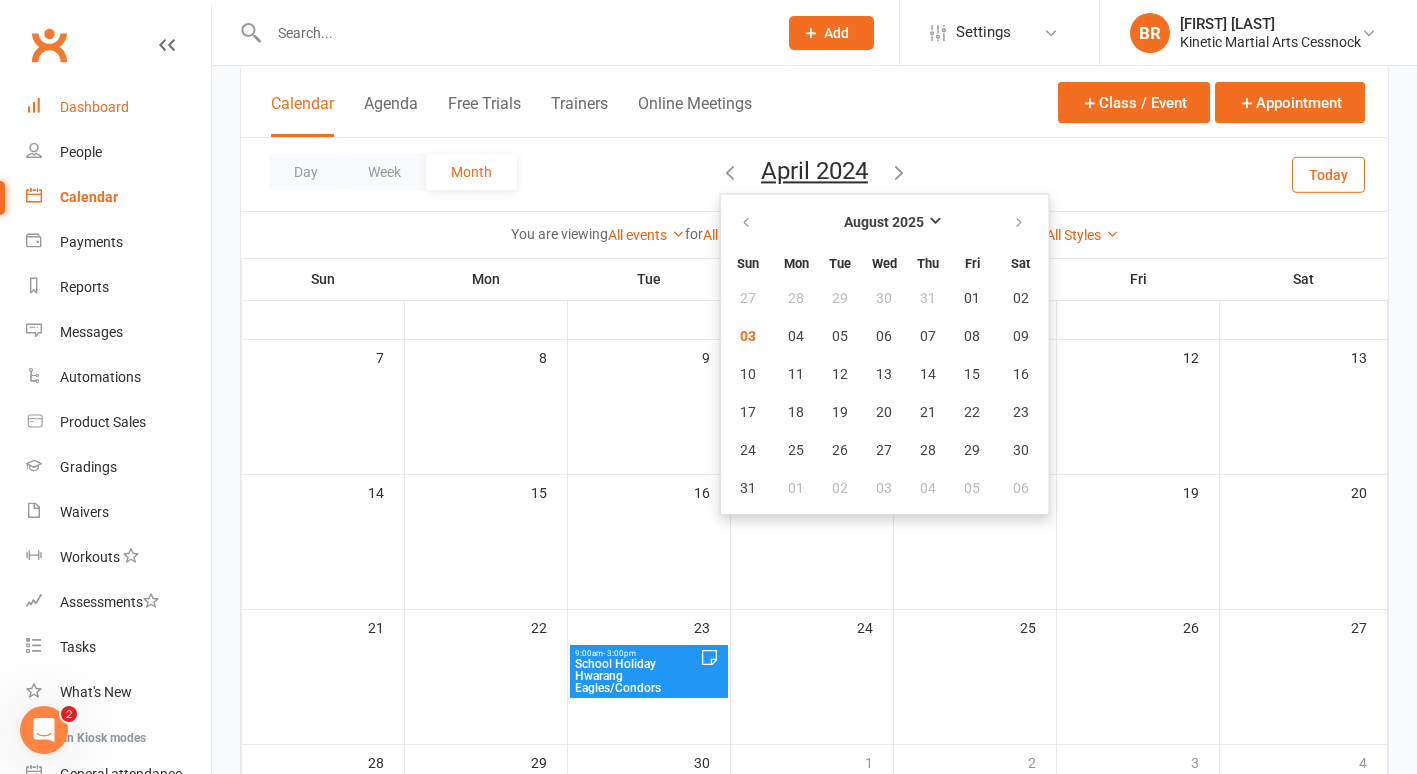 click on "Dashboard" at bounding box center (94, 107) 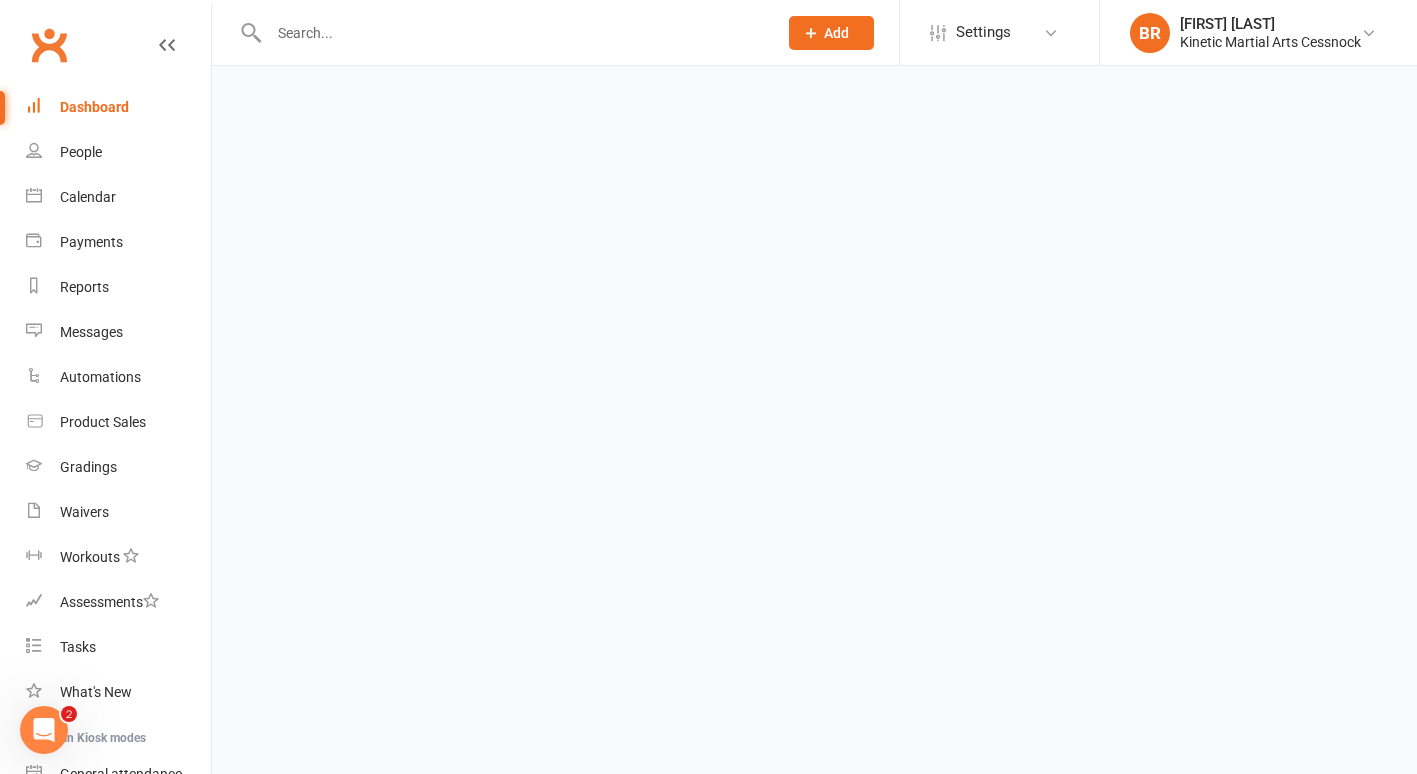 scroll, scrollTop: 0, scrollLeft: 0, axis: both 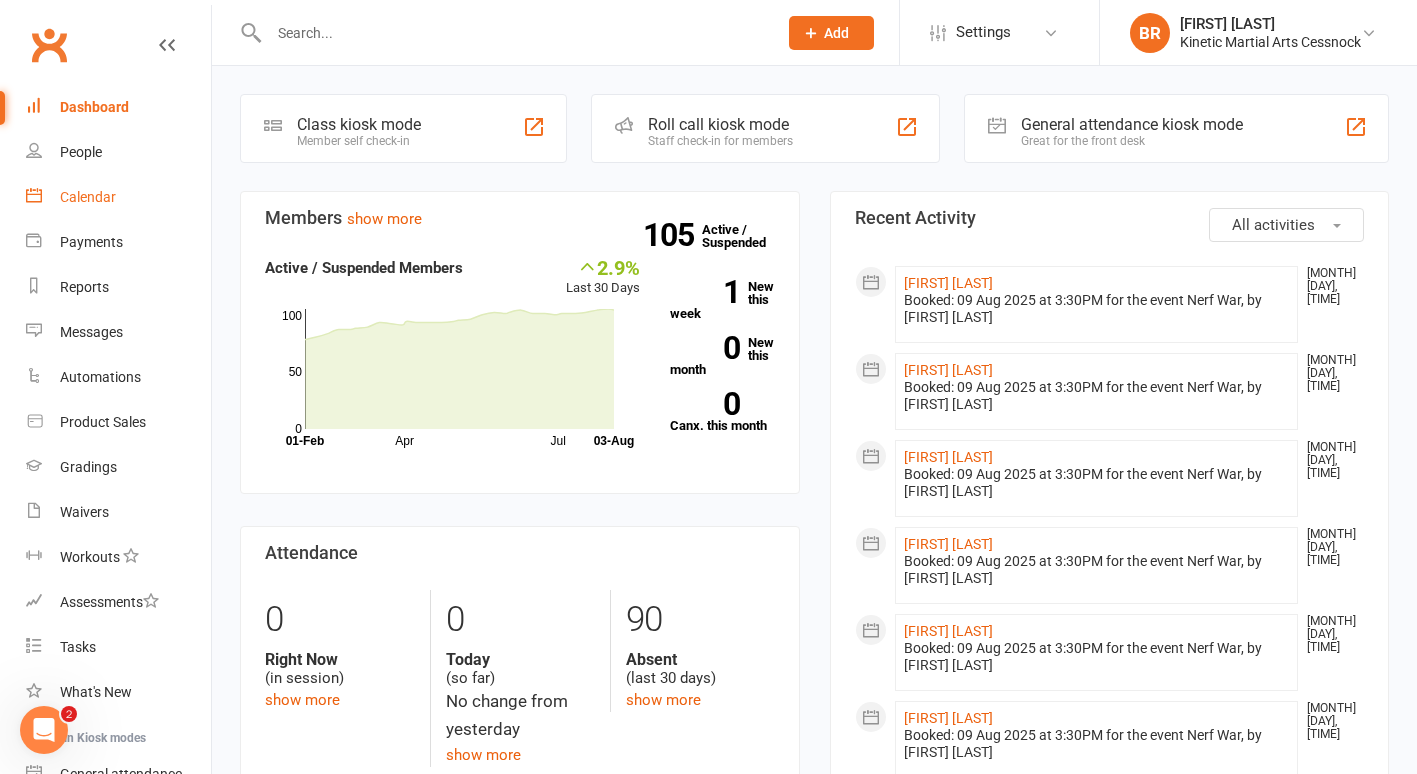 click on "Calendar" at bounding box center [88, 197] 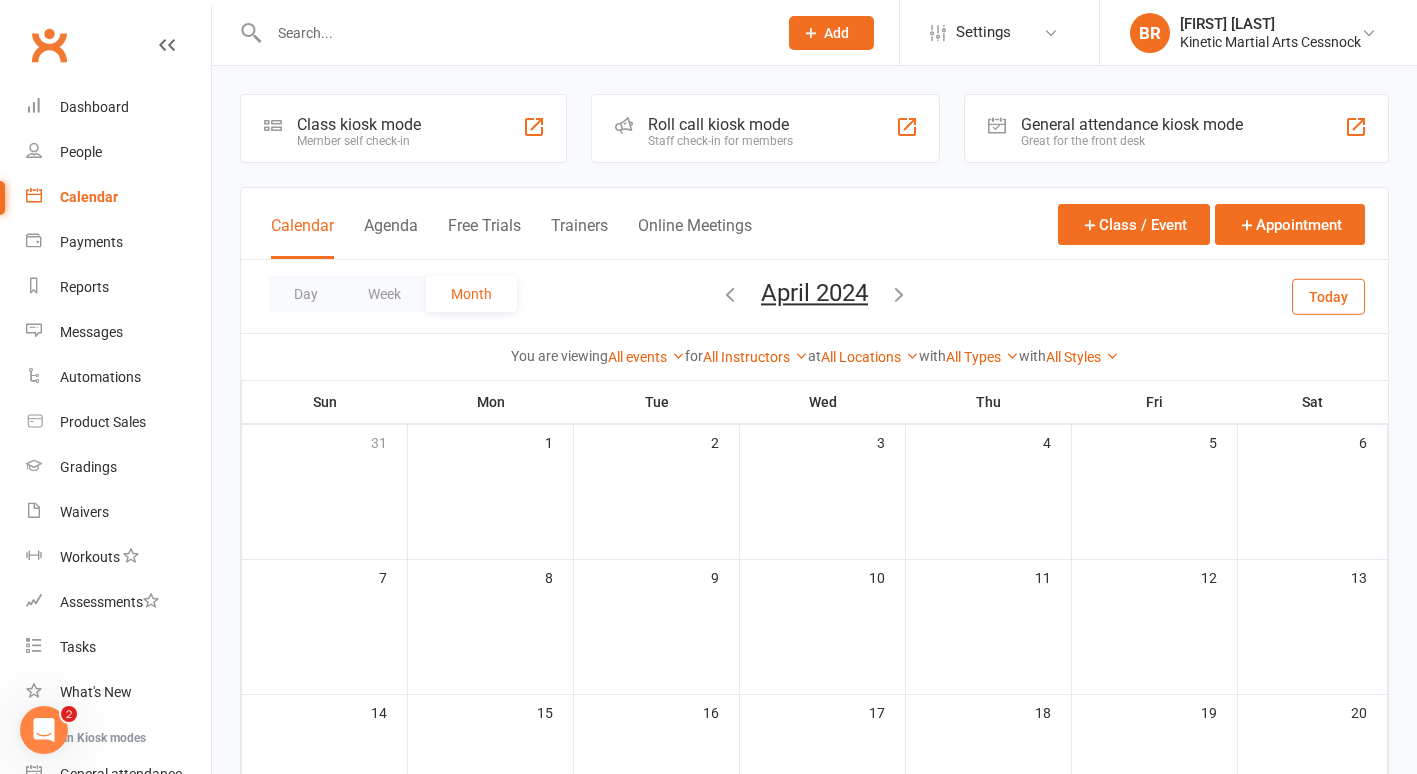 click at bounding box center (899, 294) 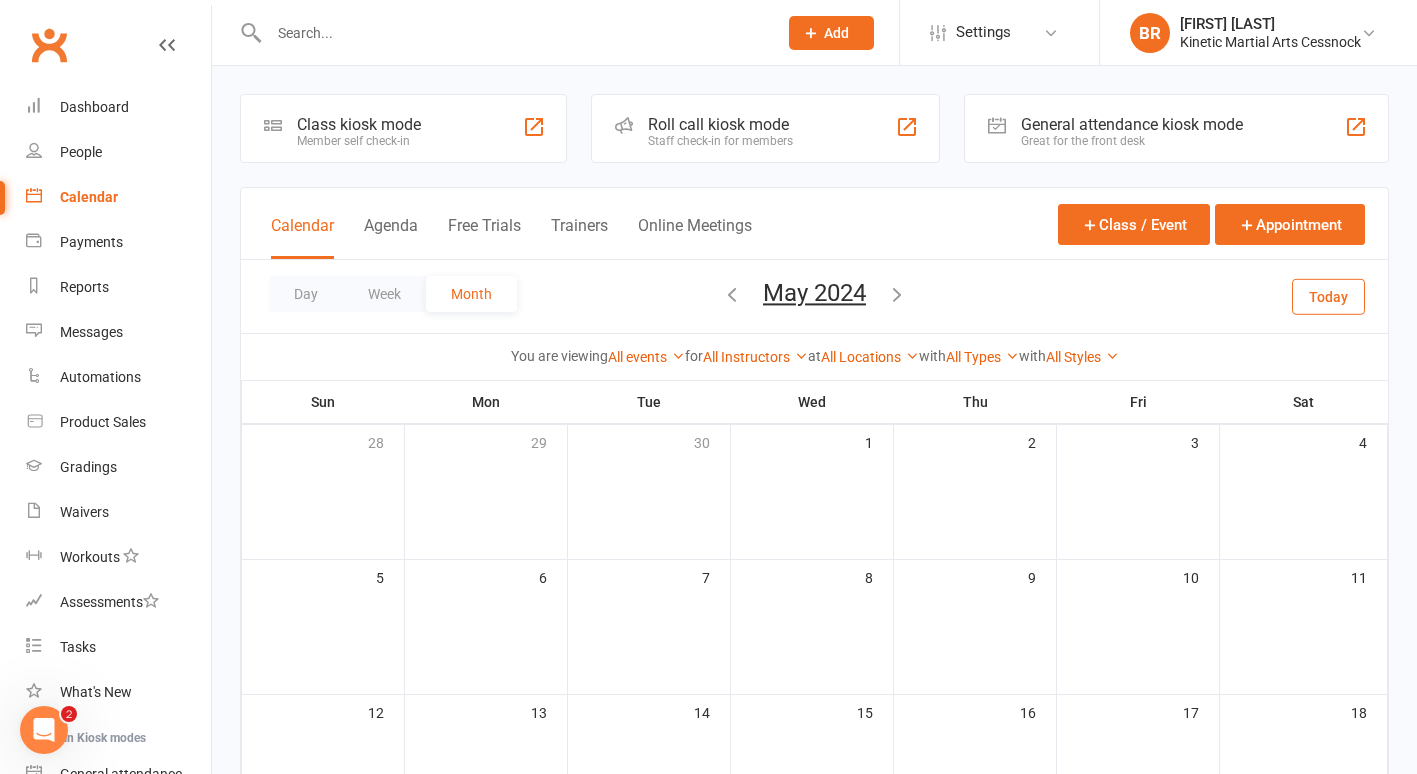 click at bounding box center (897, 294) 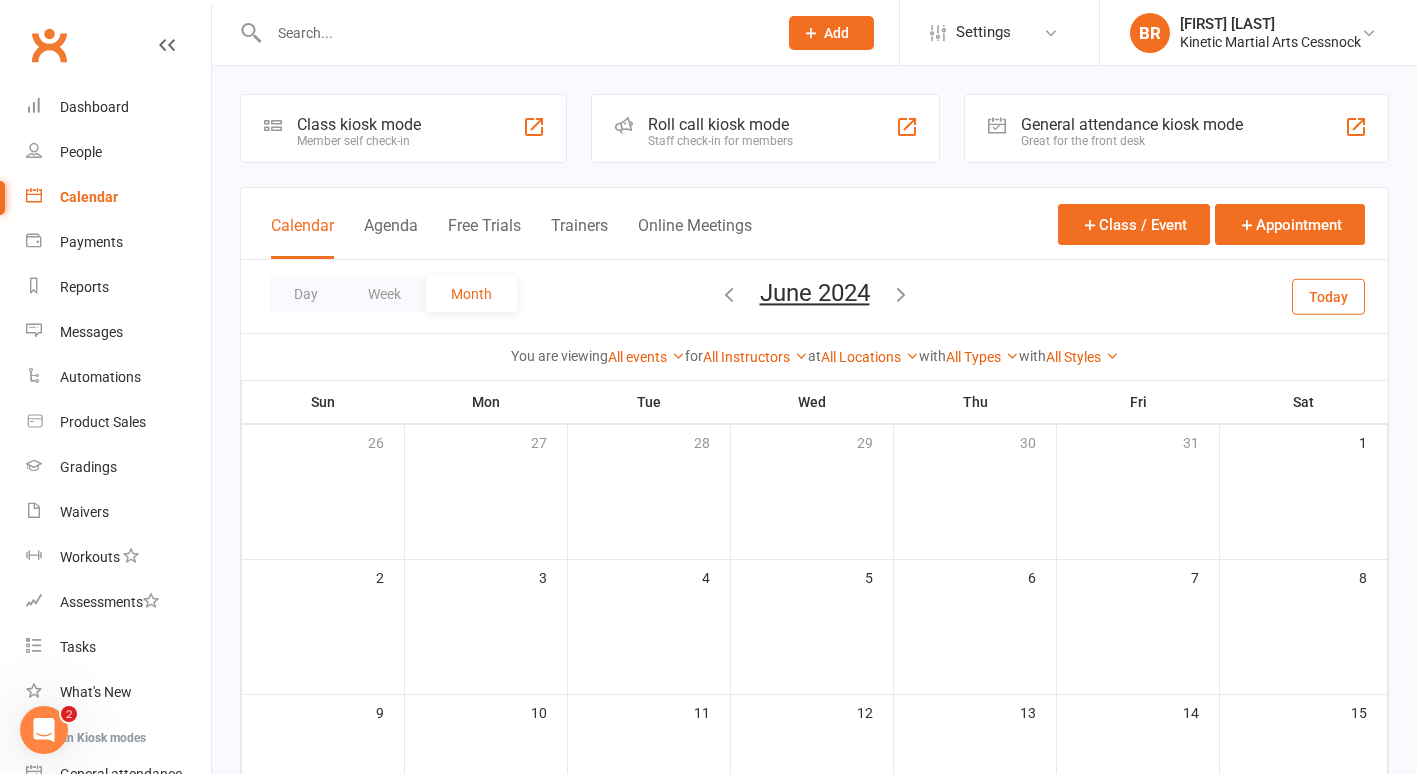 click at bounding box center (901, 294) 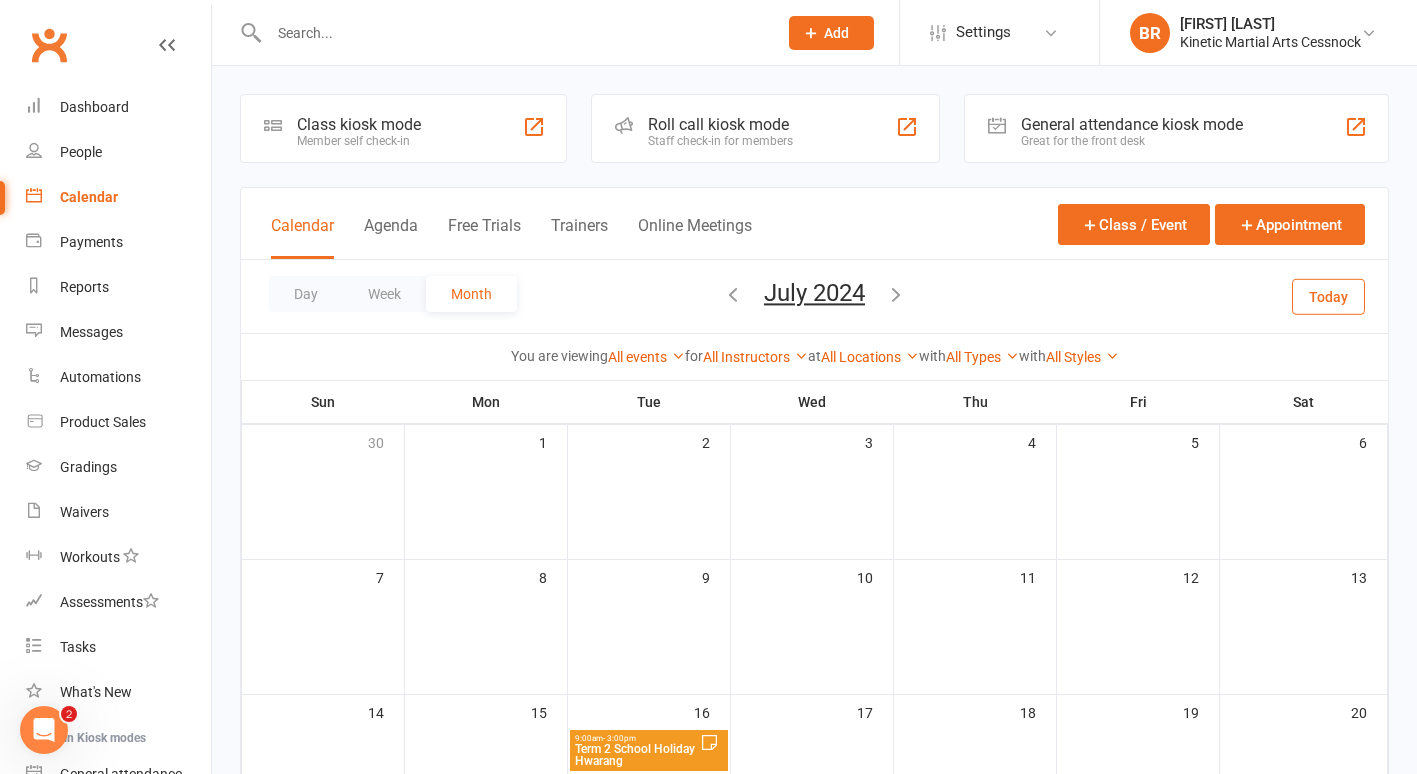click at bounding box center [896, 294] 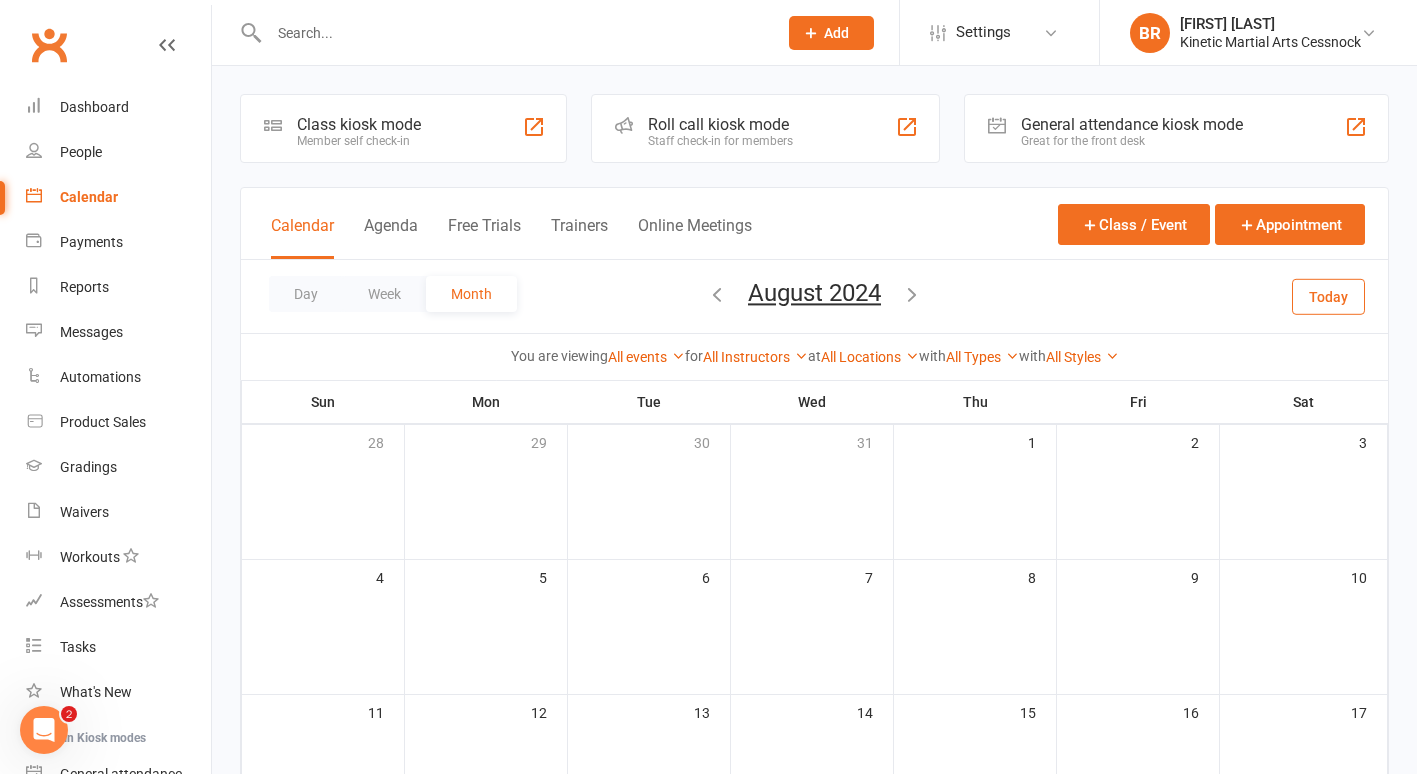 click on "August 2024
August 2025
Sun Mon Tue Wed Thu Fri Sat
27
28
29
30
31
01
02
03
04
05
06
07
08
09
10
11
12
13
14
15
16
17
18
19
20
21
22
23
24
25
26
27
28
29
30
31
01" at bounding box center [814, 296] 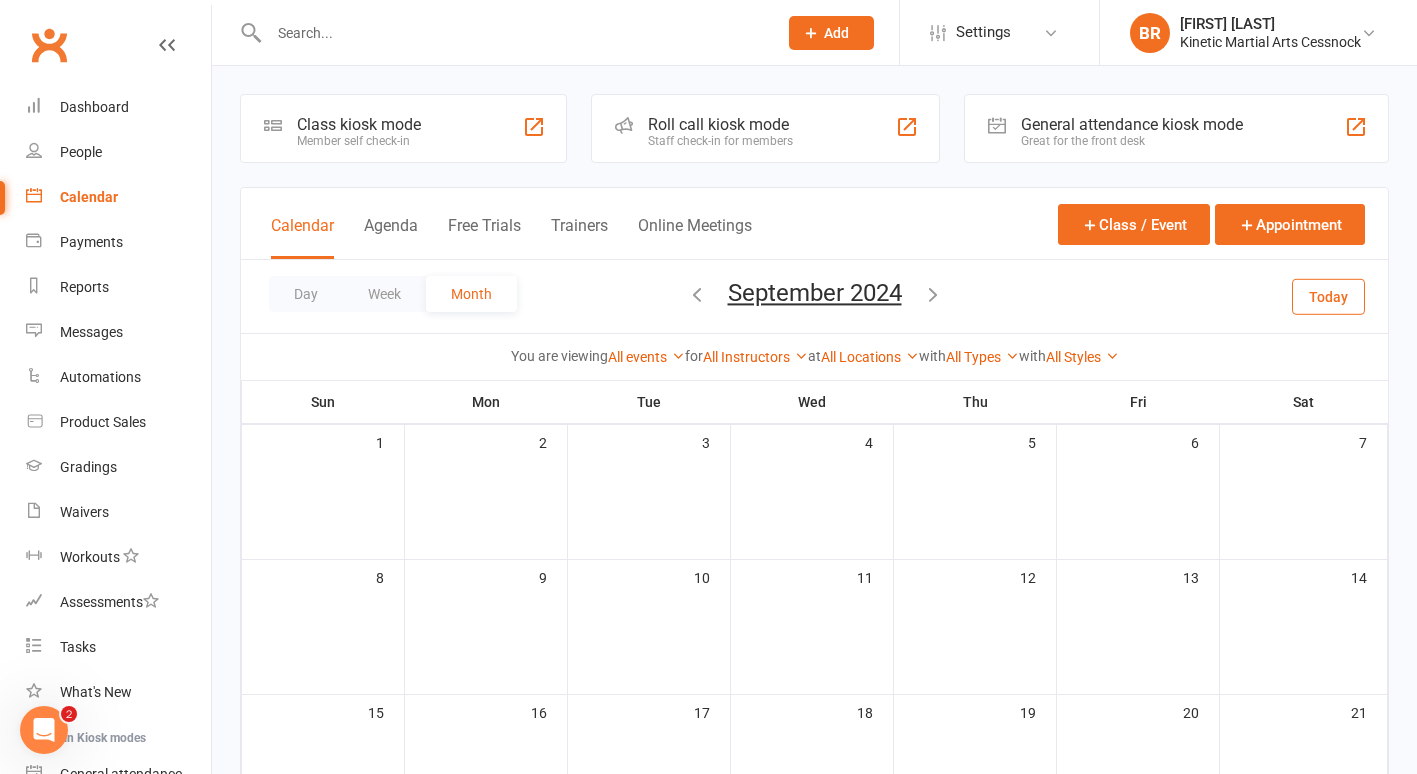 click on "[MONTH] [YEAR]
[MONTH] [YEAR]
Sun Mon Tue Wed Thu Fri Sat
27
28
29
30
31
01
02
03
04
05
06
07
08
09
10
11
12
13
14
15
16
17
18
19
20
21
22
23
24
25
26
27
28
29
30
31" at bounding box center (815, 296) 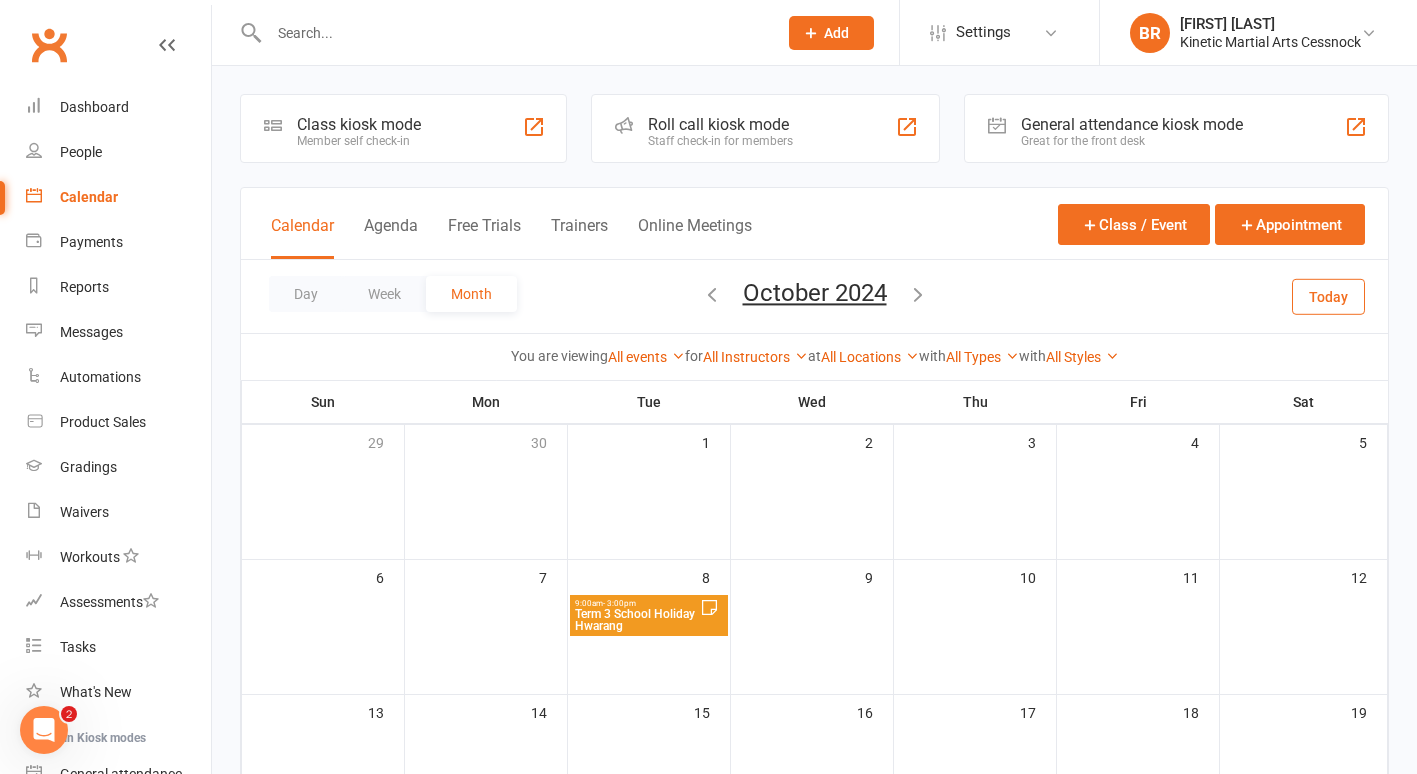 click at bounding box center (918, 294) 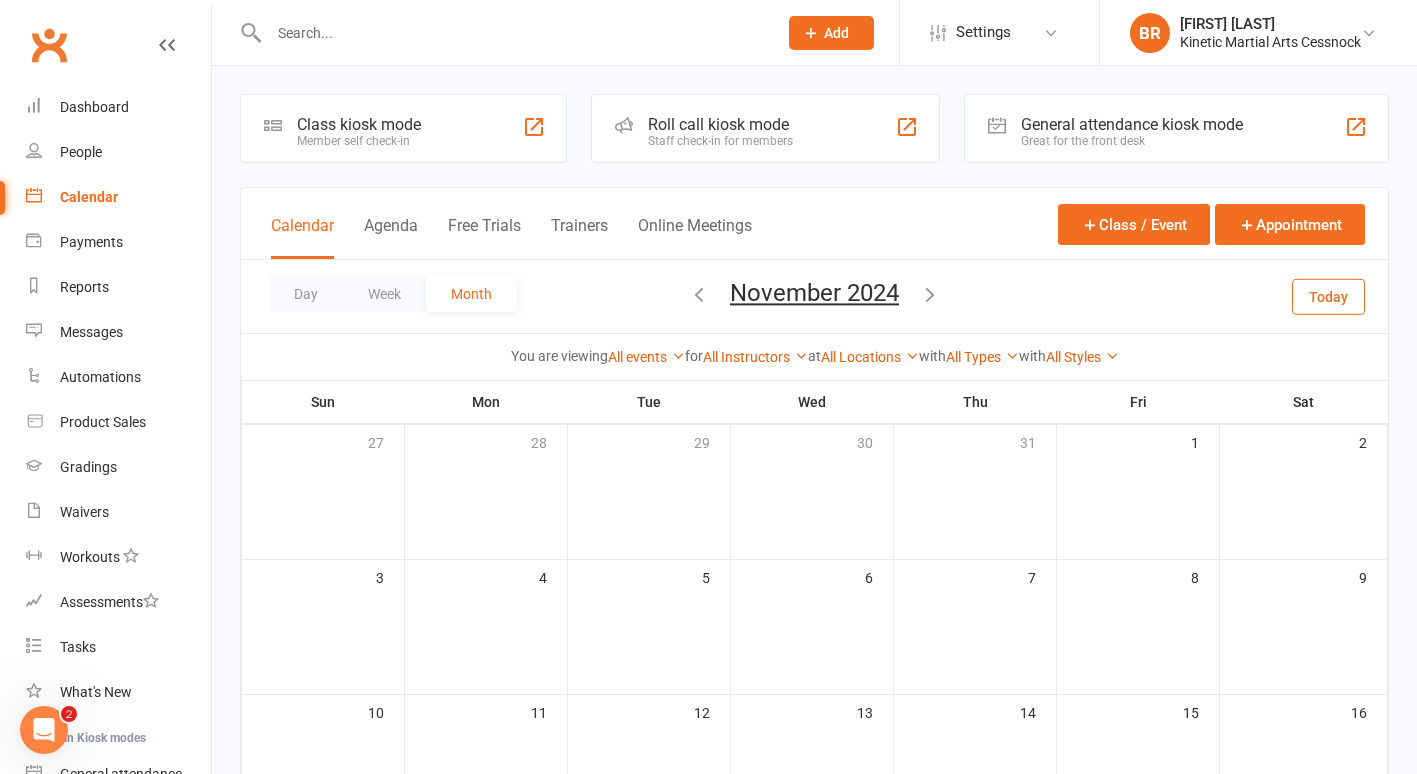 click on "[MONTH] [YEAR]
[MONTH] [YEAR]
Sun Mon Tue Wed Thu Fri Sat
27
28
29
30
31
01
02
03
04
05
06
07
08
09
10
11
12
13
14
15
16
17
18
19
20
21
22
23
24
25
26
27
28
29
30
31
01" at bounding box center (814, 296) 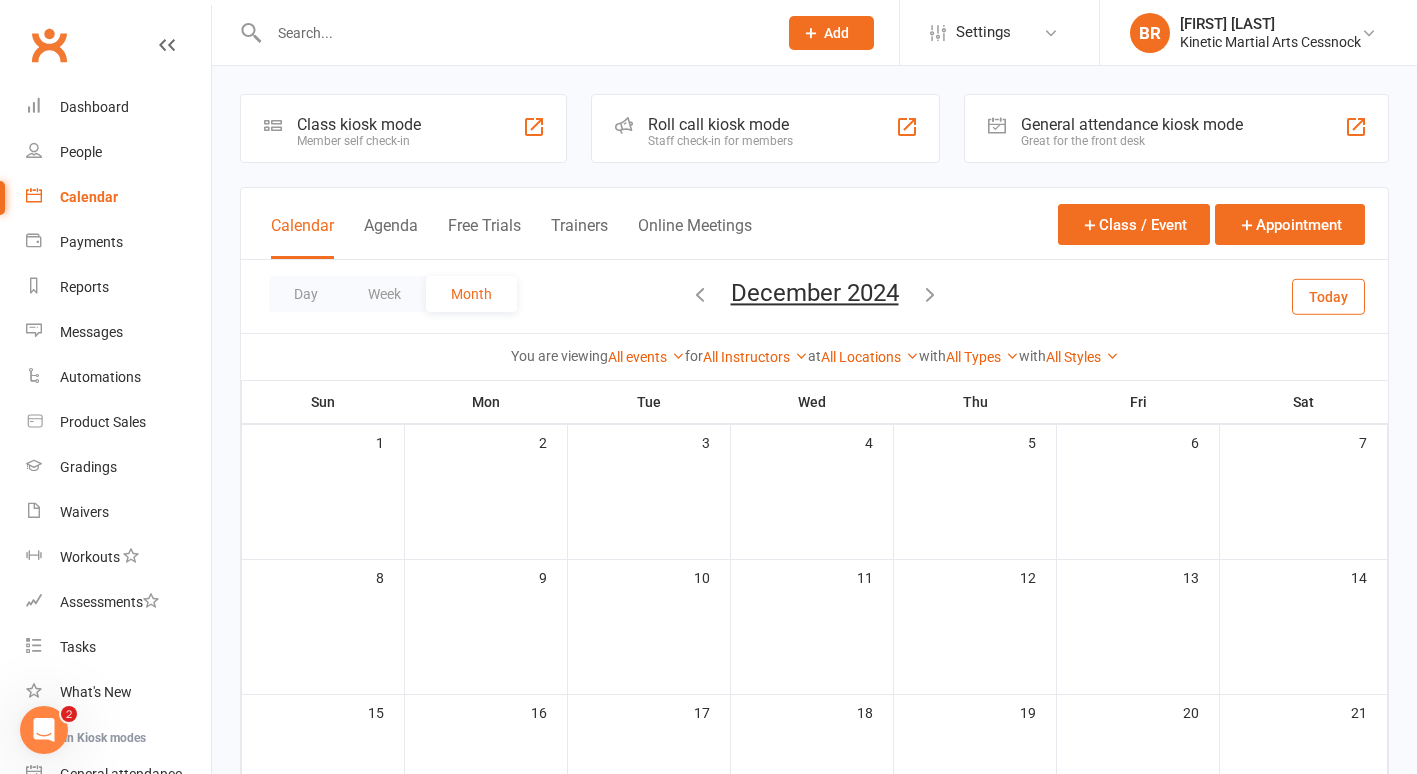 click at bounding box center (930, 294) 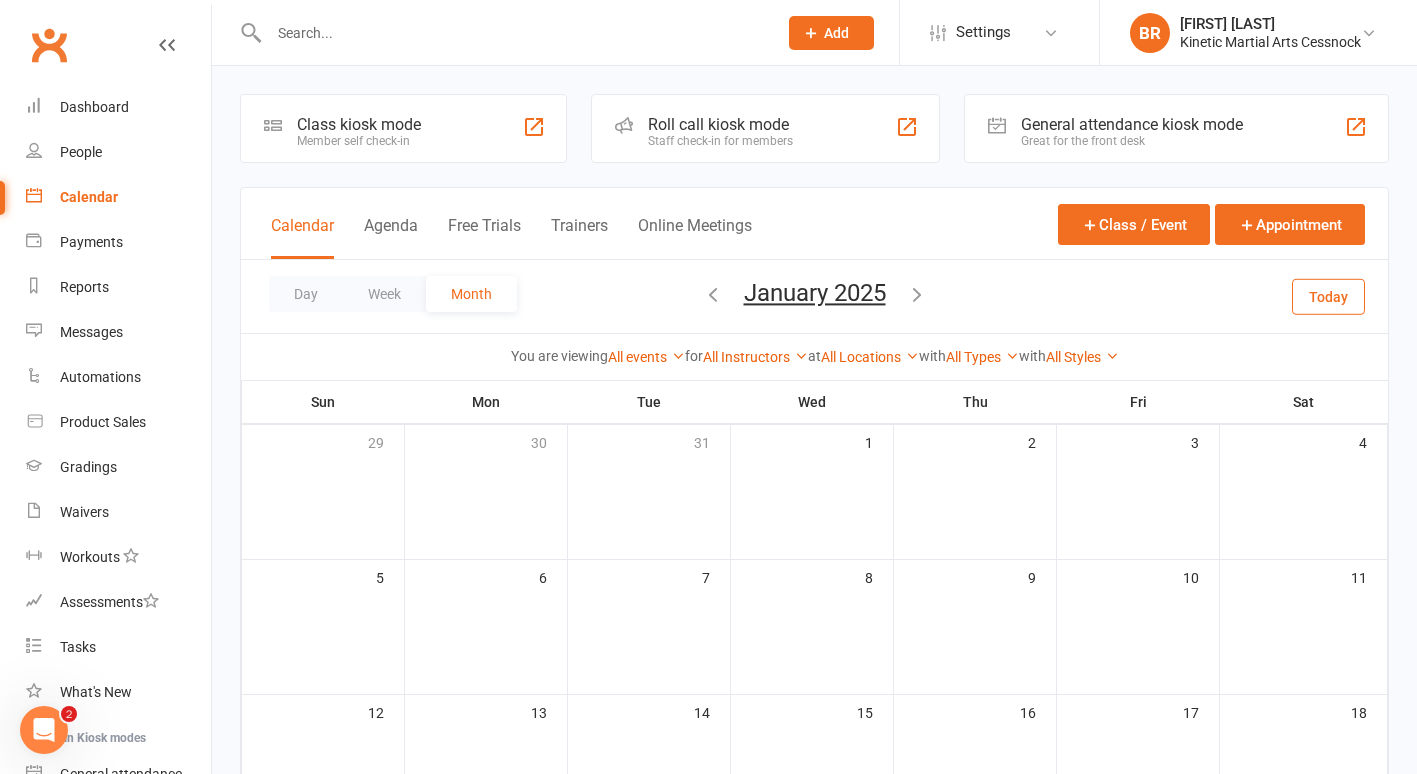 click at bounding box center [917, 294] 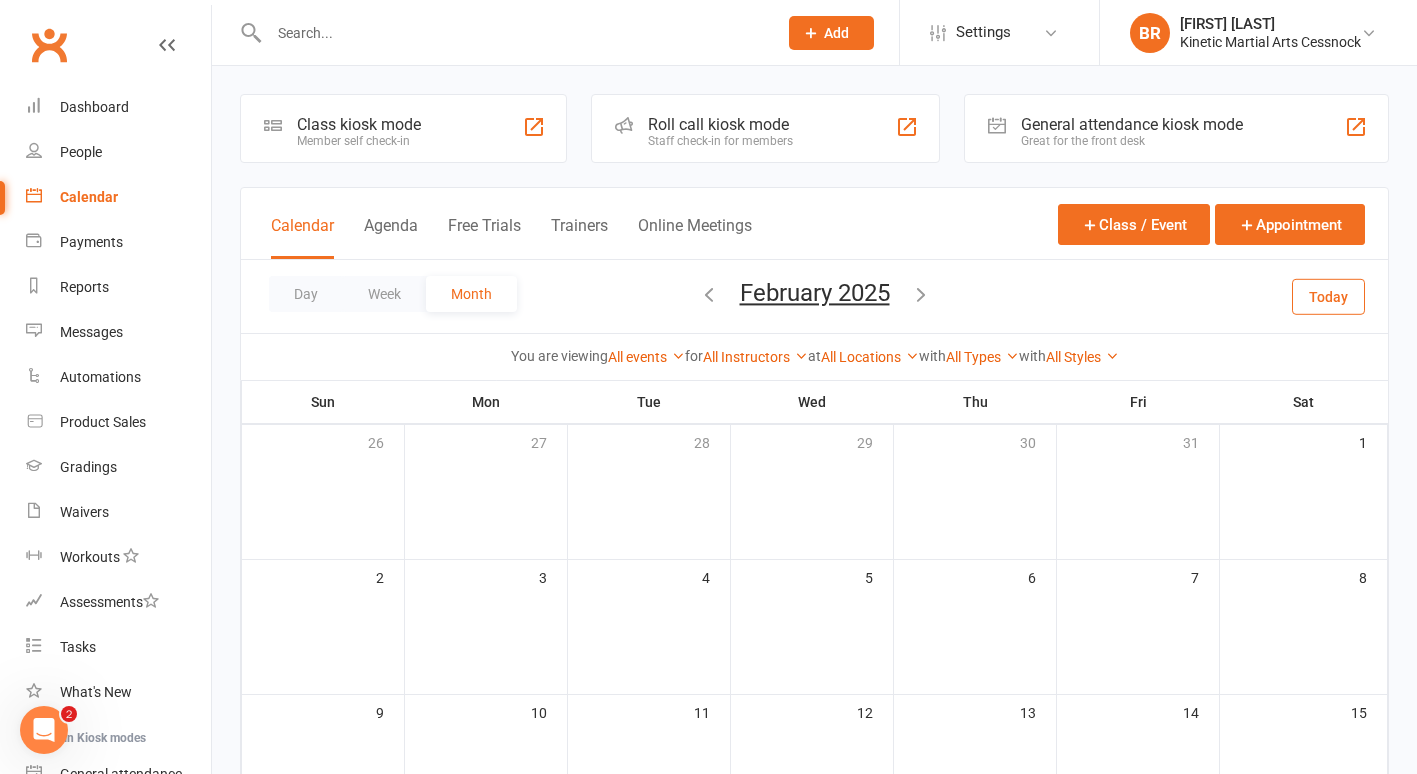 click at bounding box center (921, 294) 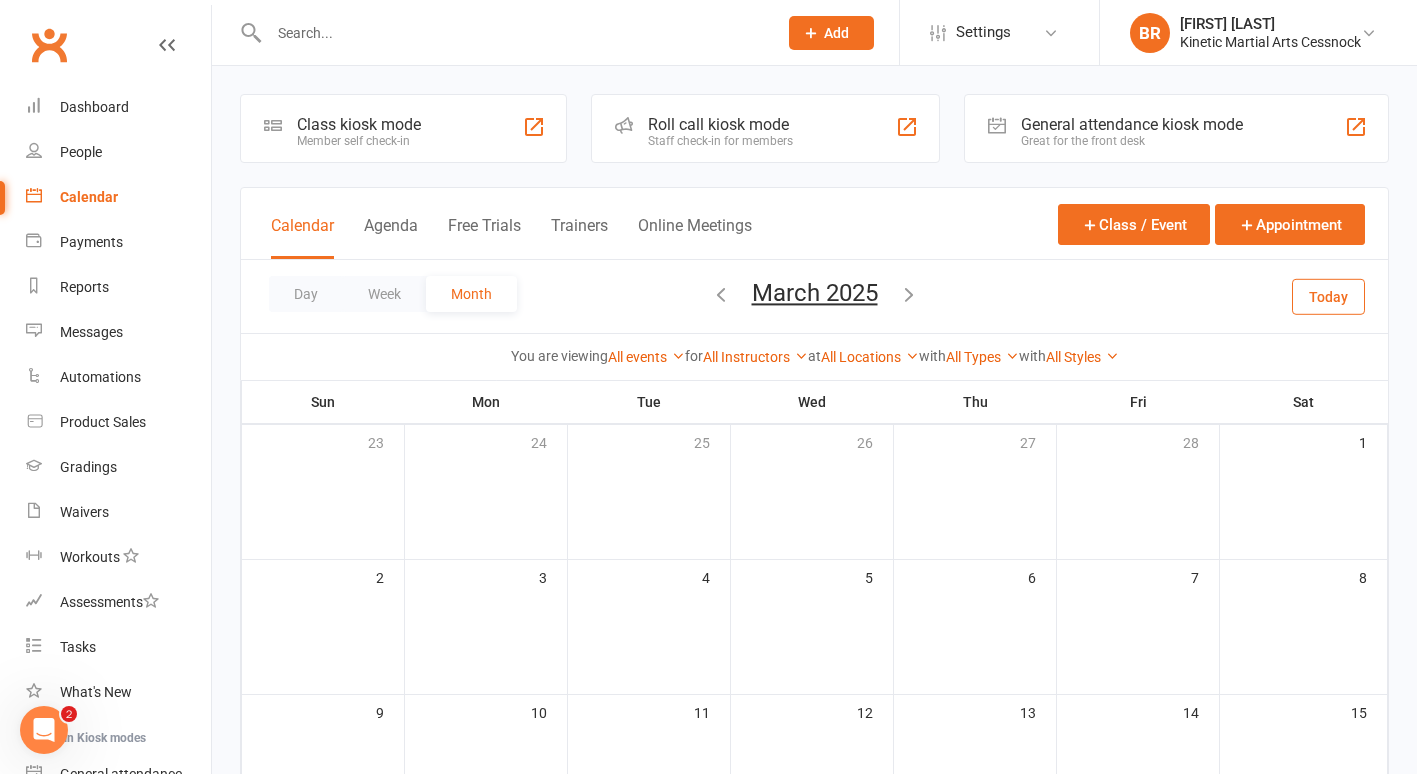 click at bounding box center [909, 294] 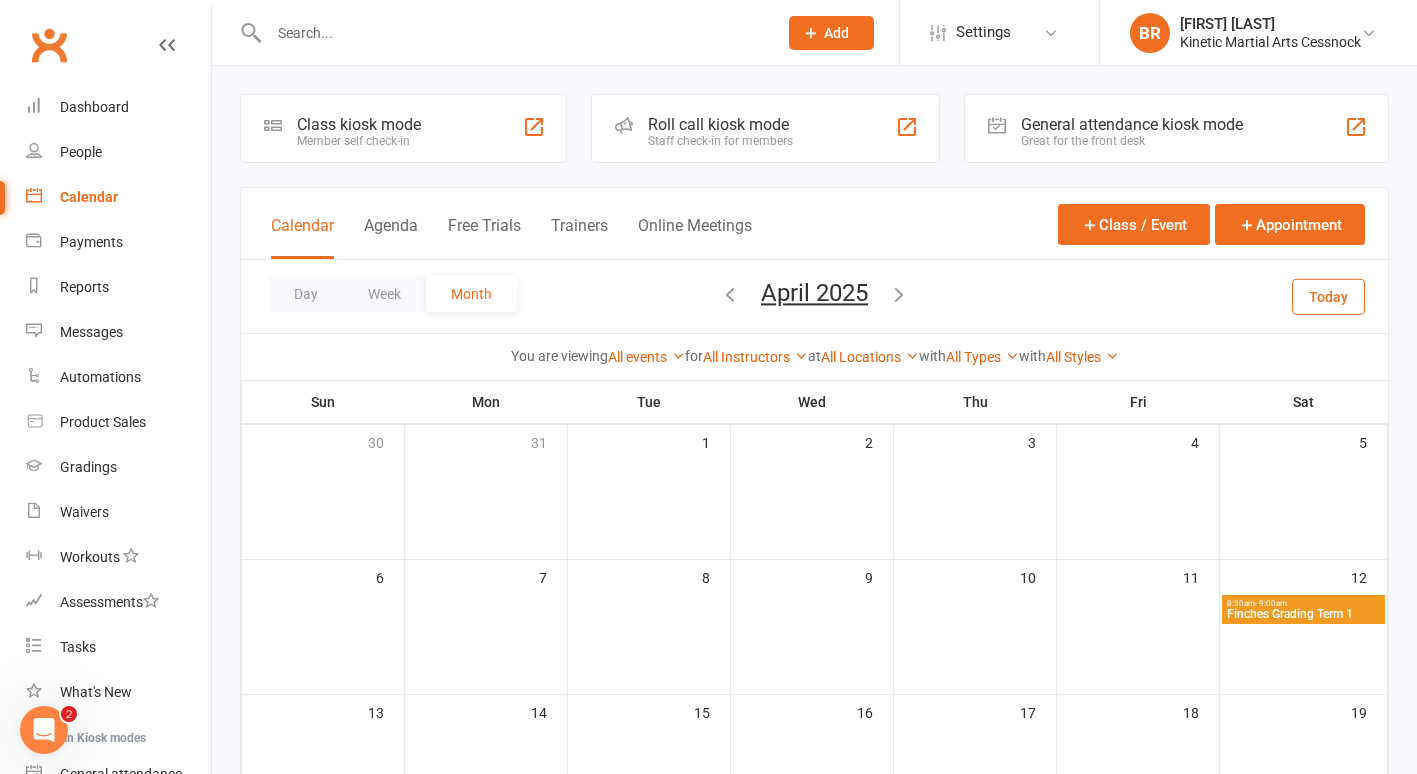 click at bounding box center [899, 294] 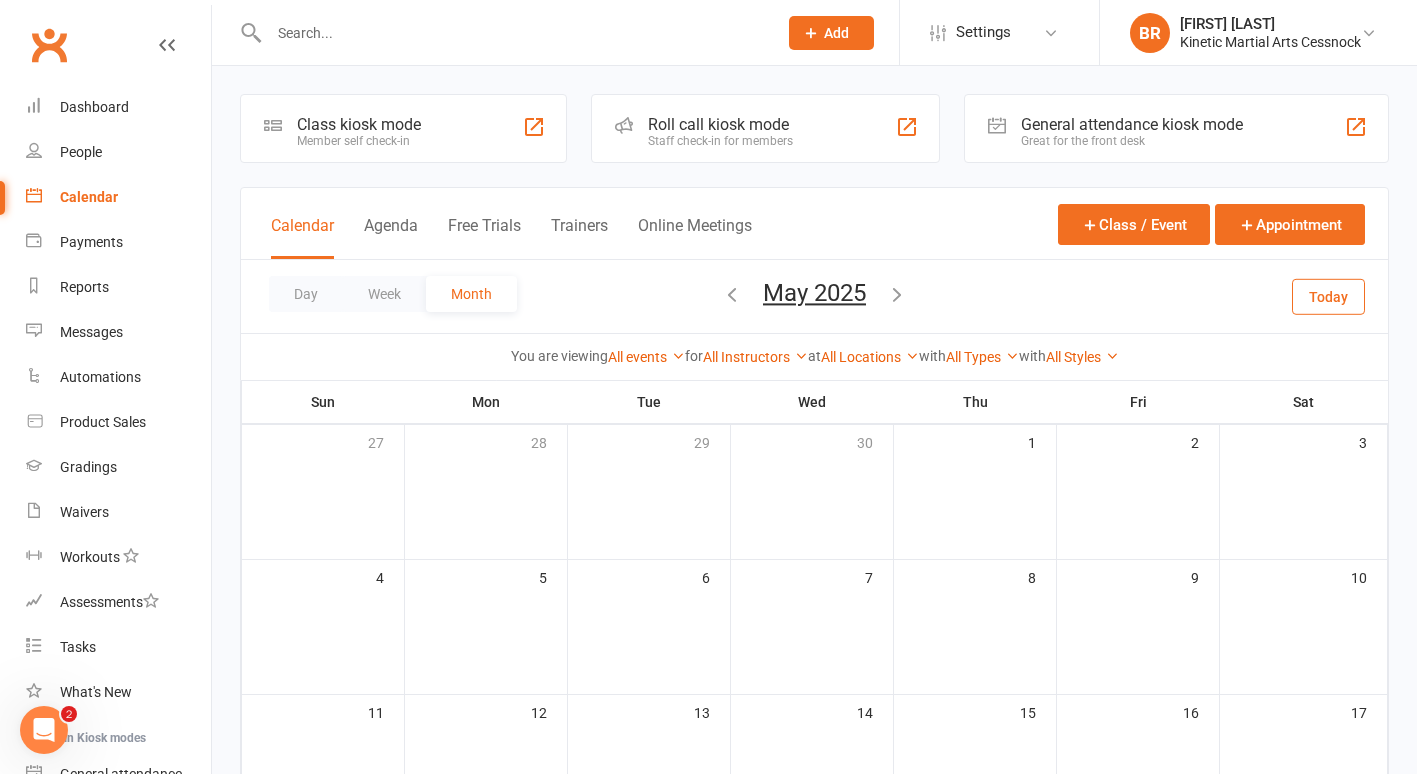 click at bounding box center (897, 294) 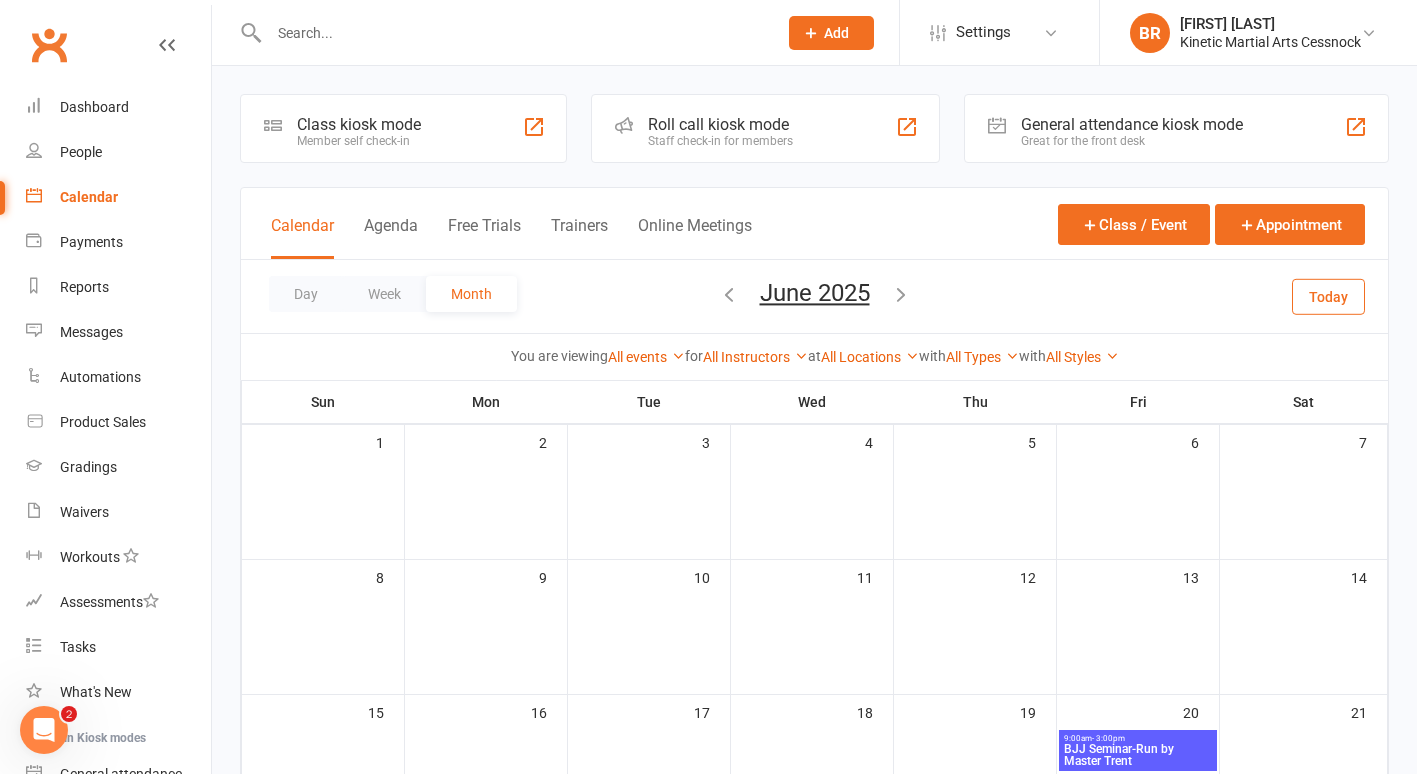 click at bounding box center (901, 294) 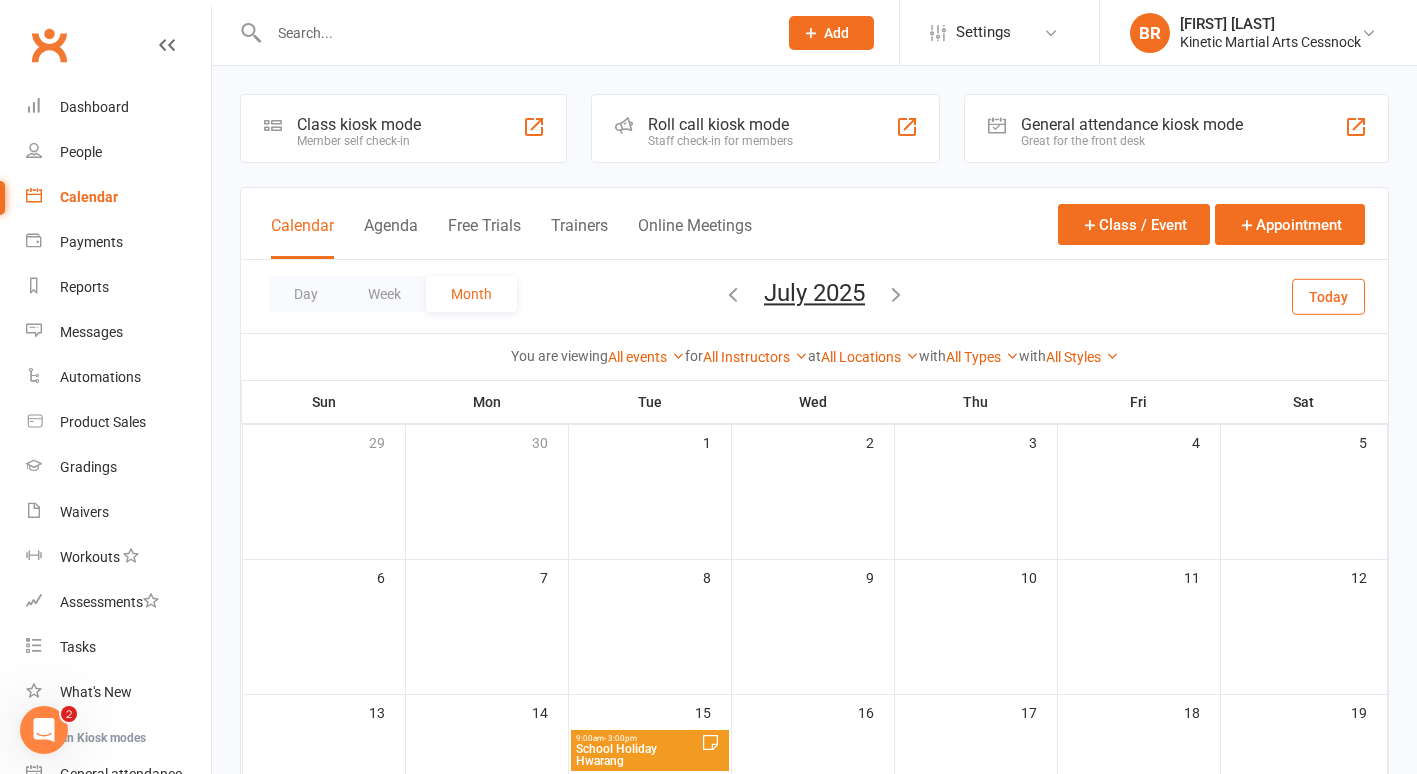 click at bounding box center (896, 294) 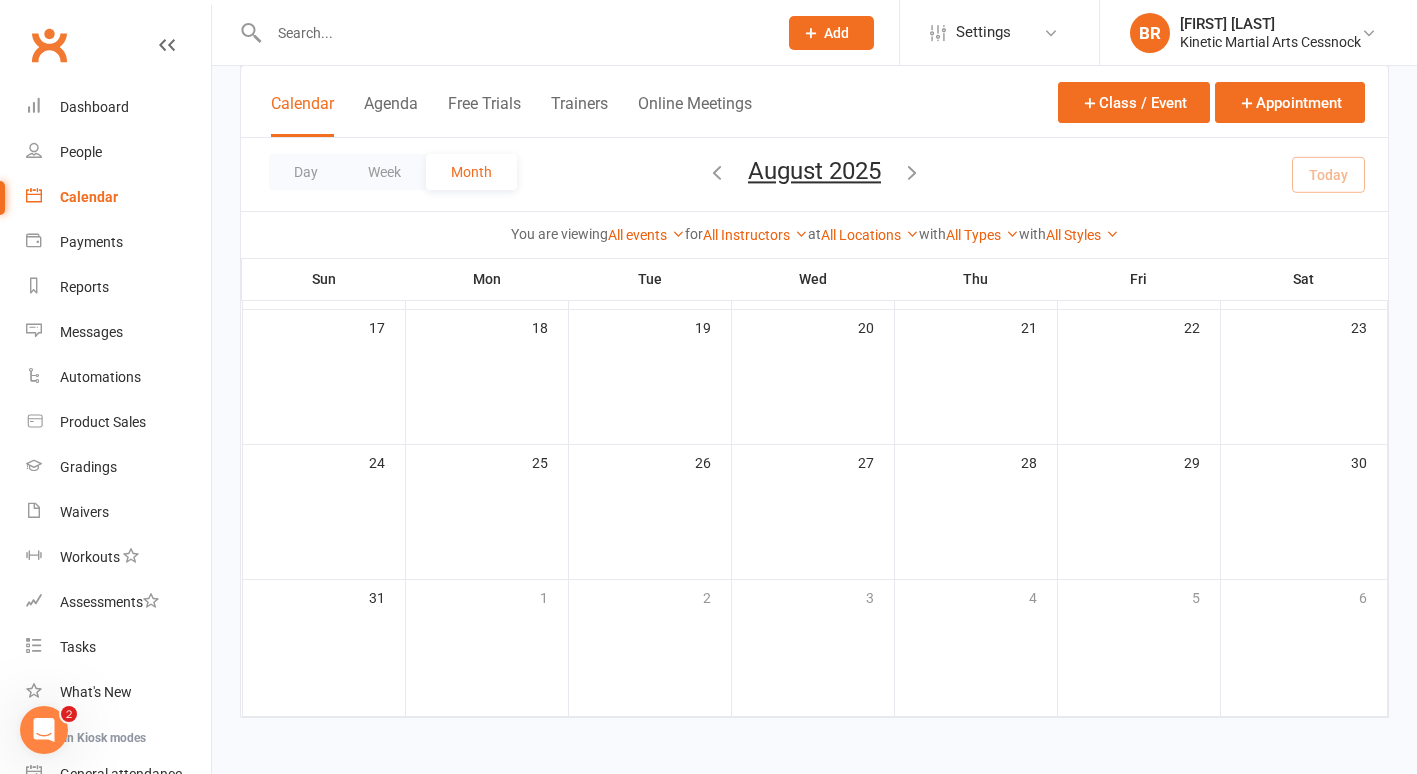 scroll, scrollTop: 199, scrollLeft: 0, axis: vertical 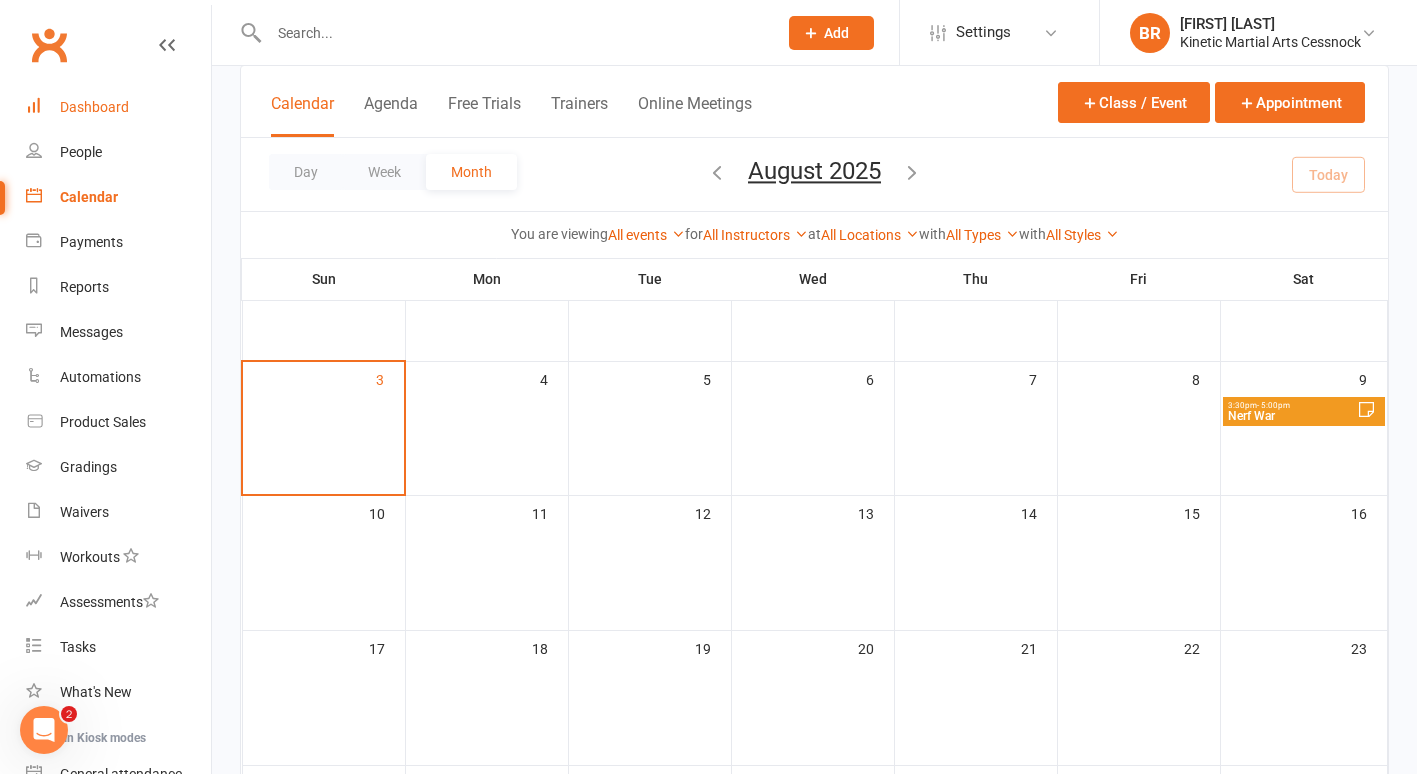 click on "Dashboard" at bounding box center [94, 107] 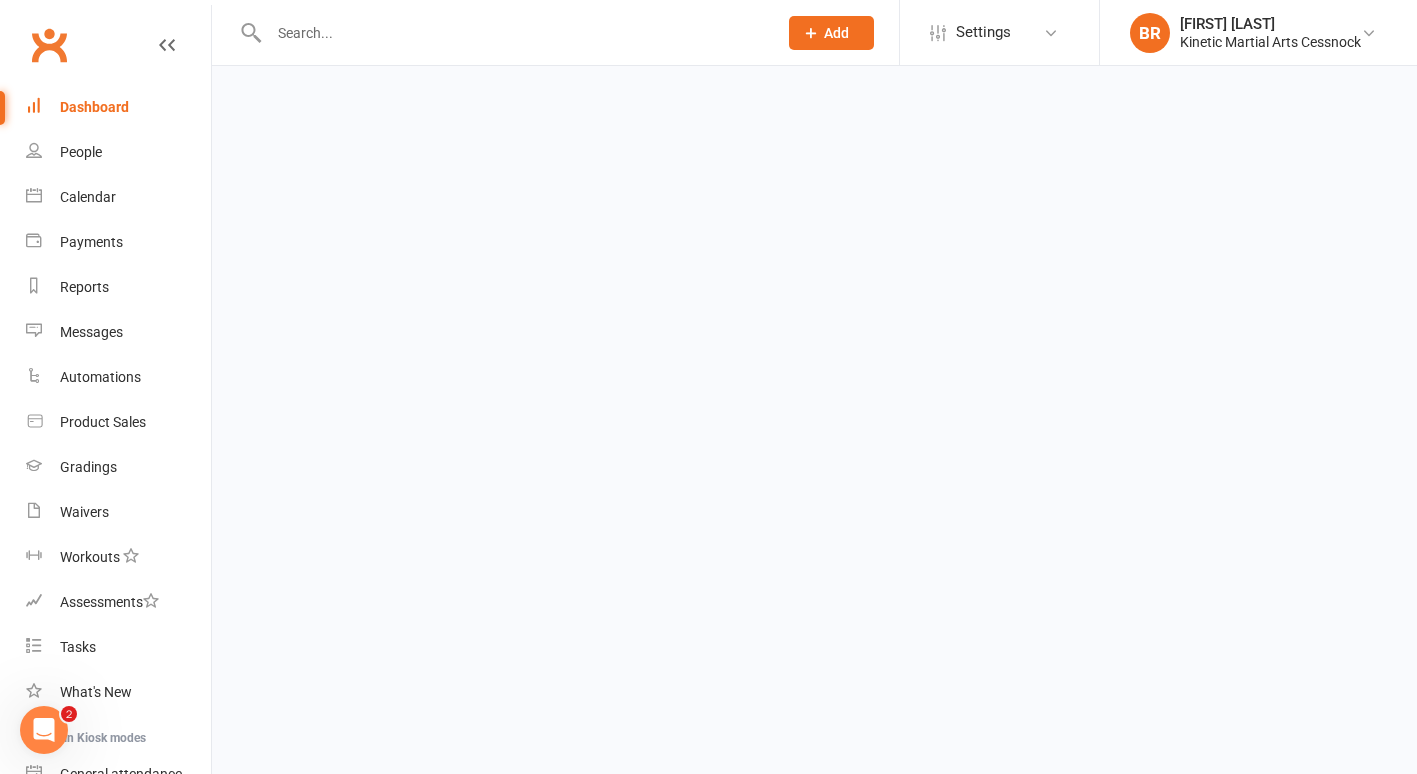 scroll, scrollTop: 0, scrollLeft: 0, axis: both 